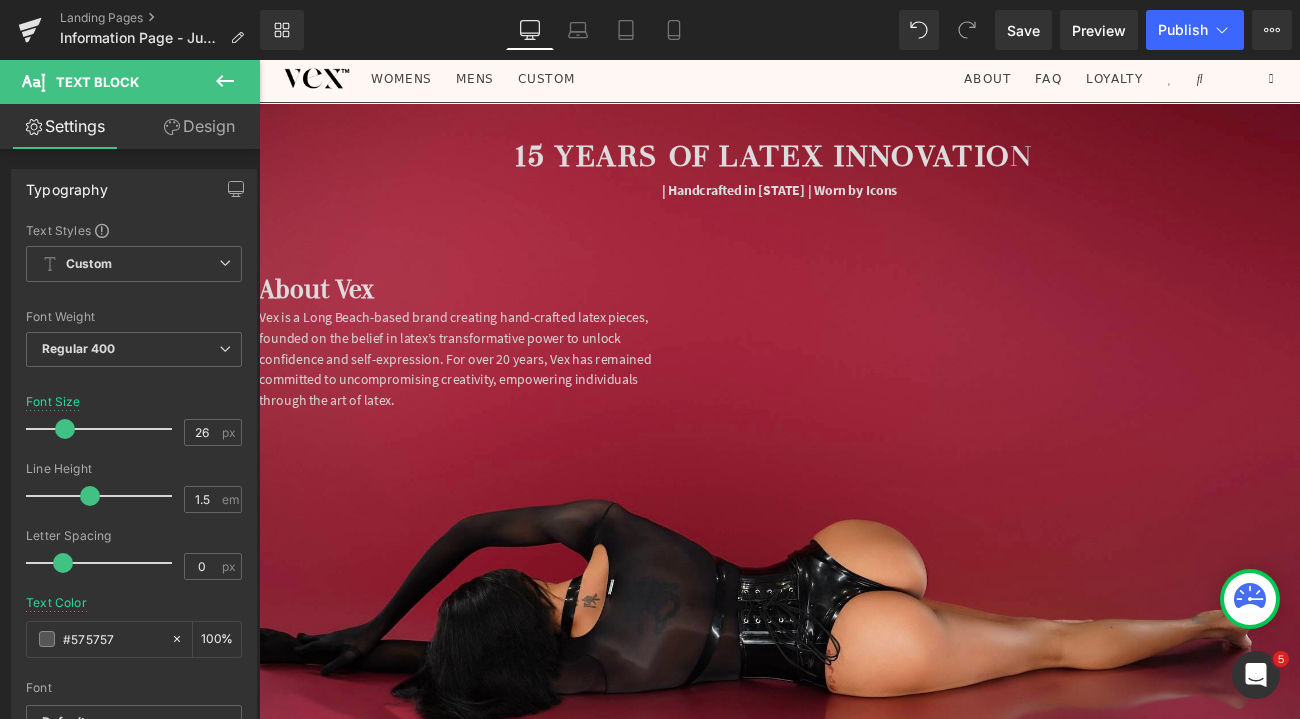 scroll, scrollTop: 3993, scrollLeft: 0, axis: vertical 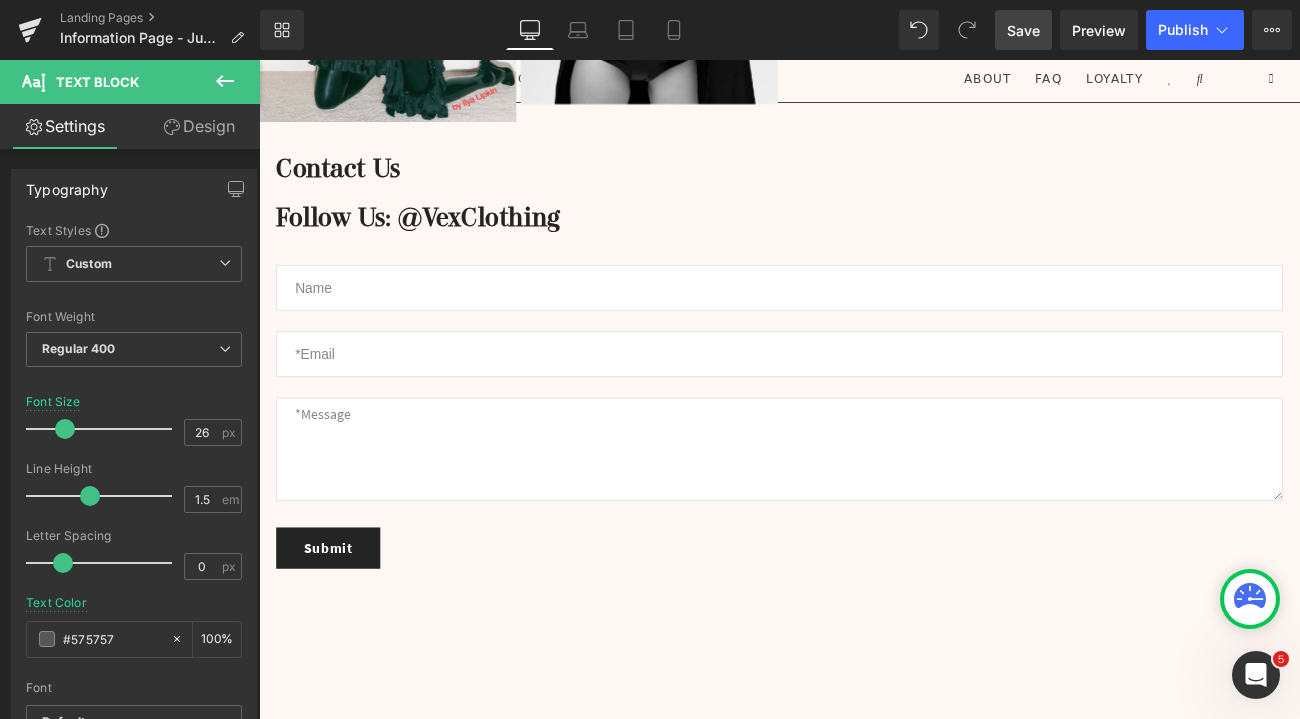 click on "Save" at bounding box center (1023, 30) 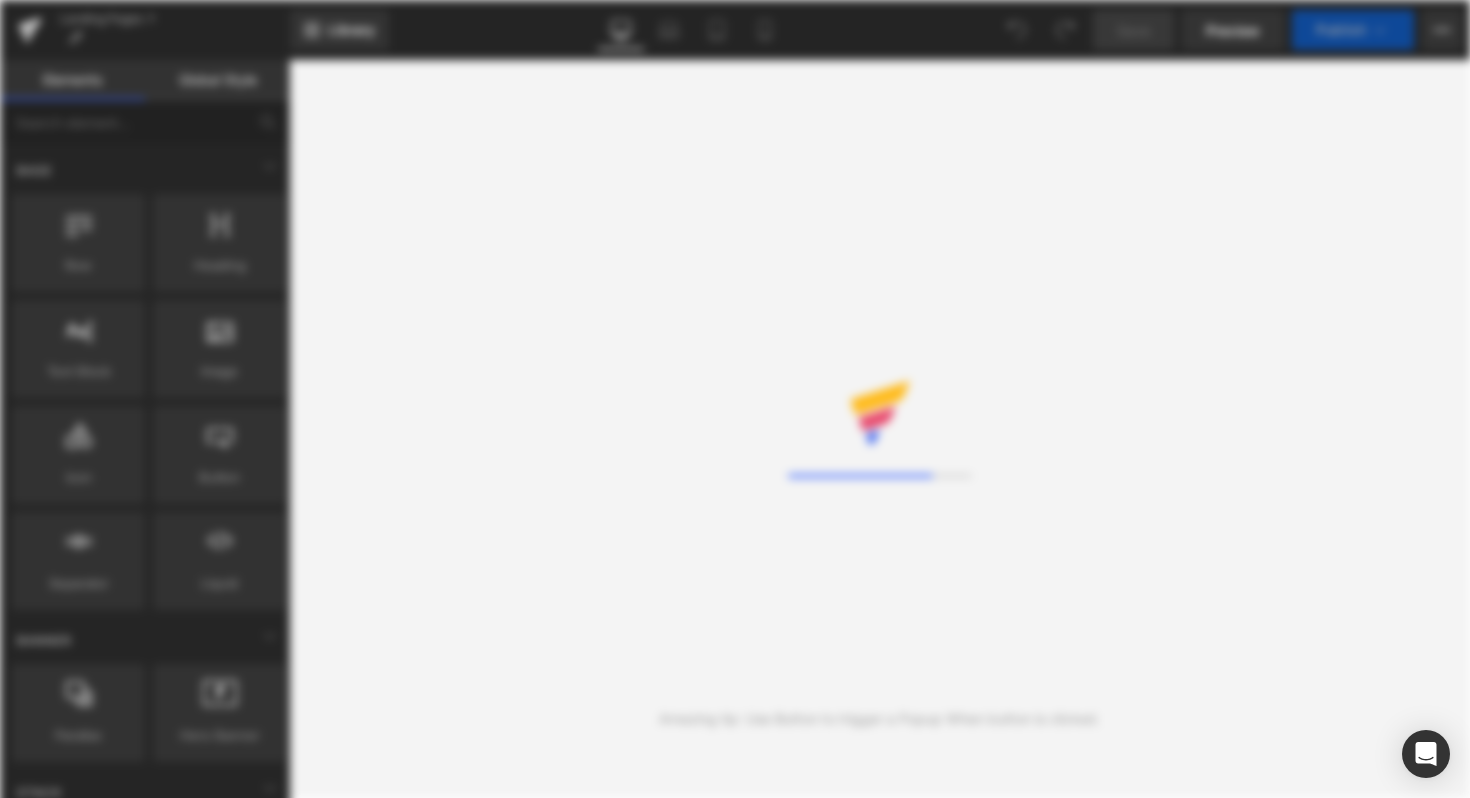 scroll, scrollTop: 0, scrollLeft: 0, axis: both 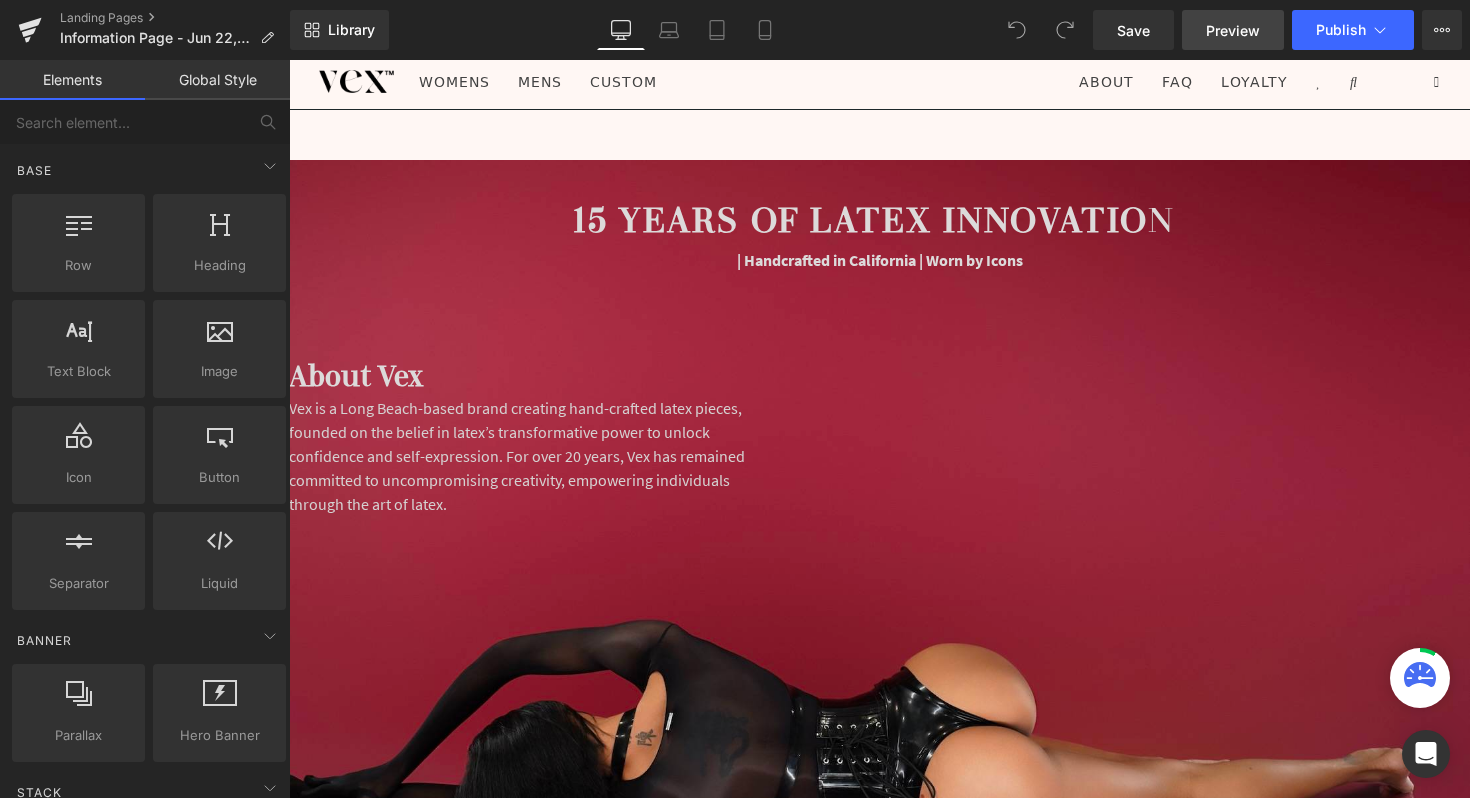 click on "Preview" at bounding box center [1233, 30] 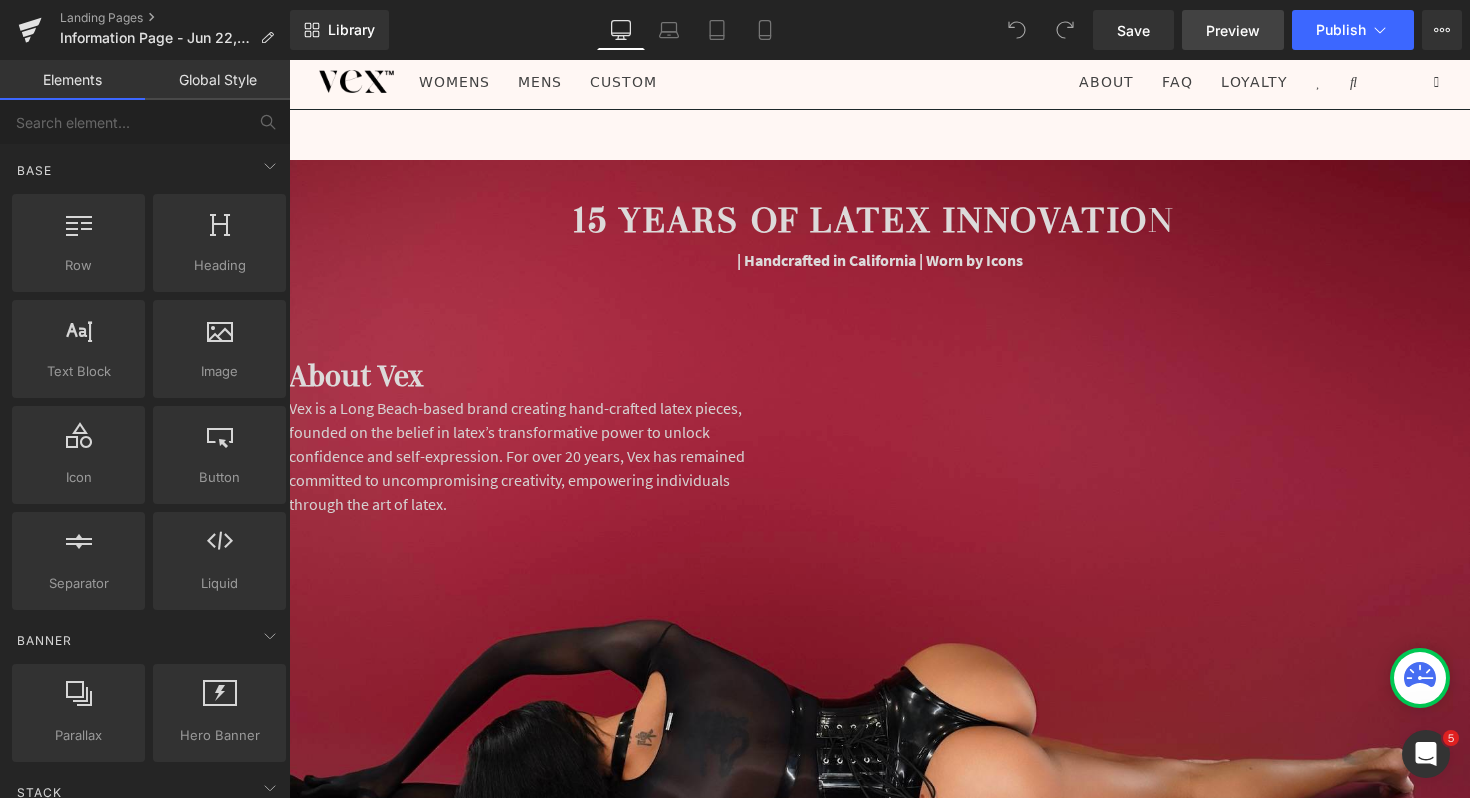 scroll, scrollTop: 0, scrollLeft: 0, axis: both 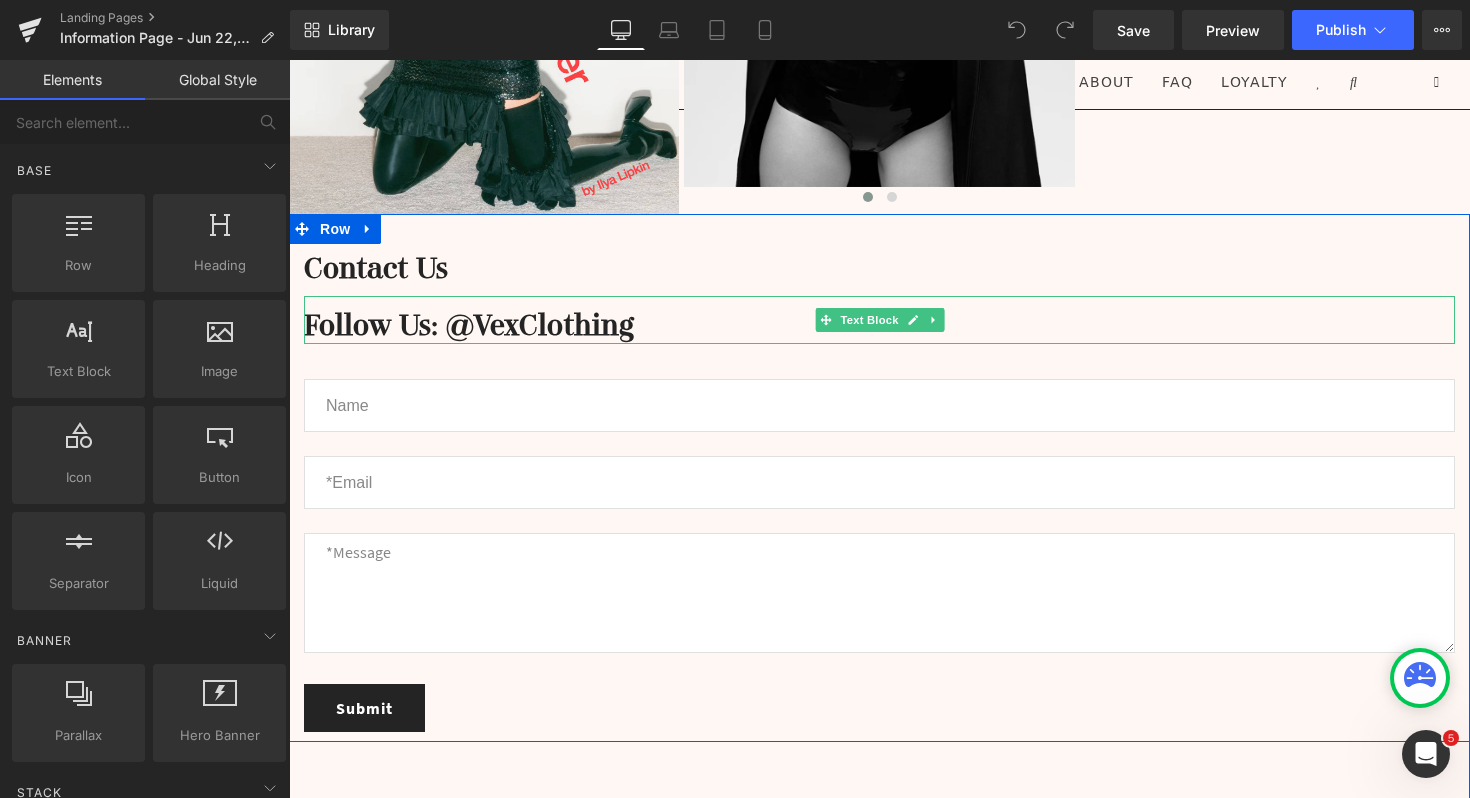 click on "Follow Us: @VexClothing" at bounding box center [879, 326] 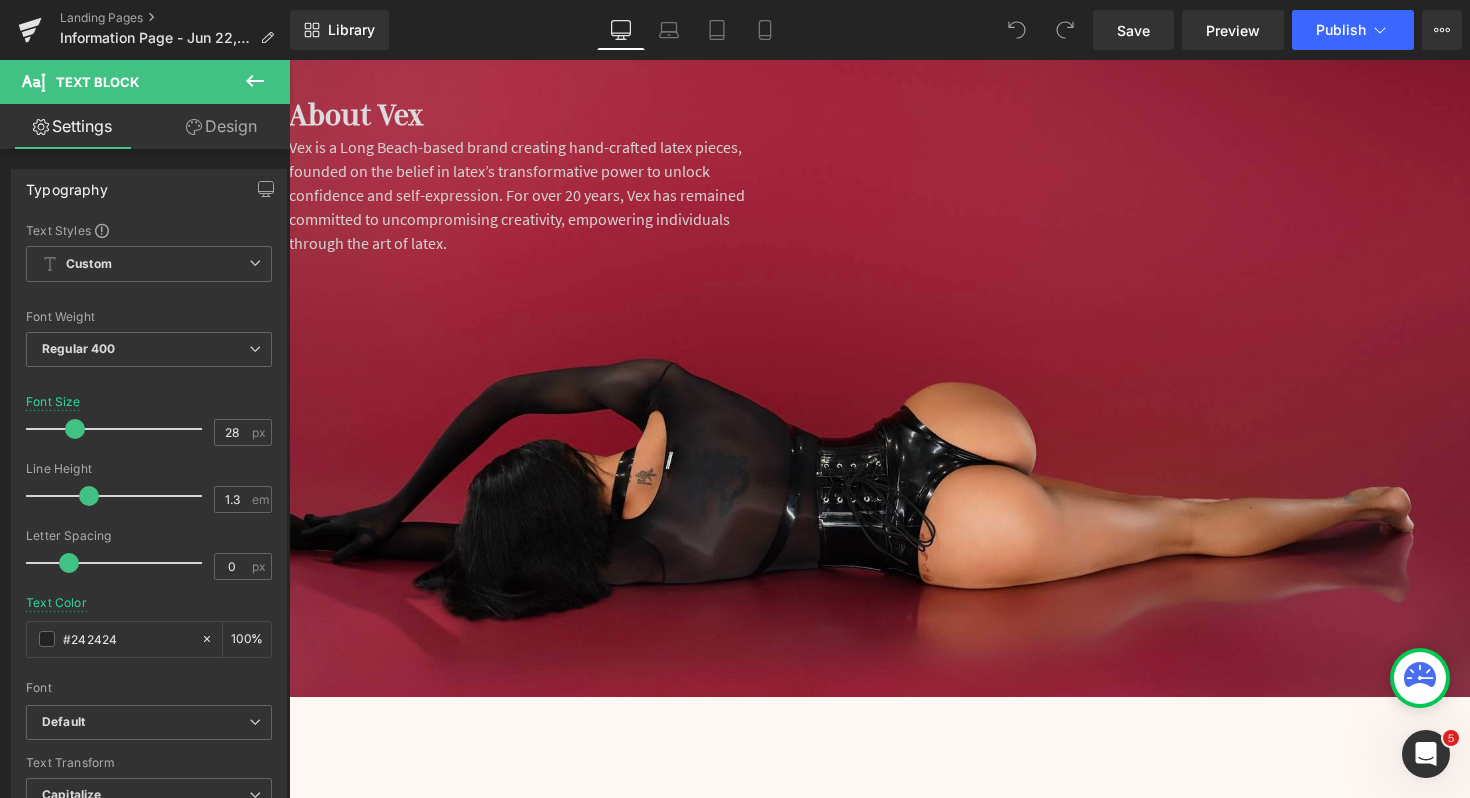 scroll, scrollTop: 263, scrollLeft: 0, axis: vertical 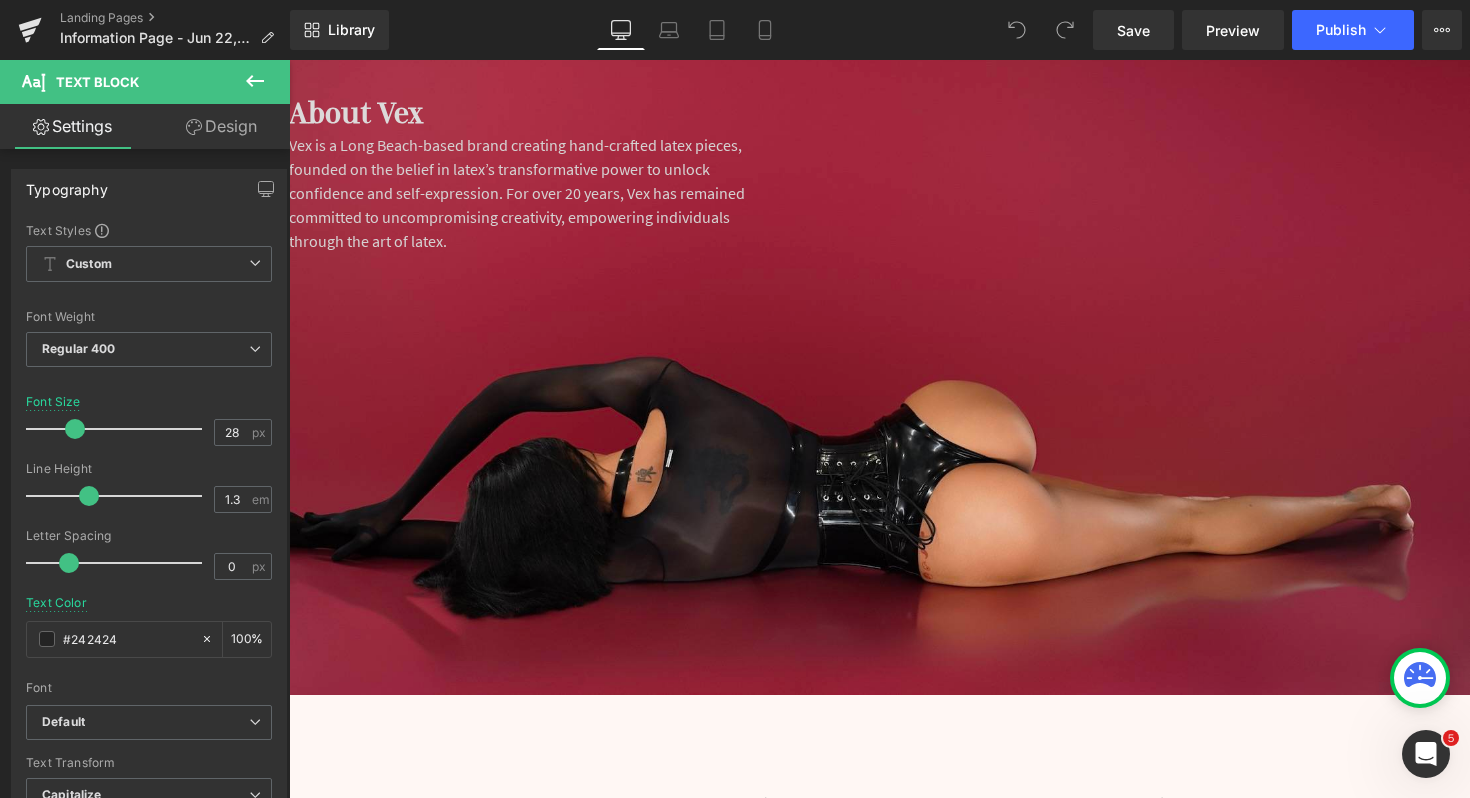 click on "Design" at bounding box center (221, 126) 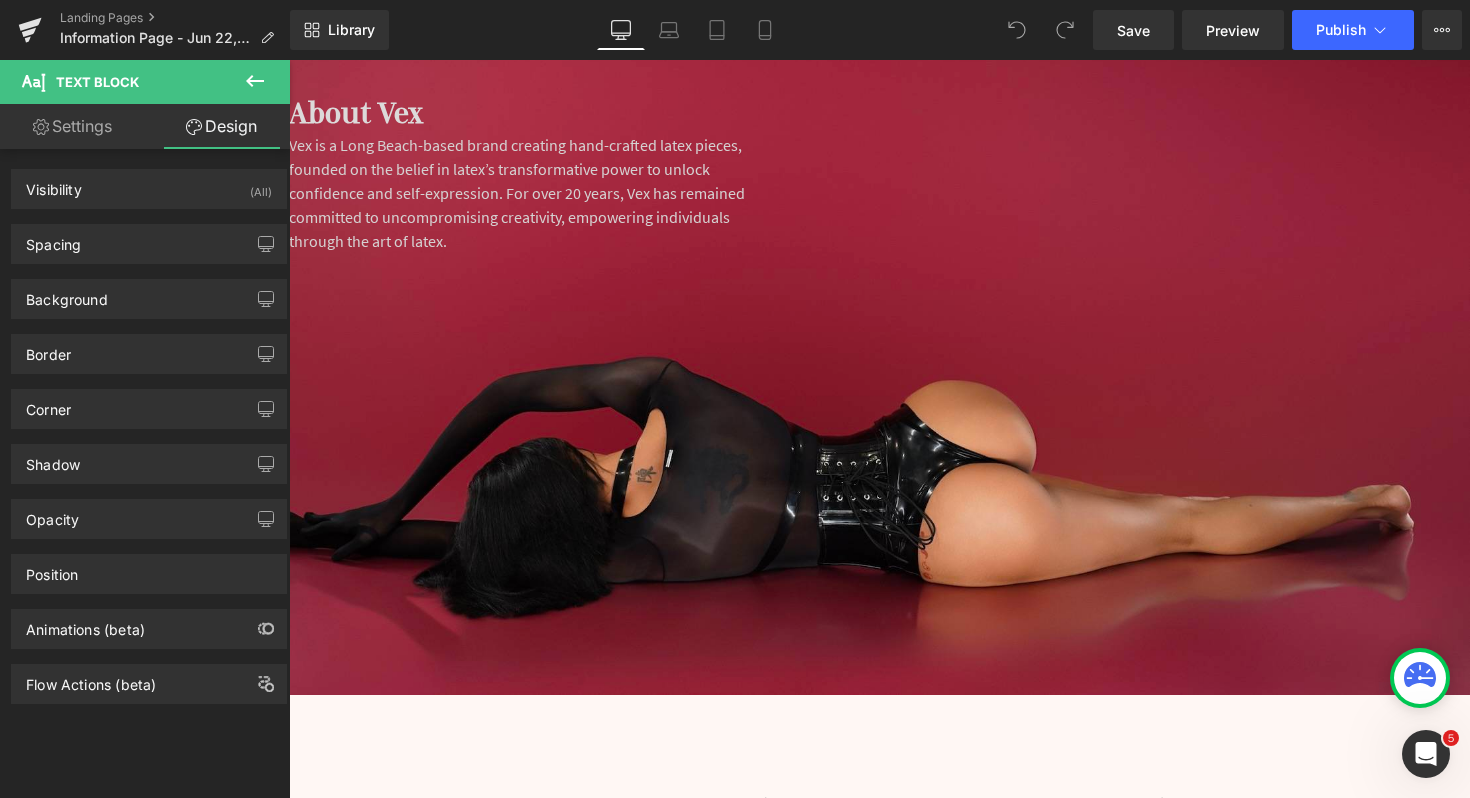 click 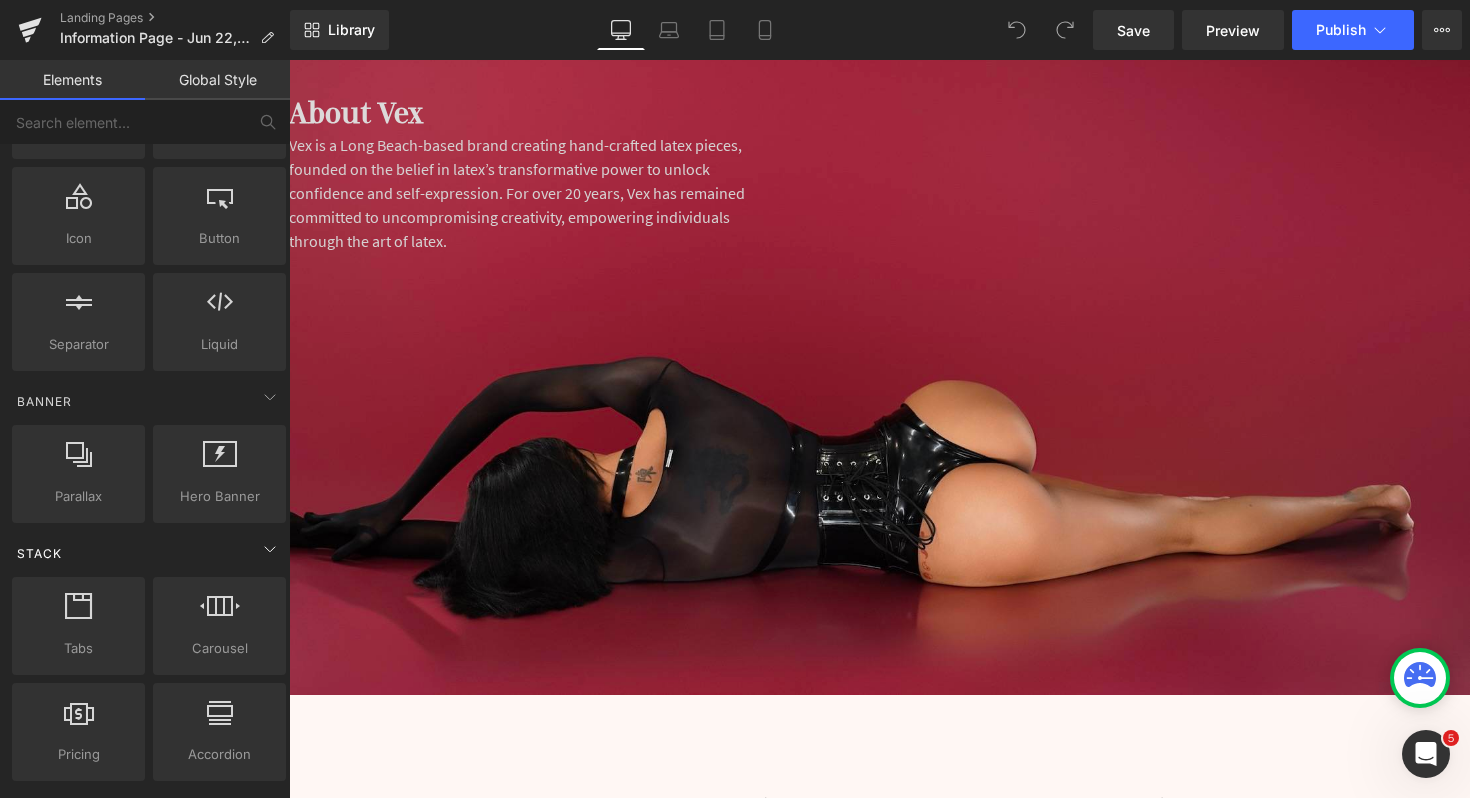scroll, scrollTop: 279, scrollLeft: 0, axis: vertical 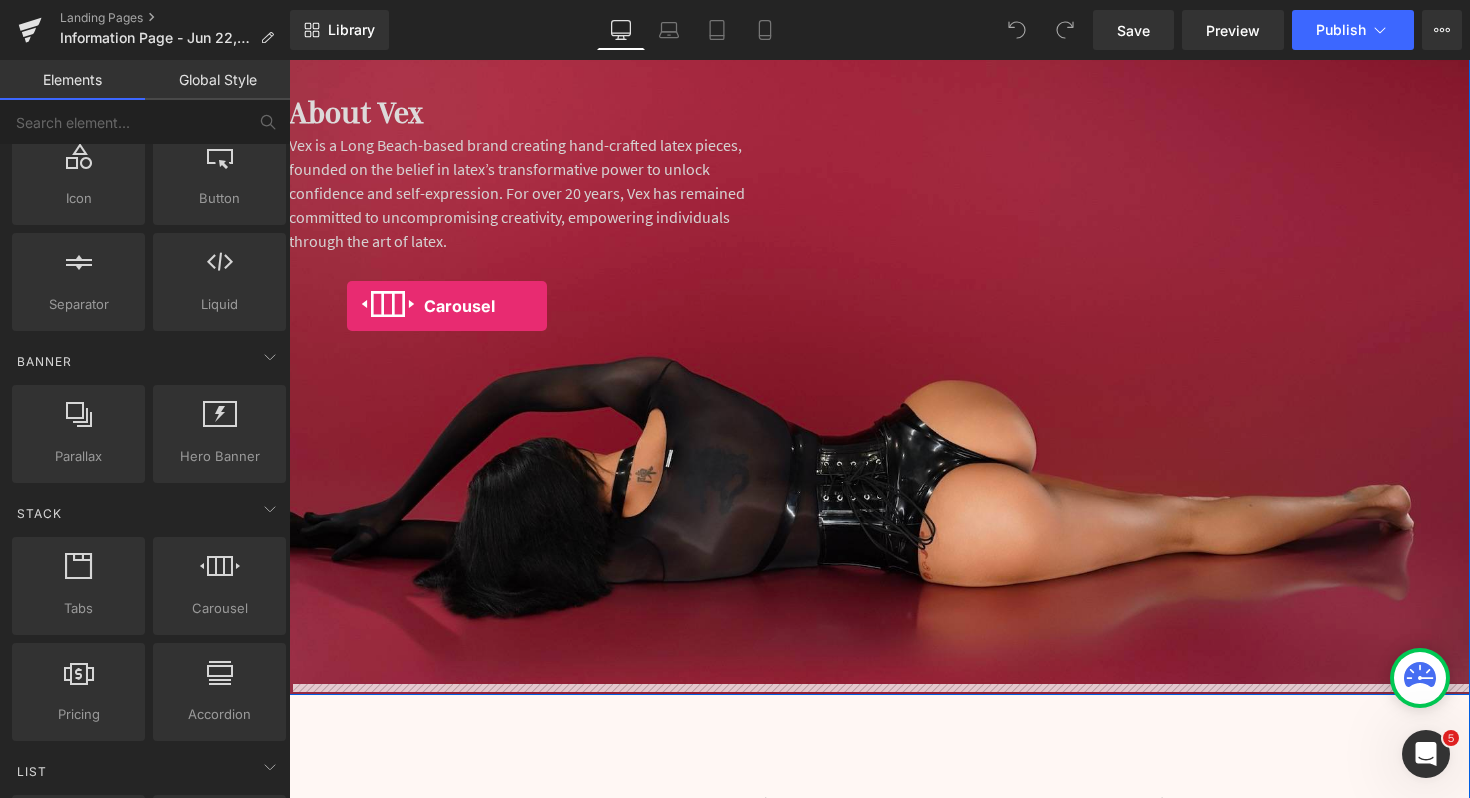 drag, startPoint x: 508, startPoint y: 646, endPoint x: 347, endPoint y: 306, distance: 376.19278 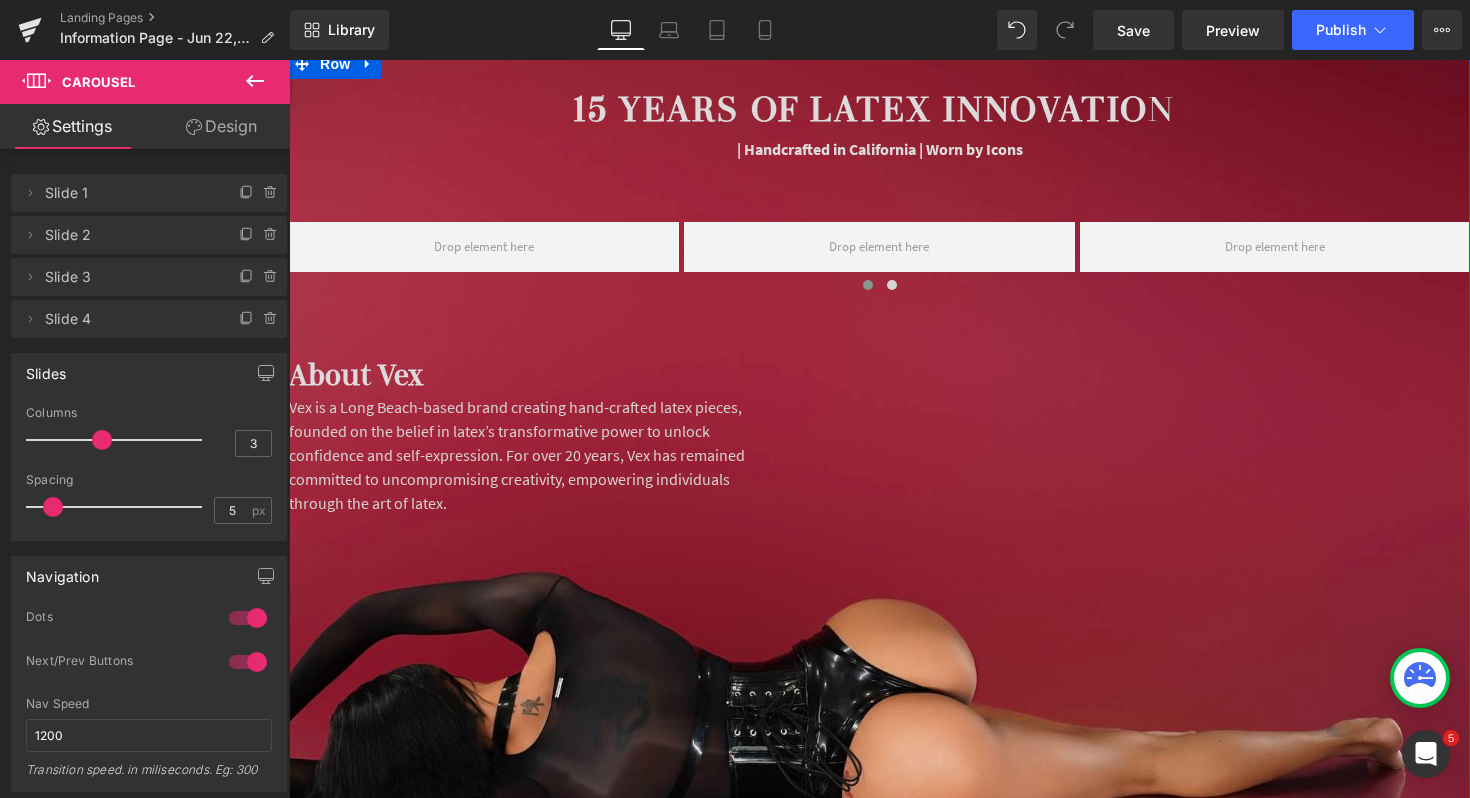 scroll, scrollTop: 110, scrollLeft: 0, axis: vertical 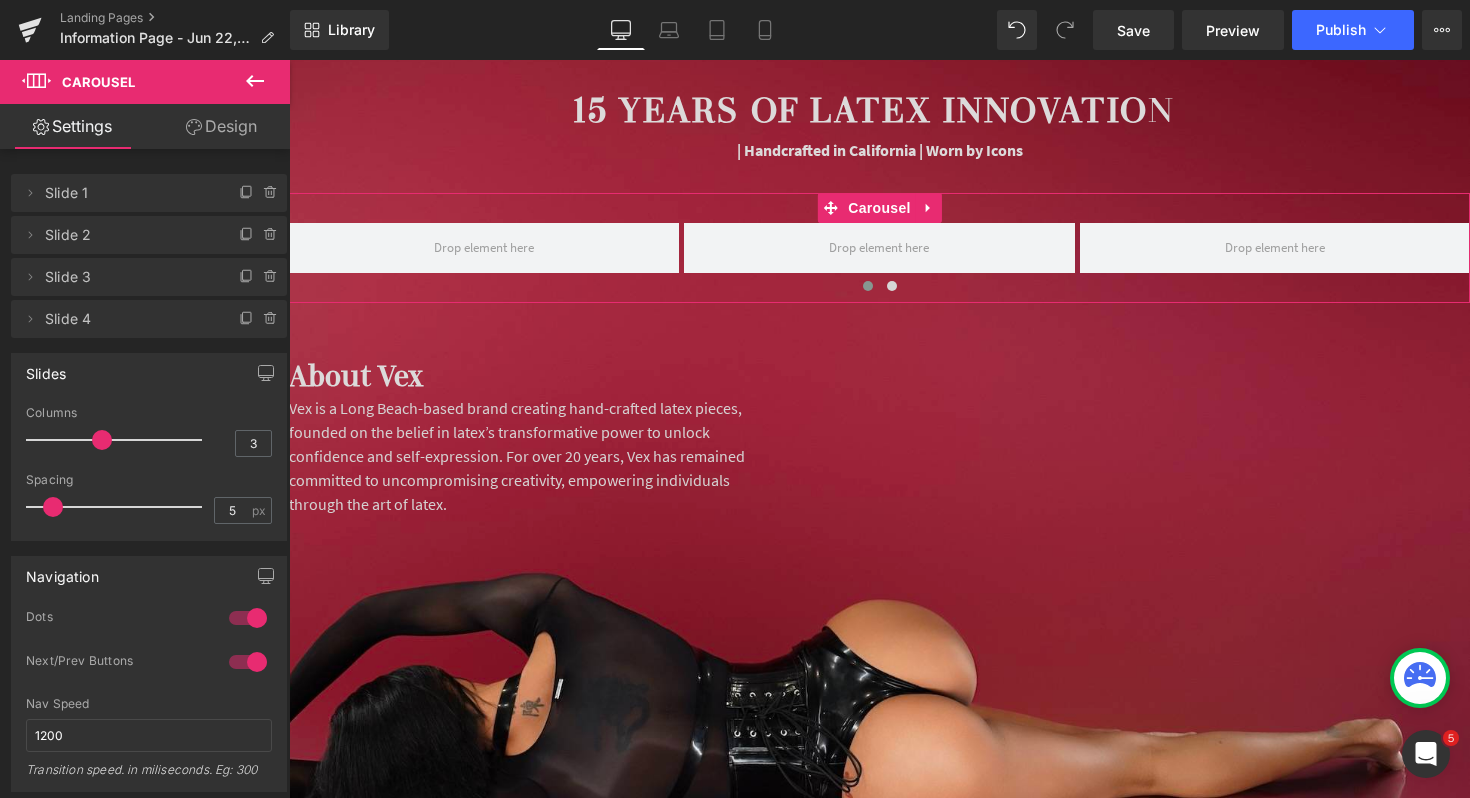 click on "Design" at bounding box center (221, 126) 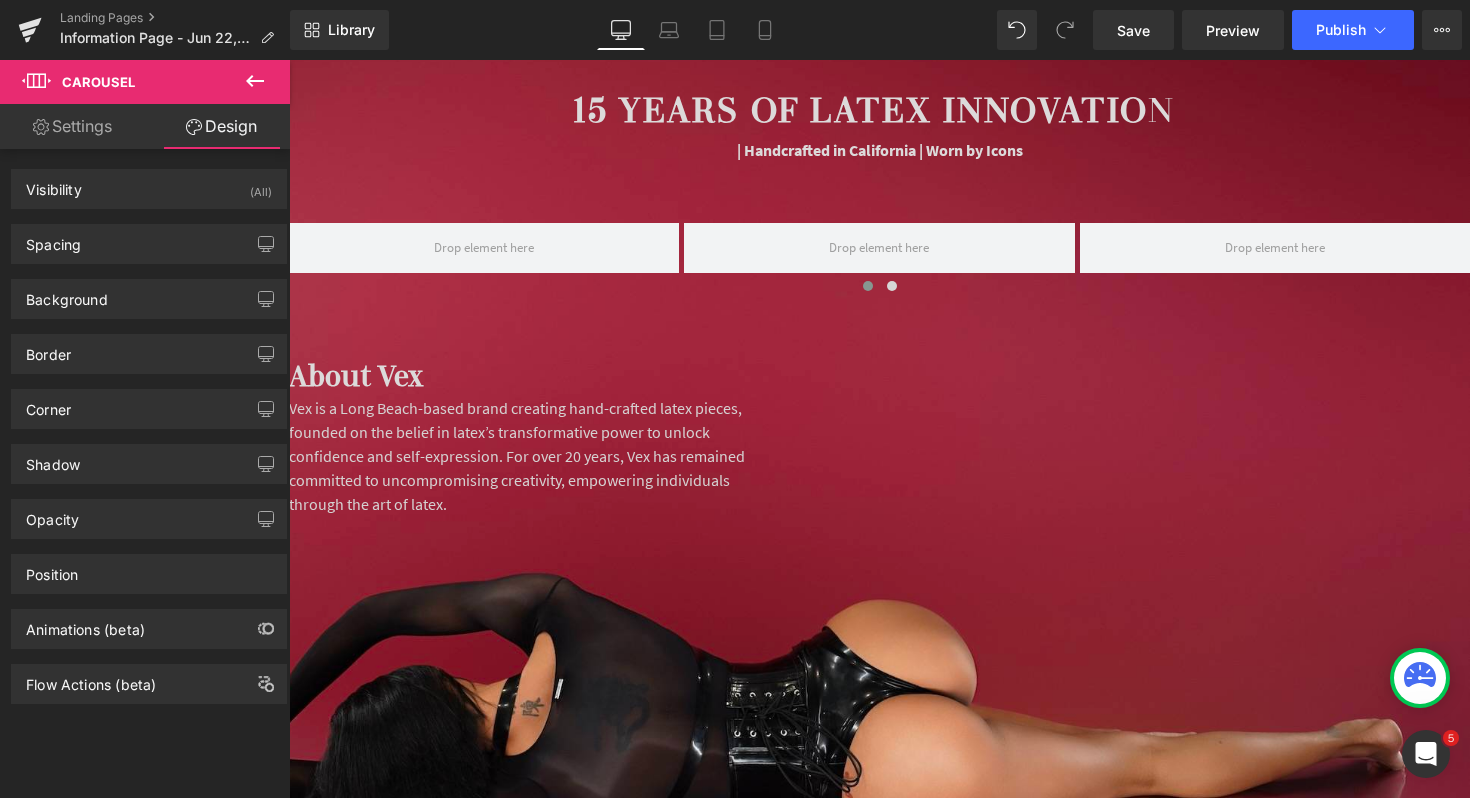 click 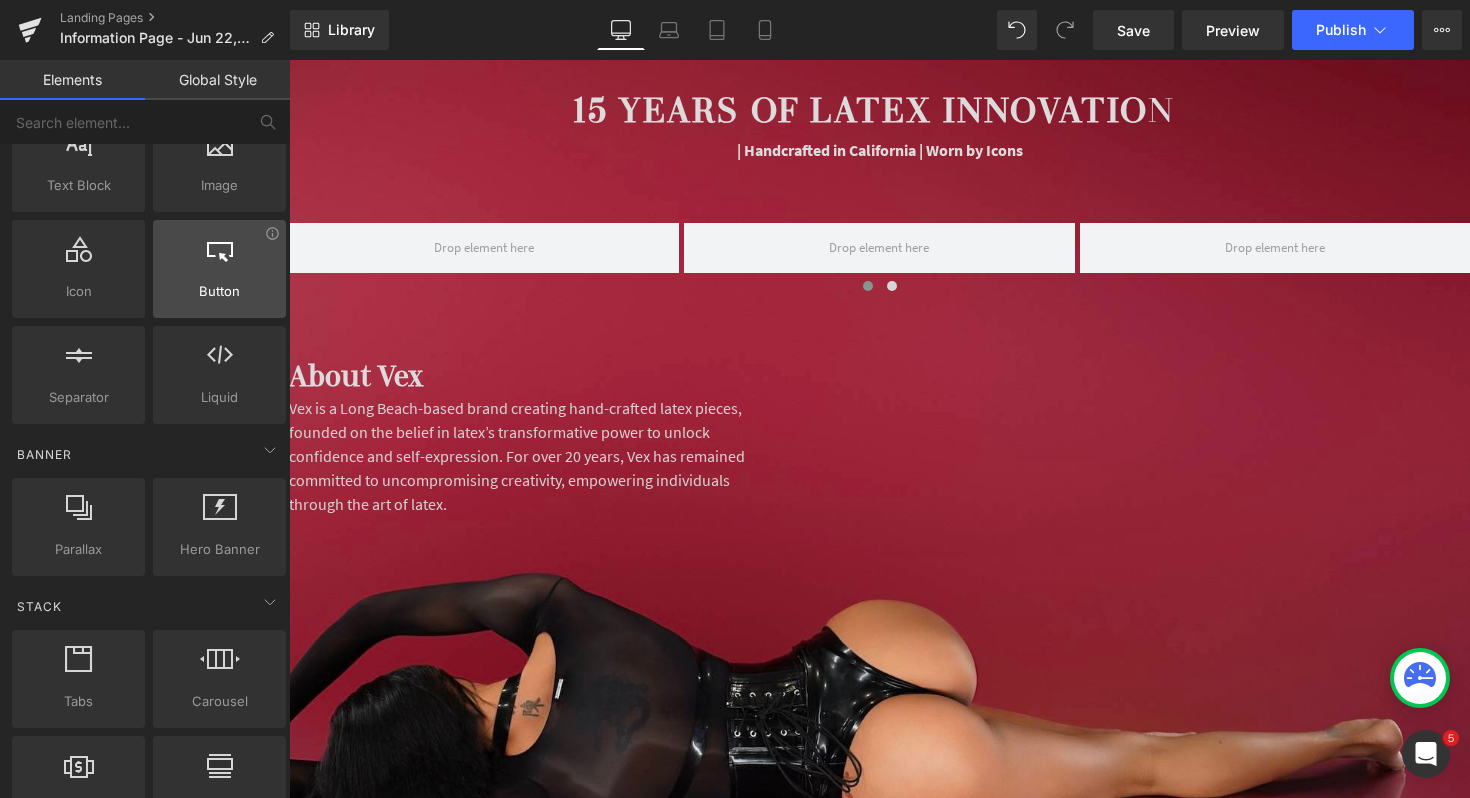 scroll, scrollTop: 0, scrollLeft: 0, axis: both 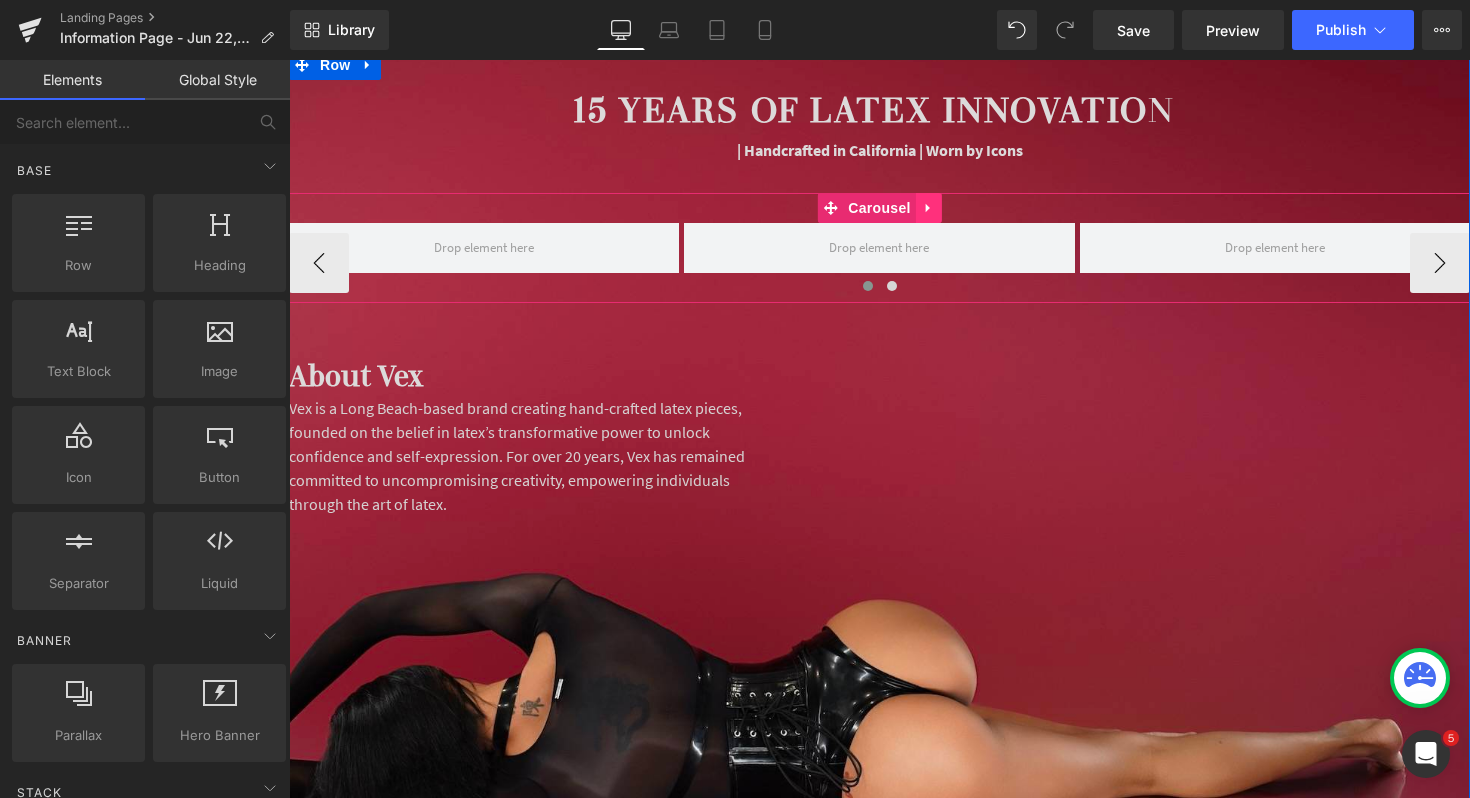 click 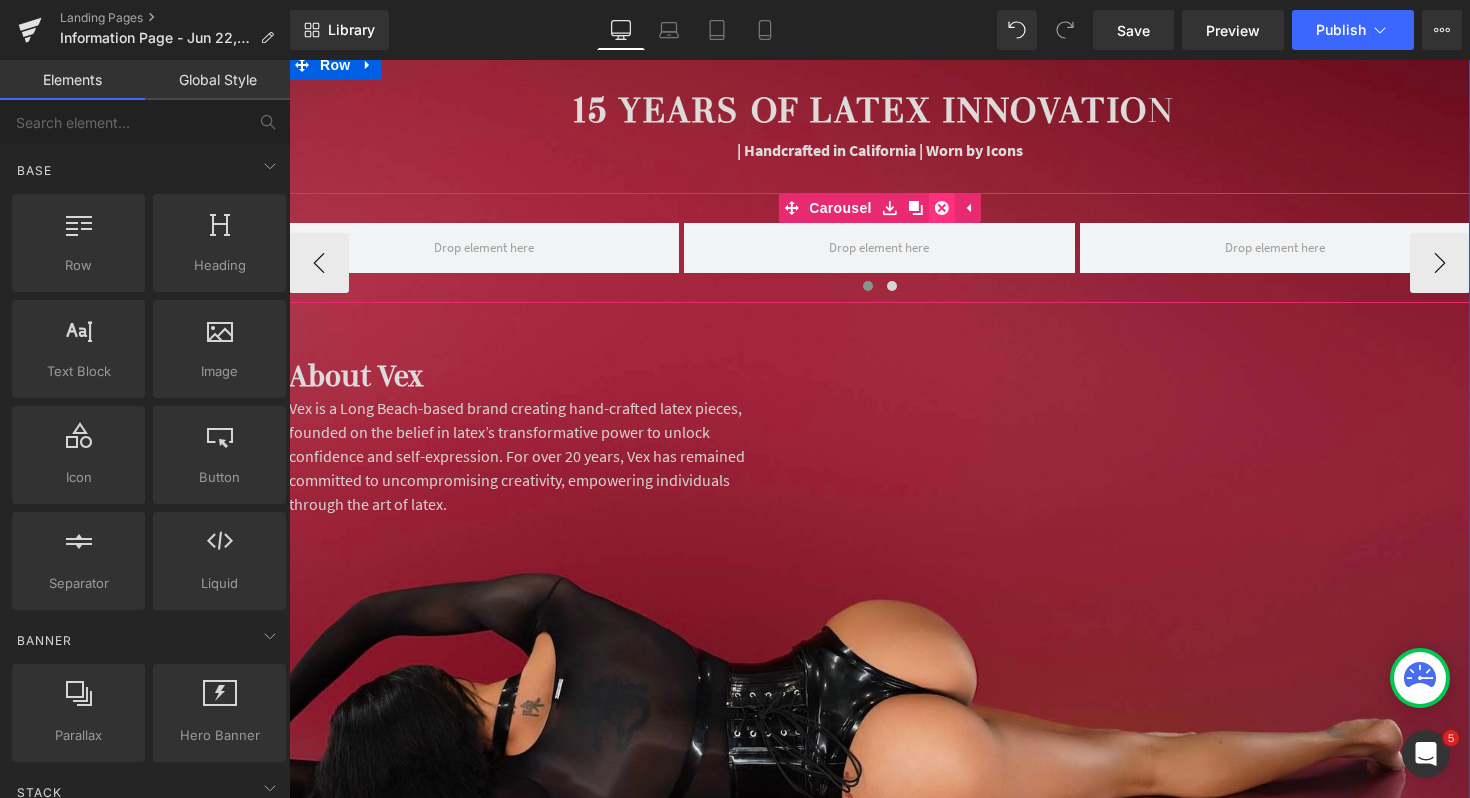 click 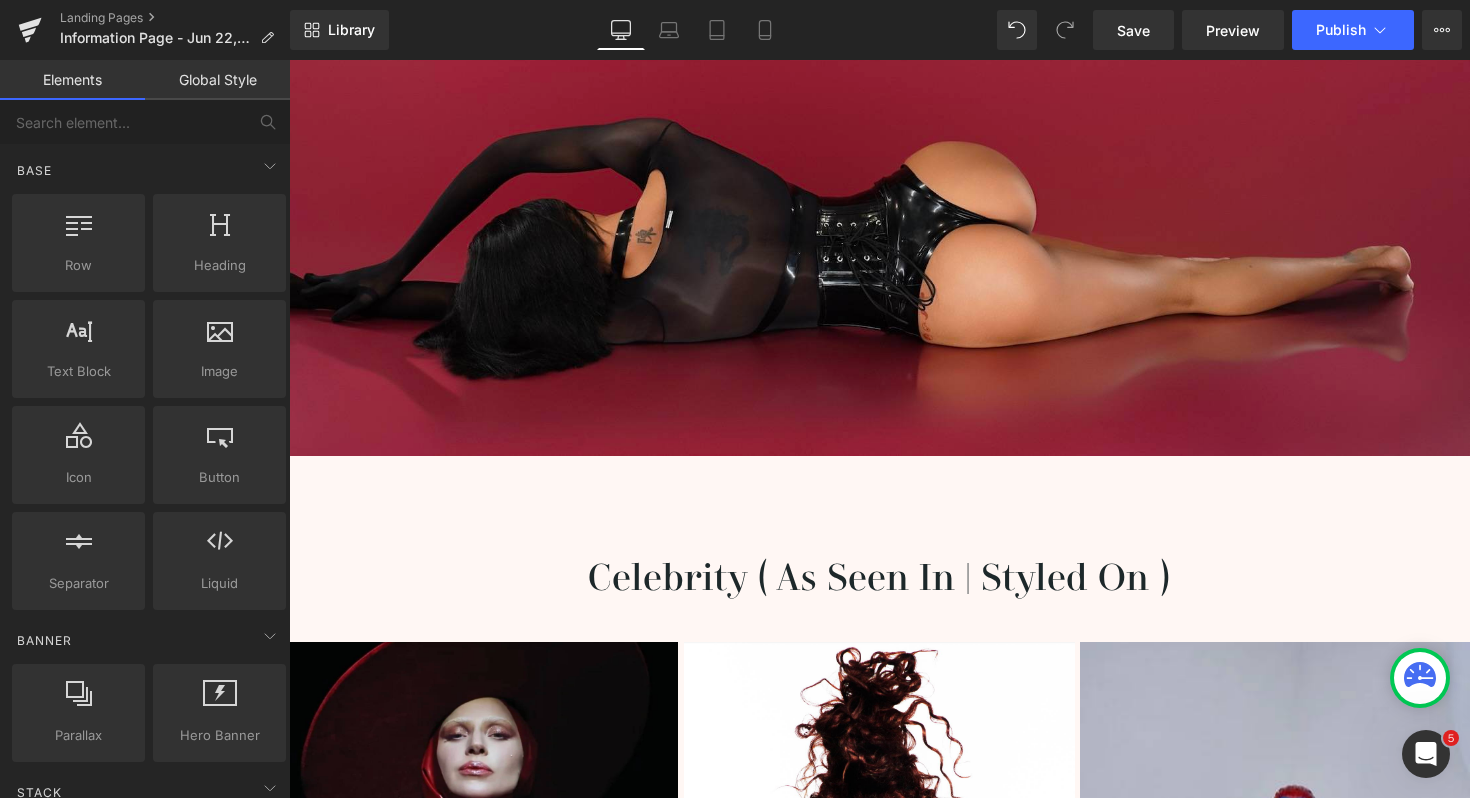 scroll, scrollTop: 500, scrollLeft: 0, axis: vertical 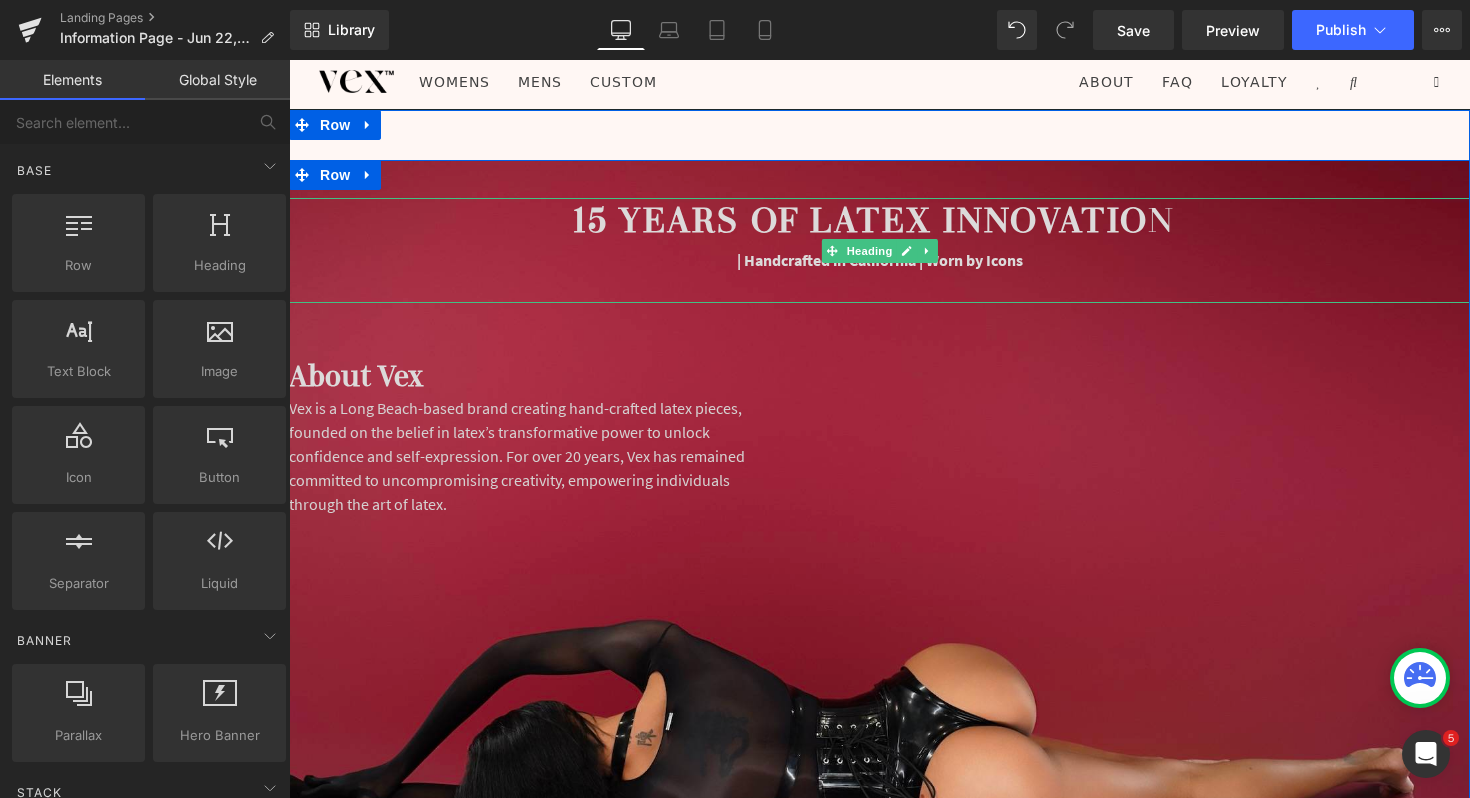 click at bounding box center [879, 288] 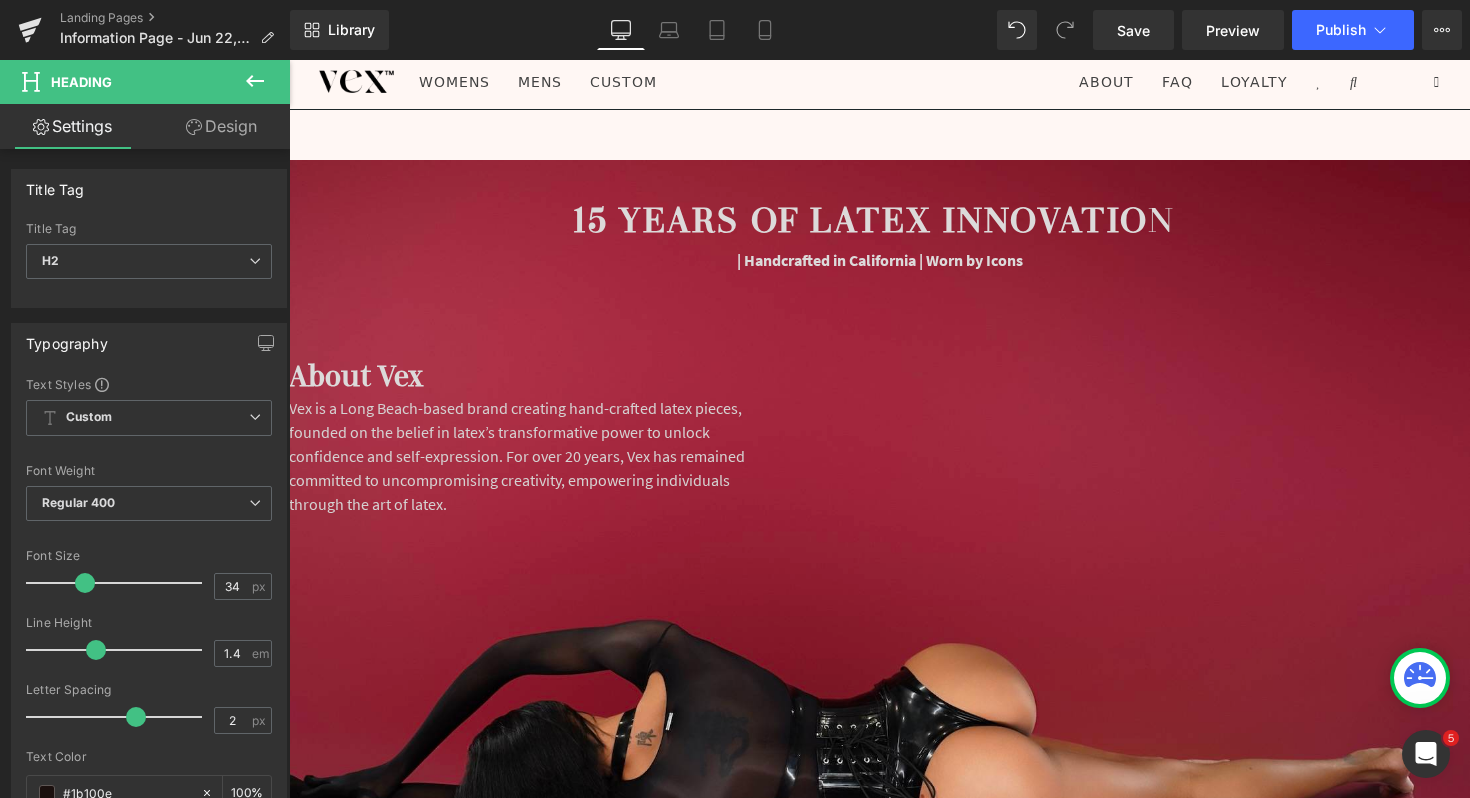 click 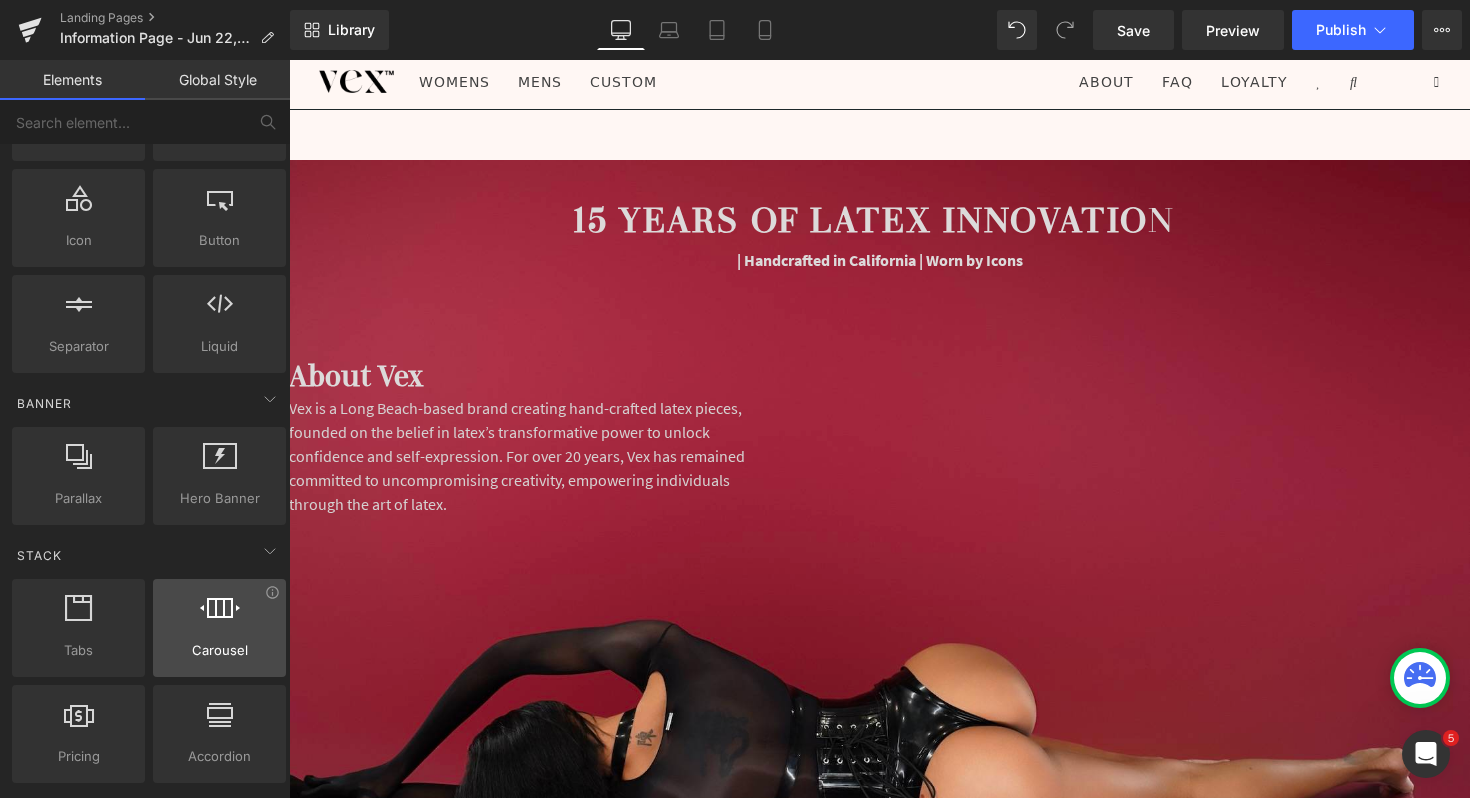 scroll, scrollTop: 274, scrollLeft: 0, axis: vertical 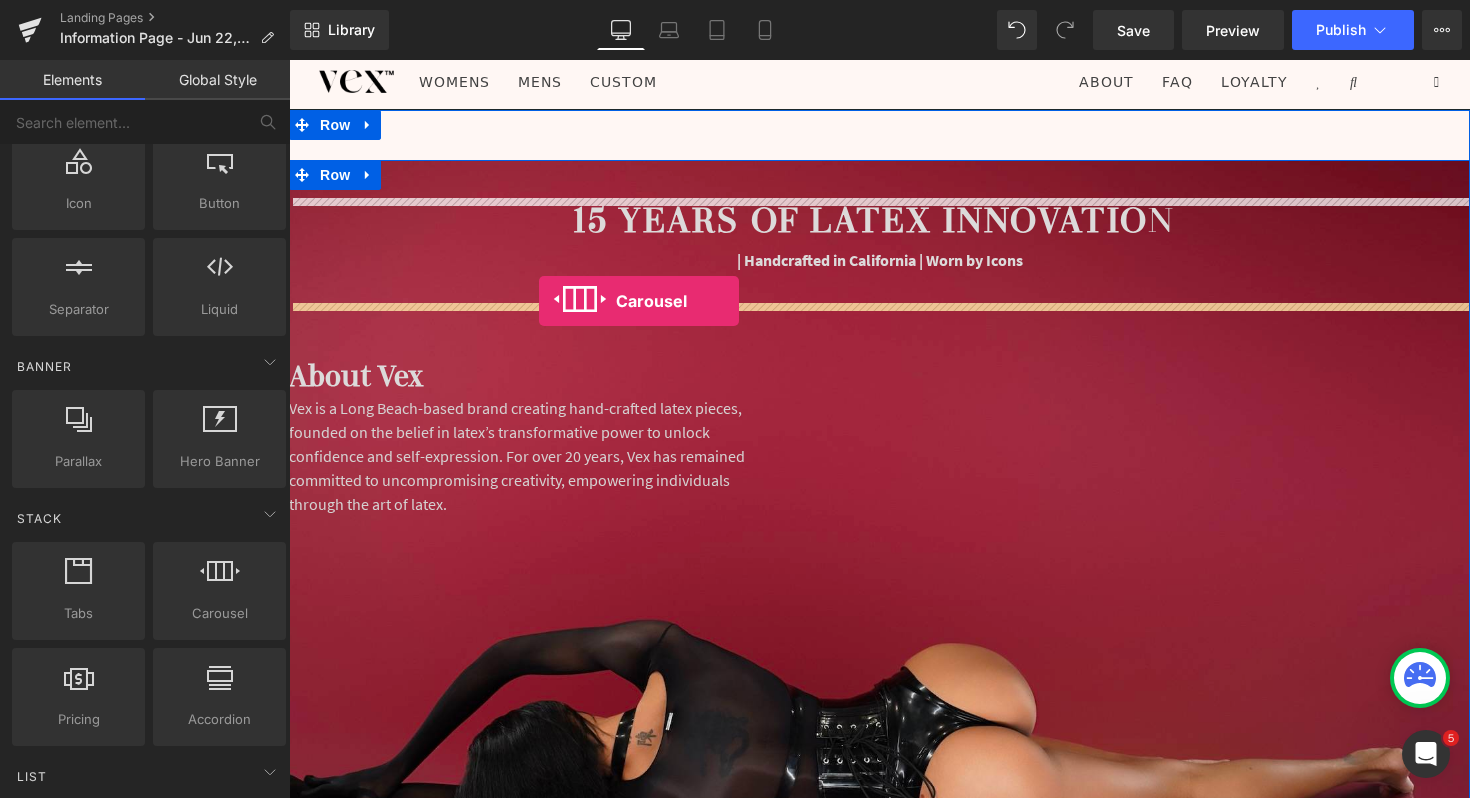 drag, startPoint x: 520, startPoint y: 679, endPoint x: 539, endPoint y: 301, distance: 378.4772 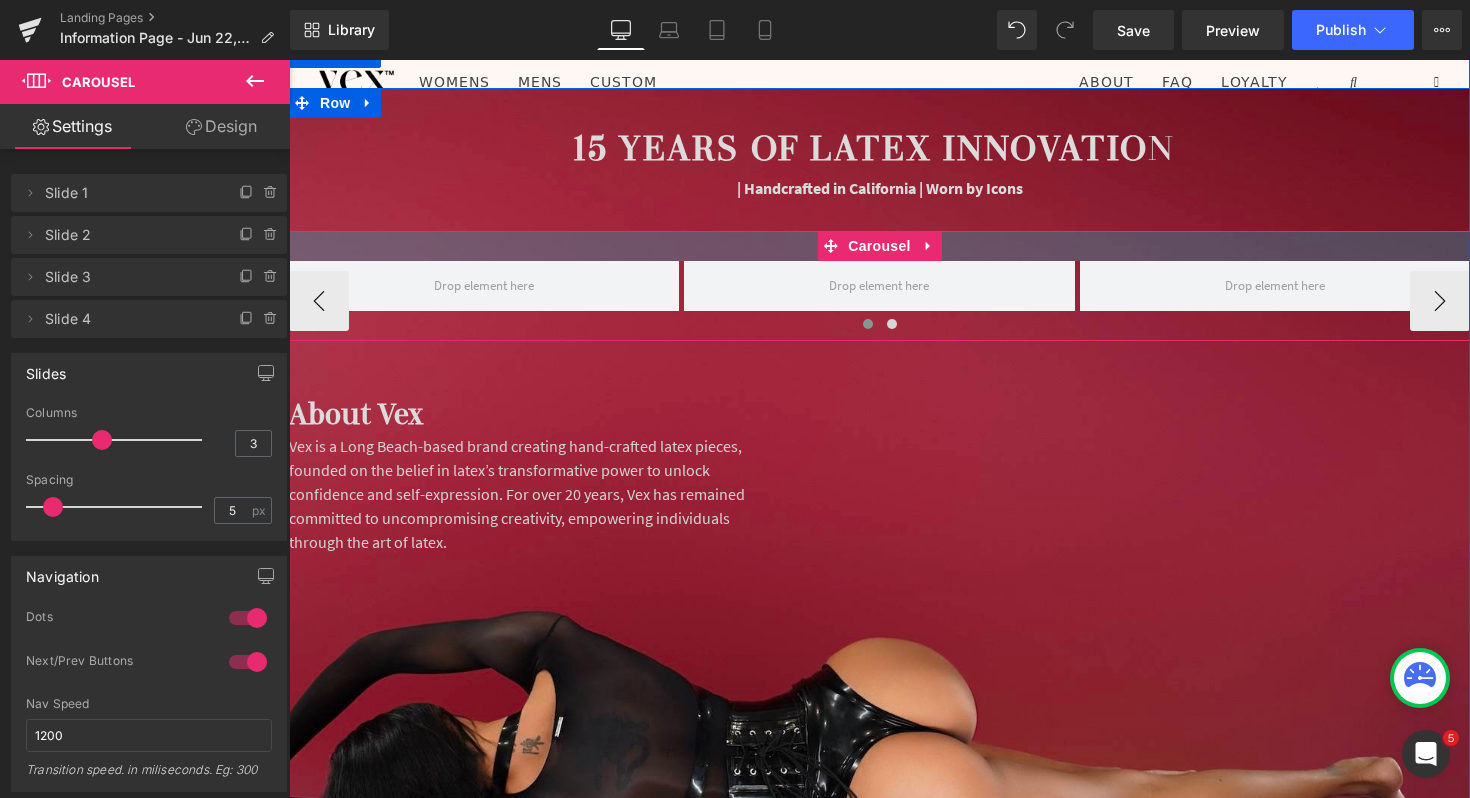 scroll, scrollTop: 0, scrollLeft: 0, axis: both 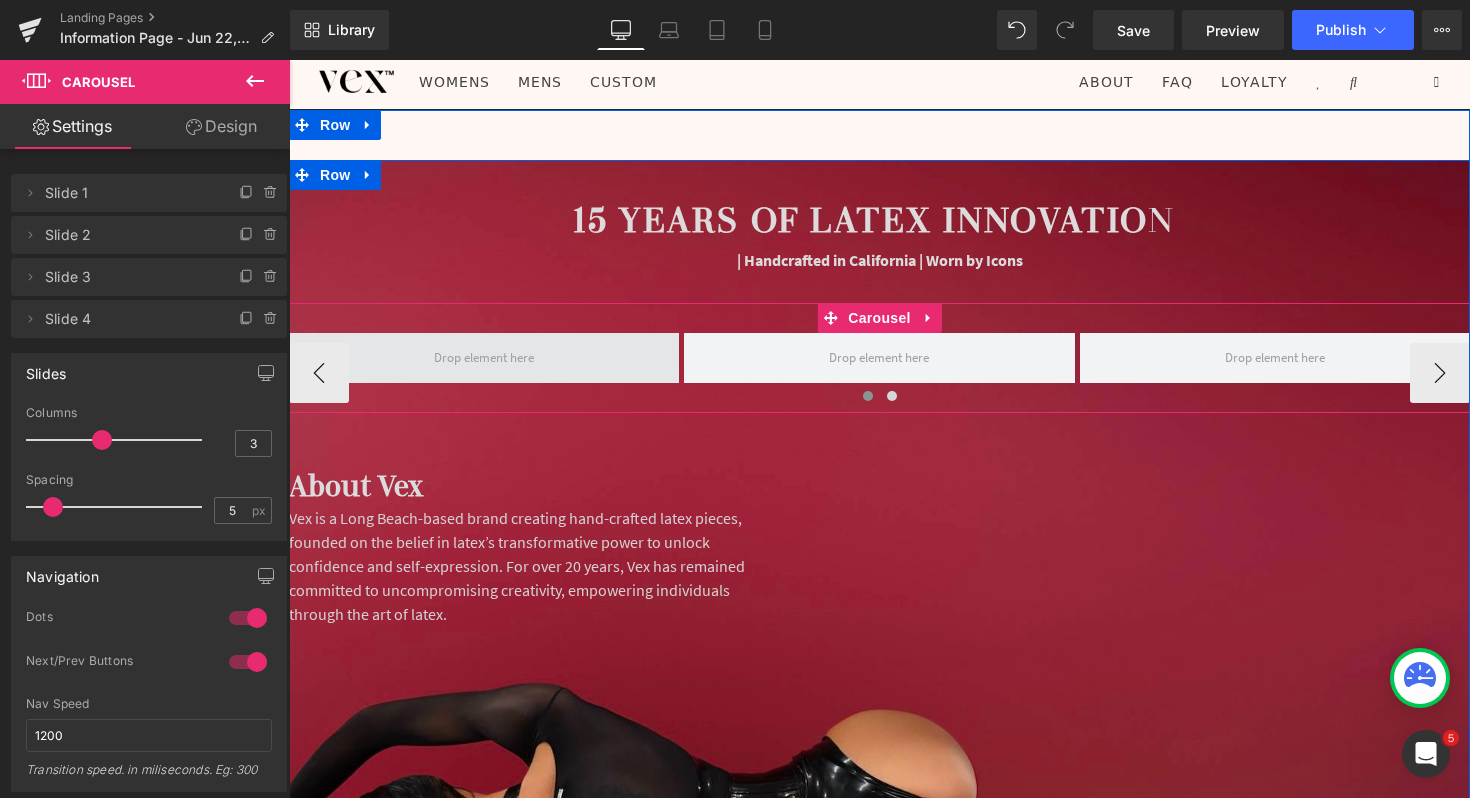 click at bounding box center [484, 357] 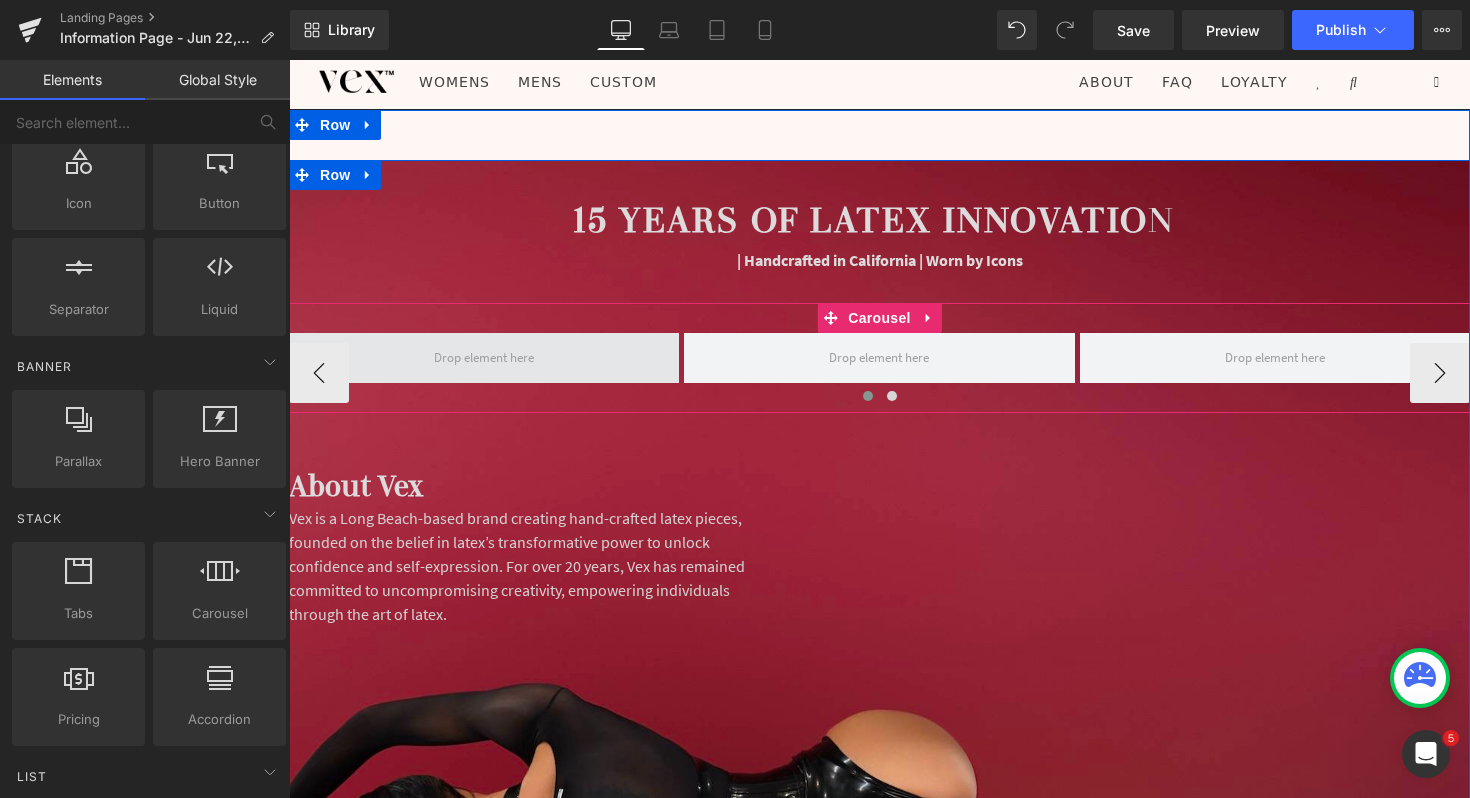 click at bounding box center (484, 357) 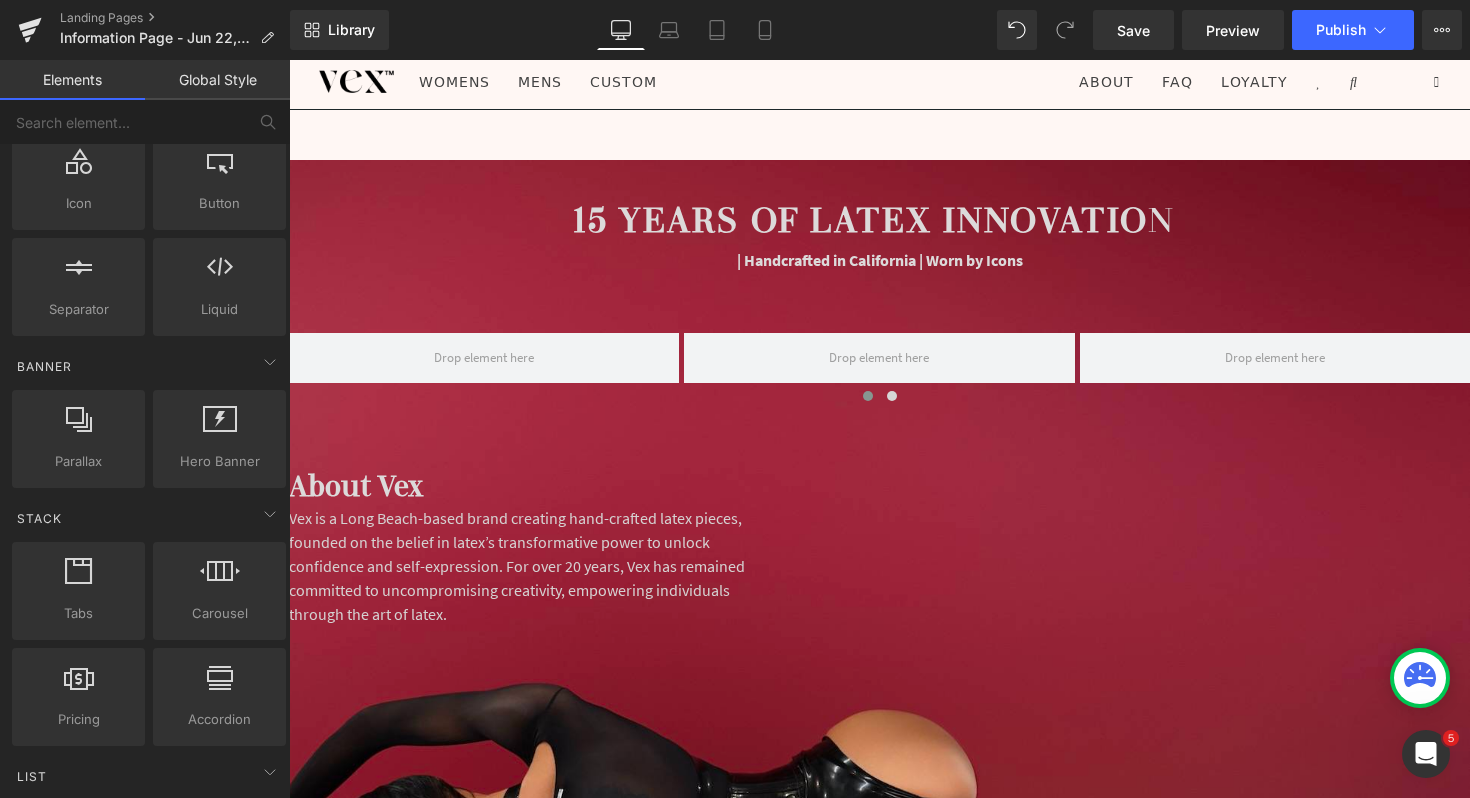 scroll, scrollTop: 0, scrollLeft: 0, axis: both 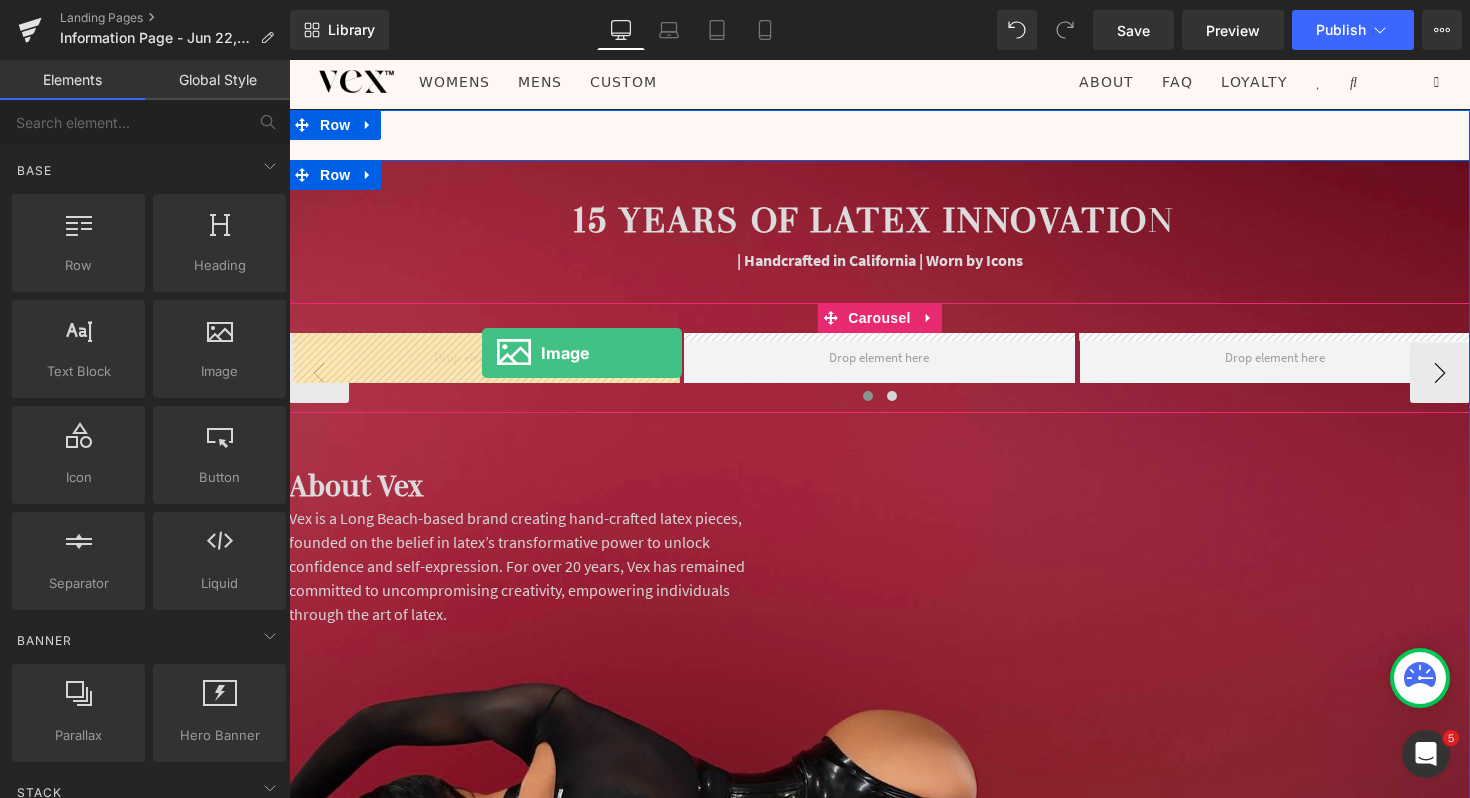 drag, startPoint x: 514, startPoint y: 432, endPoint x: 478, endPoint y: 353, distance: 86.815895 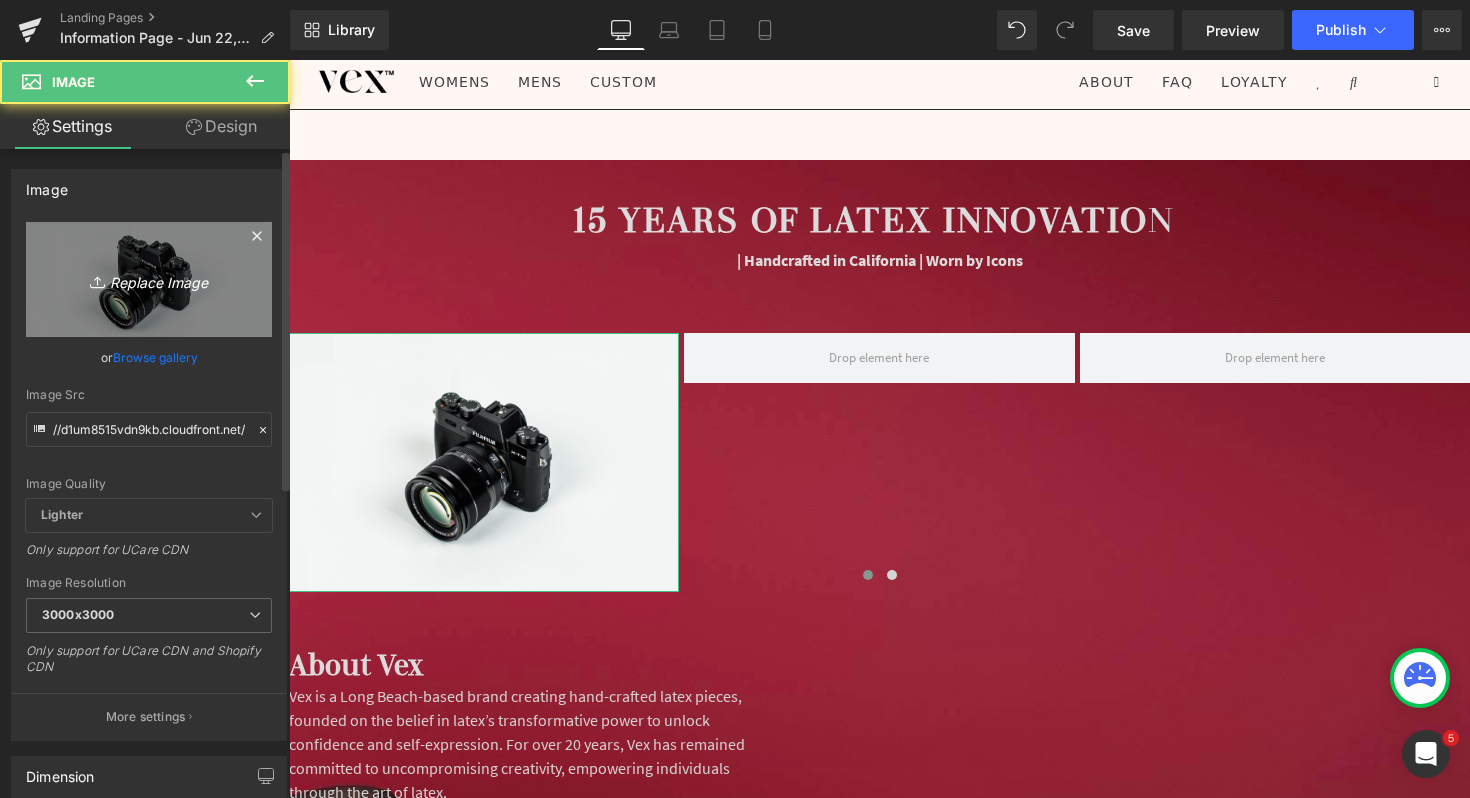 click on "Replace Image" at bounding box center [149, 279] 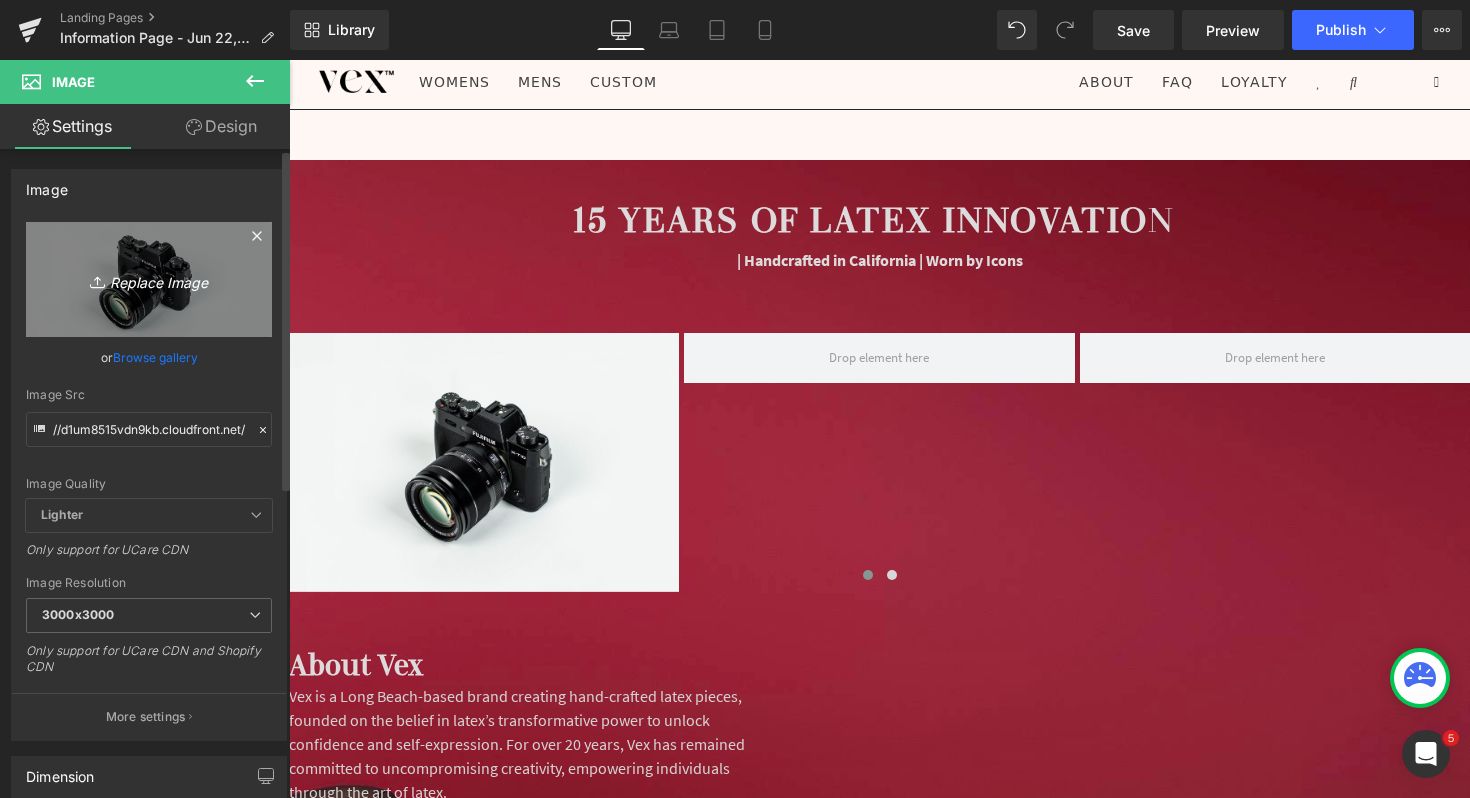 type on "C:\fakepath\VOGUE_LOGO.svg.png" 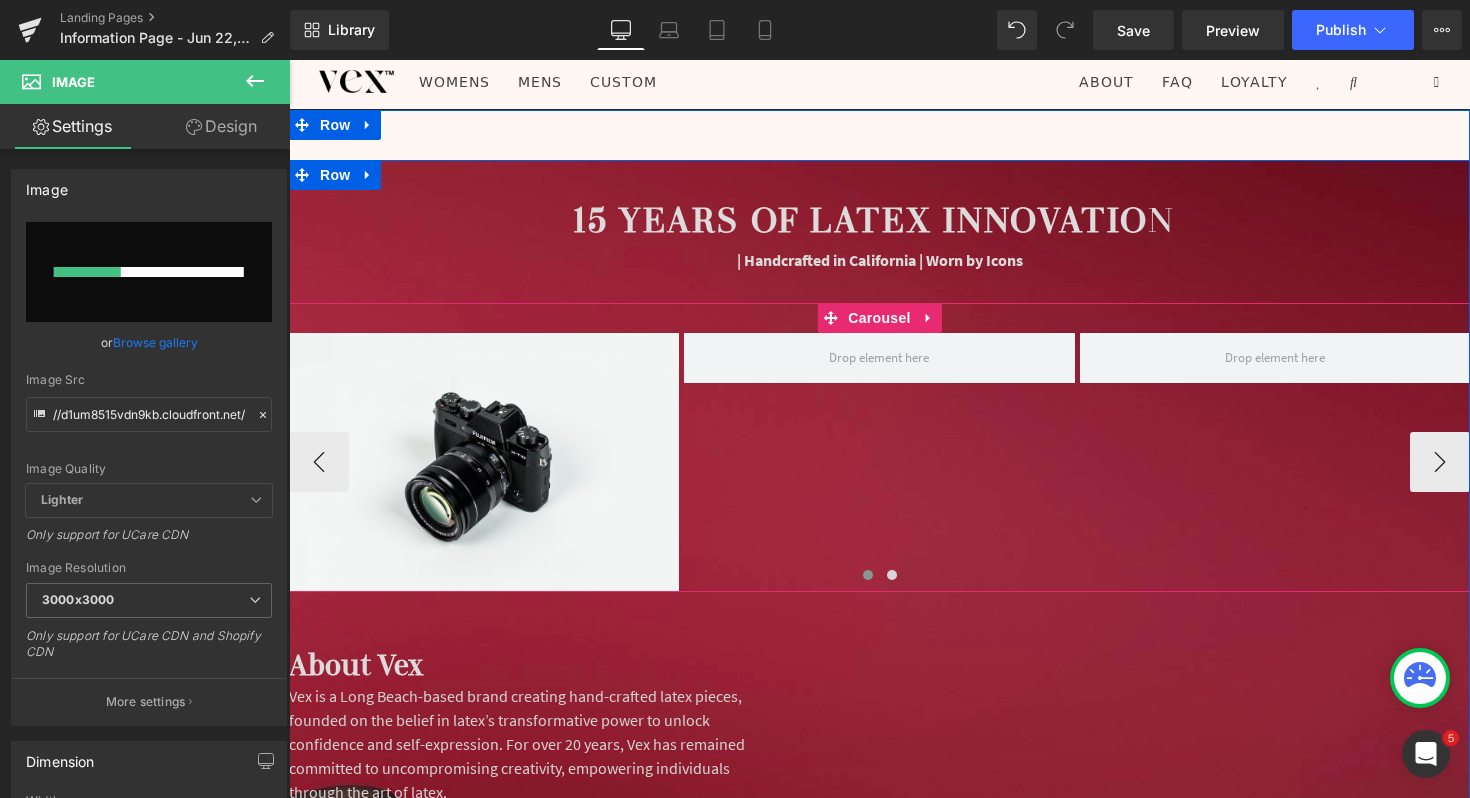 type 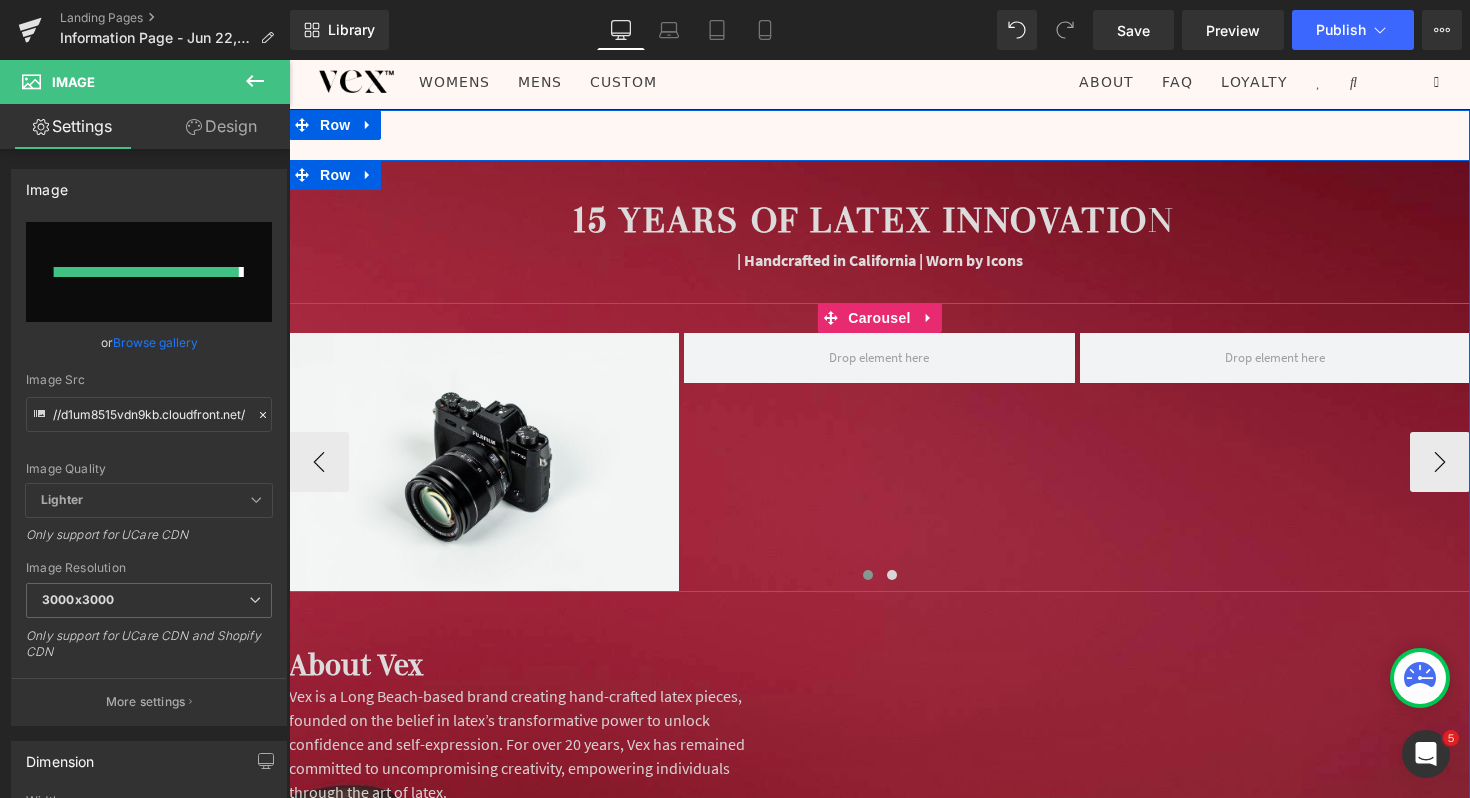 type on "https://ucarecdn.com/9fec2ac0-f755-4099-944e-3f99e5fcb294/-/format/auto/-/preview/3000x3000/-/quality/lighter/VOGUE_LOGO.svg.png" 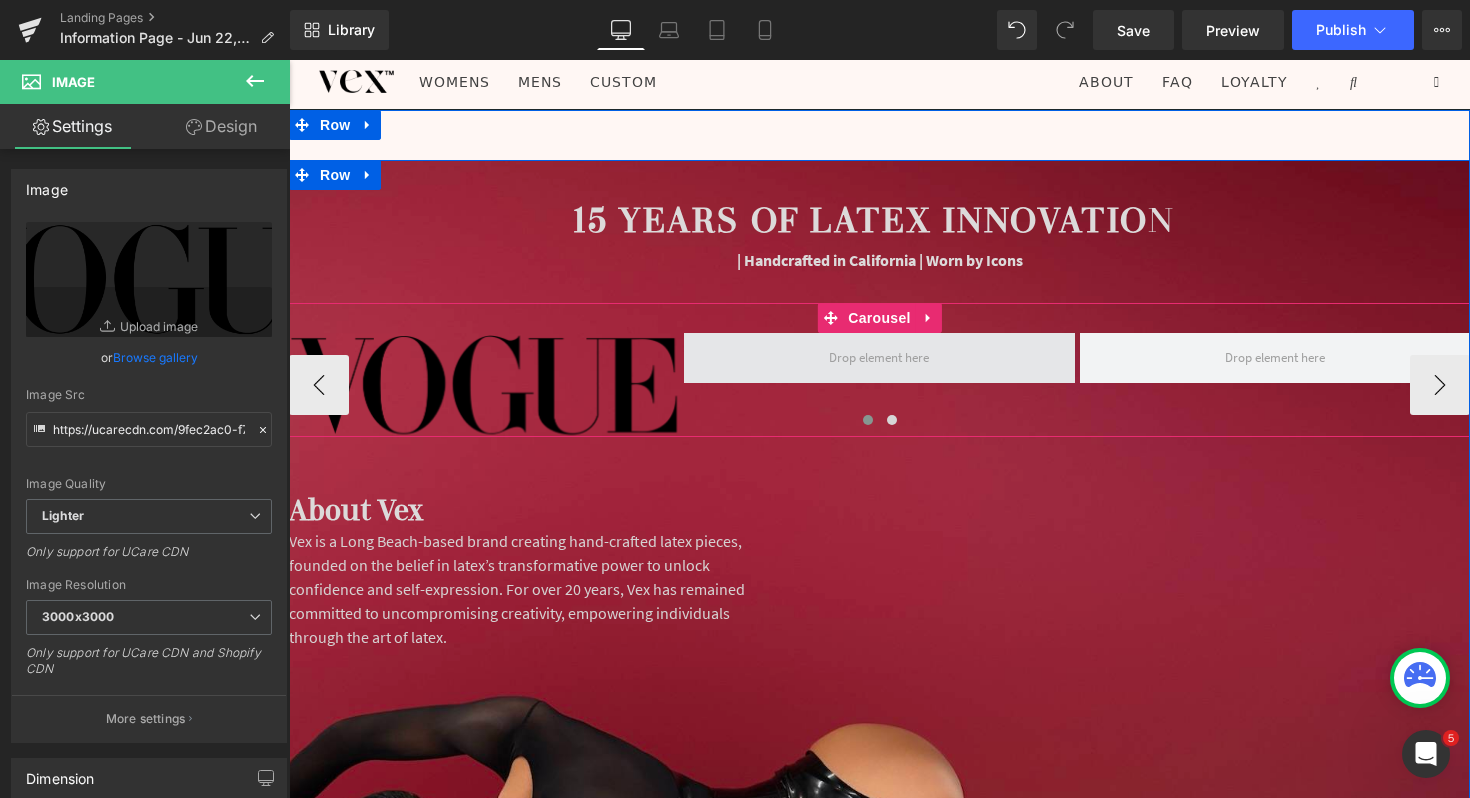 click at bounding box center [879, 357] 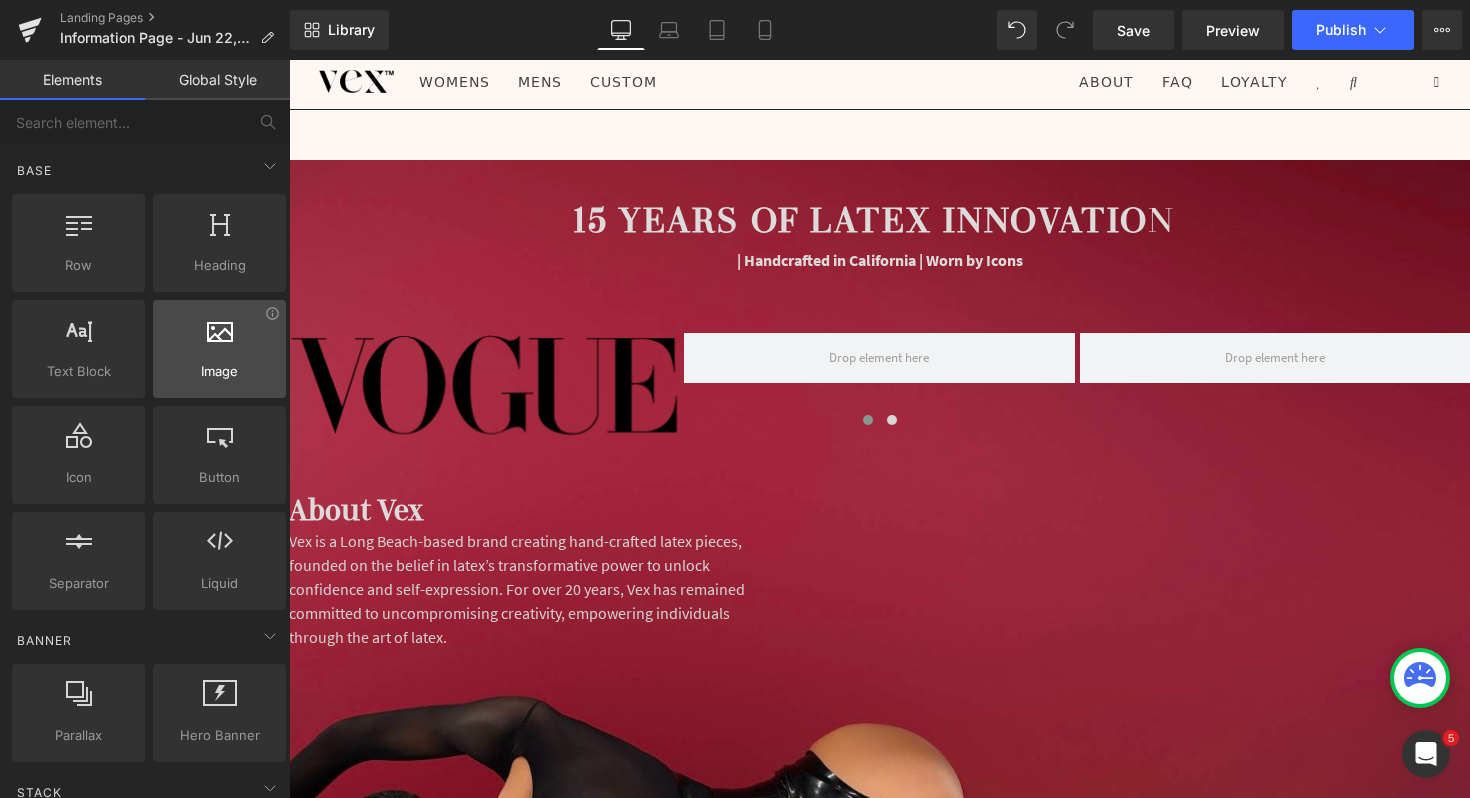 click at bounding box center (219, 338) 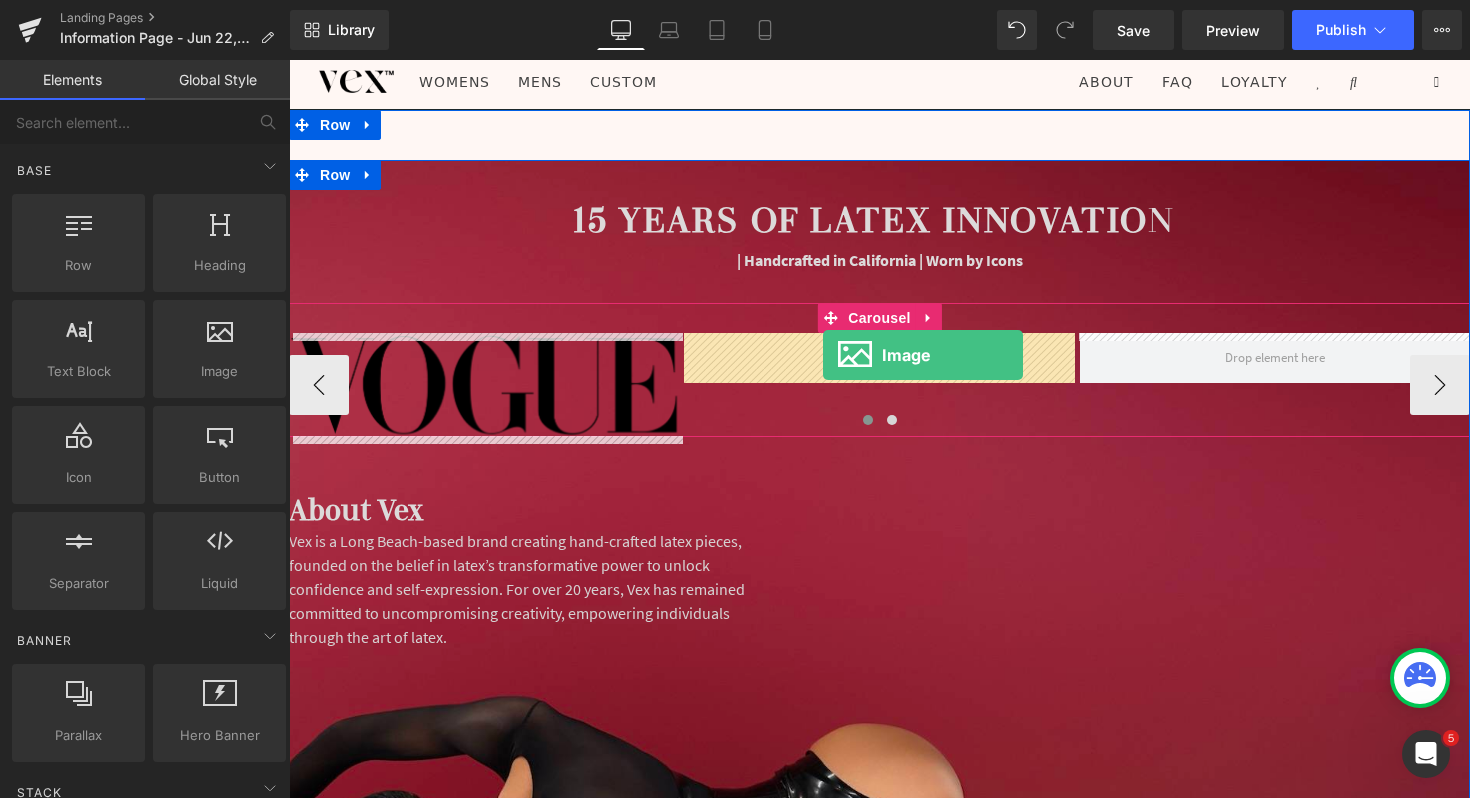 drag, startPoint x: 536, startPoint y: 410, endPoint x: 821, endPoint y: 358, distance: 289.70502 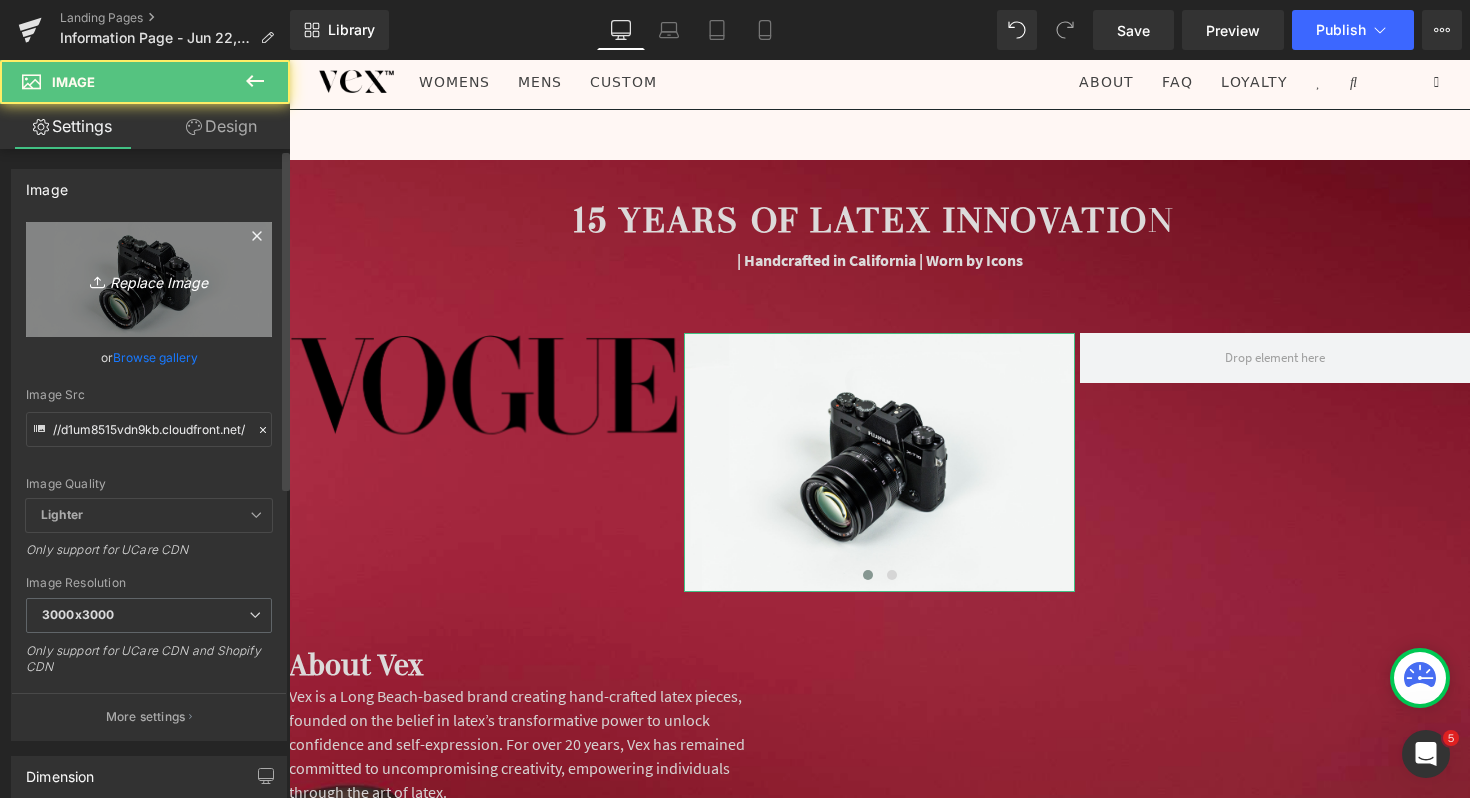 click on "Replace Image" at bounding box center (149, 279) 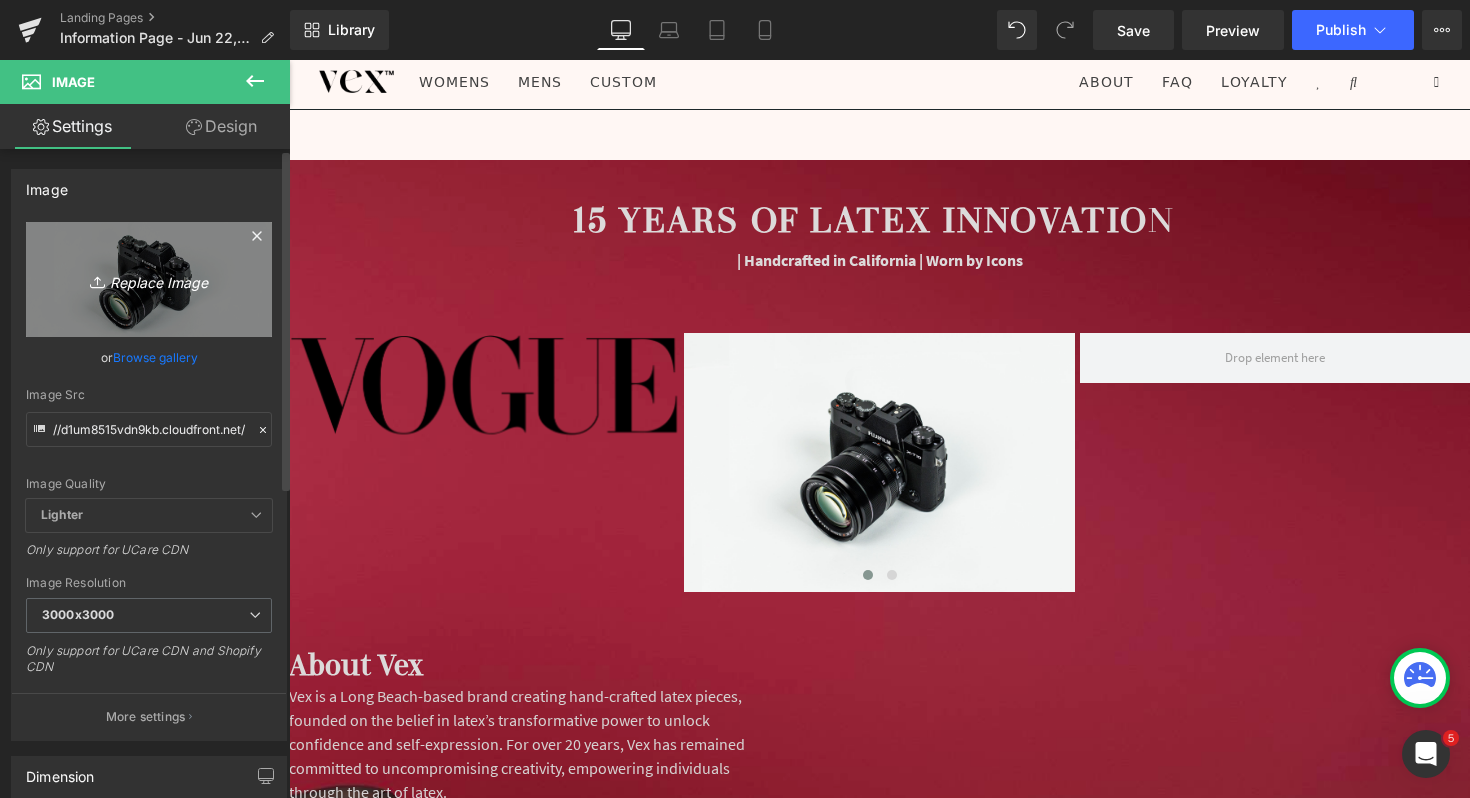 type on "C:\fakepath\371-3716375_the-latest-allure-magazine-logo-png-transparent-png+copy.png" 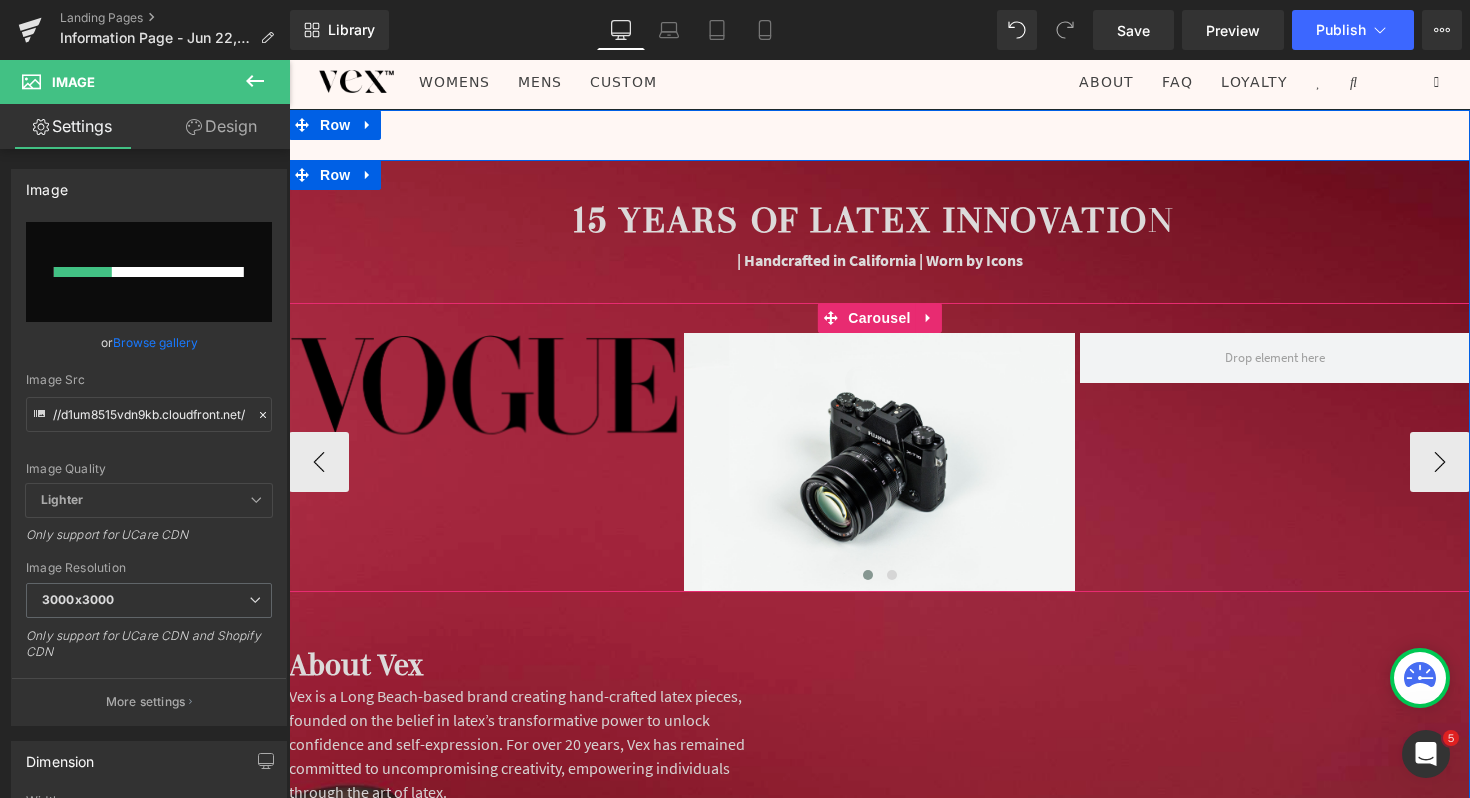 type 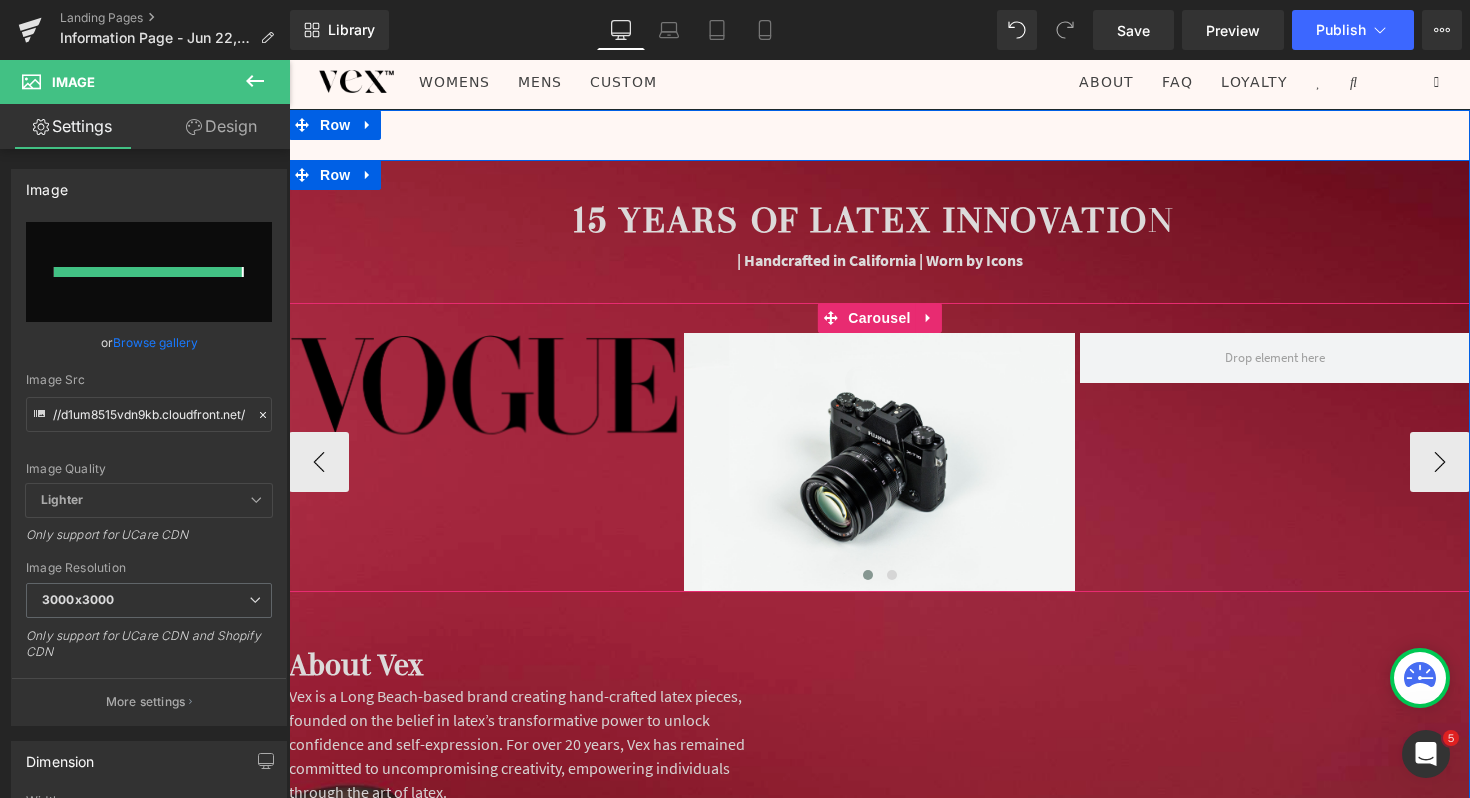 type on "https://ucarecdn.com/f8ac2254-0f0f-464d-824f-99af0f7b8c87/-/format/auto/-/preview/3000x3000/-/quality/lighter/371-3716375_the-latest-allure-magazine-logo-png-transparent-png+copy.png" 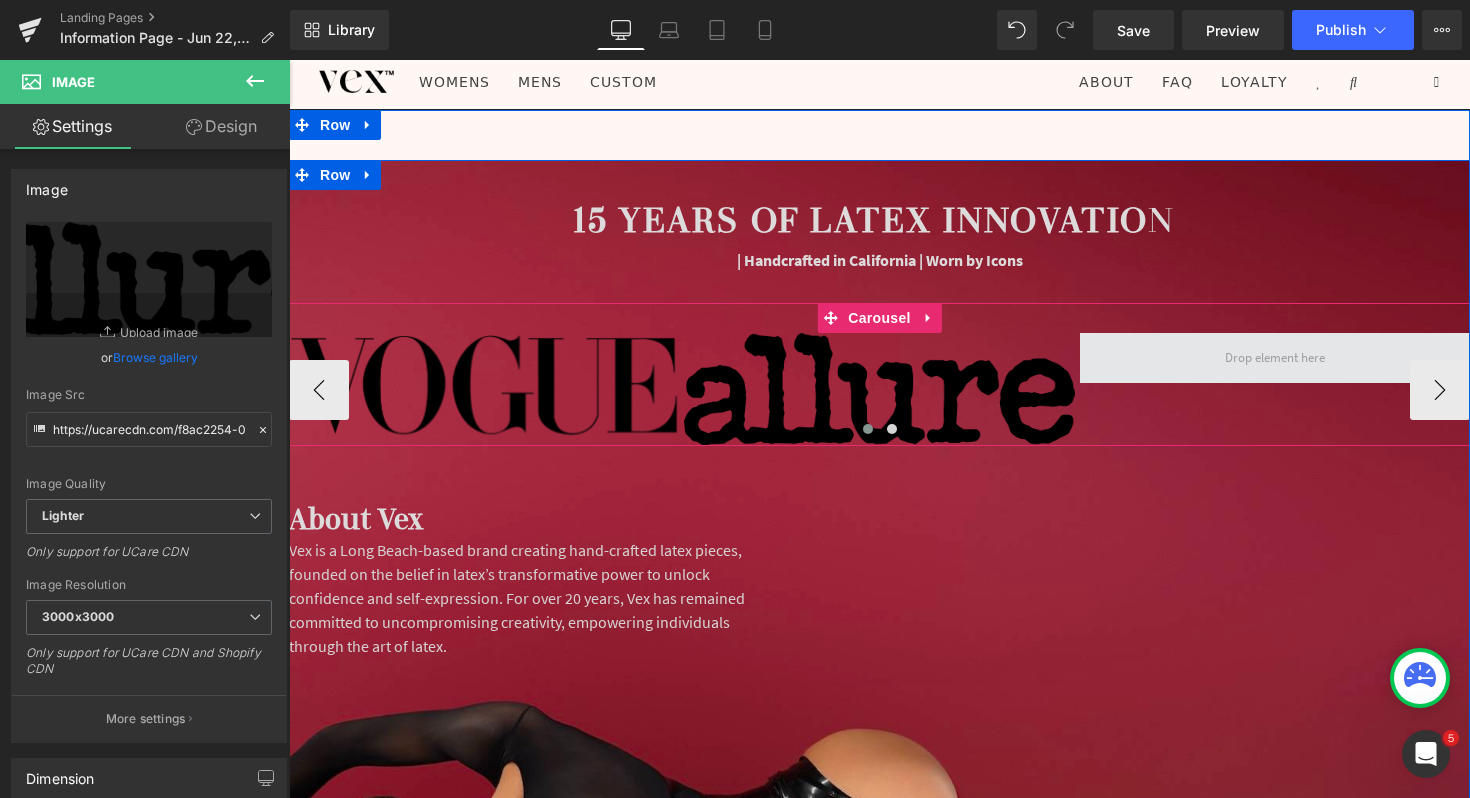 click at bounding box center (1275, 357) 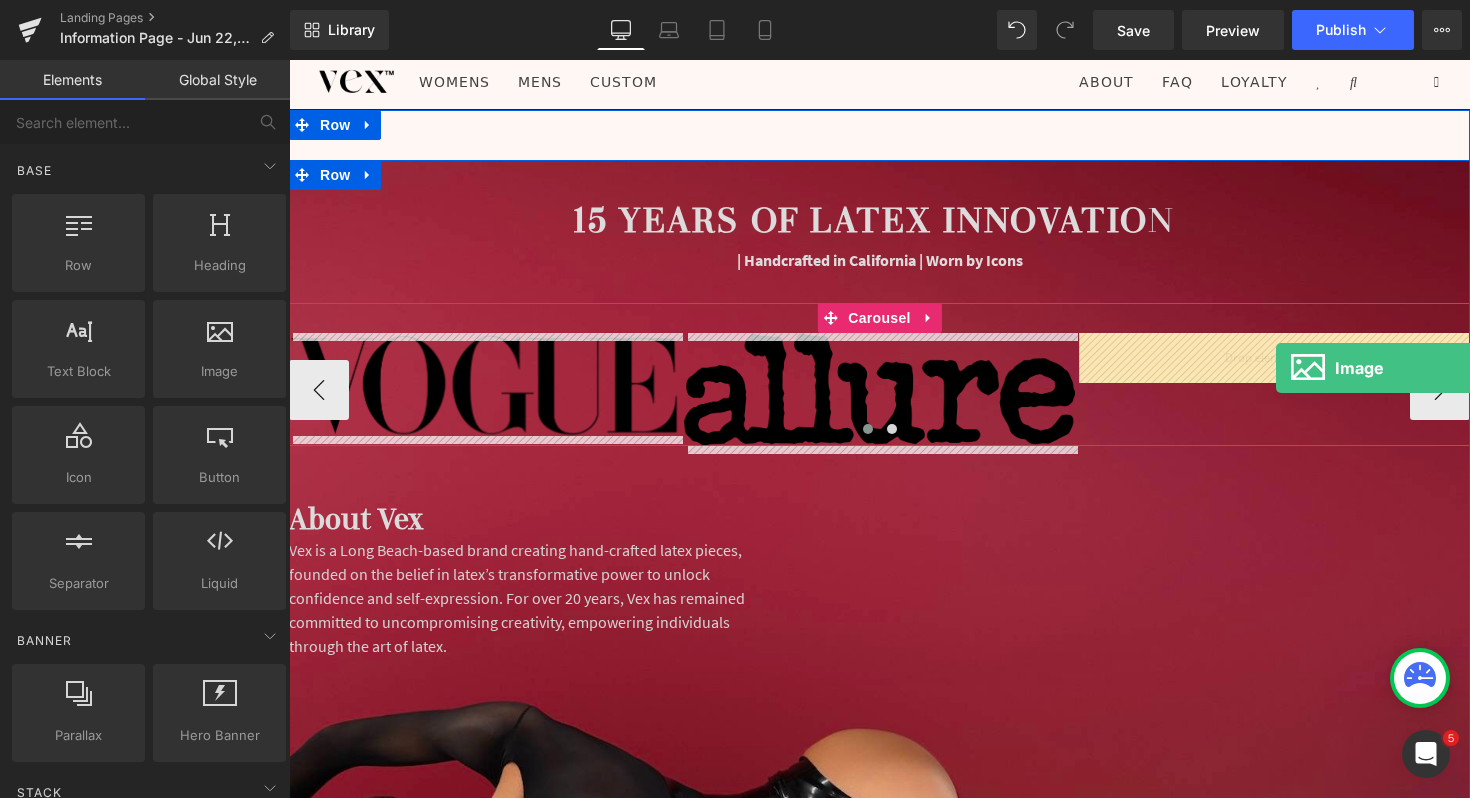 drag, startPoint x: 484, startPoint y: 396, endPoint x: 1276, endPoint y: 367, distance: 792.53076 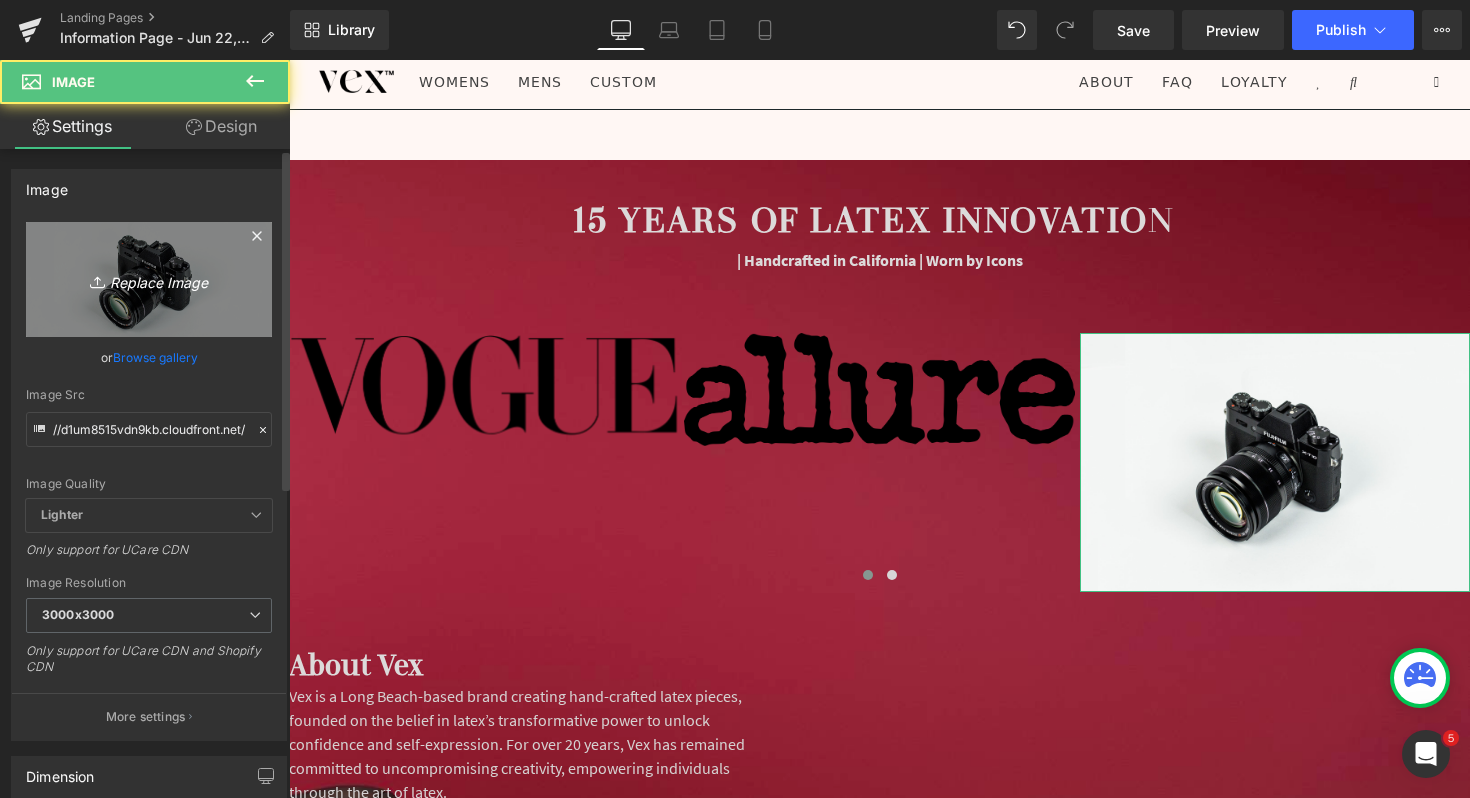click on "Replace Image" at bounding box center (149, 279) 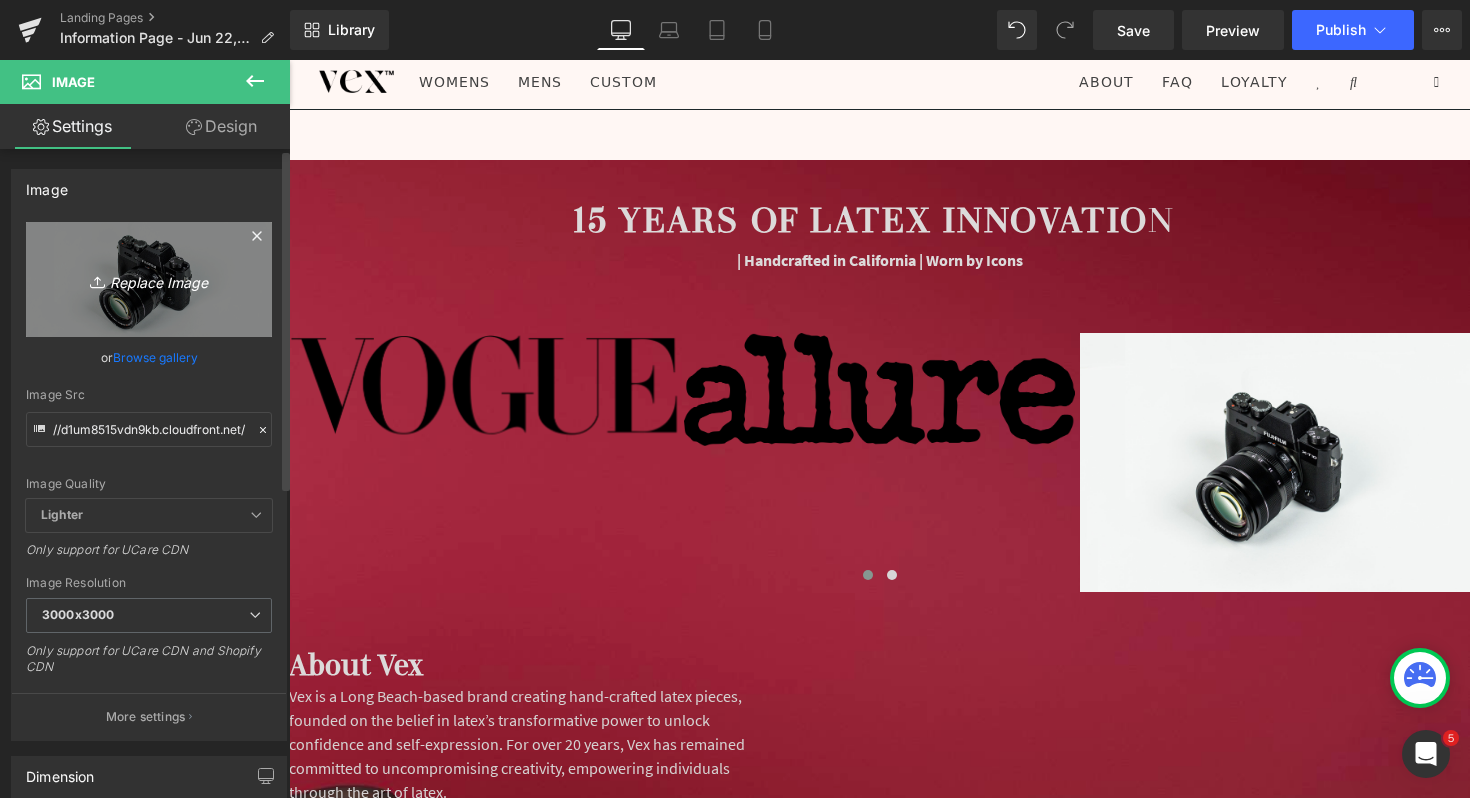 type on "C:\fakepath\Lofficiel_logo.svg.png" 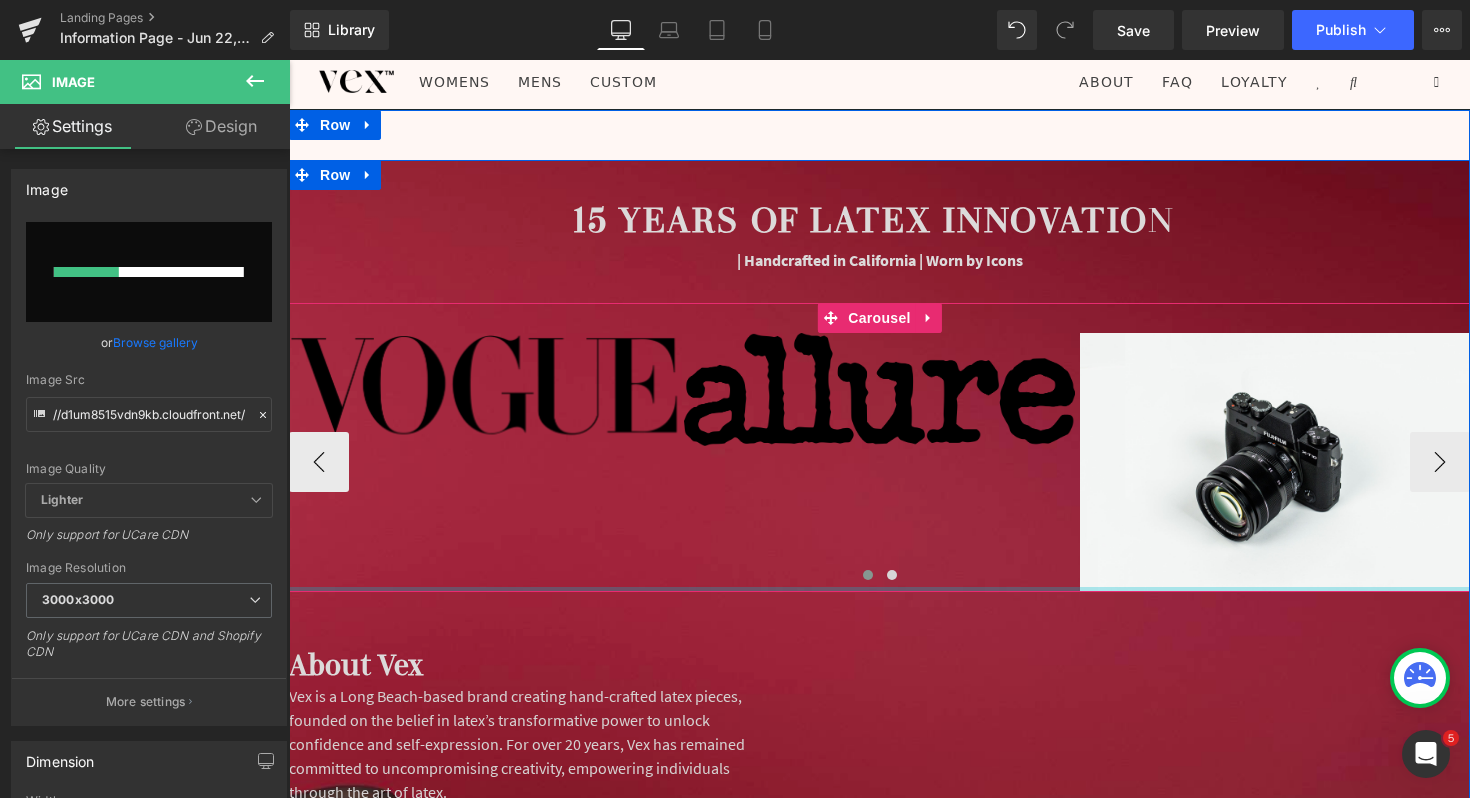 type 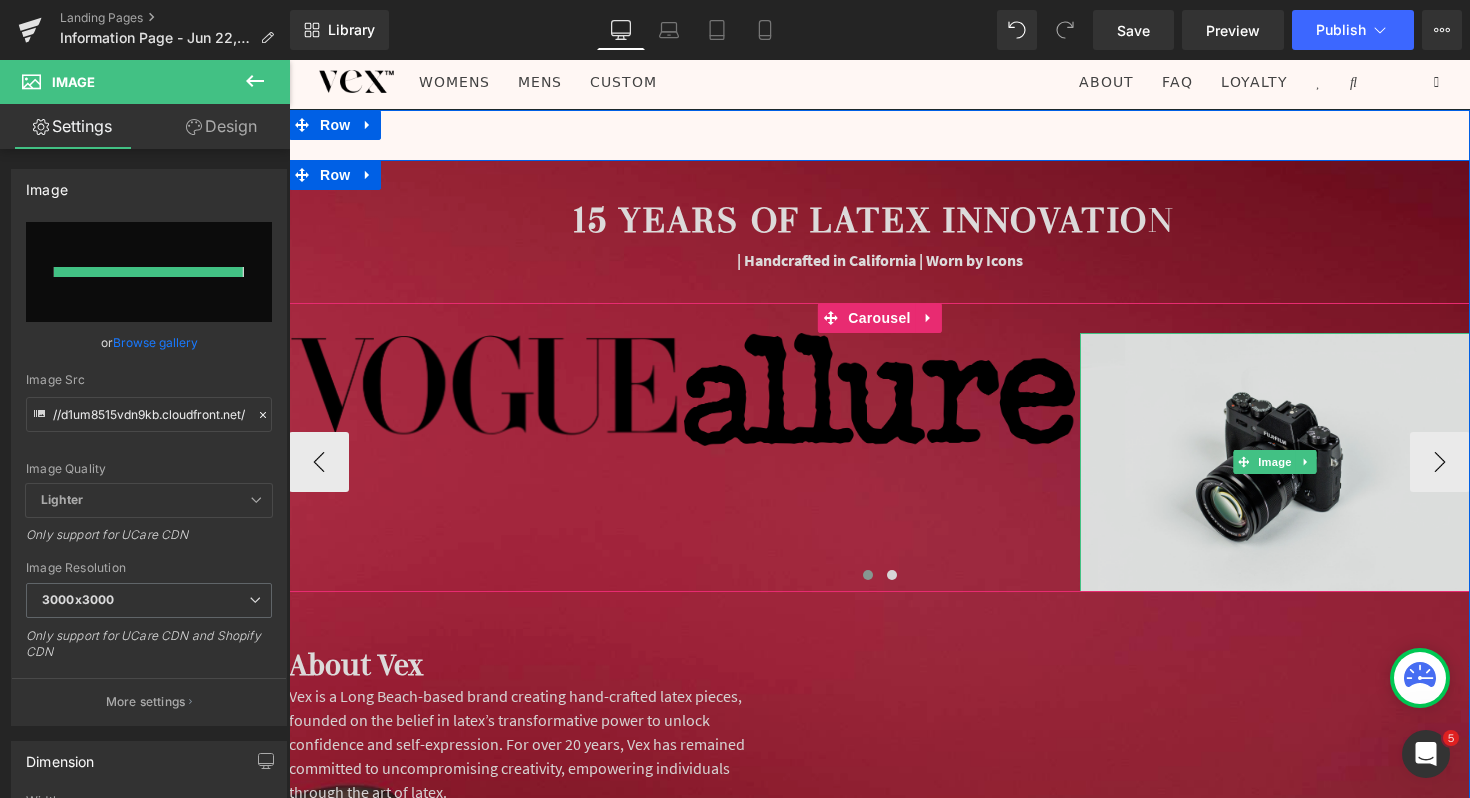 type on "https://ucarecdn.com/26a54fec-f815-4eec-927a-f58727630334/-/format/auto/-/preview/3000x3000/-/quality/lighter/Lofficiel_logo.svg.png" 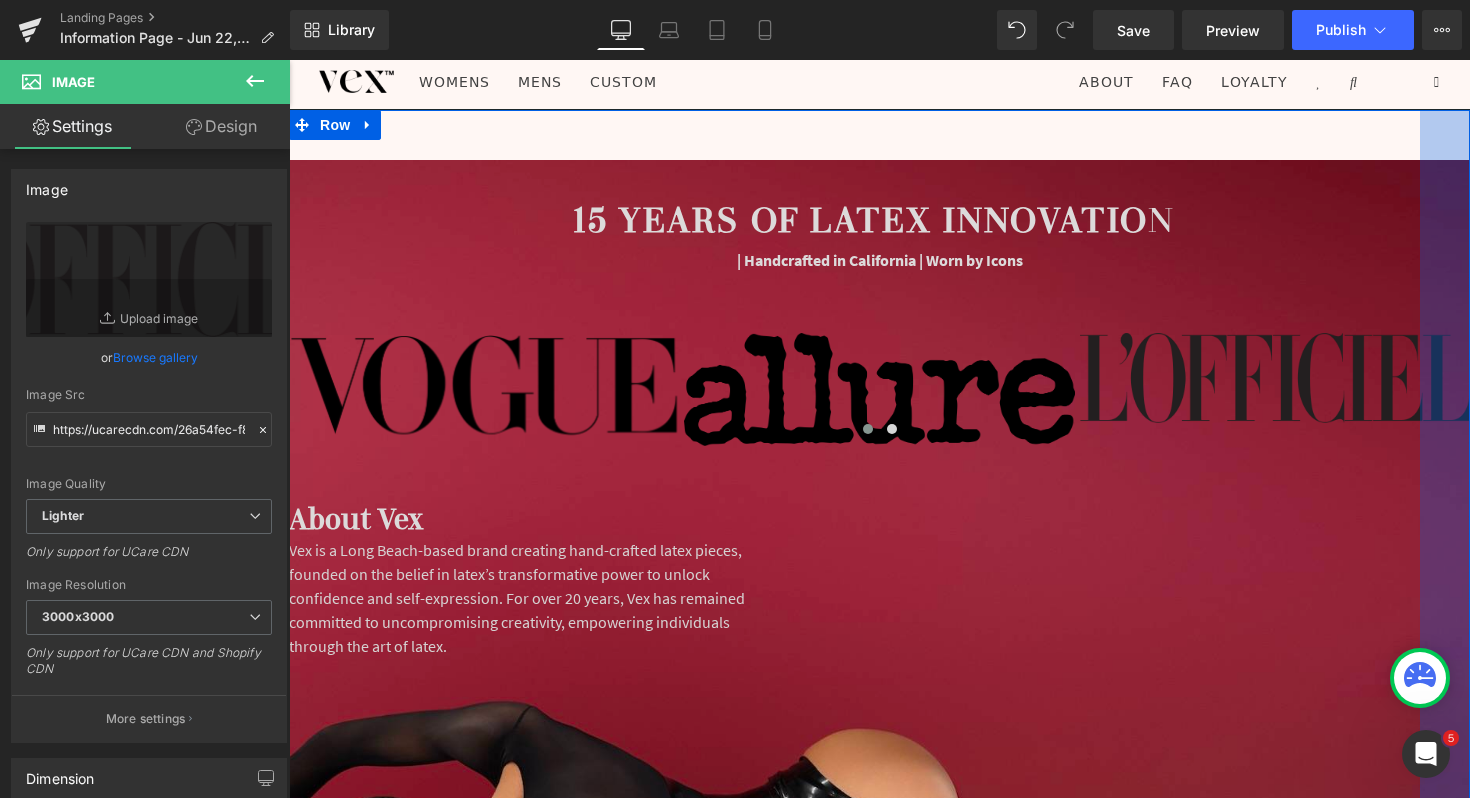 click on "50px" at bounding box center (1445, 2733) 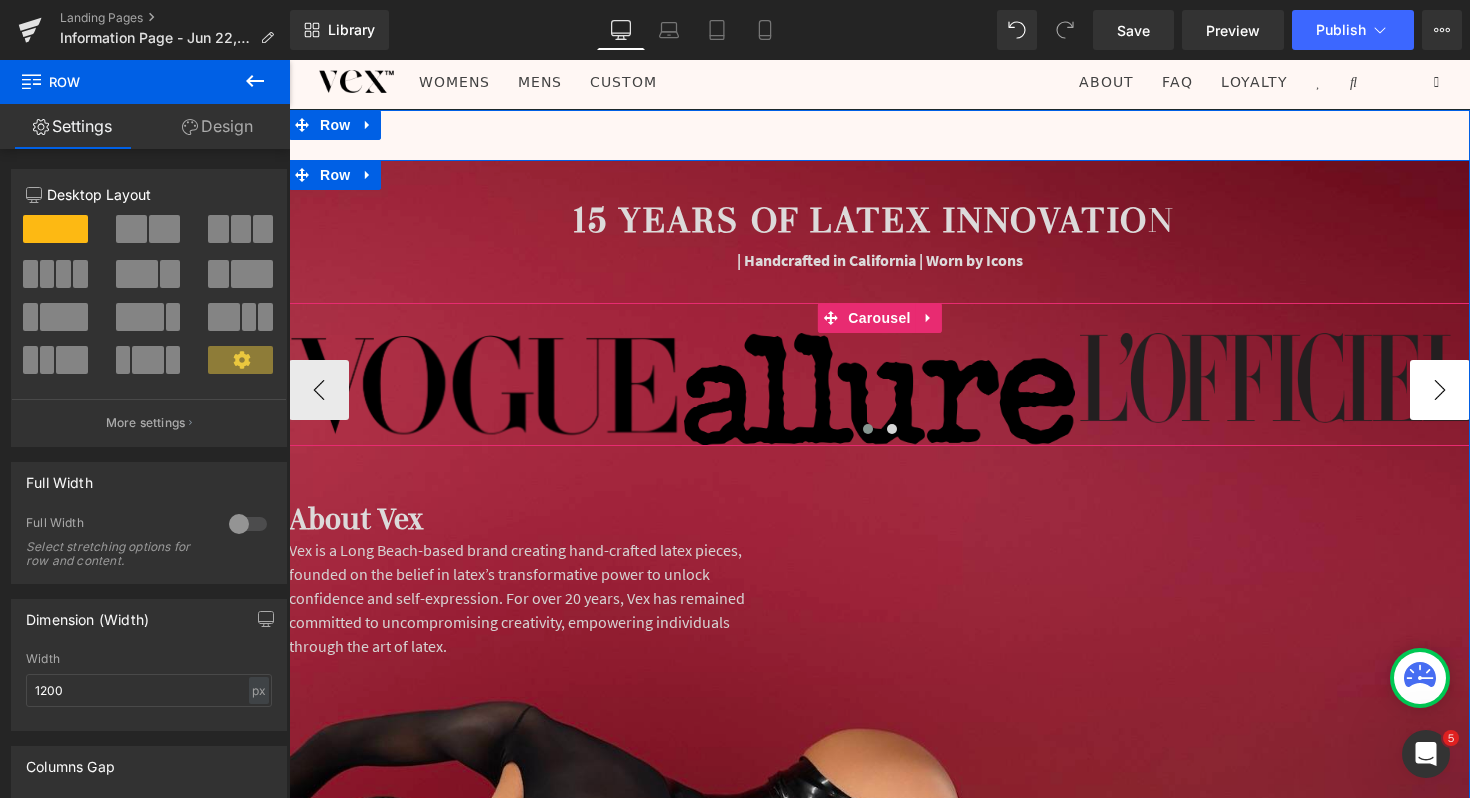 click on "›" at bounding box center (1440, 390) 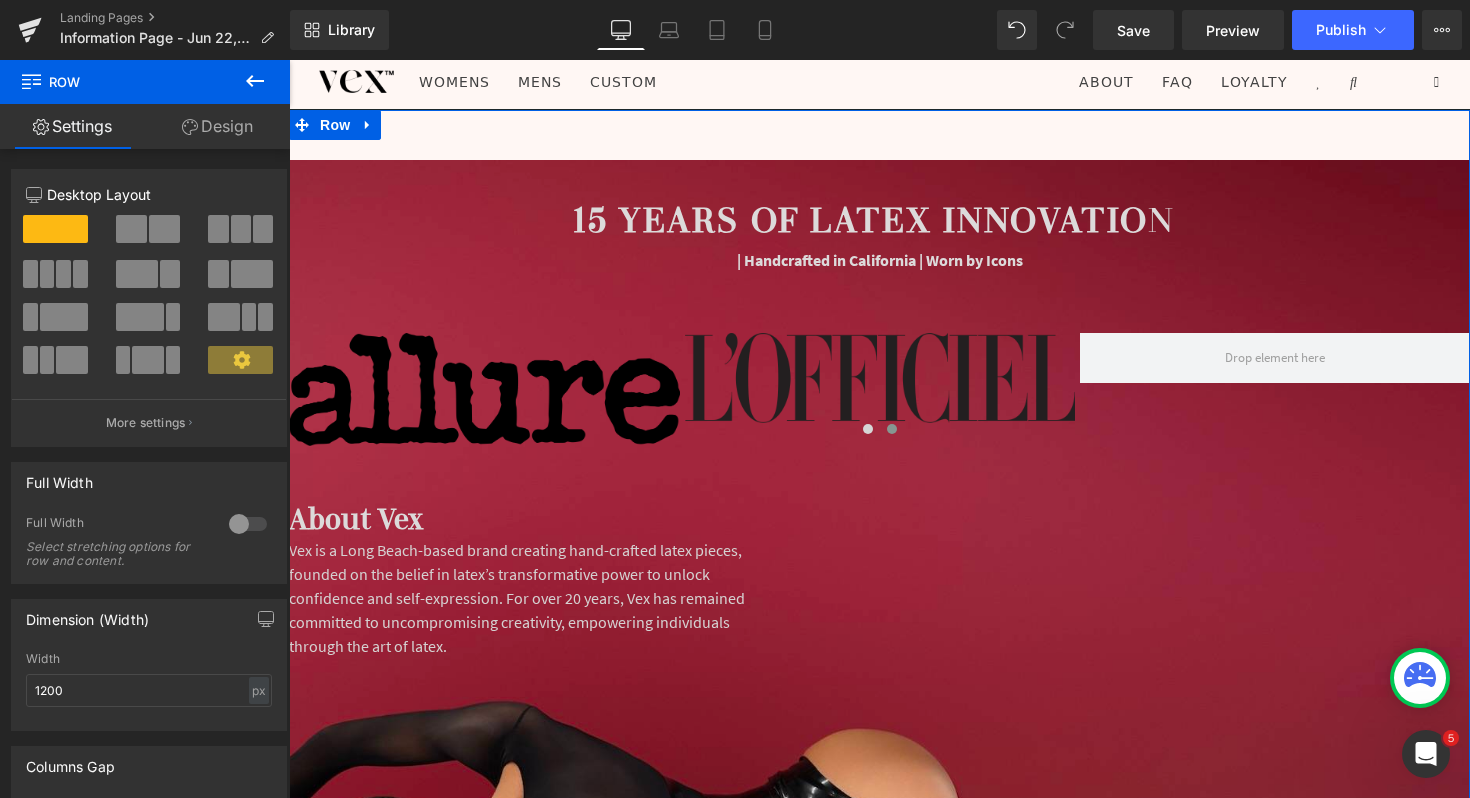 click at bounding box center (131, 229) 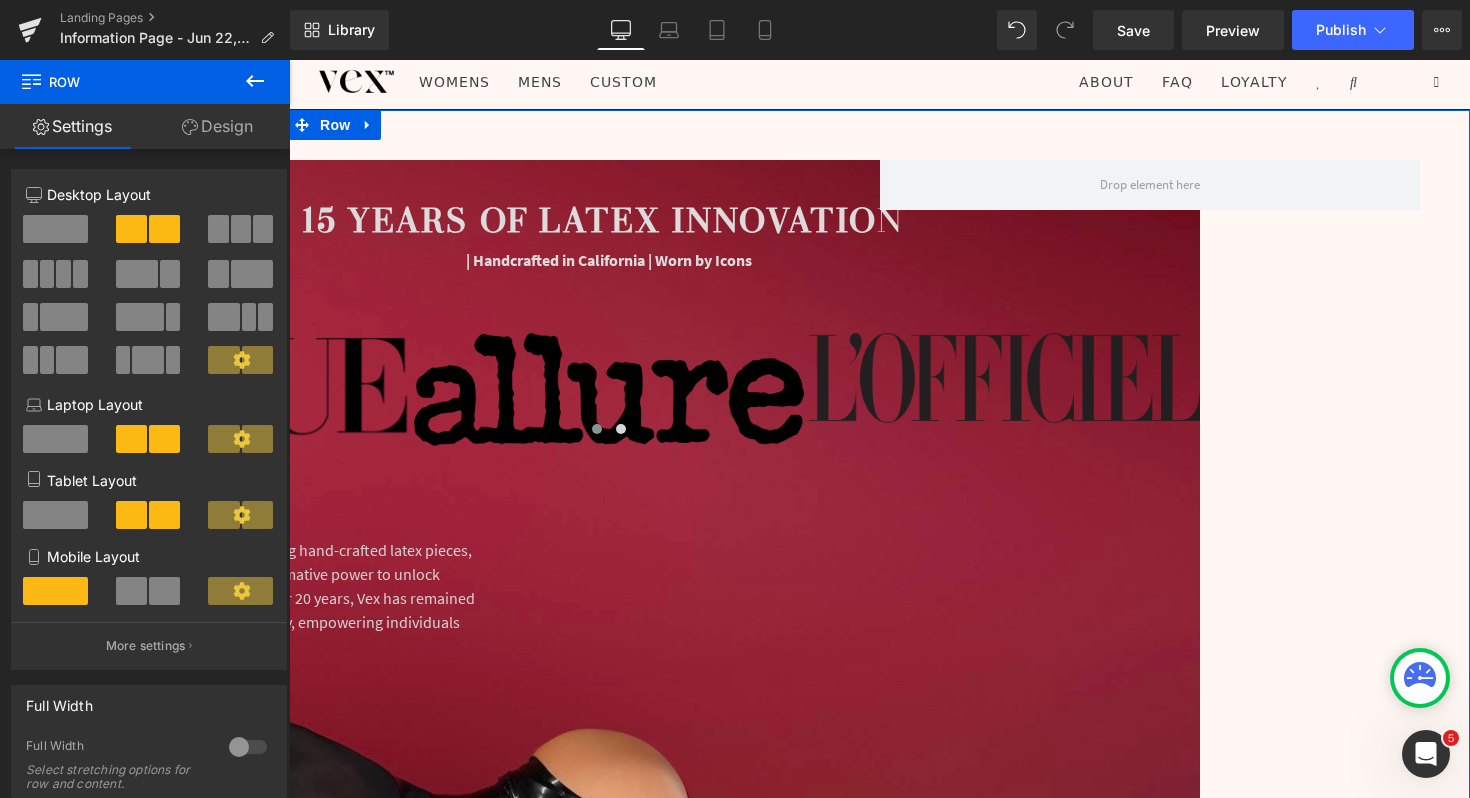 click at bounding box center (55, 229) 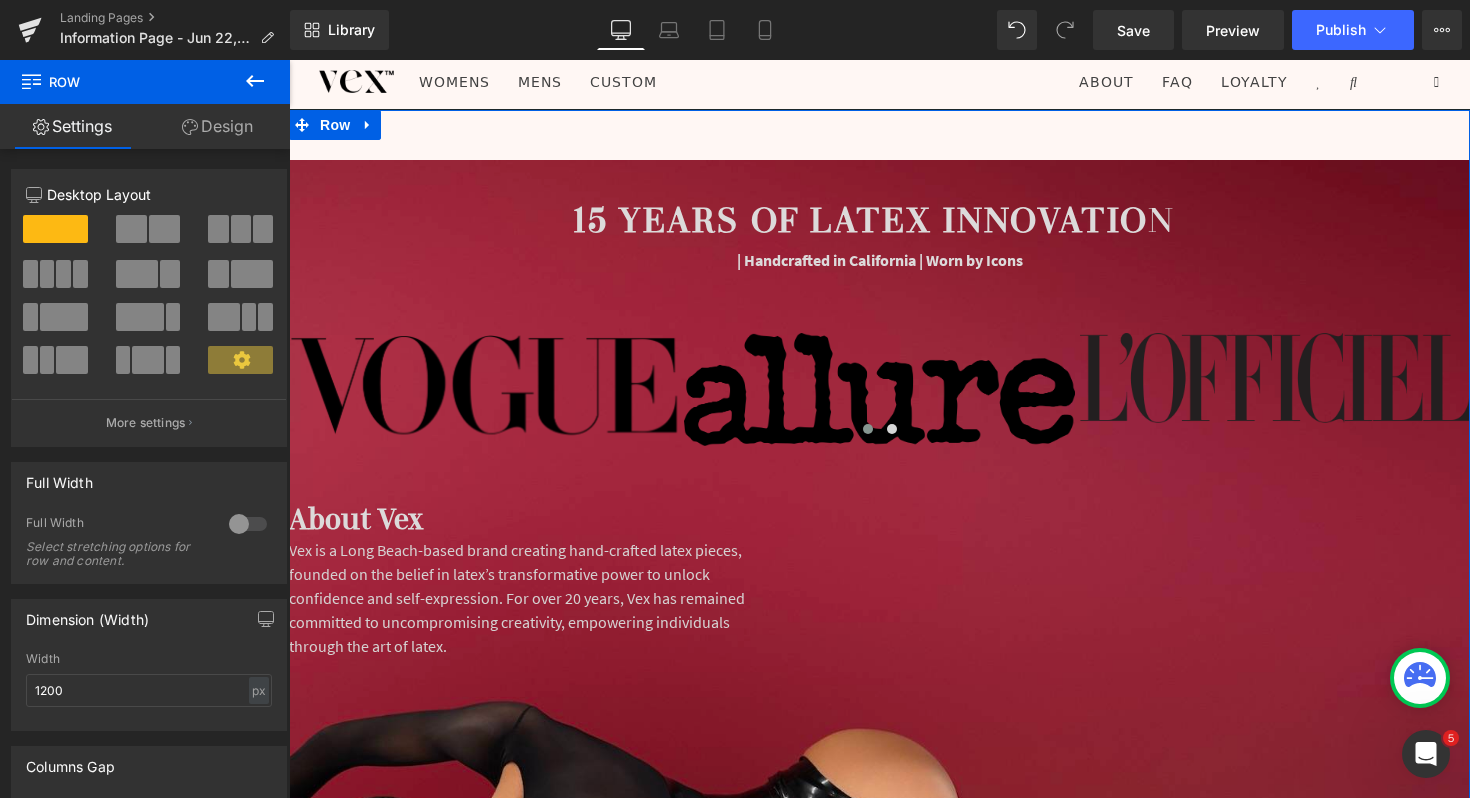 click on "Design" at bounding box center [217, 126] 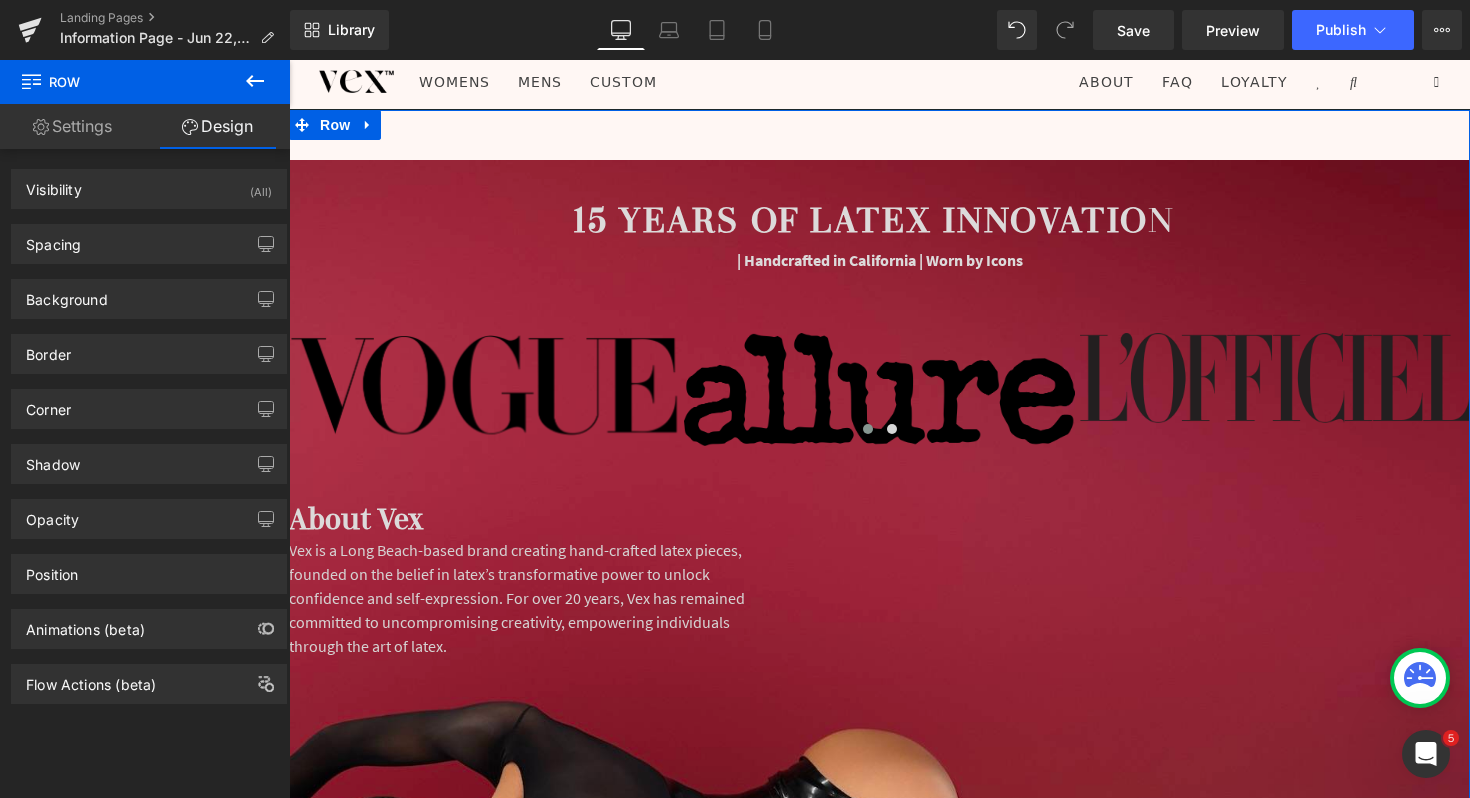click on "Settings" at bounding box center [72, 126] 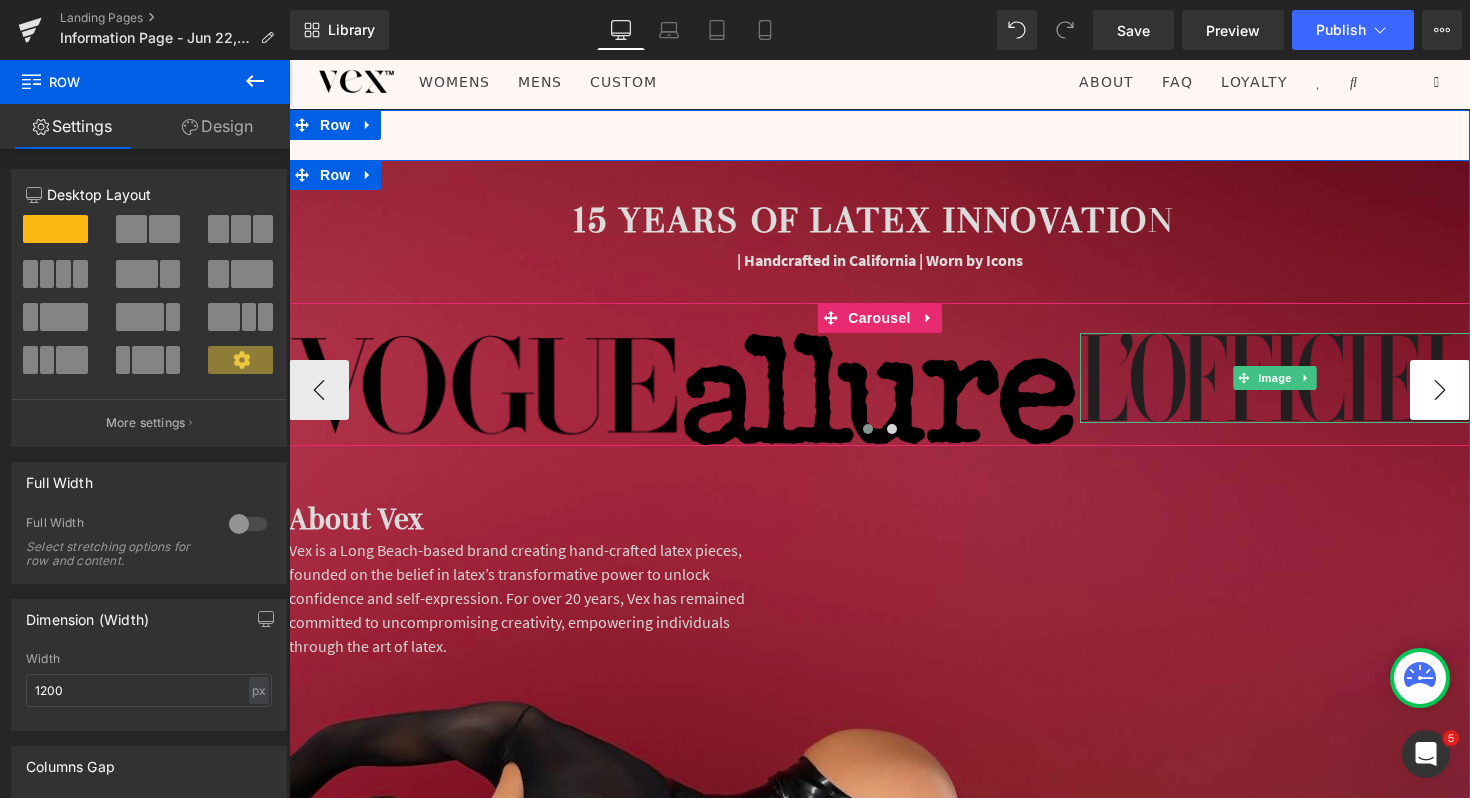 click on "›" at bounding box center (1440, 390) 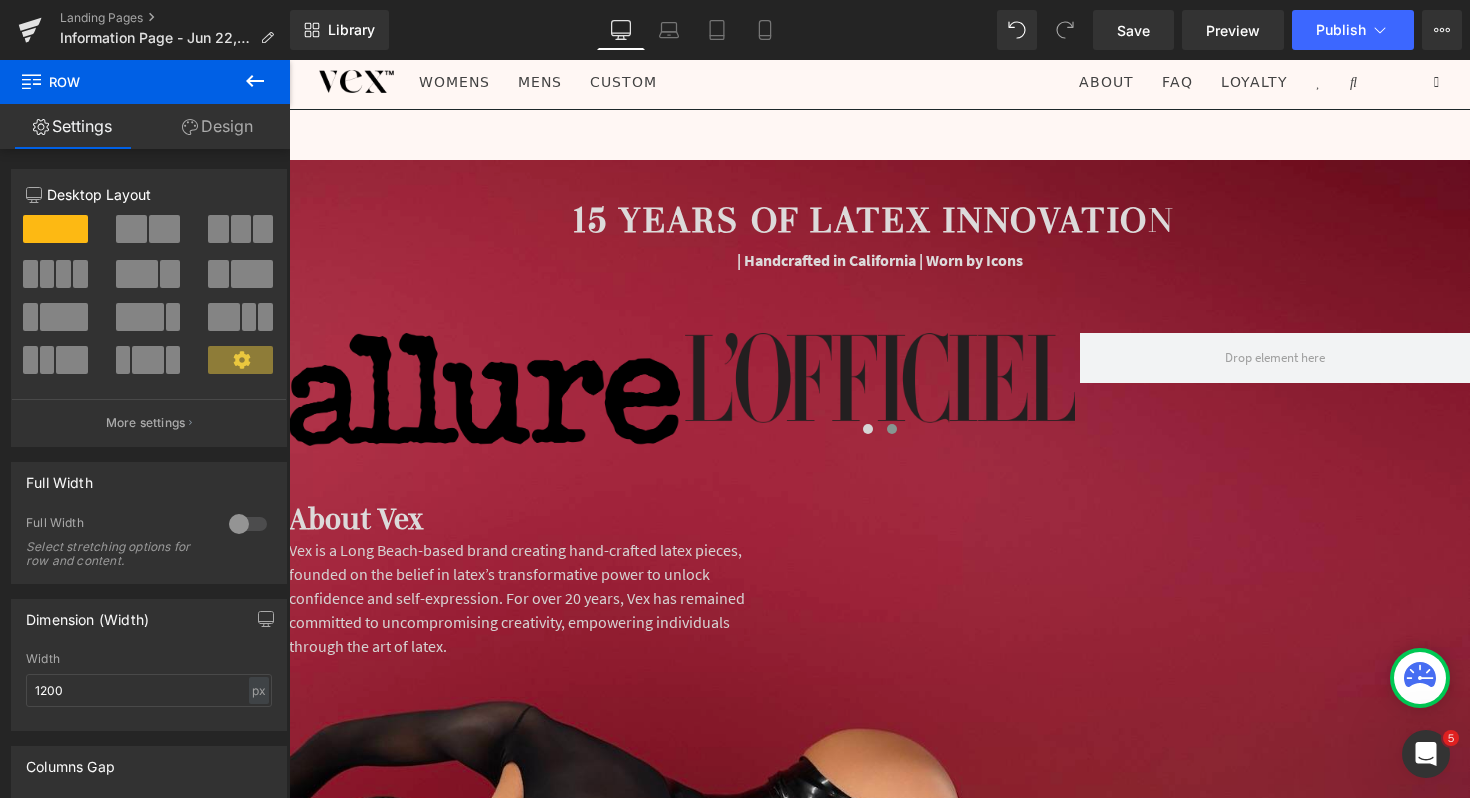 click 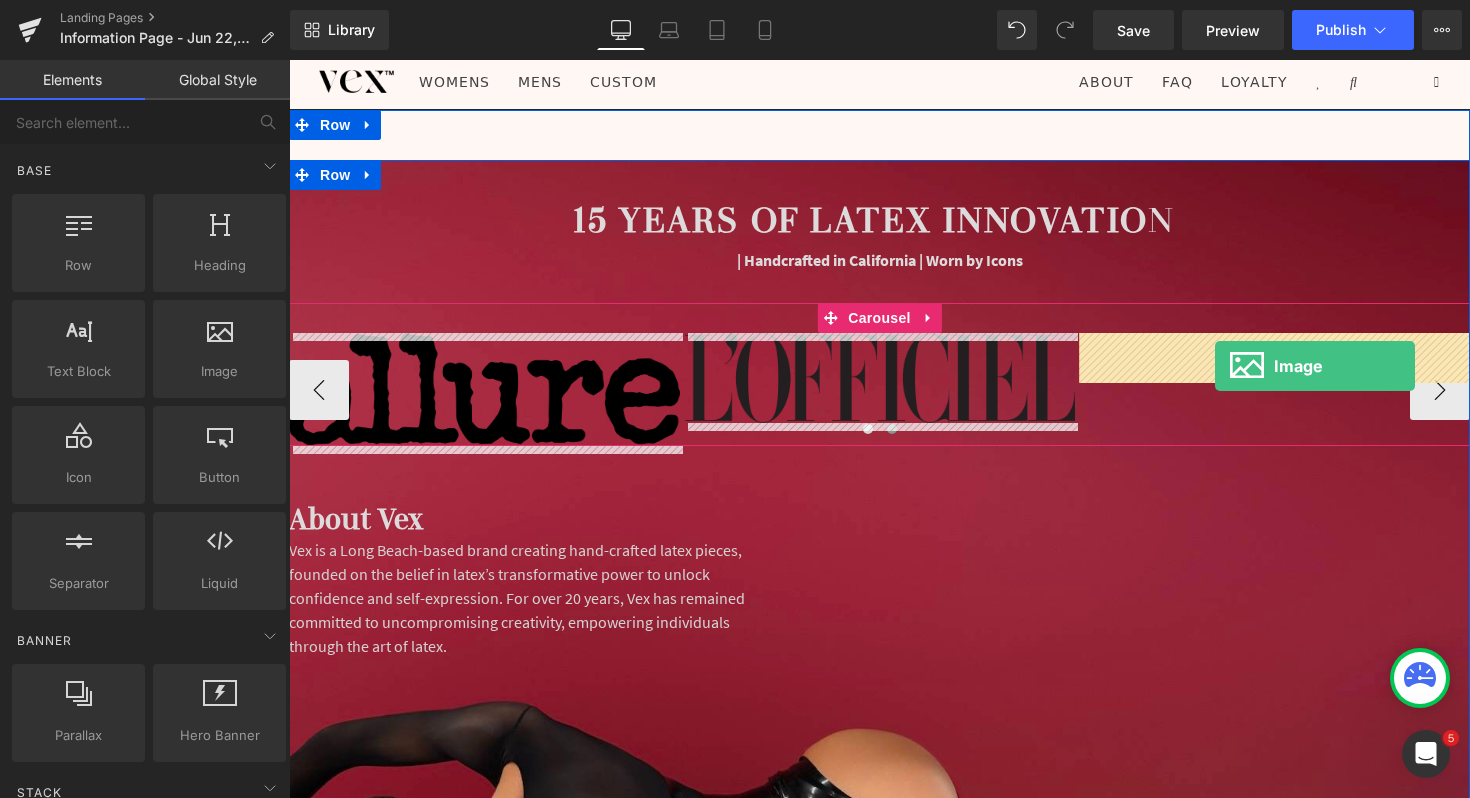 drag, startPoint x: 499, startPoint y: 413, endPoint x: 1222, endPoint y: 363, distance: 724.72687 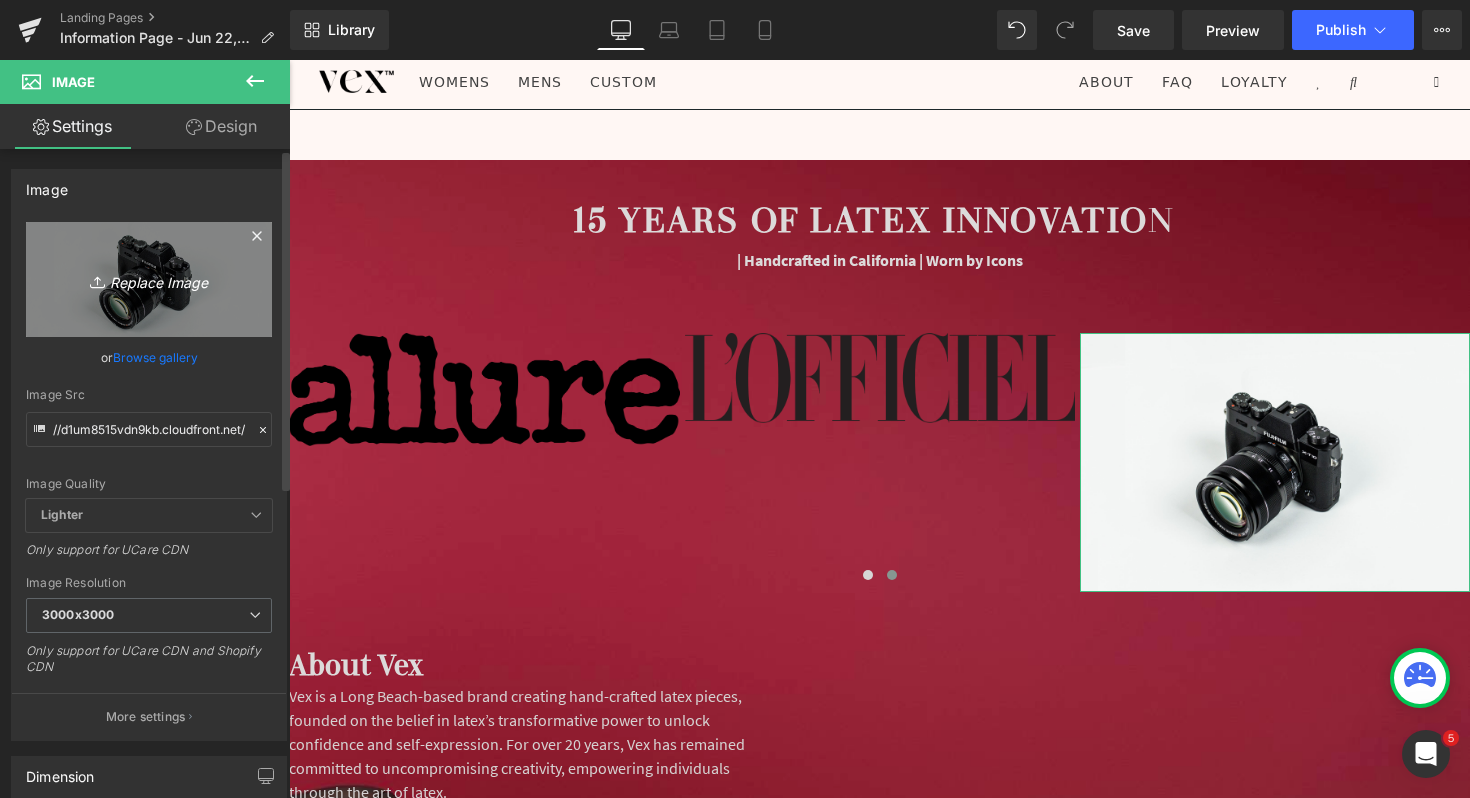 click on "Replace Image" at bounding box center [149, 279] 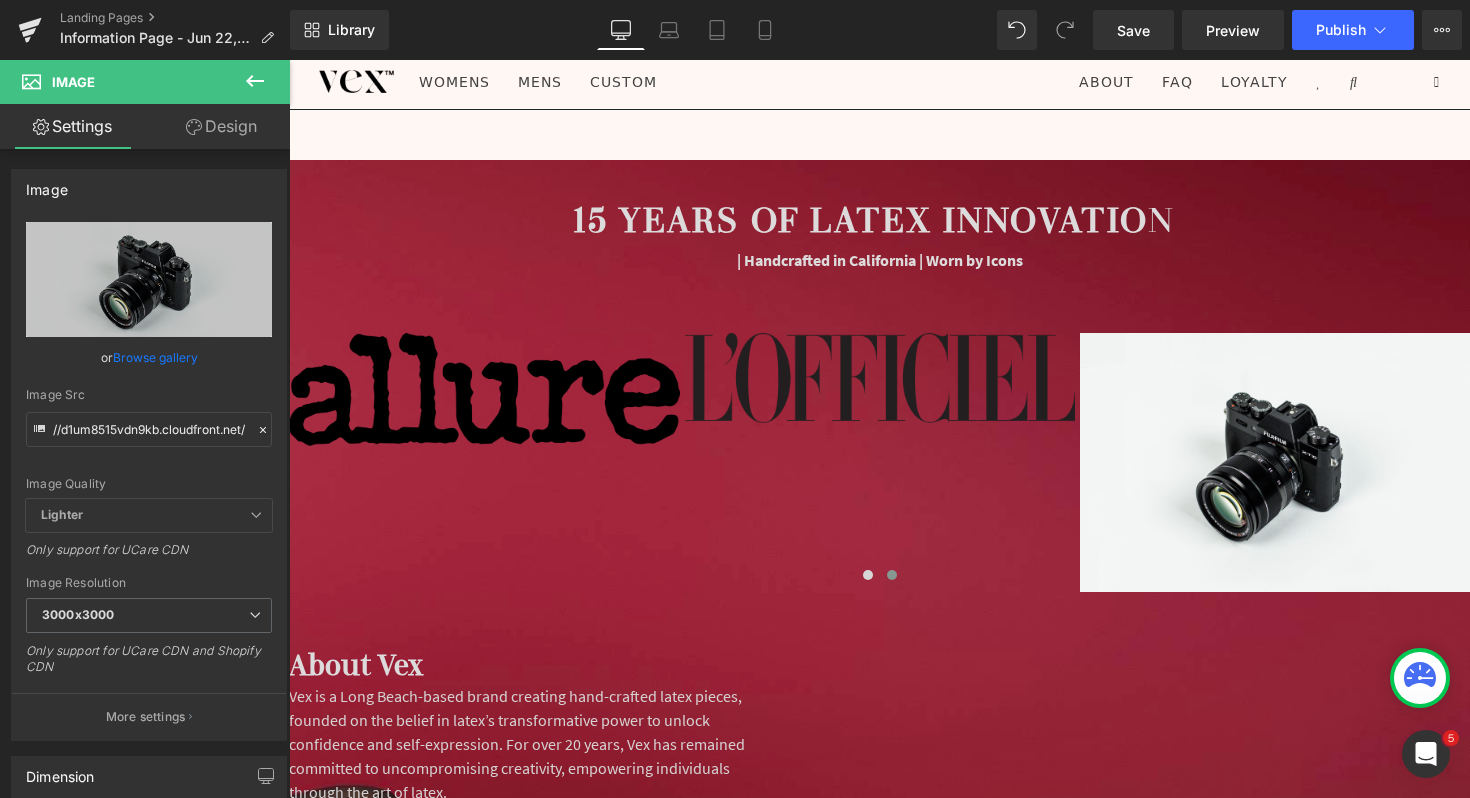 type on "C:\fakepath\Nylon_magazine_logo.svg.png" 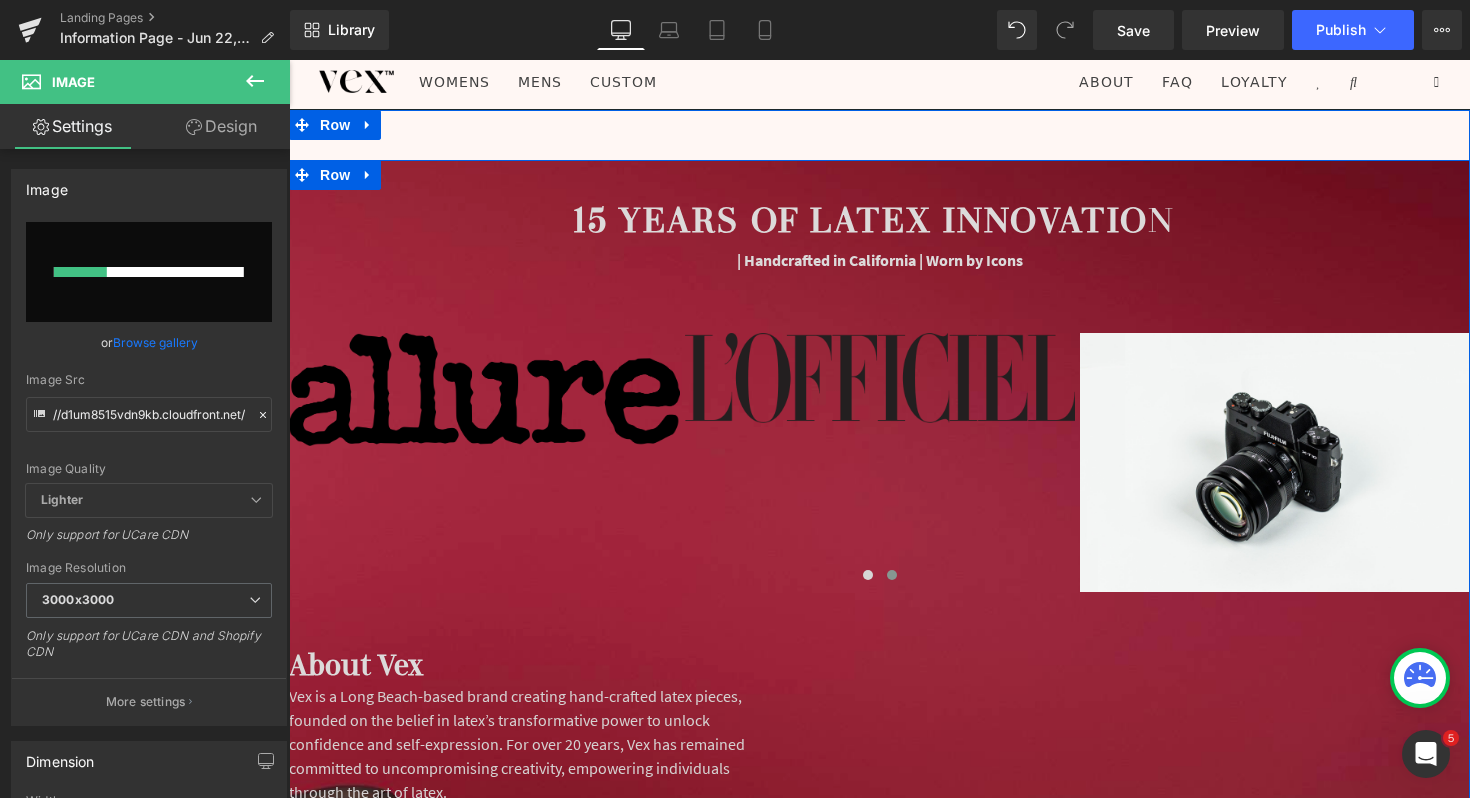 type 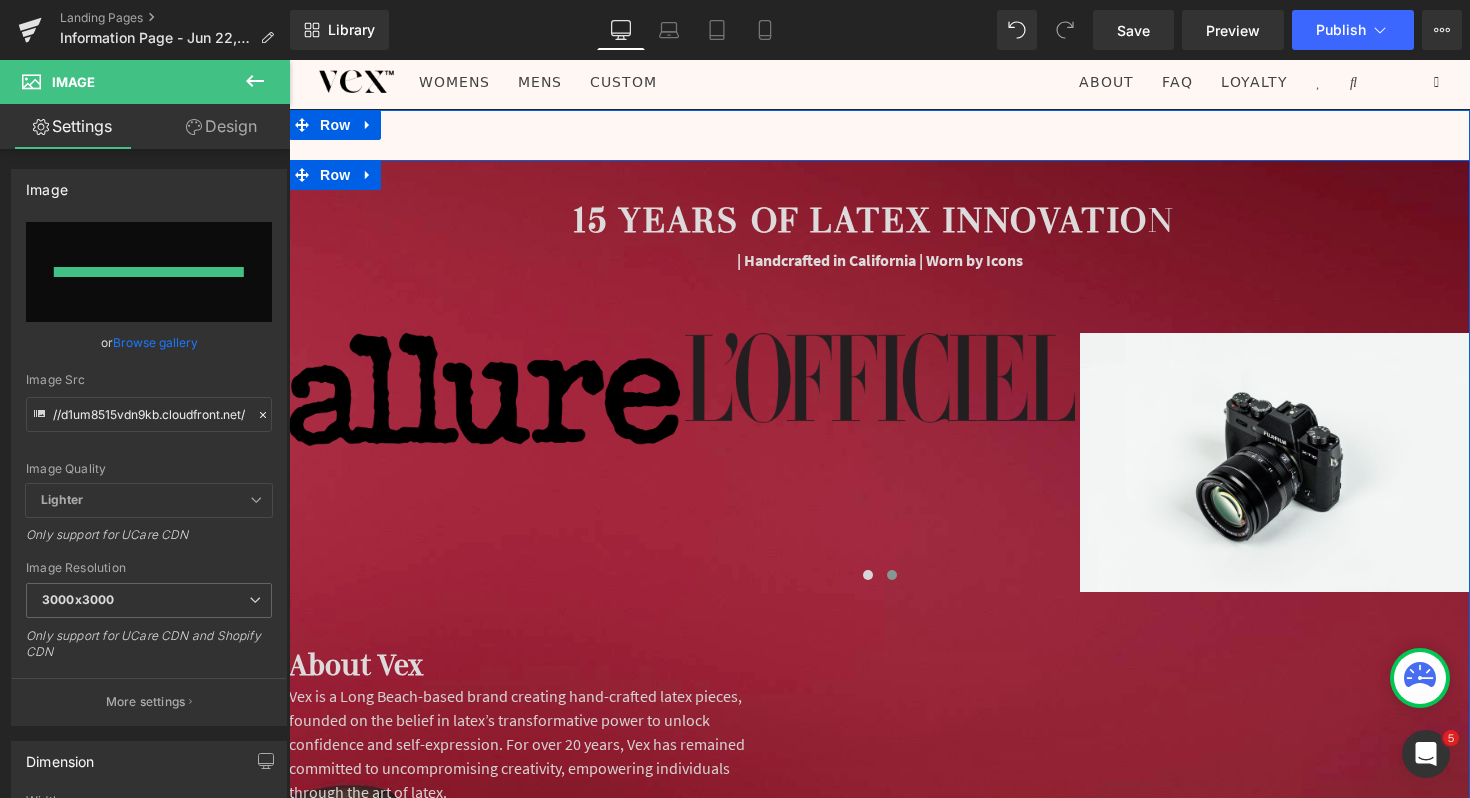 type on "https://ucarecdn.com/43ee2353-11ce-4cdb-999e-4aaeaad2d609/-/format/auto/-/preview/3000x3000/-/quality/lighter/Nylon_magazine_logo.svg.png" 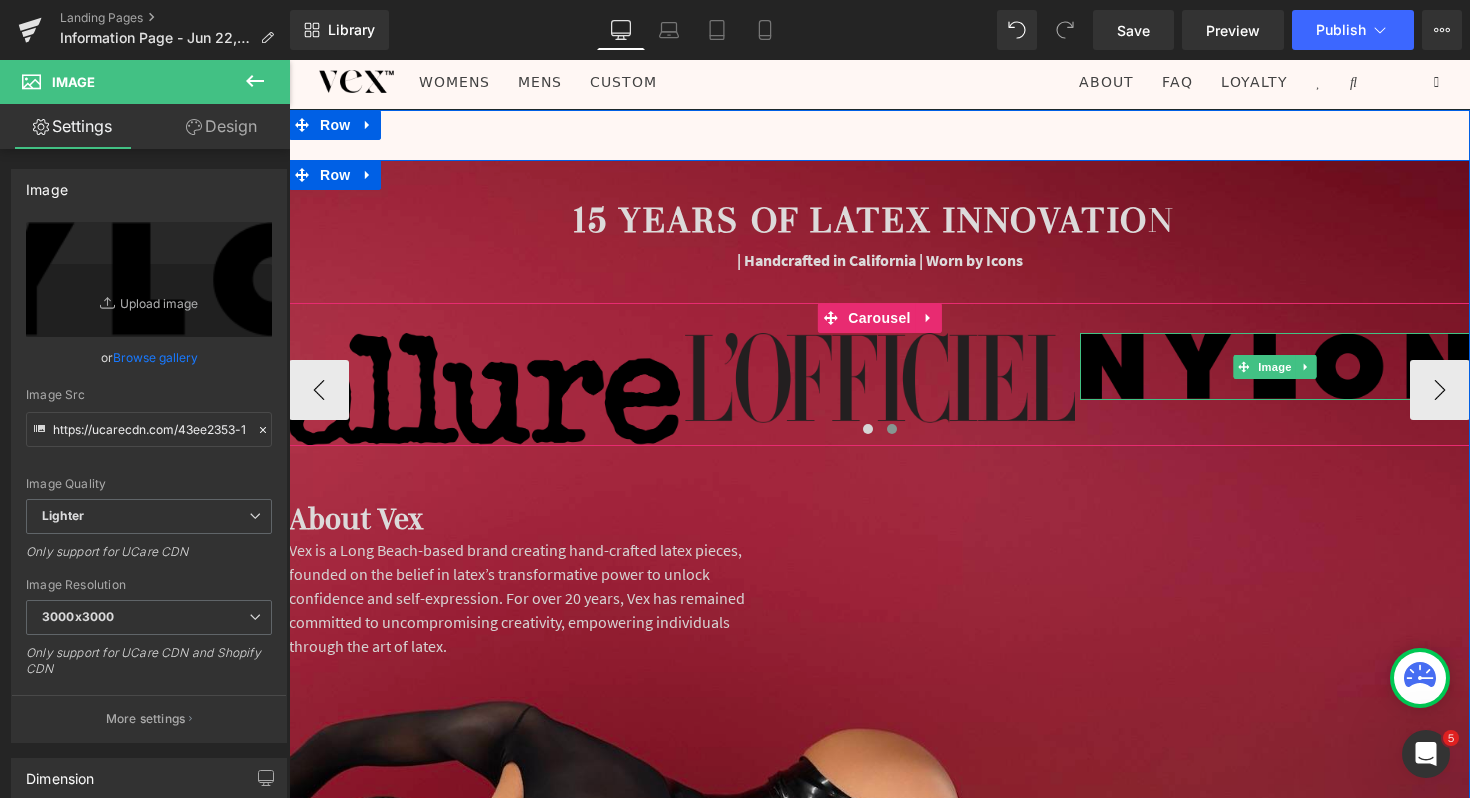 click at bounding box center (1275, 366) 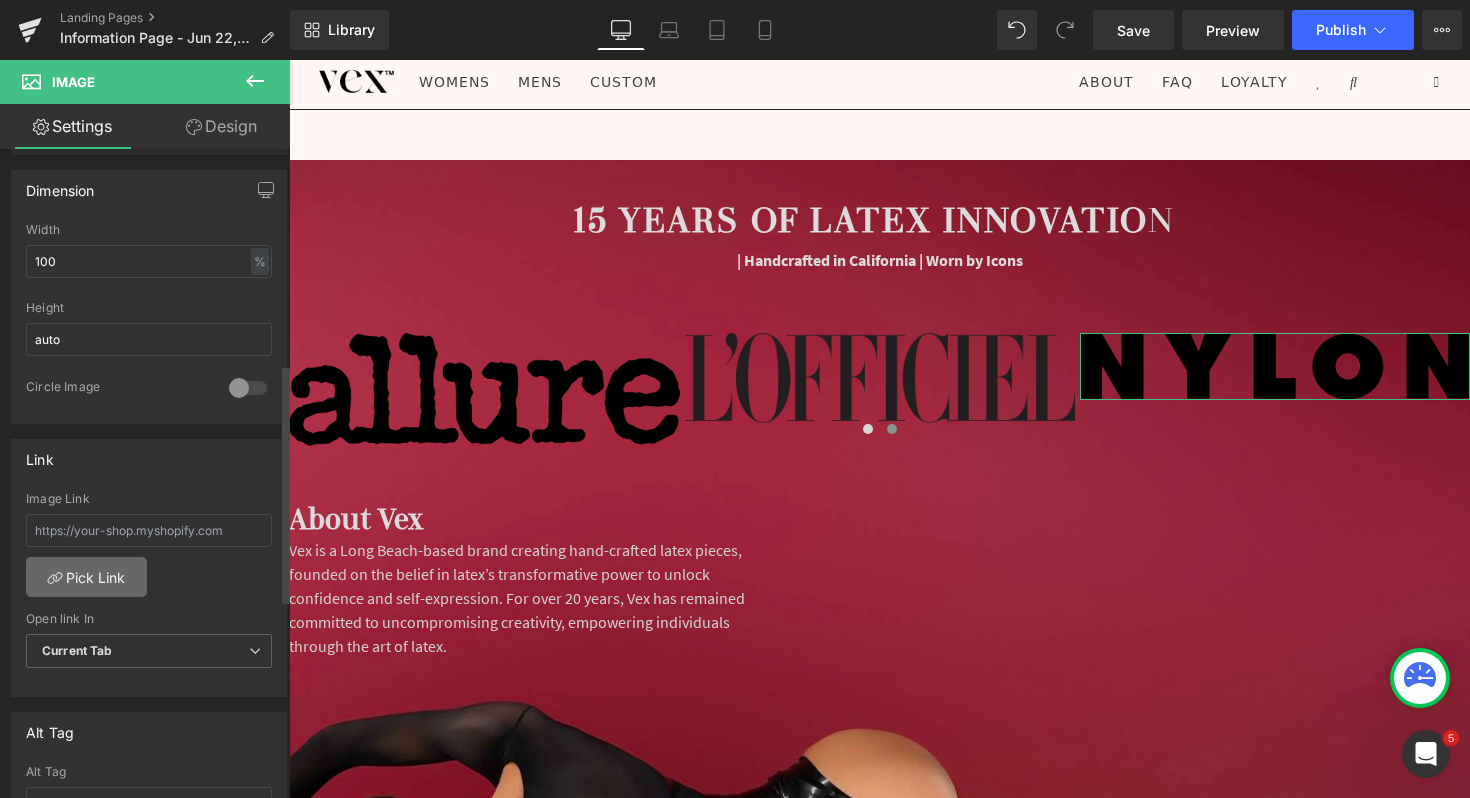 scroll, scrollTop: 579, scrollLeft: 0, axis: vertical 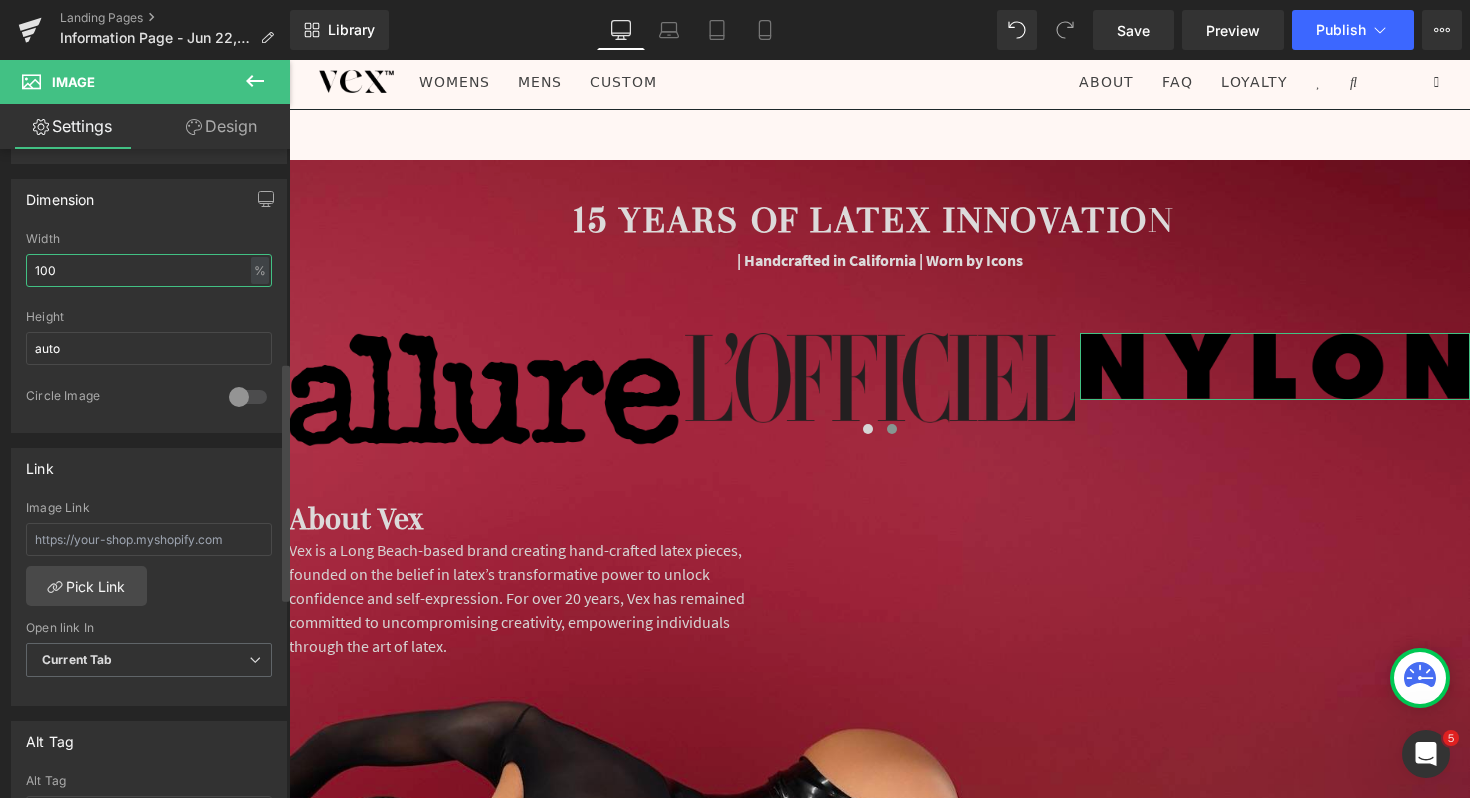 click on "100" at bounding box center [149, 270] 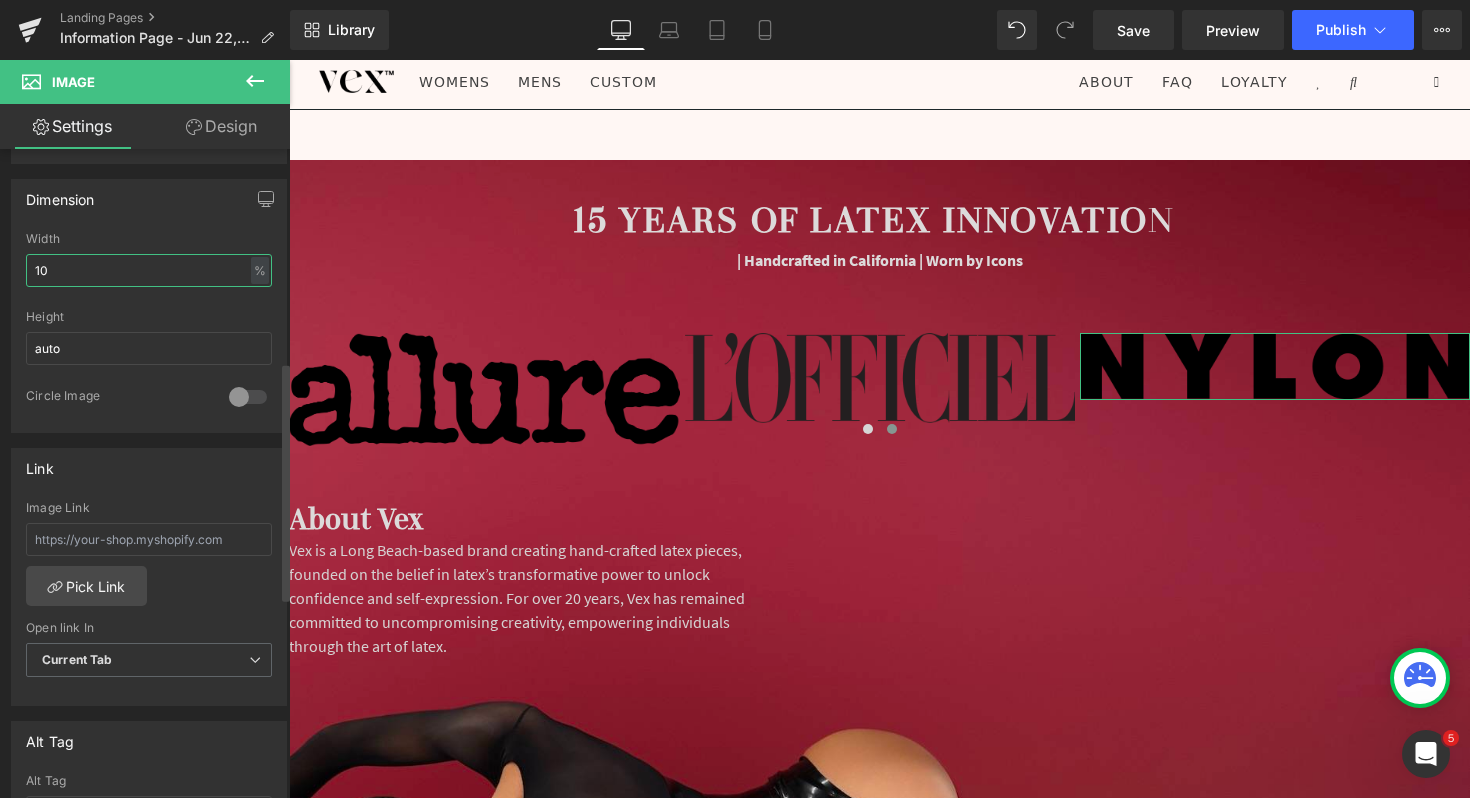 type on "1" 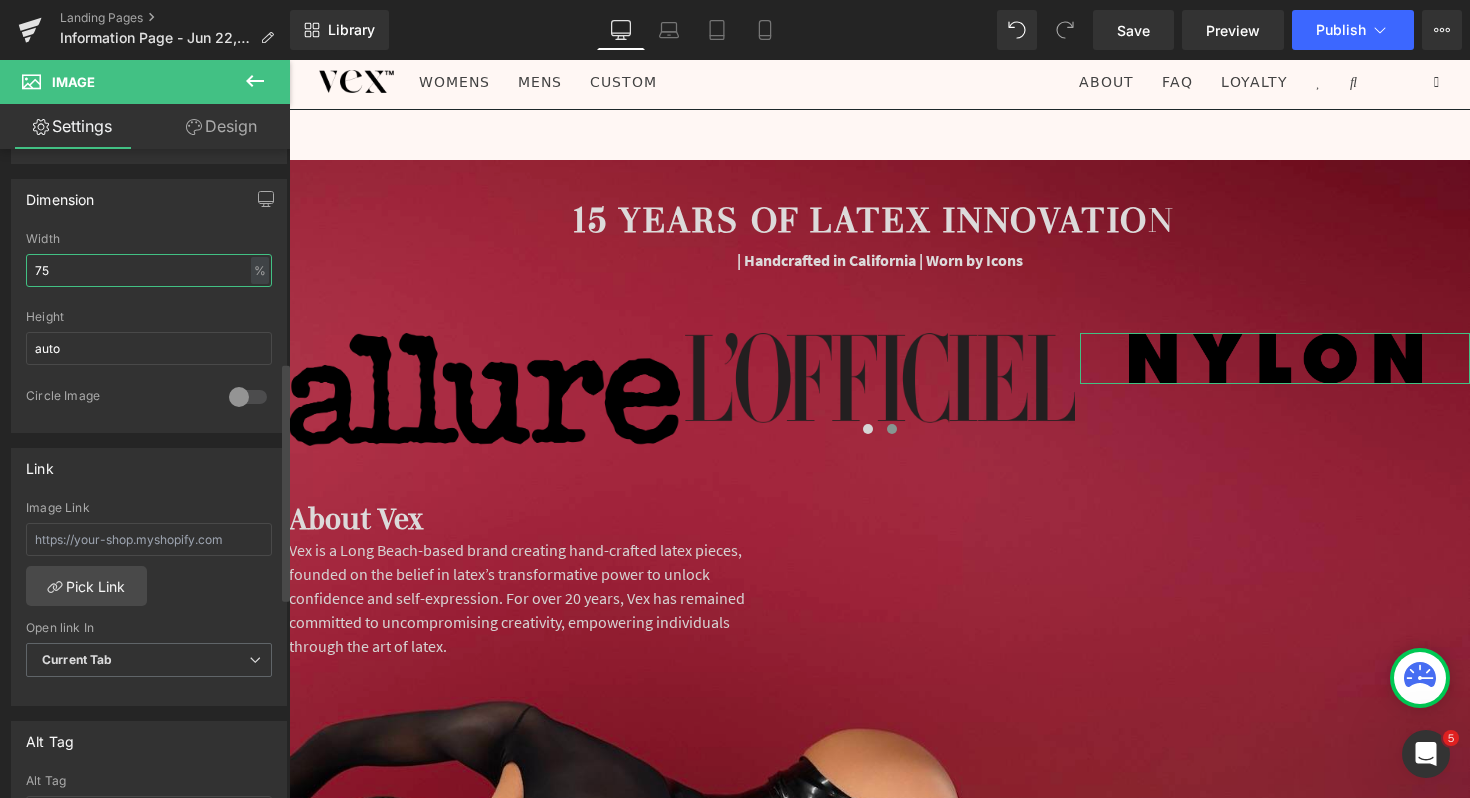 type on "75" 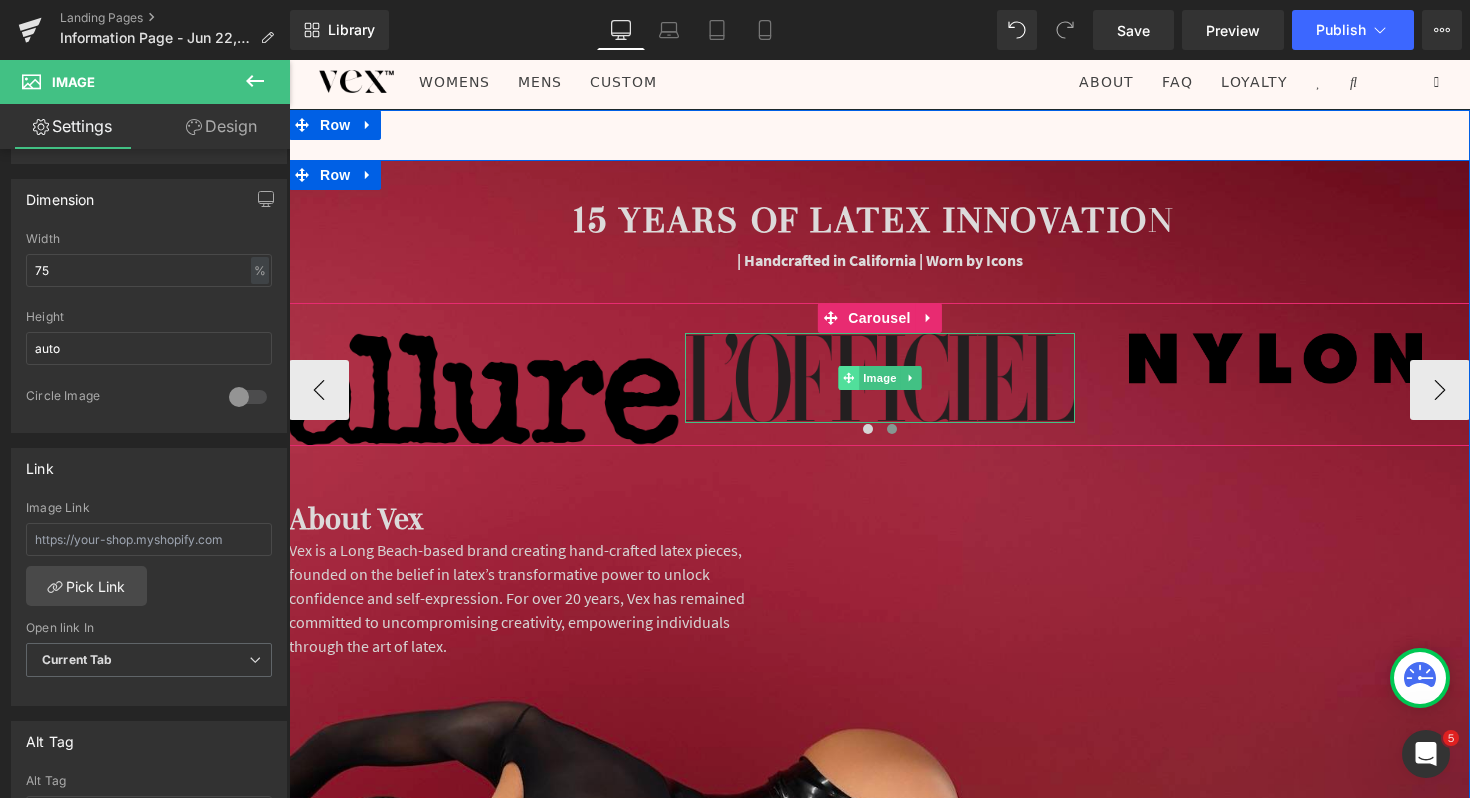 click at bounding box center (848, 378) 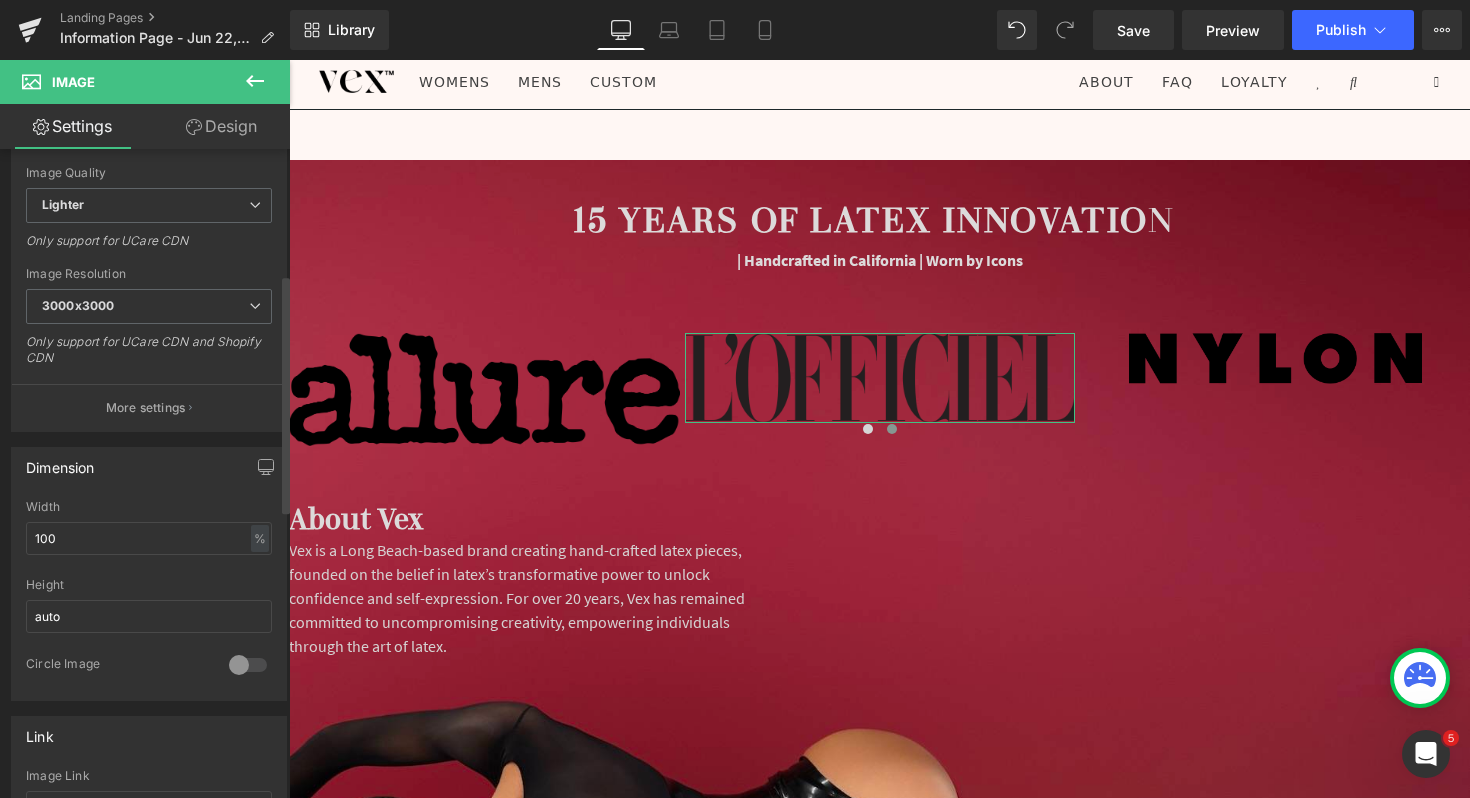 scroll, scrollTop: 341, scrollLeft: 0, axis: vertical 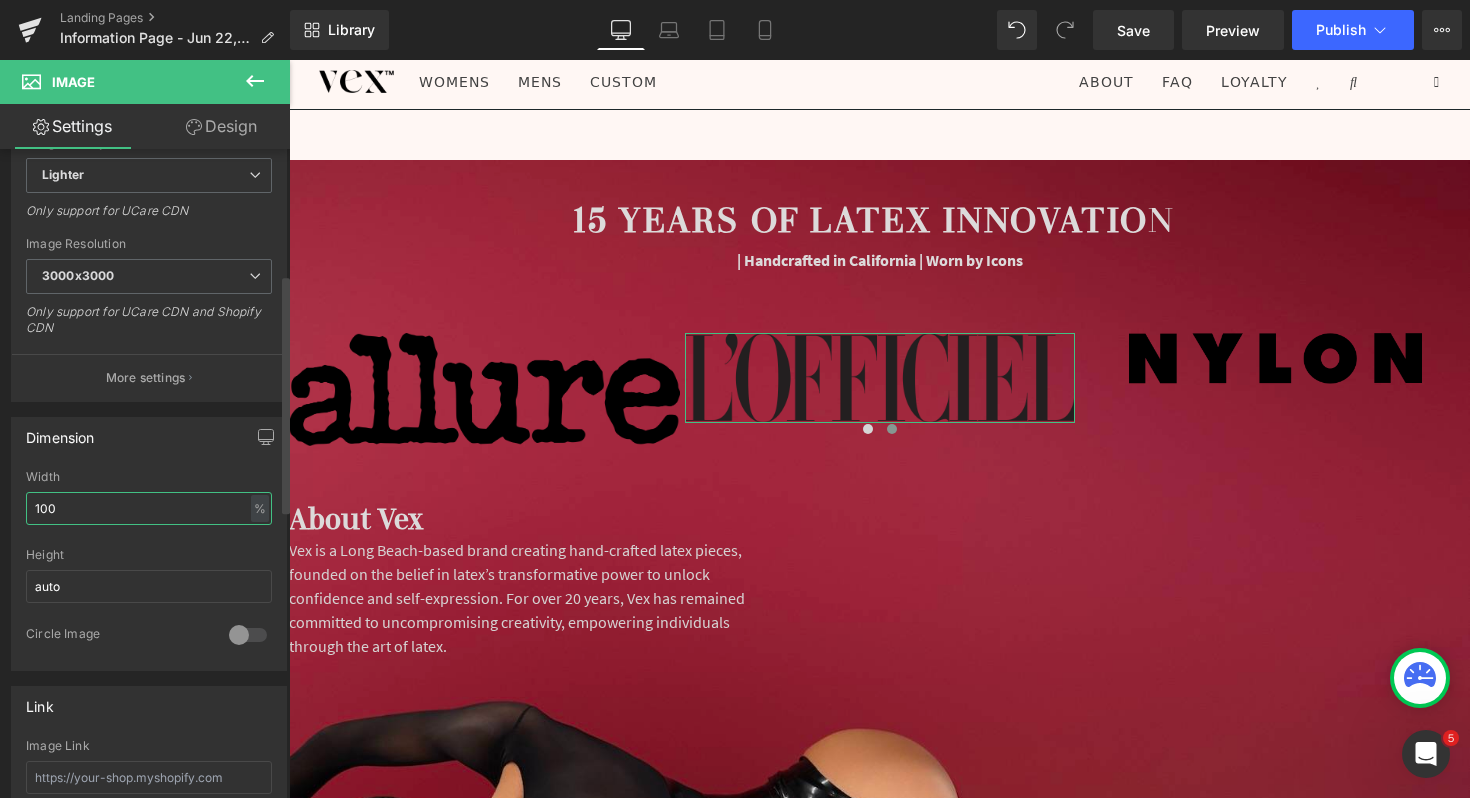 drag, startPoint x: 90, startPoint y: 507, endPoint x: 0, endPoint y: 507, distance: 90 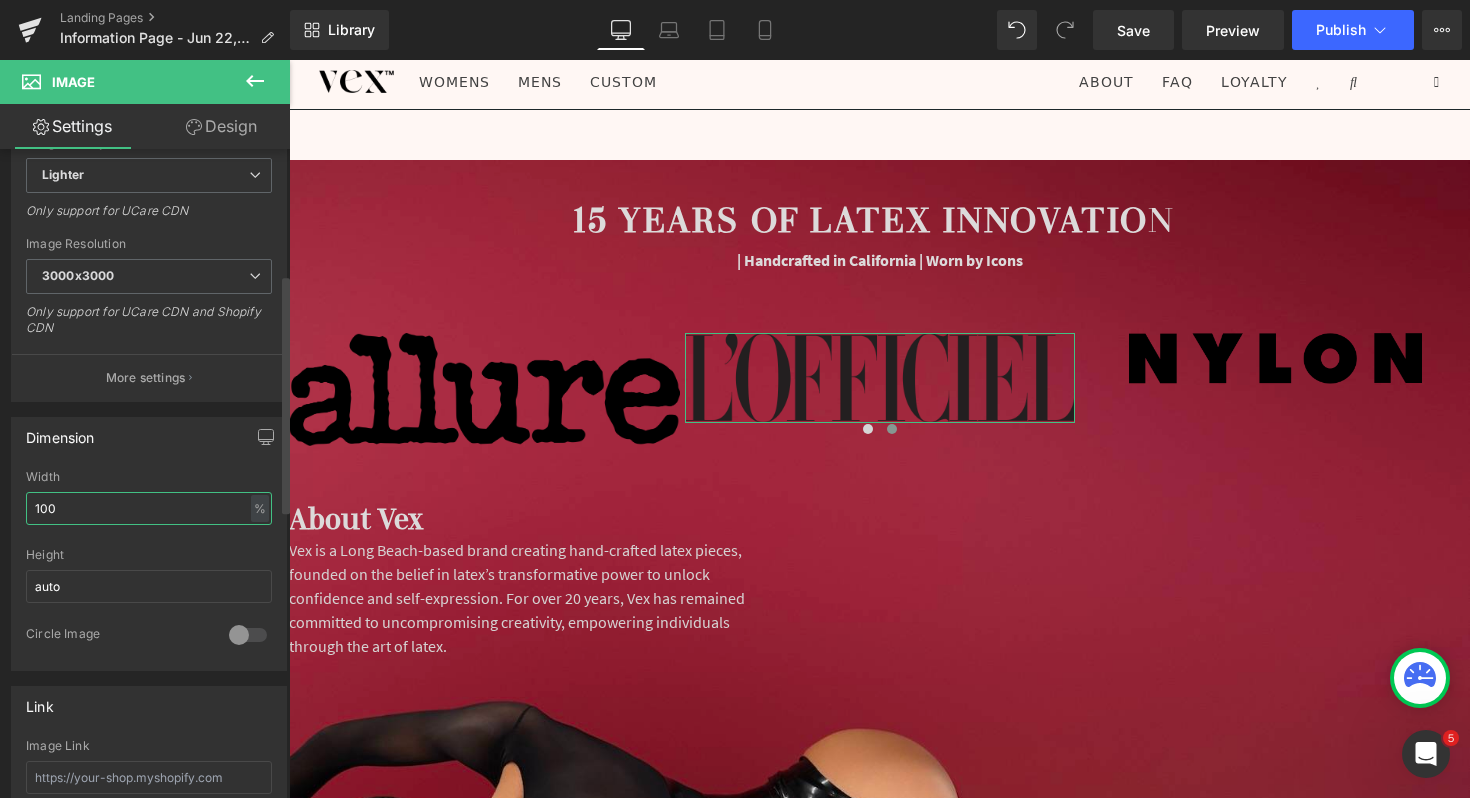 click on "Dimension 100% Width 100 % % px auto Height auto 0 Circle Image" at bounding box center (149, 536) 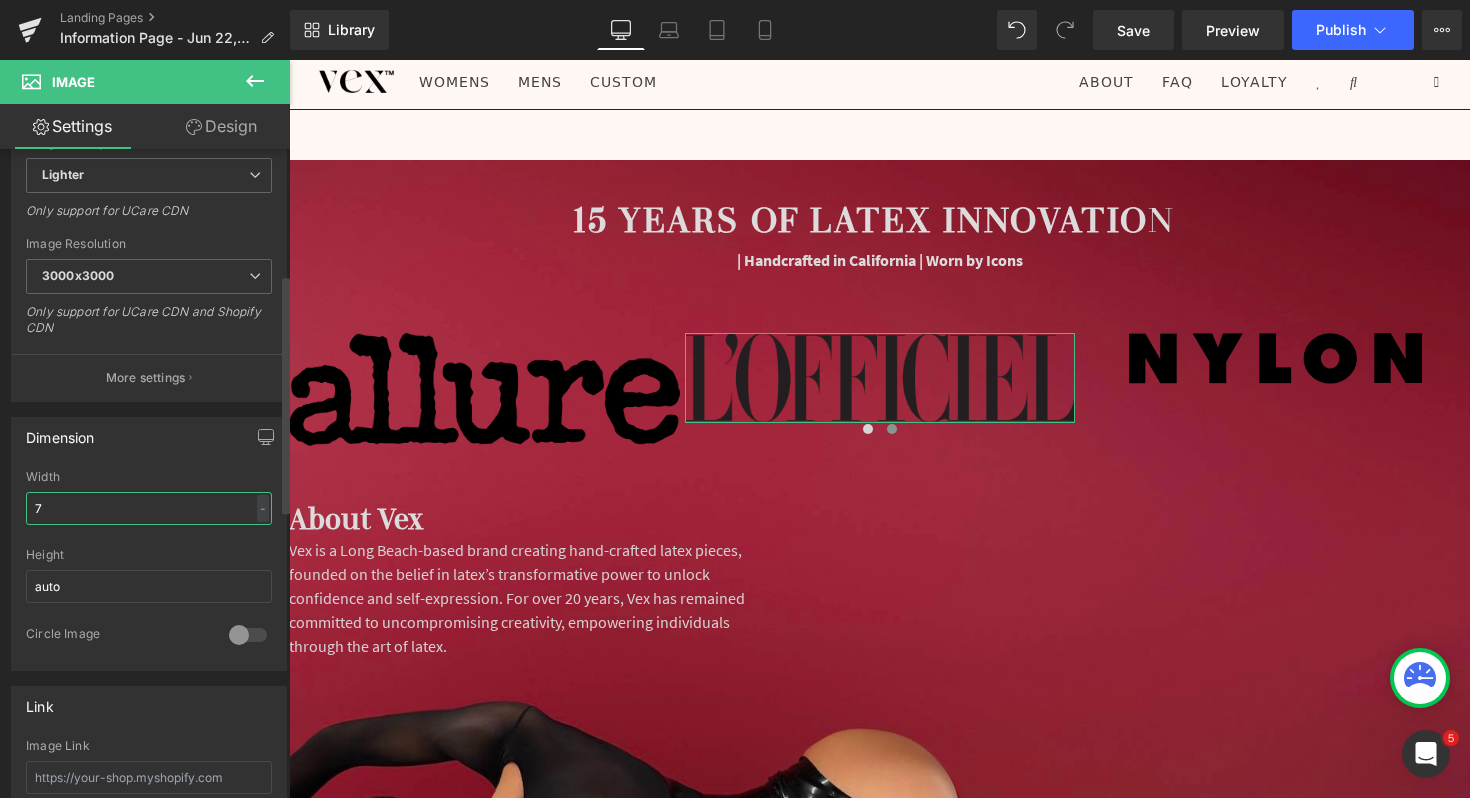 type on "75" 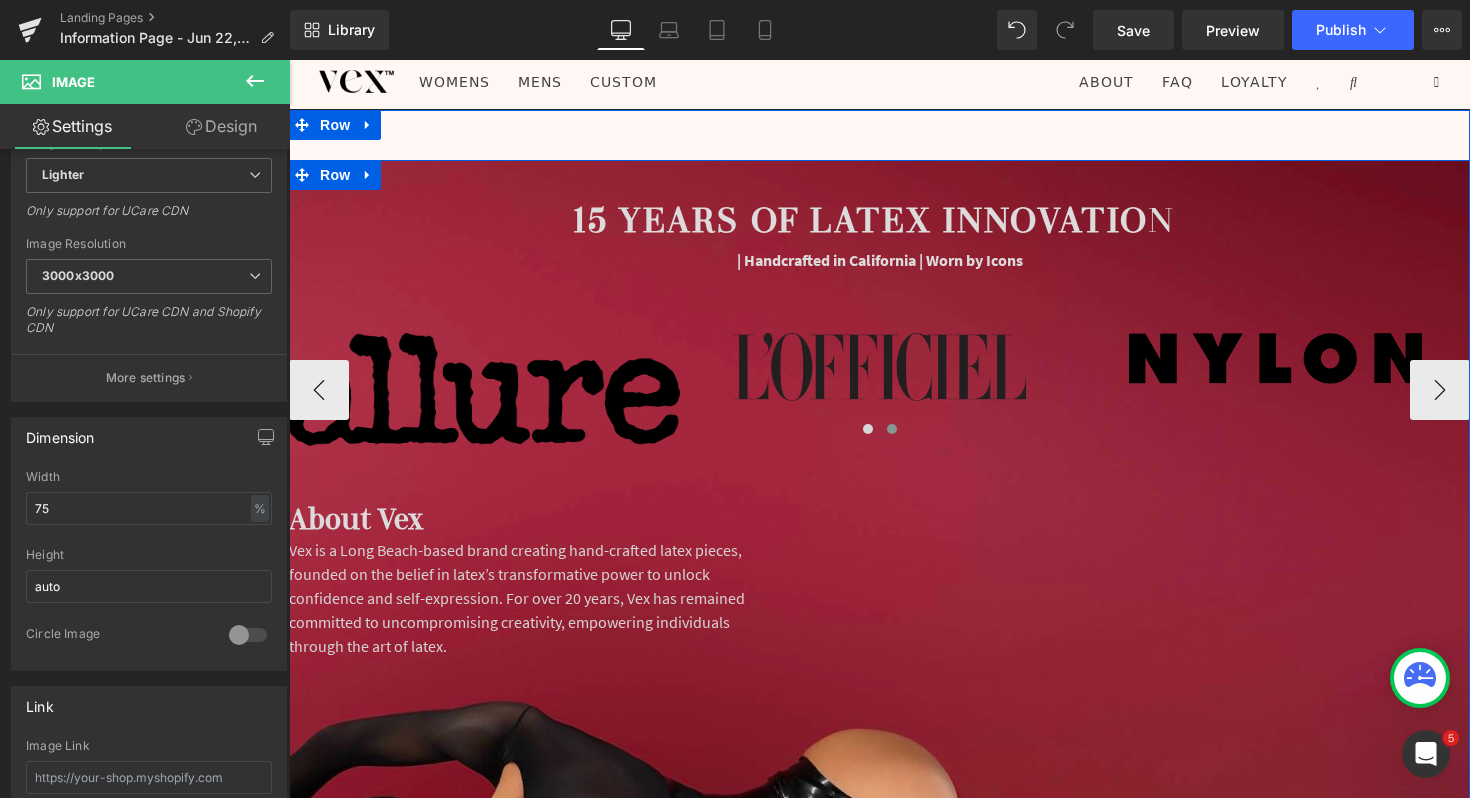 click at bounding box center [484, 389] 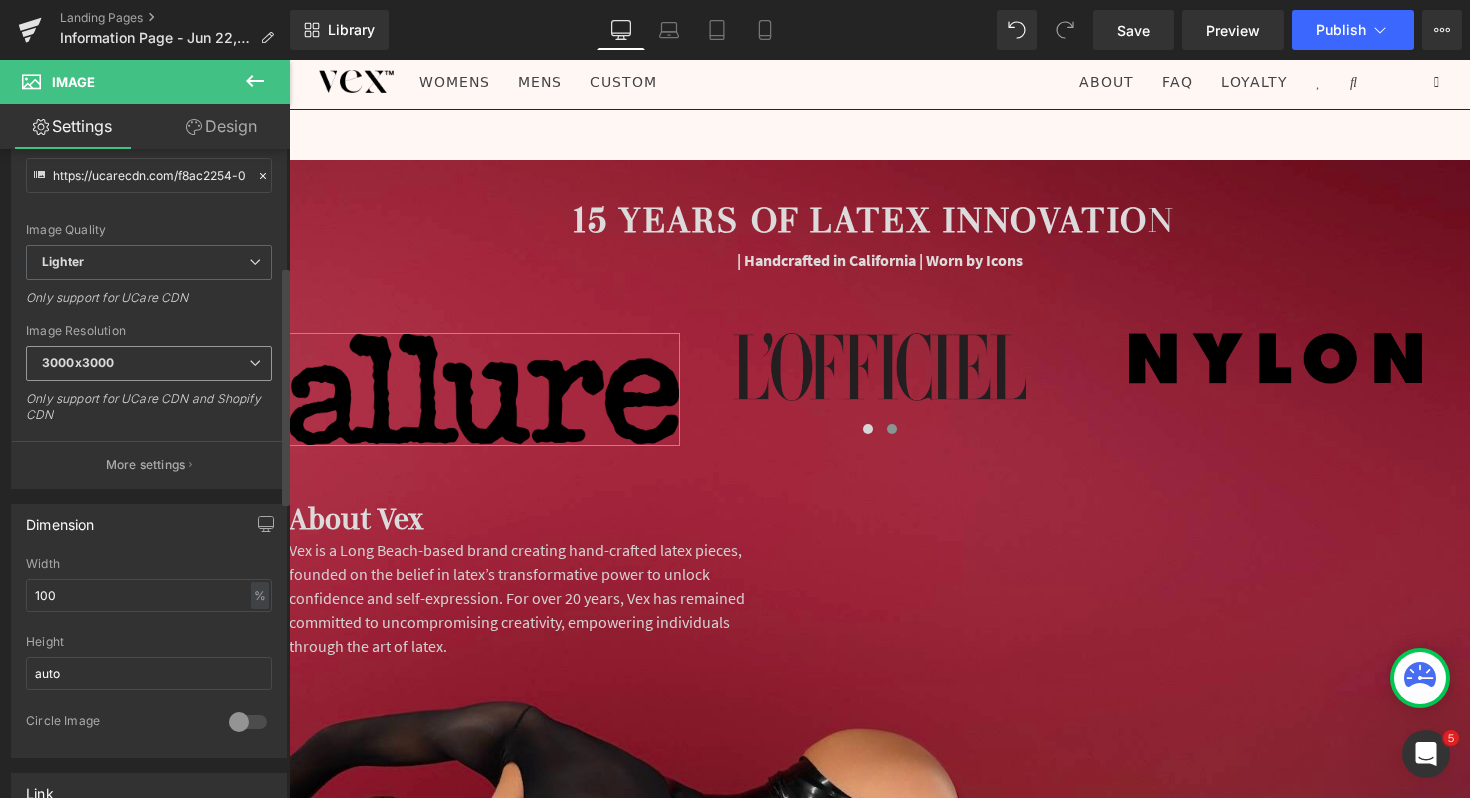 scroll, scrollTop: 357, scrollLeft: 0, axis: vertical 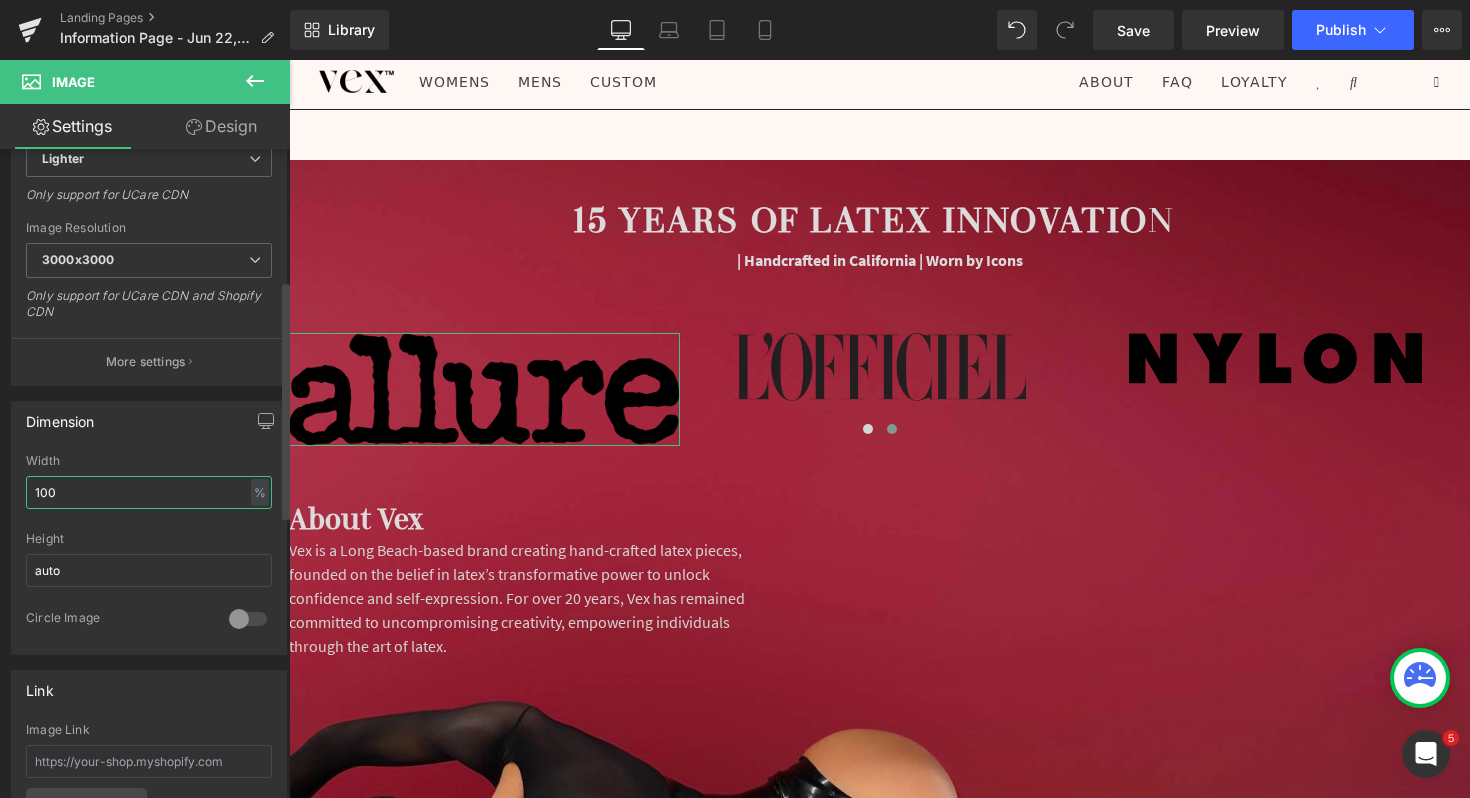 drag, startPoint x: 89, startPoint y: 496, endPoint x: 0, endPoint y: 496, distance: 89 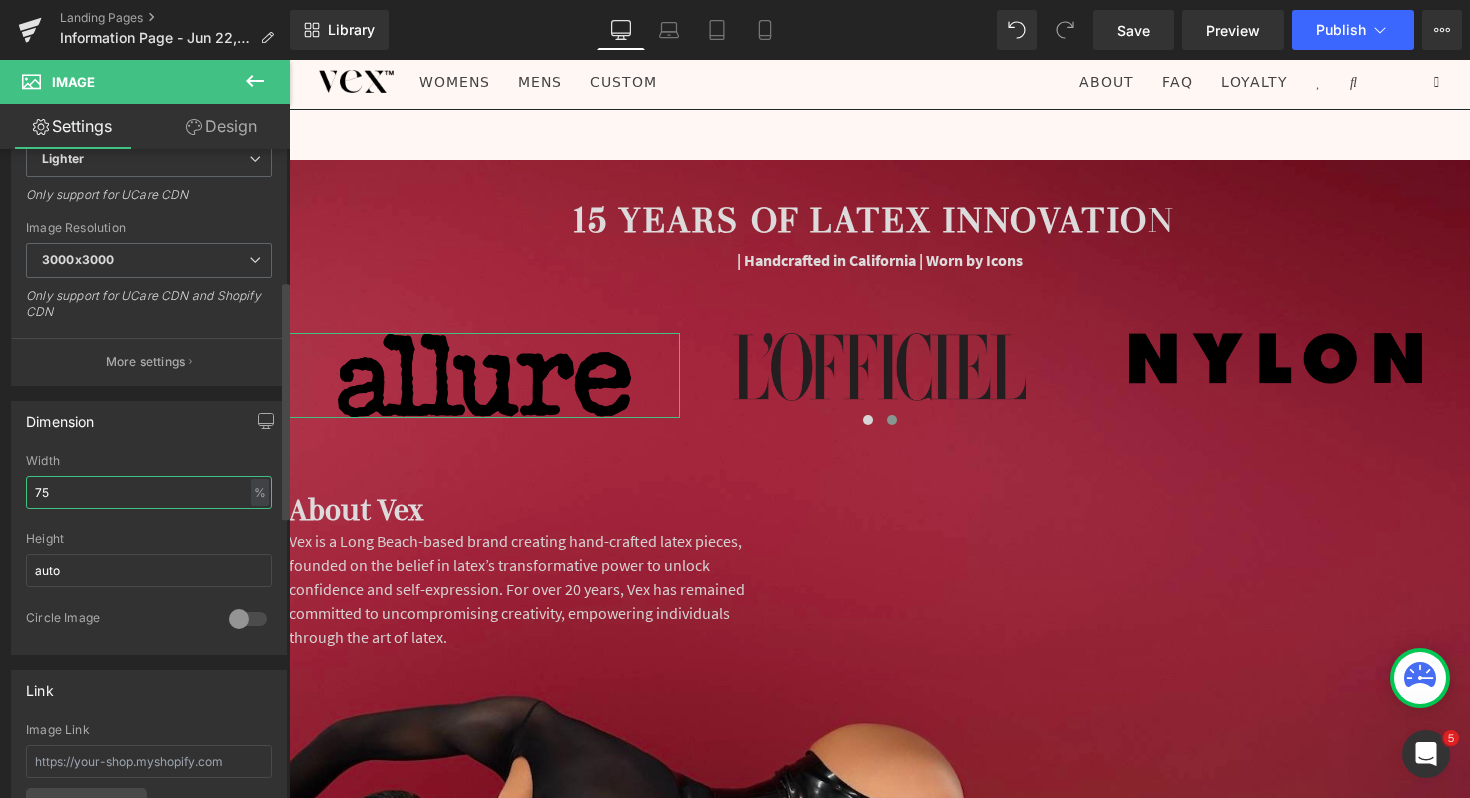 type on "7" 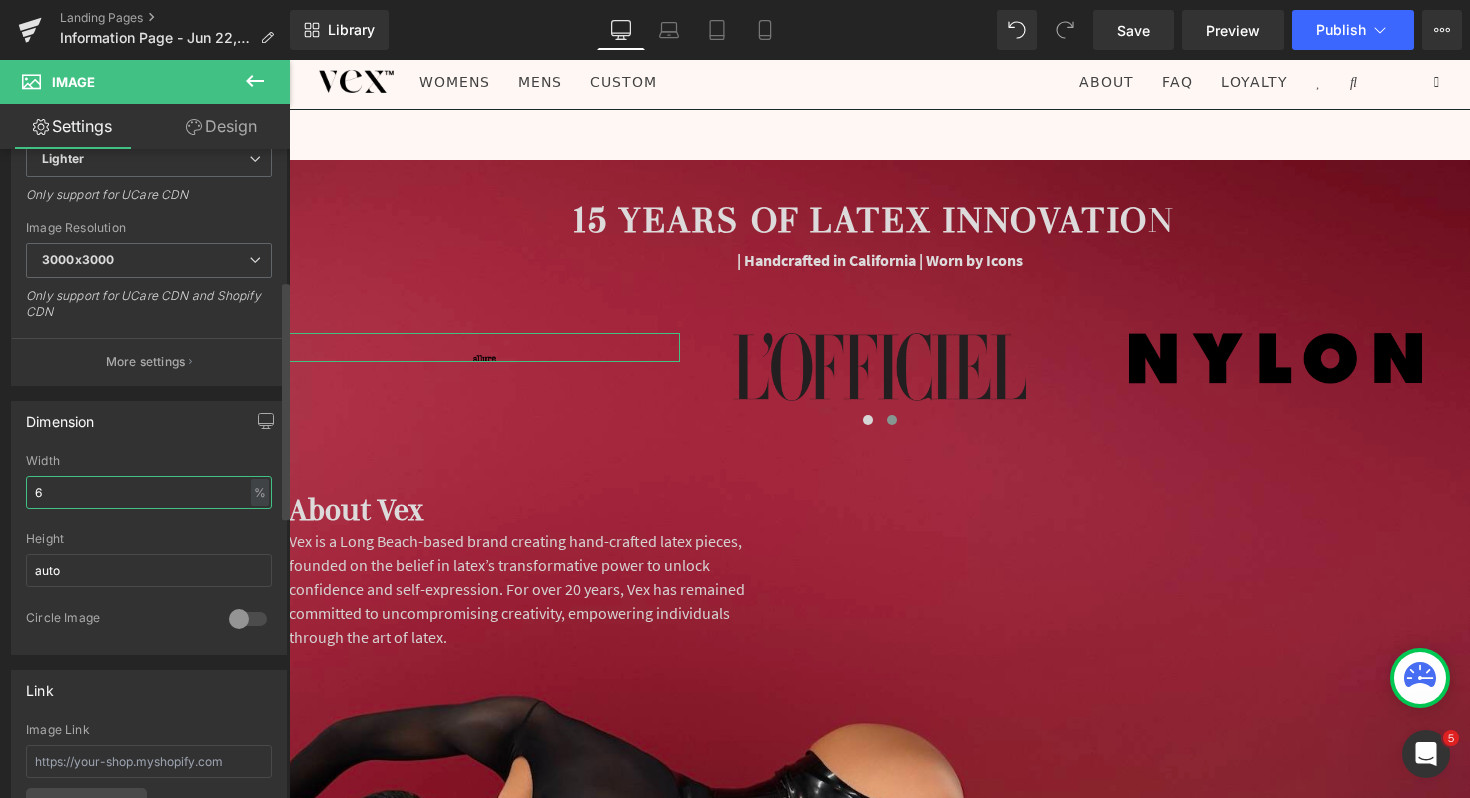 type on "60" 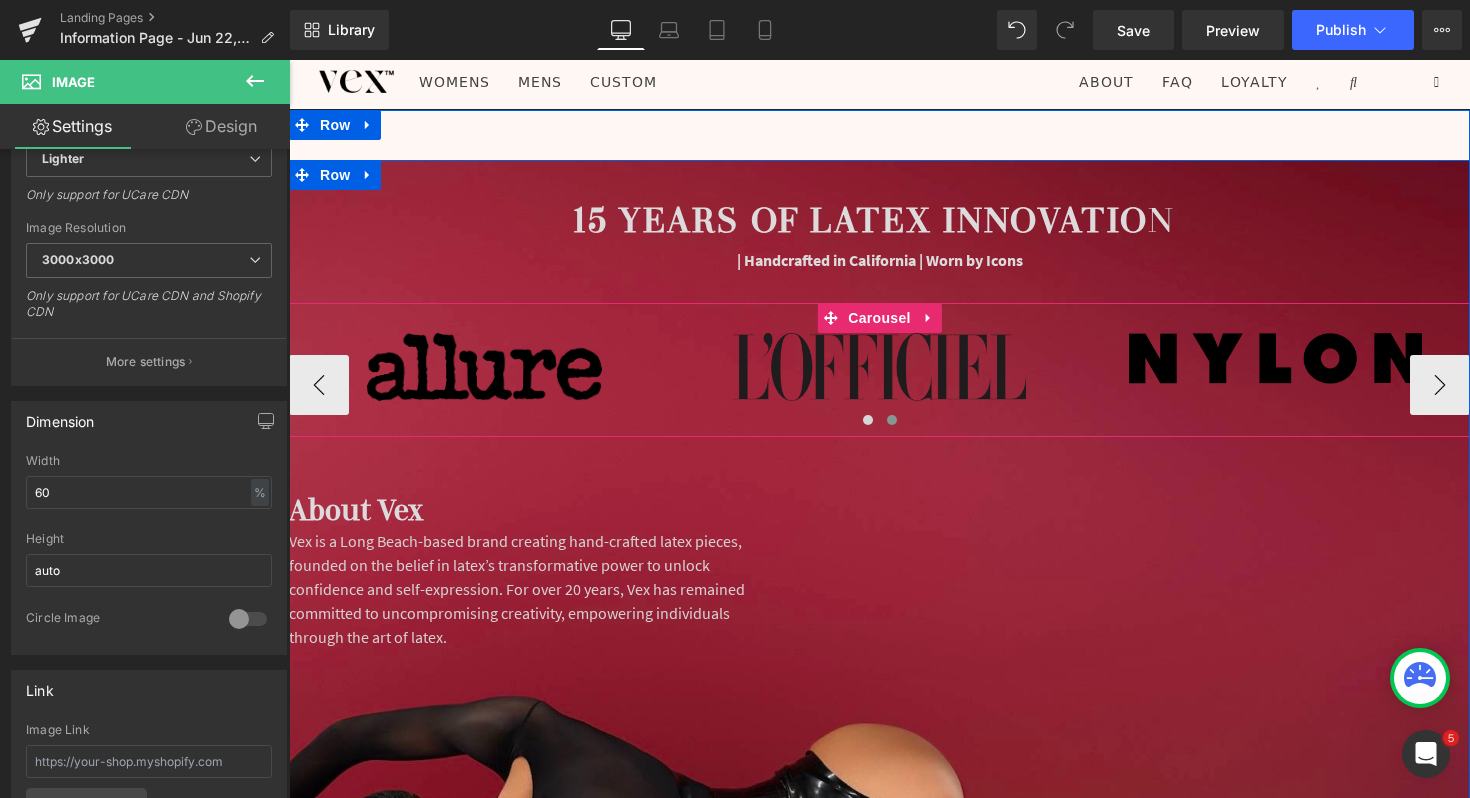 click at bounding box center (879, 366) 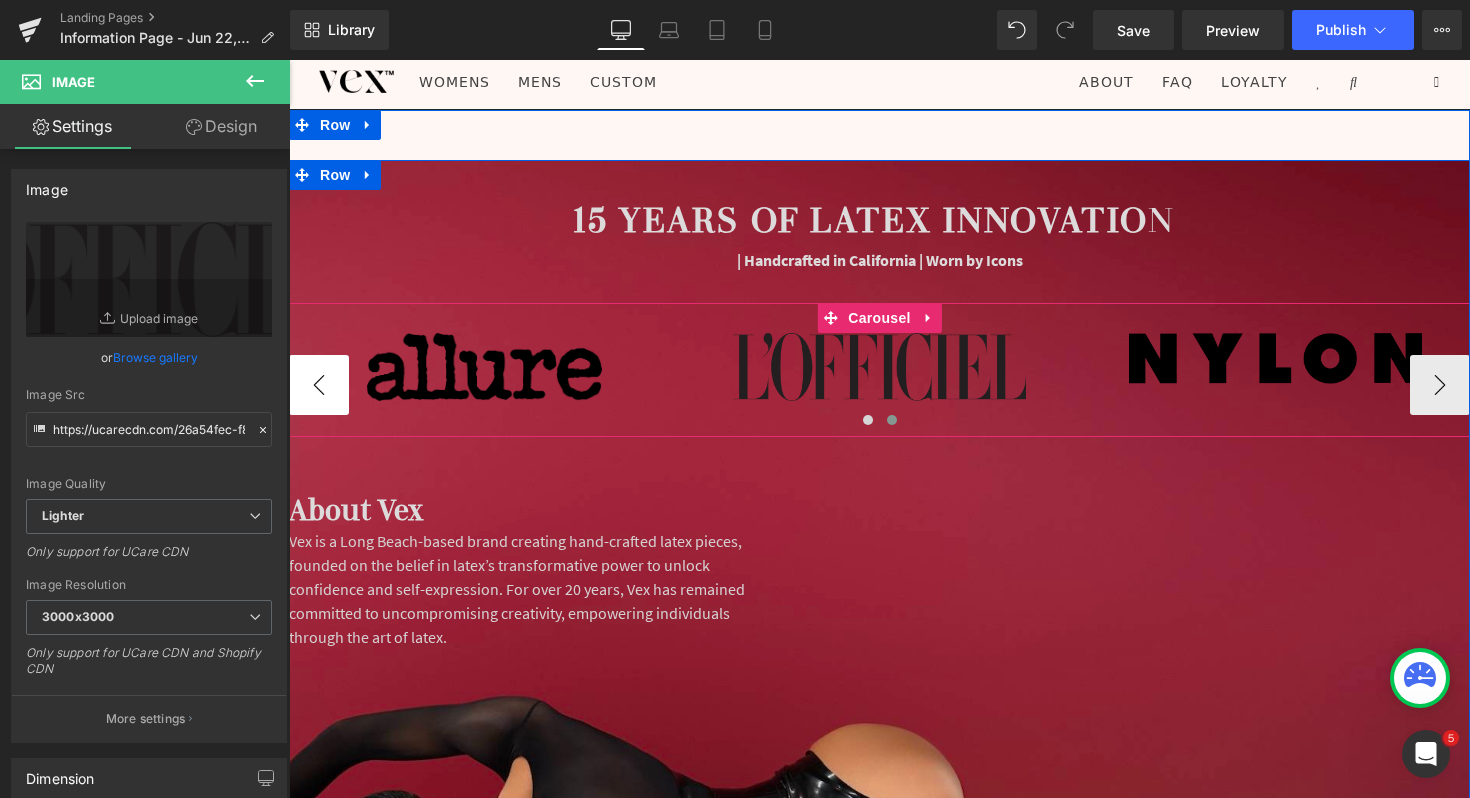 click on "‹" at bounding box center (319, 385) 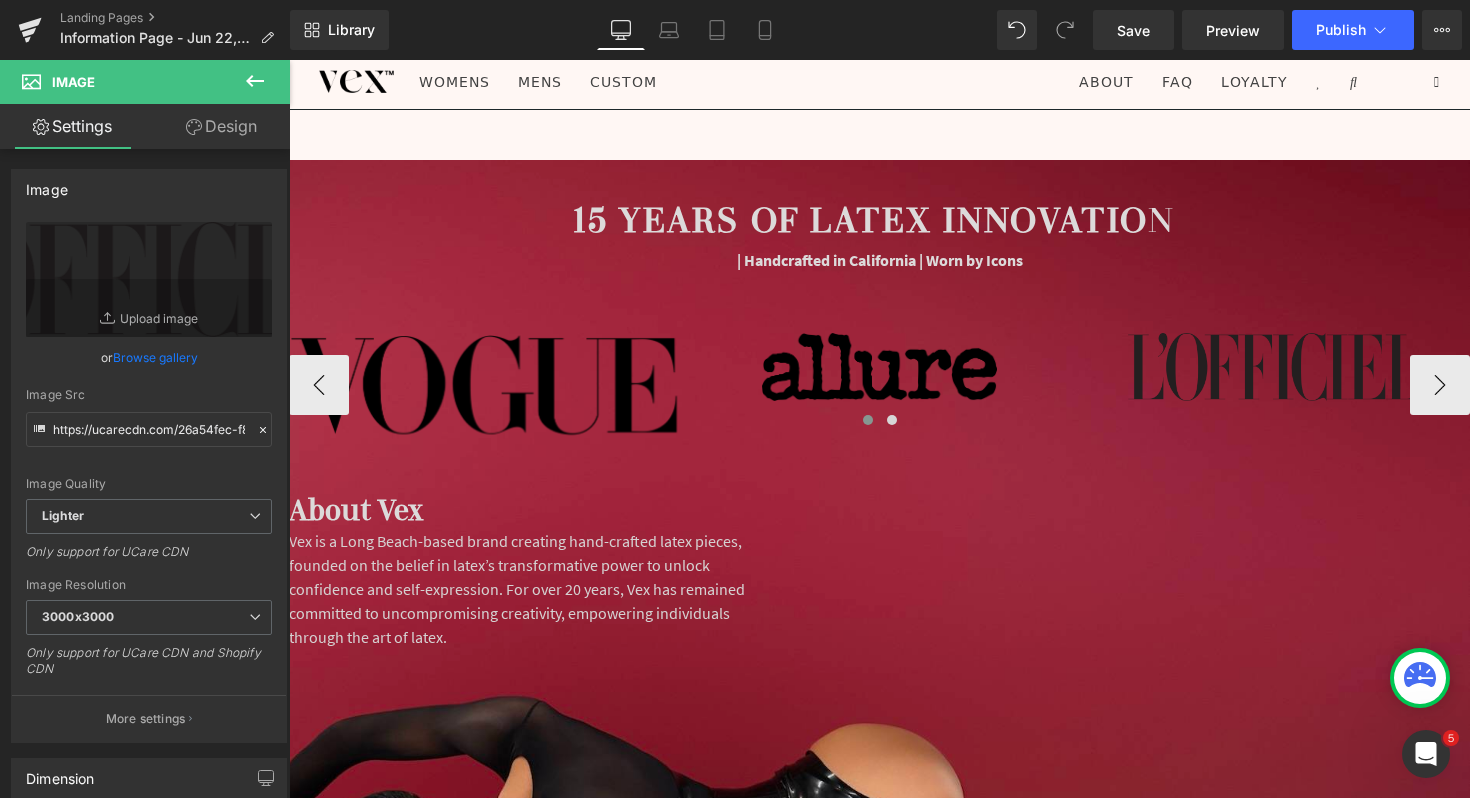 click at bounding box center [879, 424] 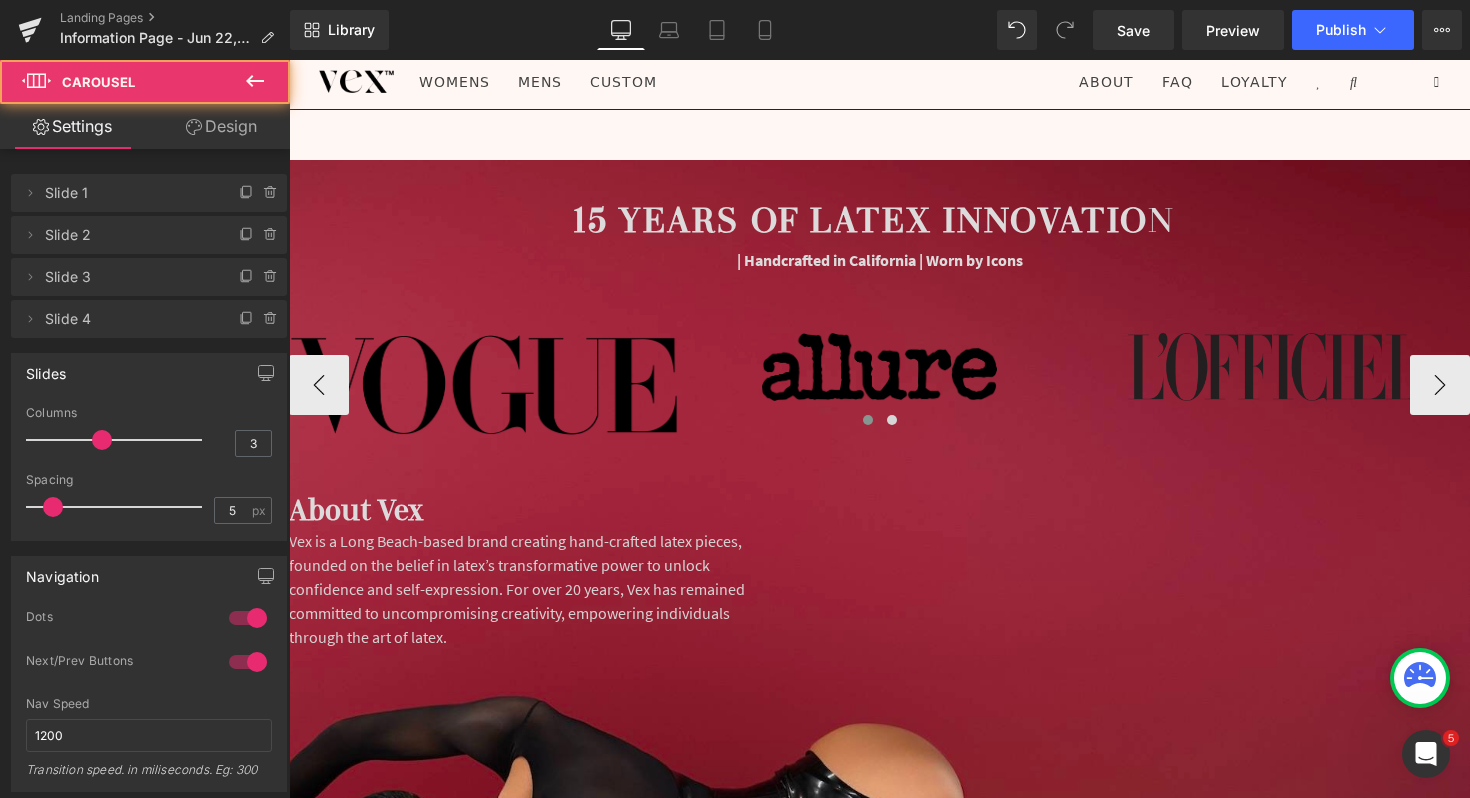 click at bounding box center (484, 385) 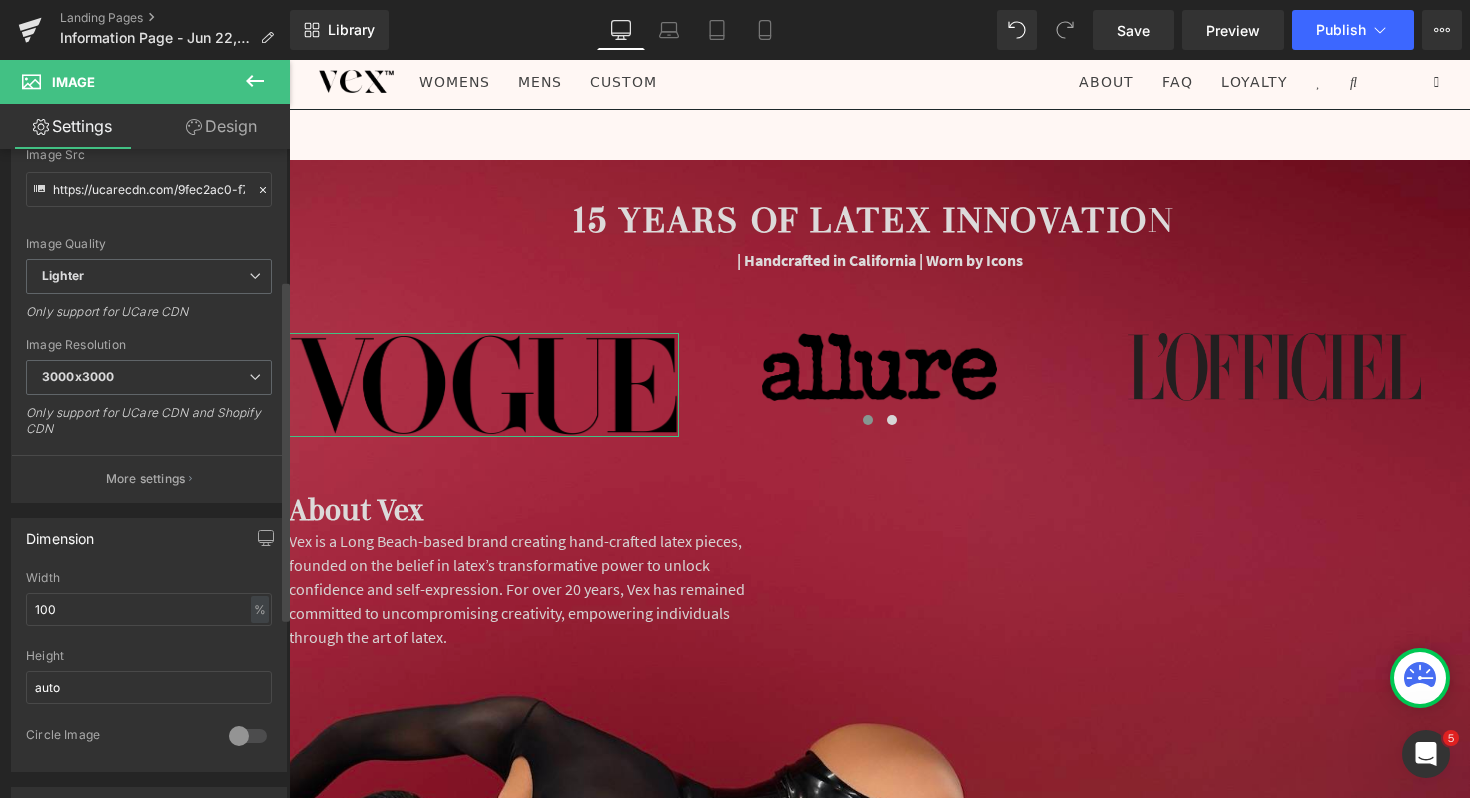 scroll, scrollTop: 248, scrollLeft: 0, axis: vertical 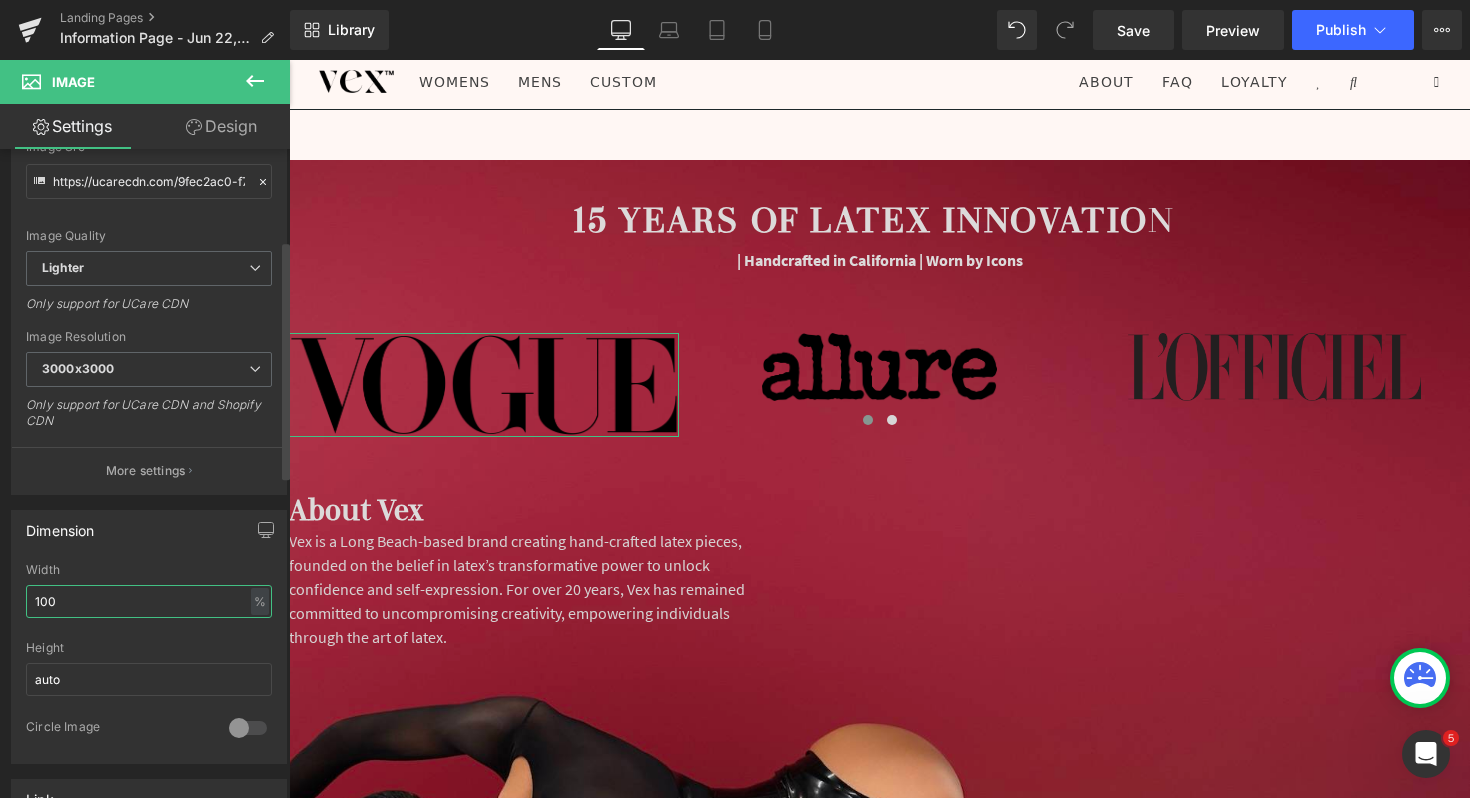 drag, startPoint x: 134, startPoint y: 601, endPoint x: 0, endPoint y: 601, distance: 134 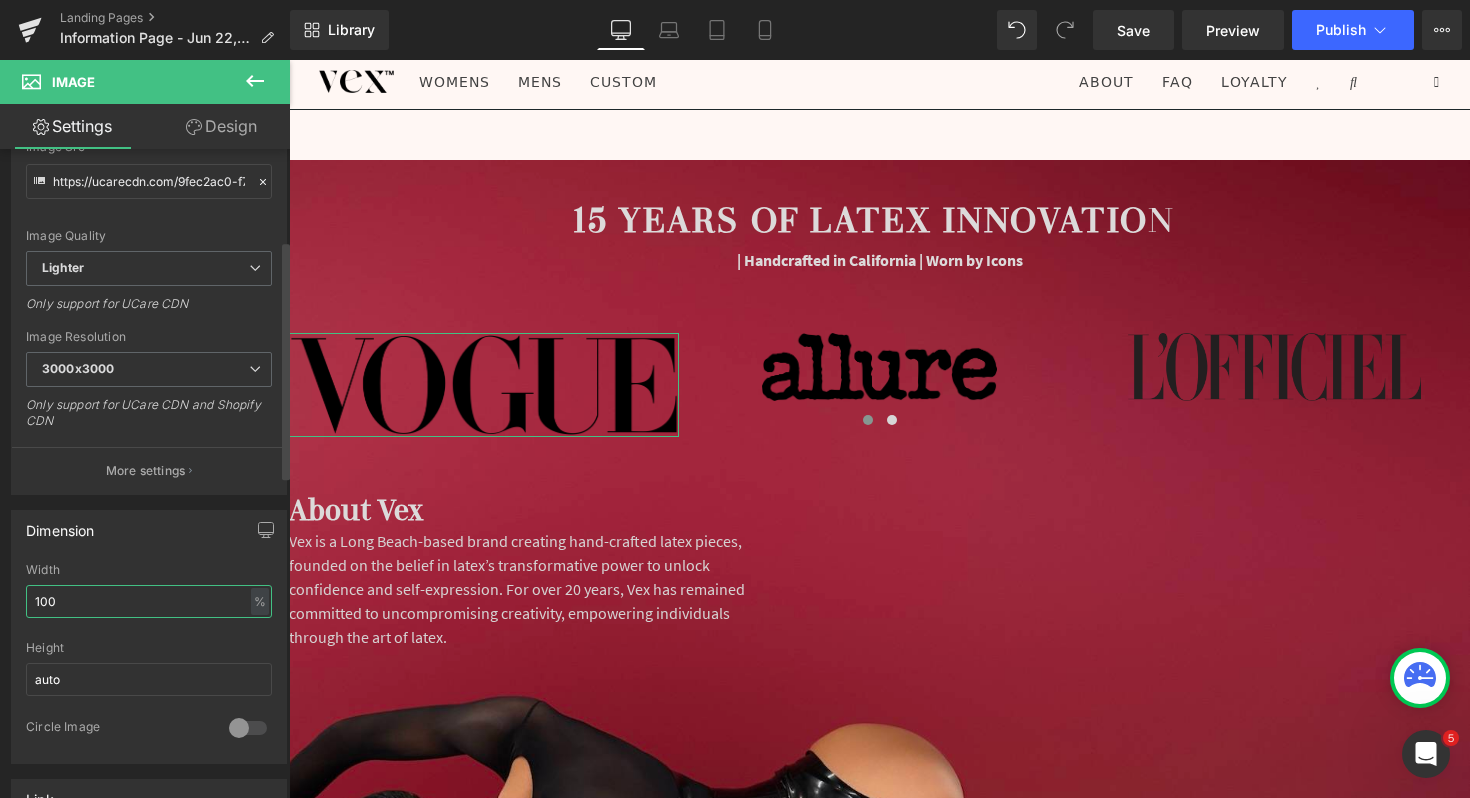 click on "Dimension 100% Width 100 % % px auto Height auto 0 Circle Image" at bounding box center (149, 629) 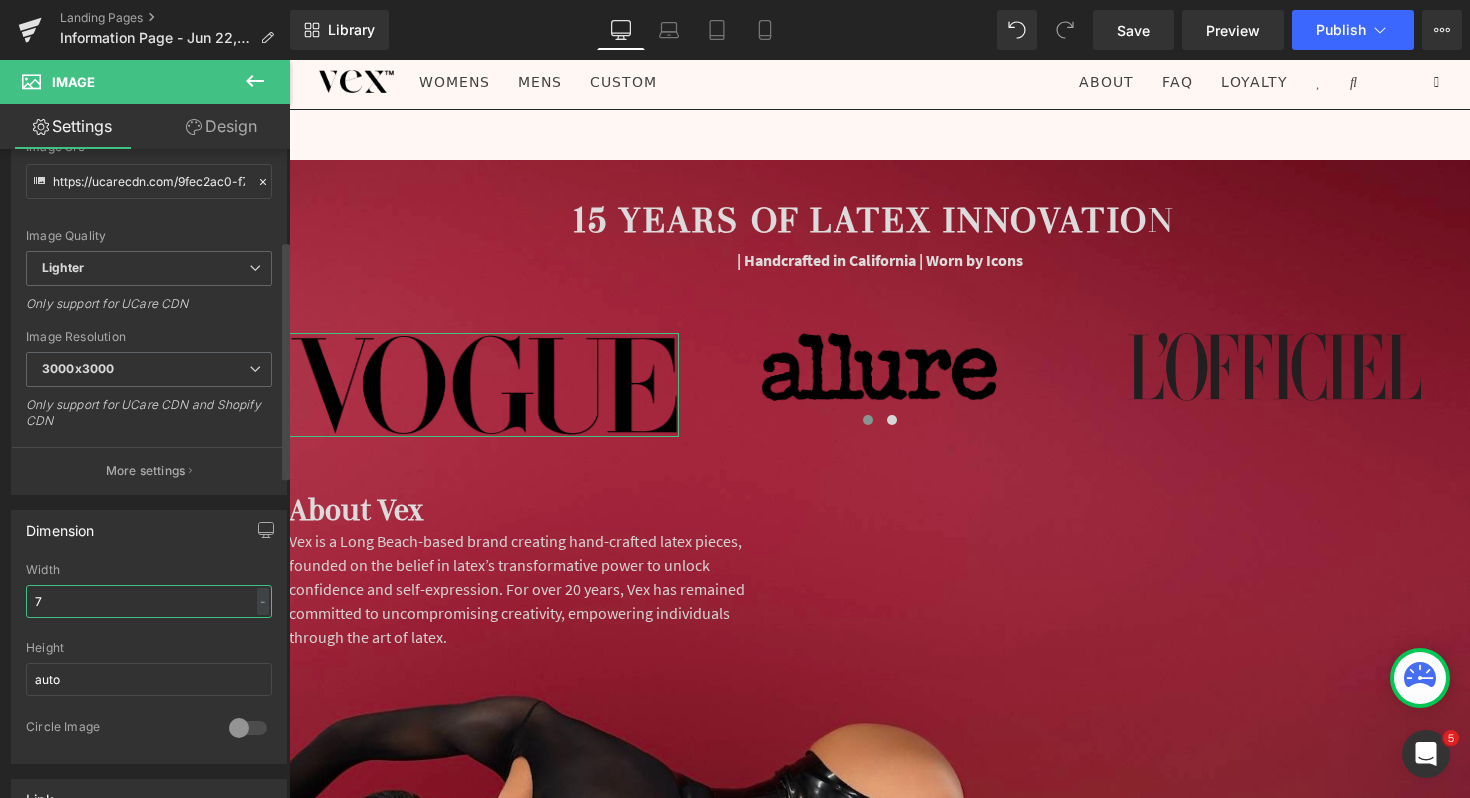 type on "70" 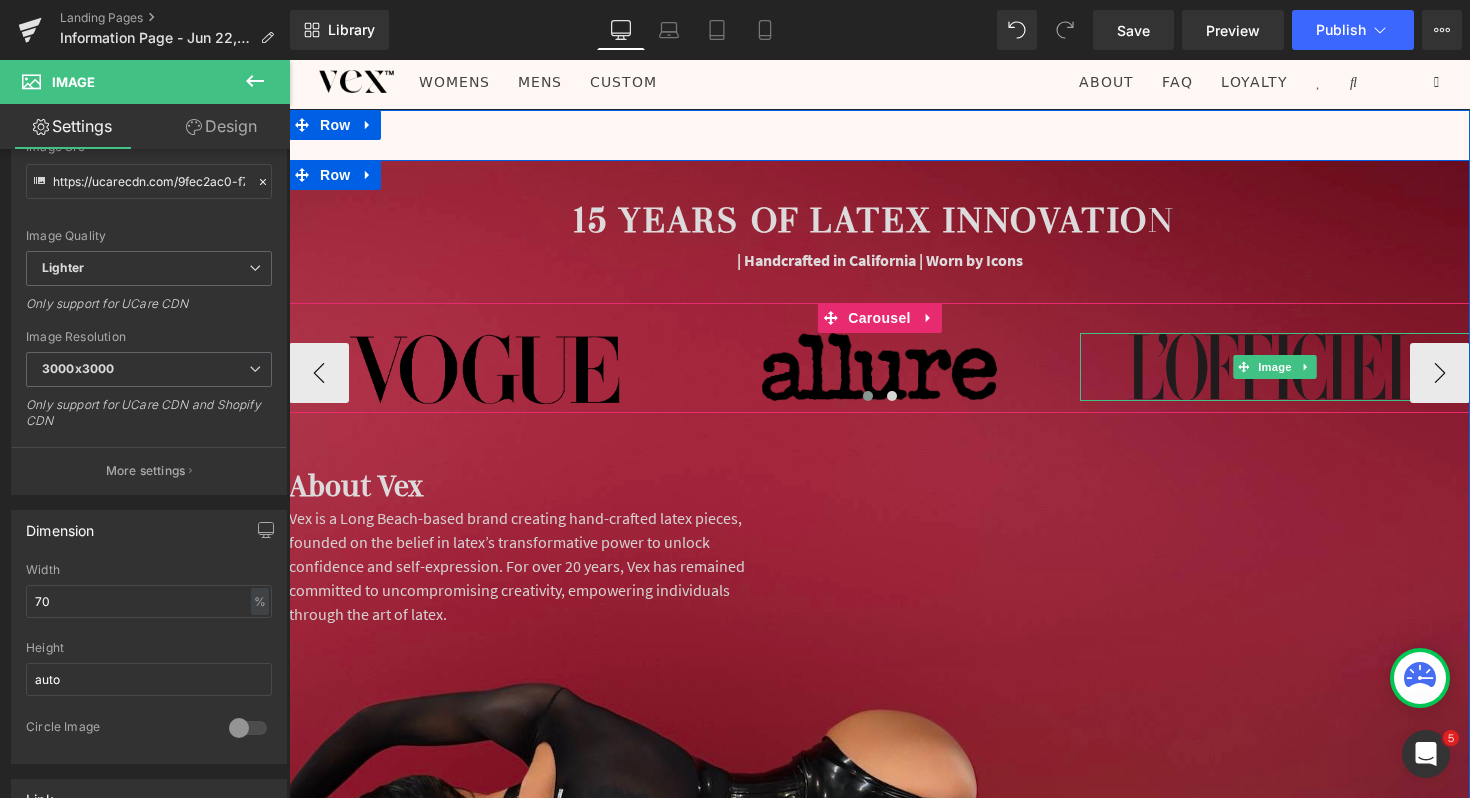 click at bounding box center [1274, 366] 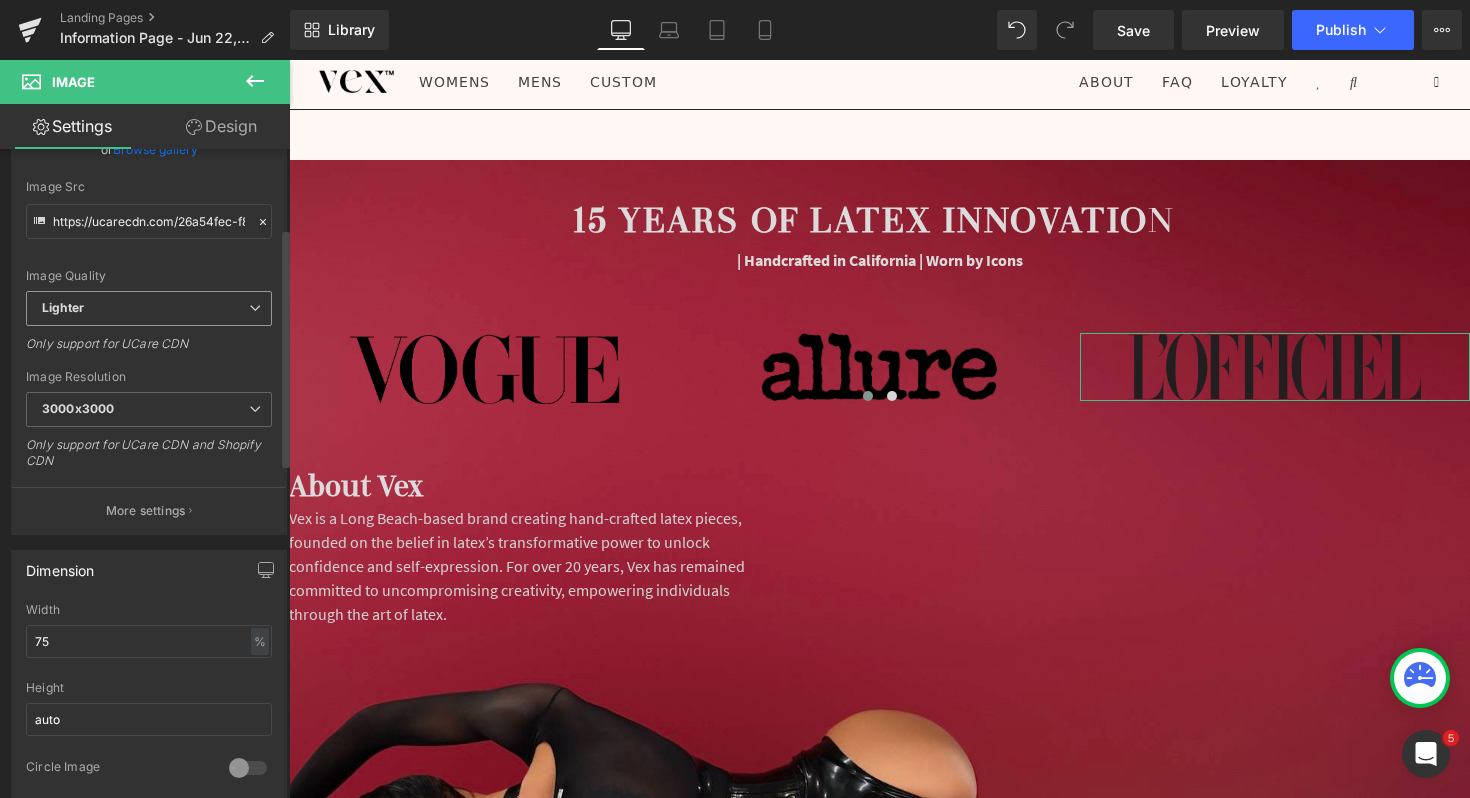 scroll, scrollTop: 222, scrollLeft: 0, axis: vertical 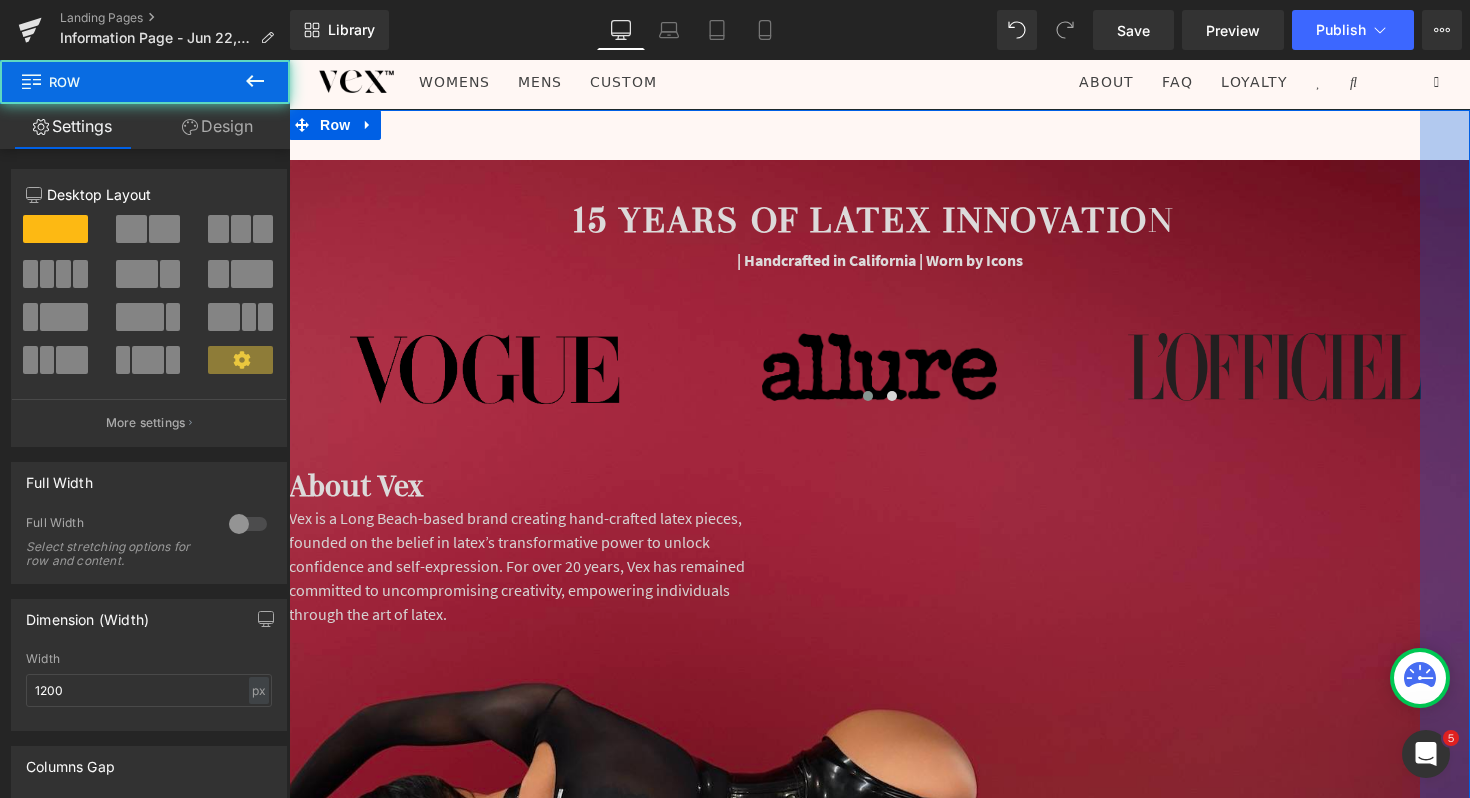 click on "50px" at bounding box center (1445, 2717) 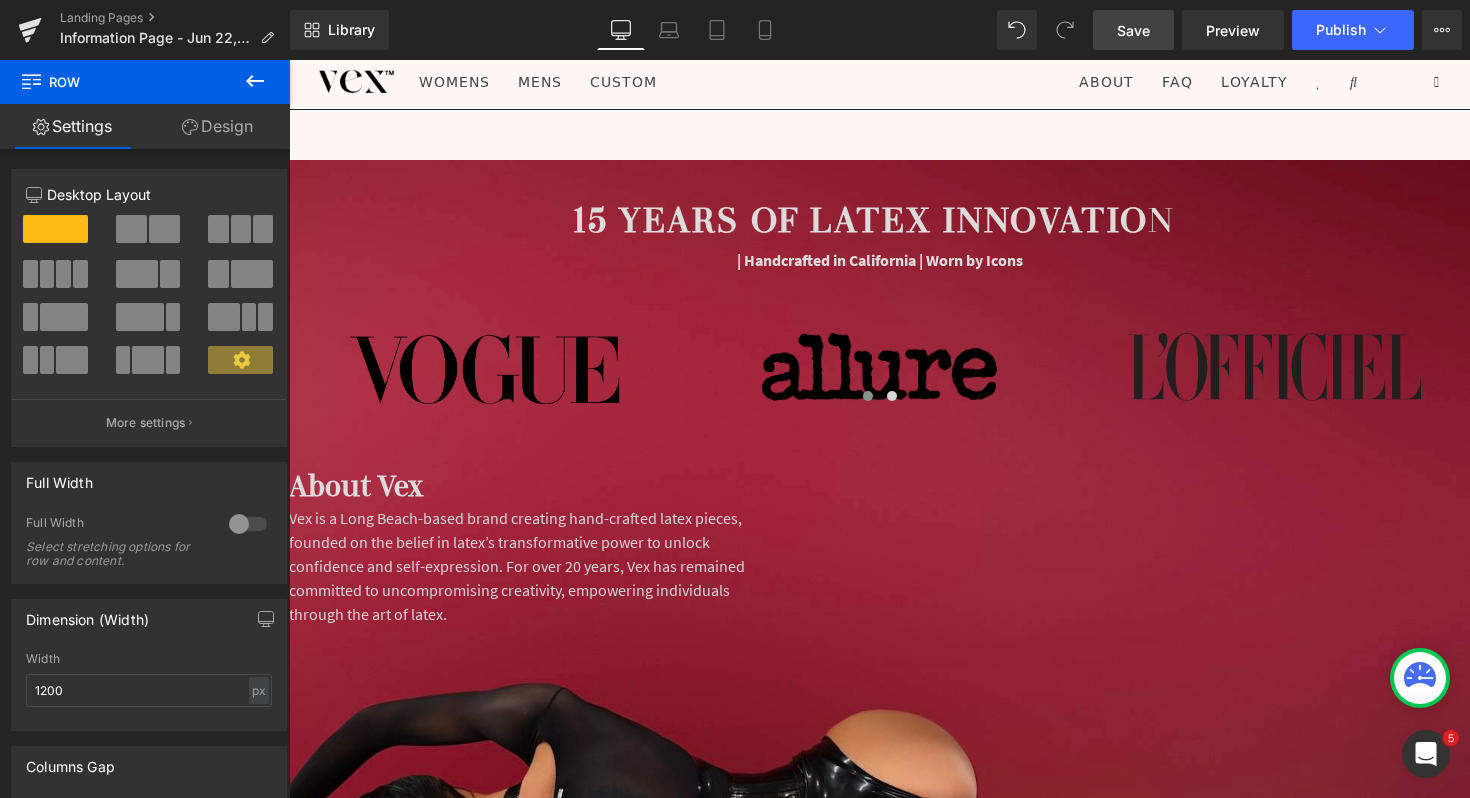 click on "Save" at bounding box center (1133, 30) 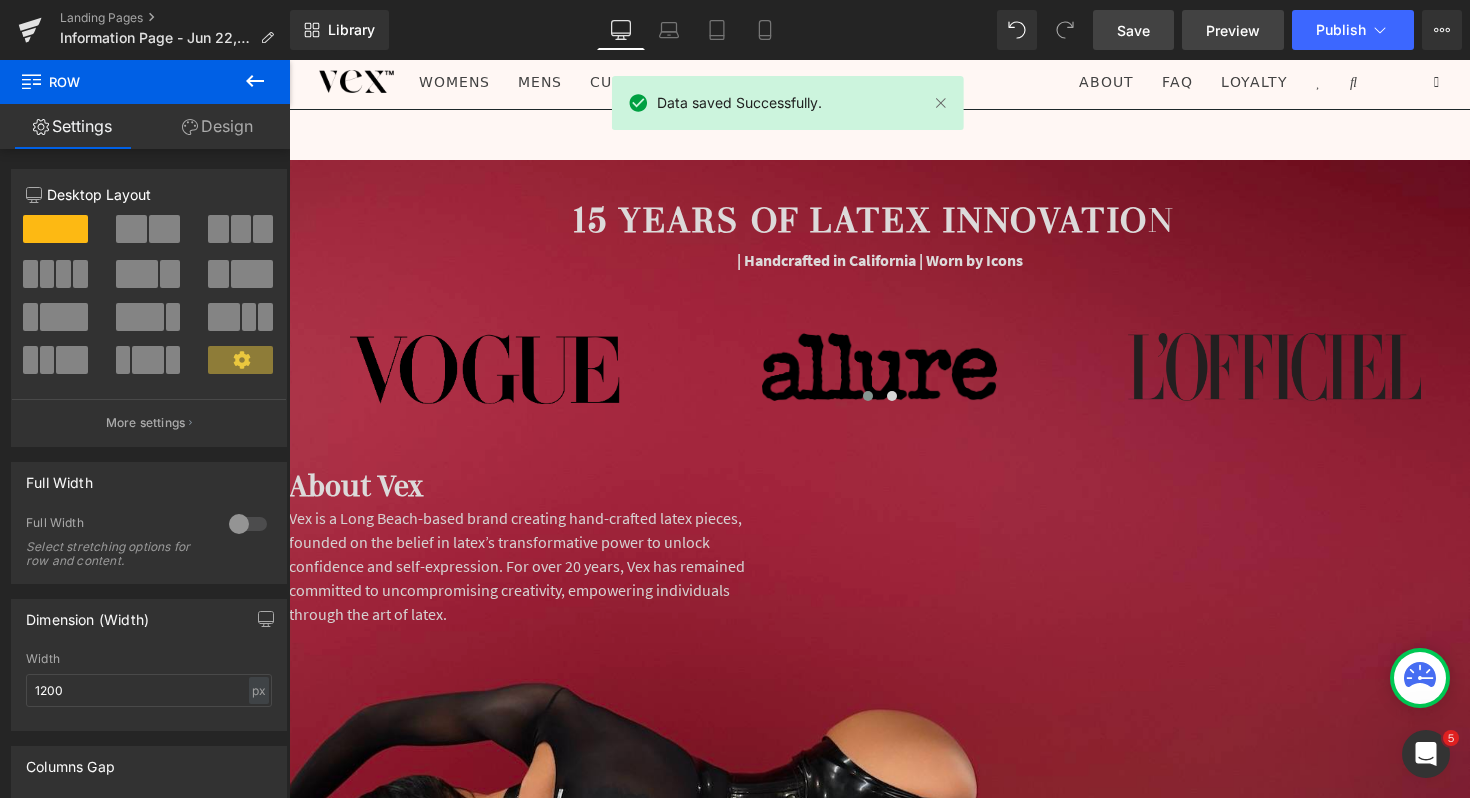 click on "Preview" at bounding box center [1233, 30] 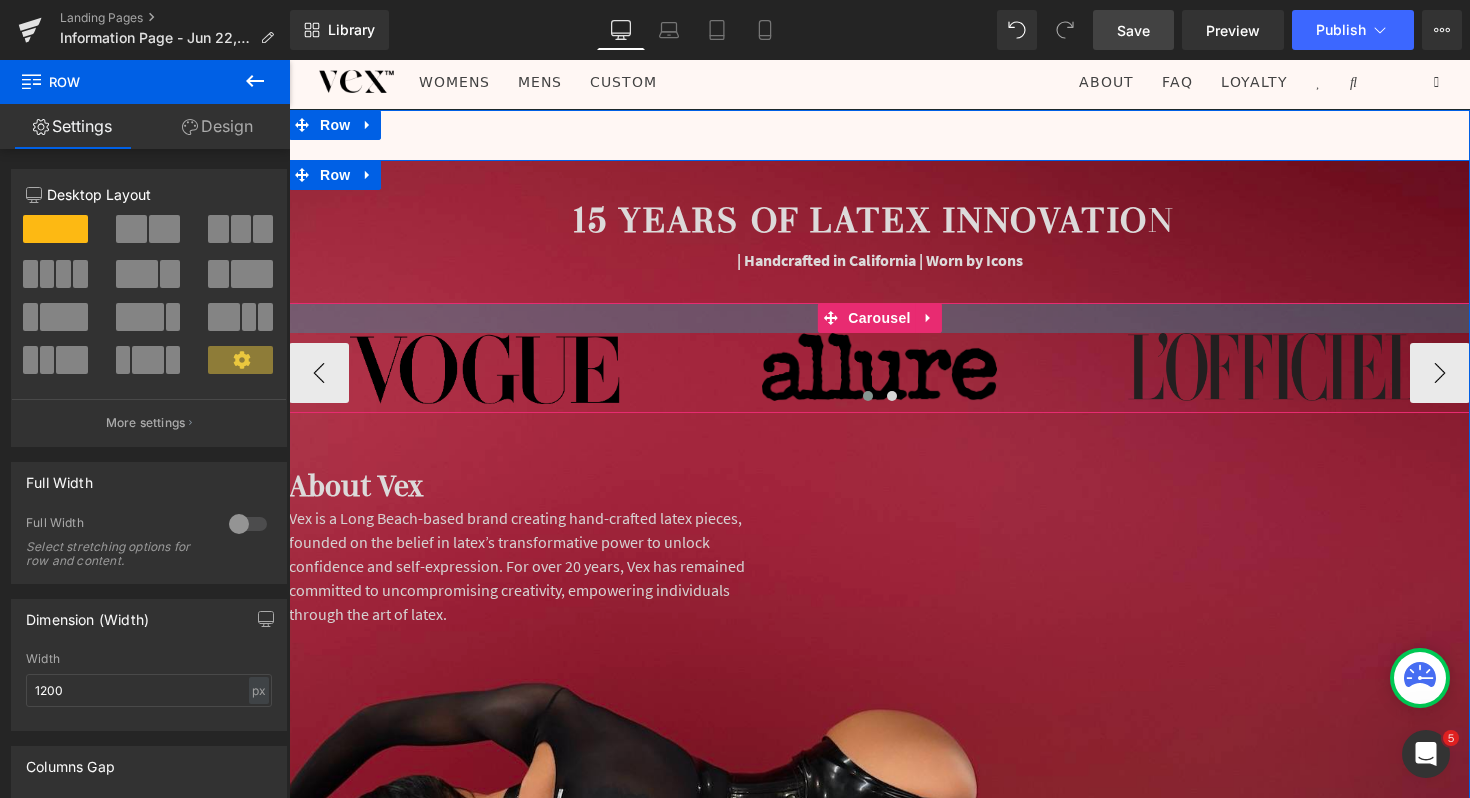 click at bounding box center (879, 318) 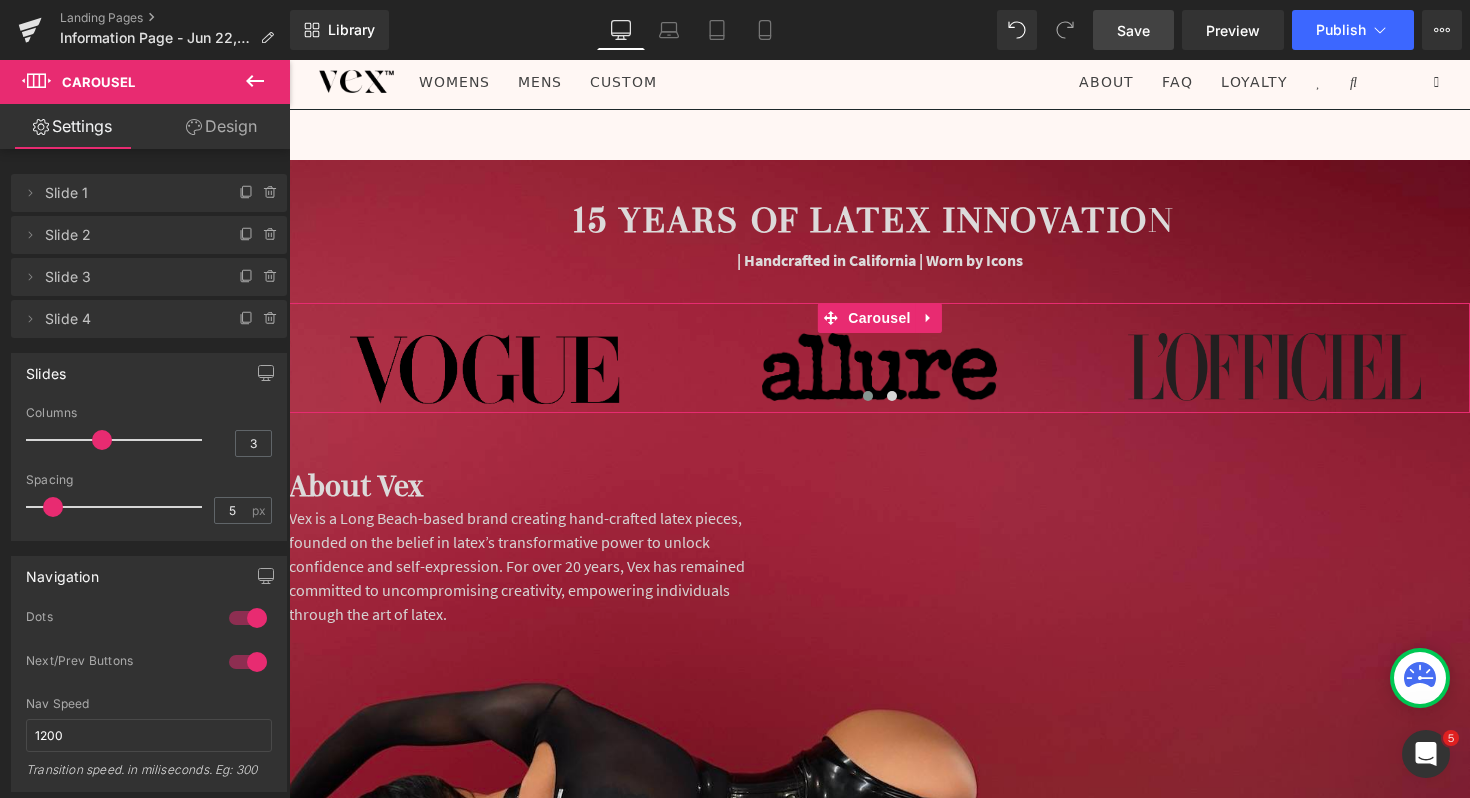 click on "Design" at bounding box center (221, 126) 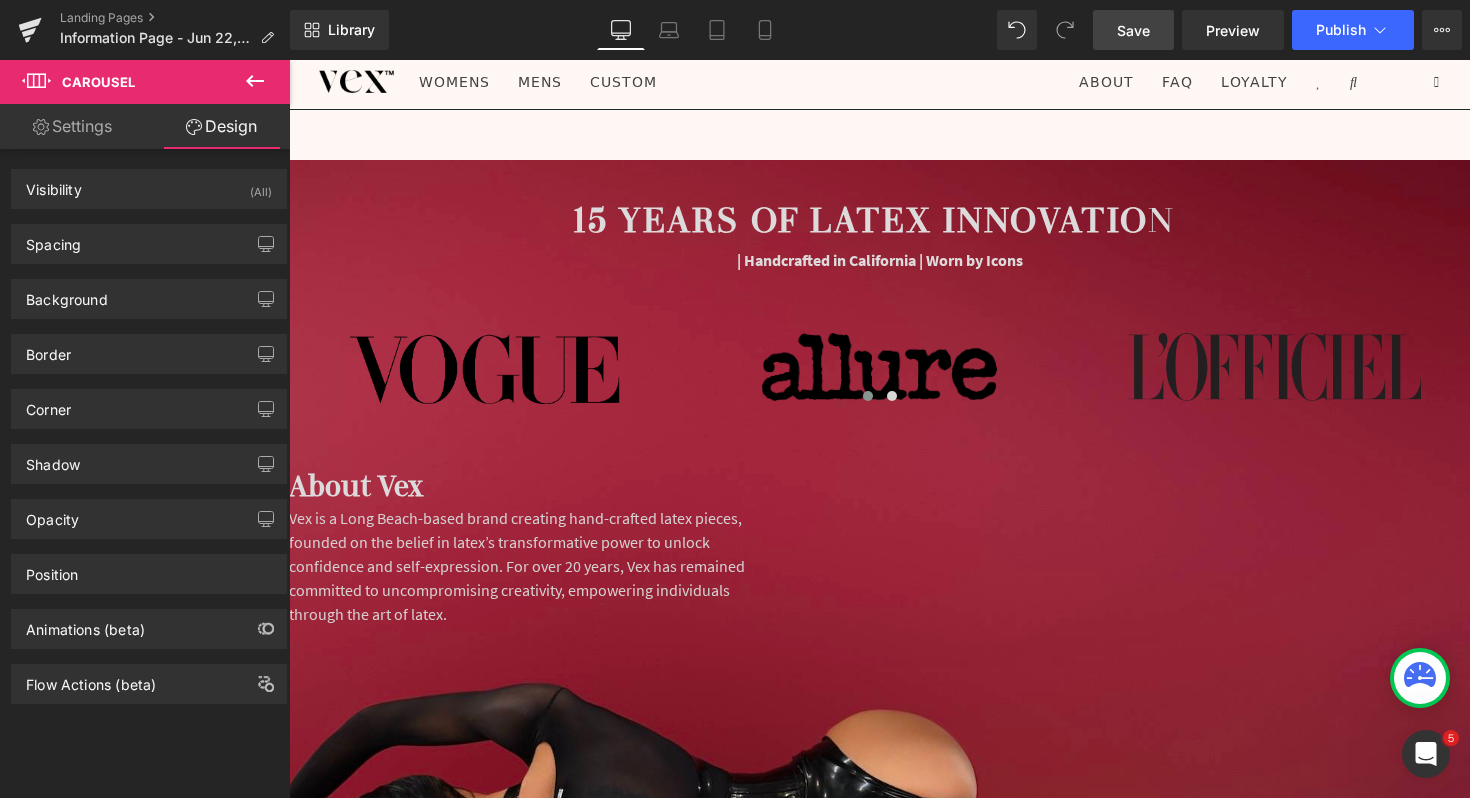 click at bounding box center (255, 82) 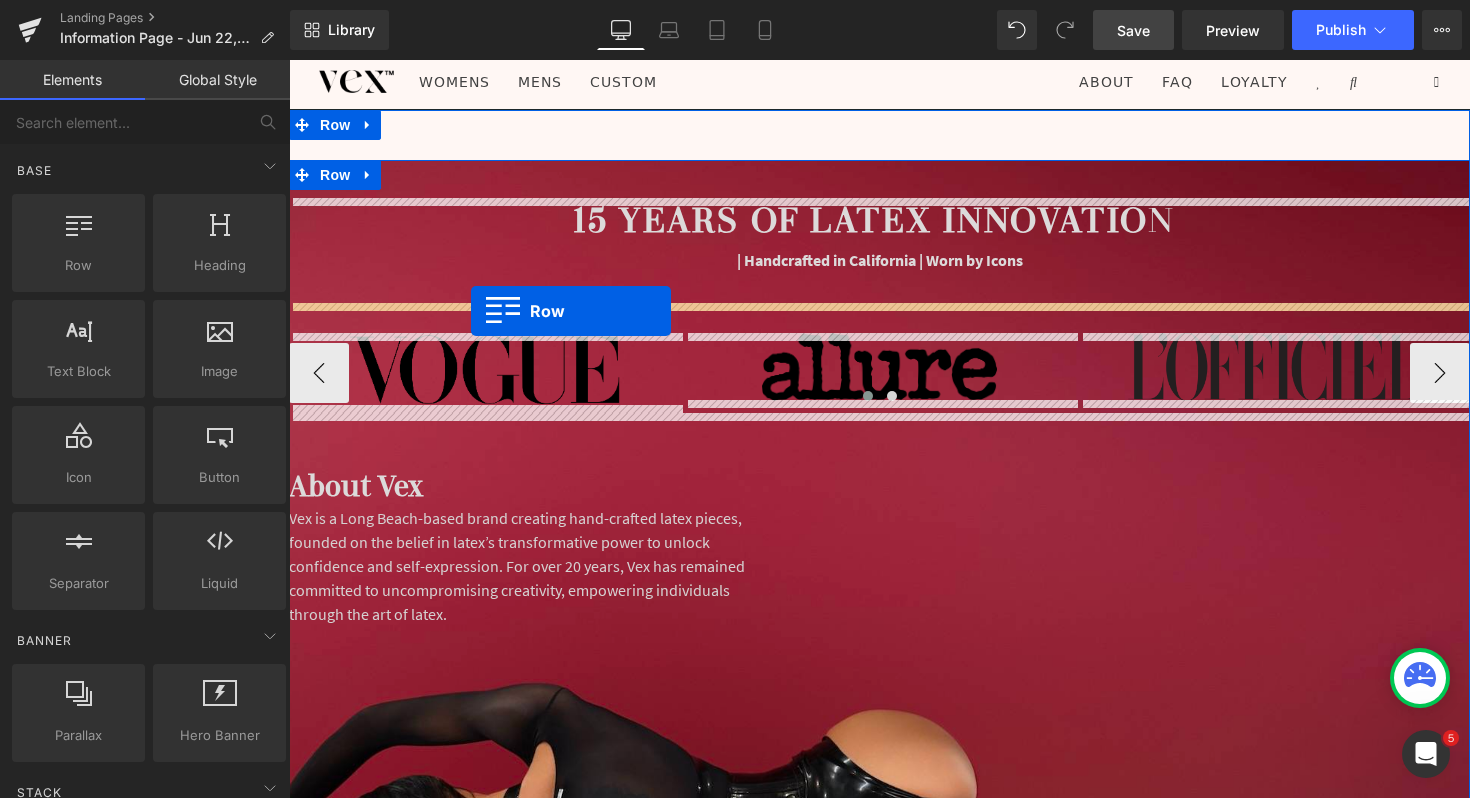drag, startPoint x: 397, startPoint y: 315, endPoint x: 471, endPoint y: 311, distance: 74.10803 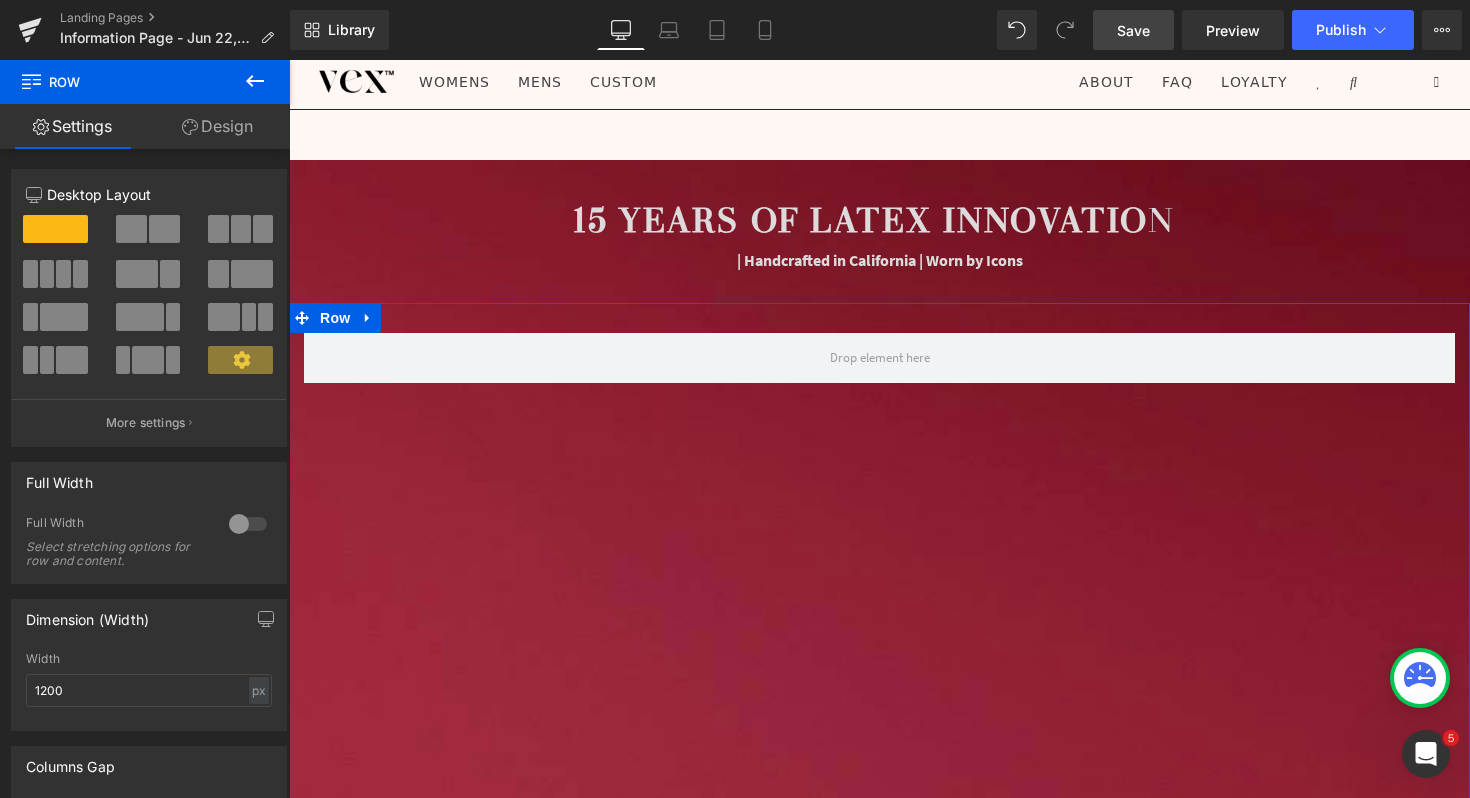 click at bounding box center (149, 236) 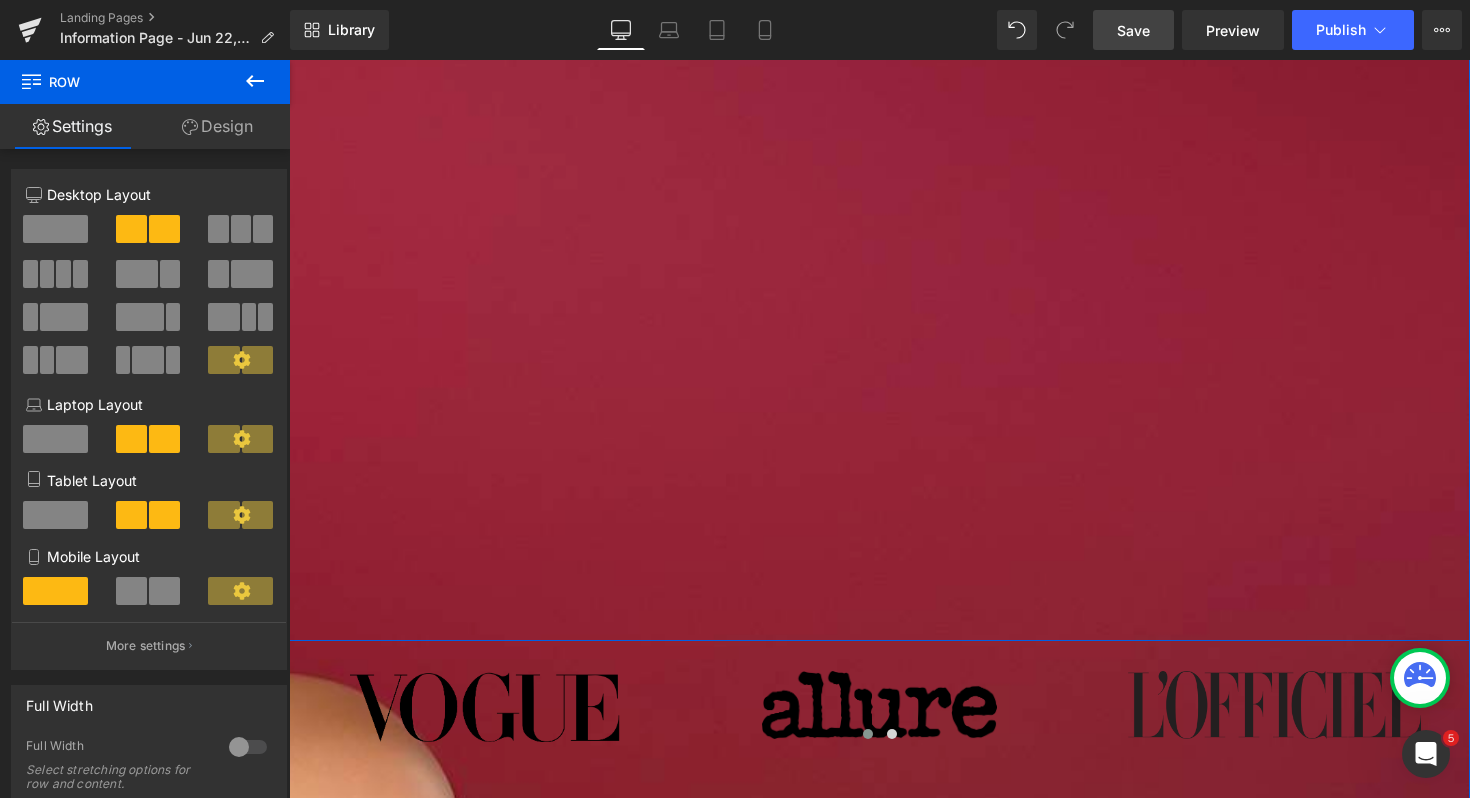 scroll, scrollTop: 604, scrollLeft: 0, axis: vertical 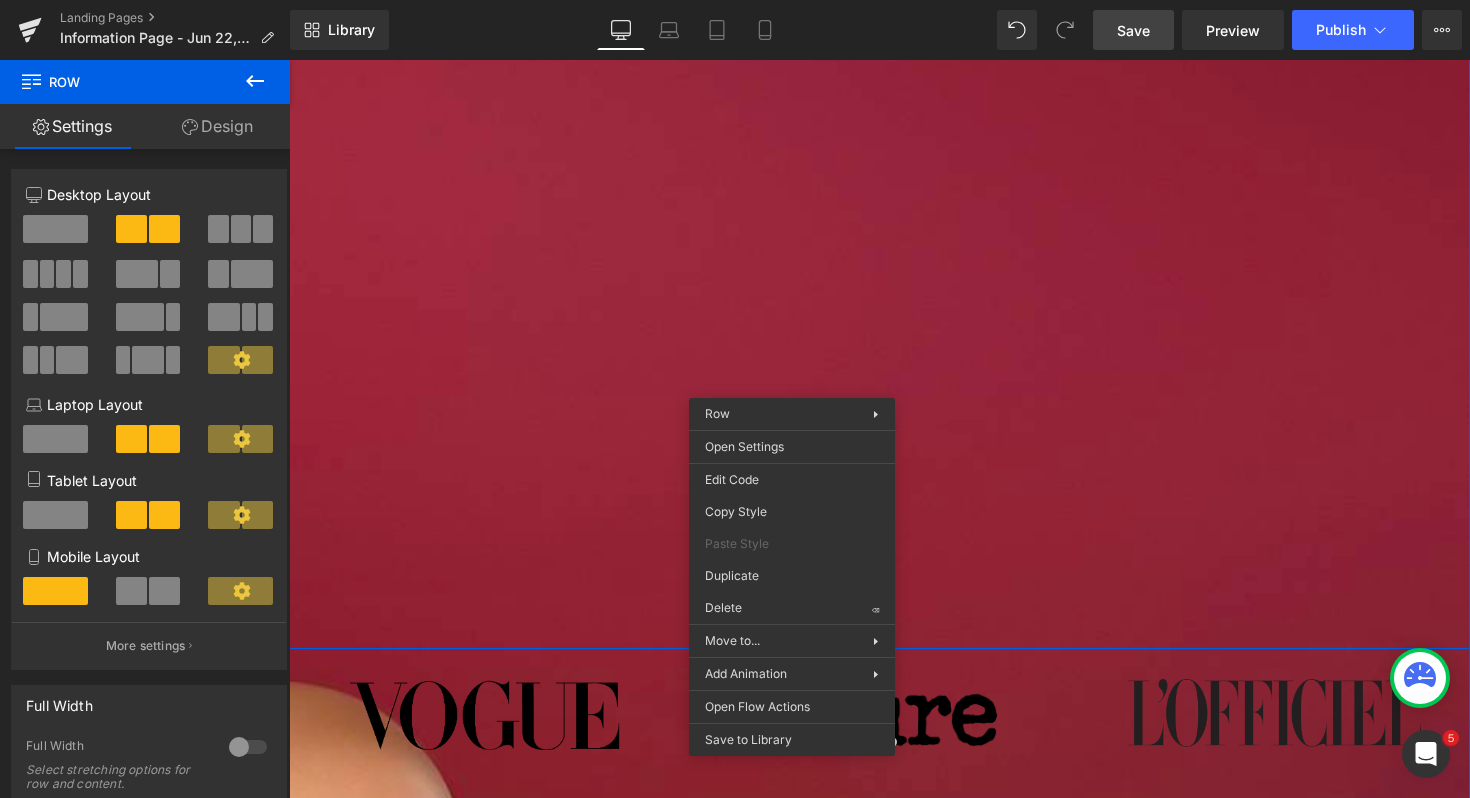 click on "Row" at bounding box center (879, 174) 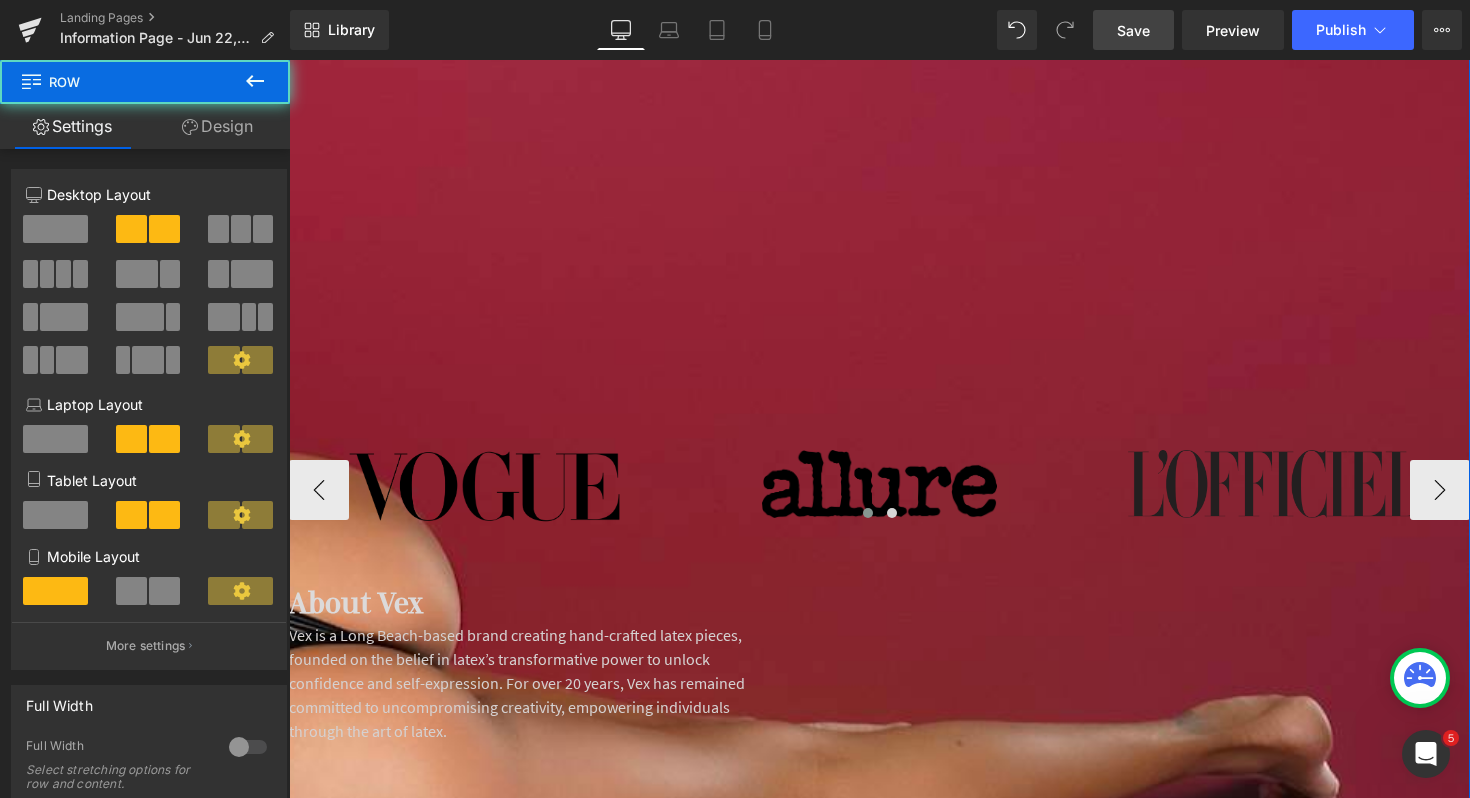 scroll, scrollTop: 877, scrollLeft: 0, axis: vertical 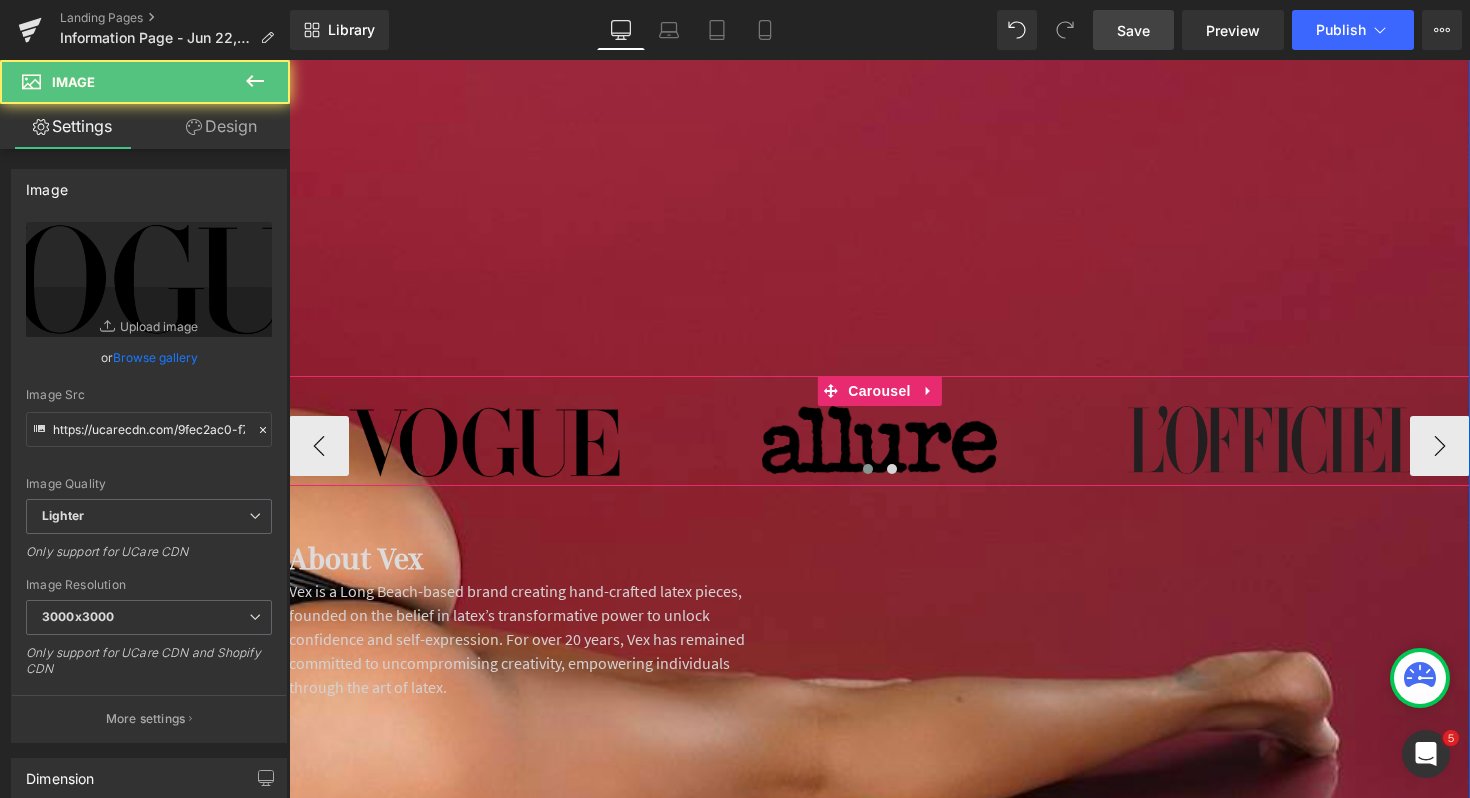 click at bounding box center (484, 442) 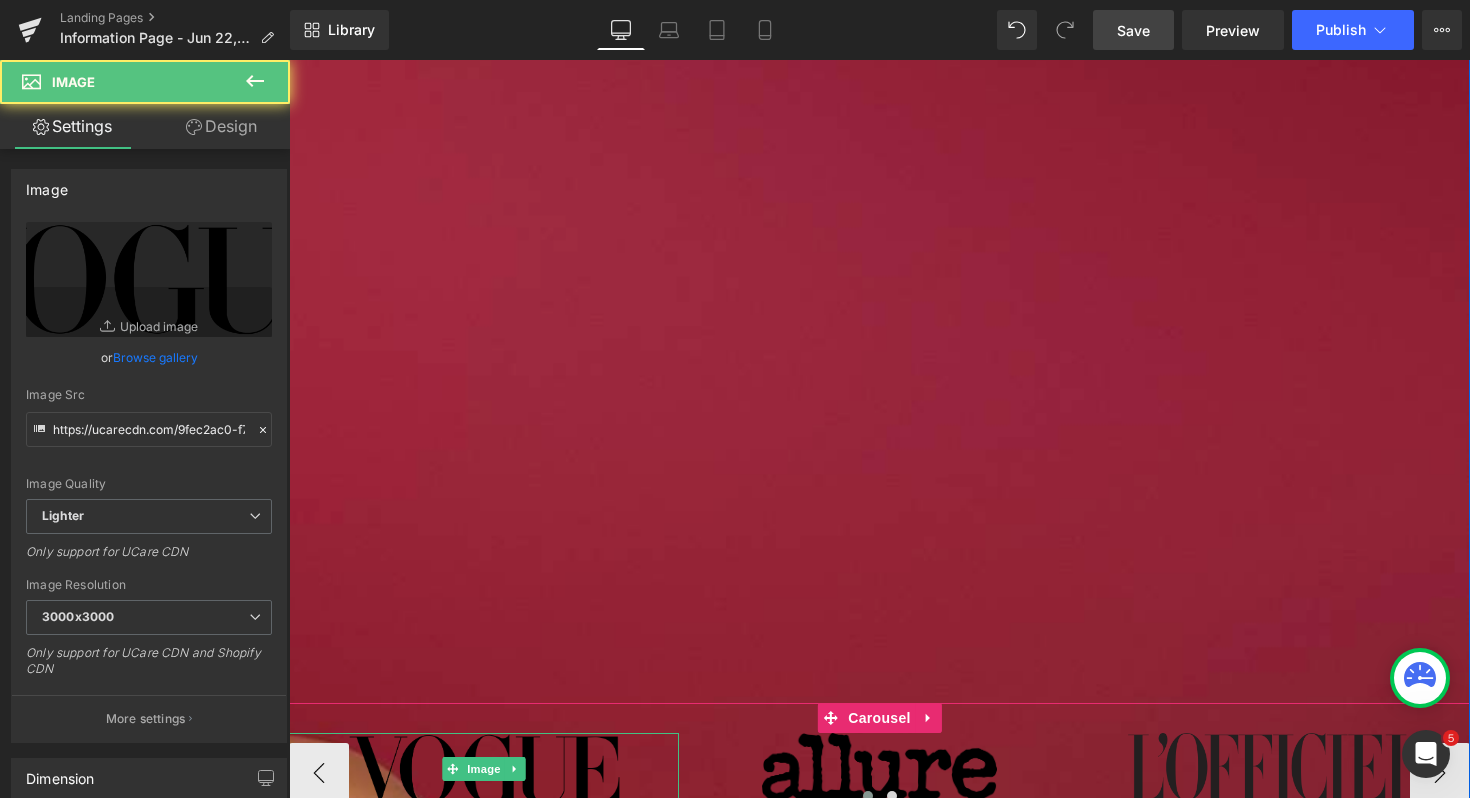 scroll, scrollTop: 0, scrollLeft: 0, axis: both 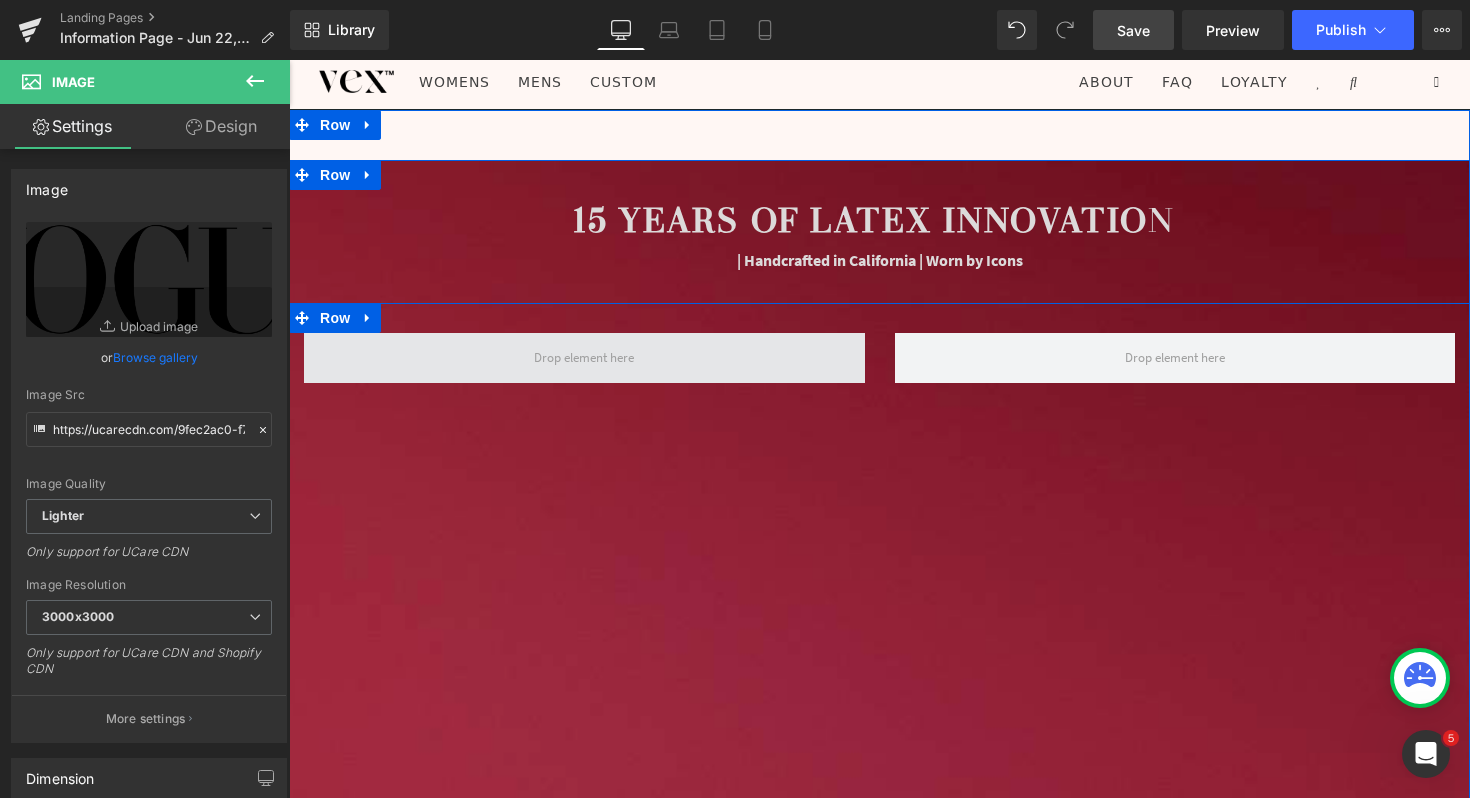 click at bounding box center (584, 357) 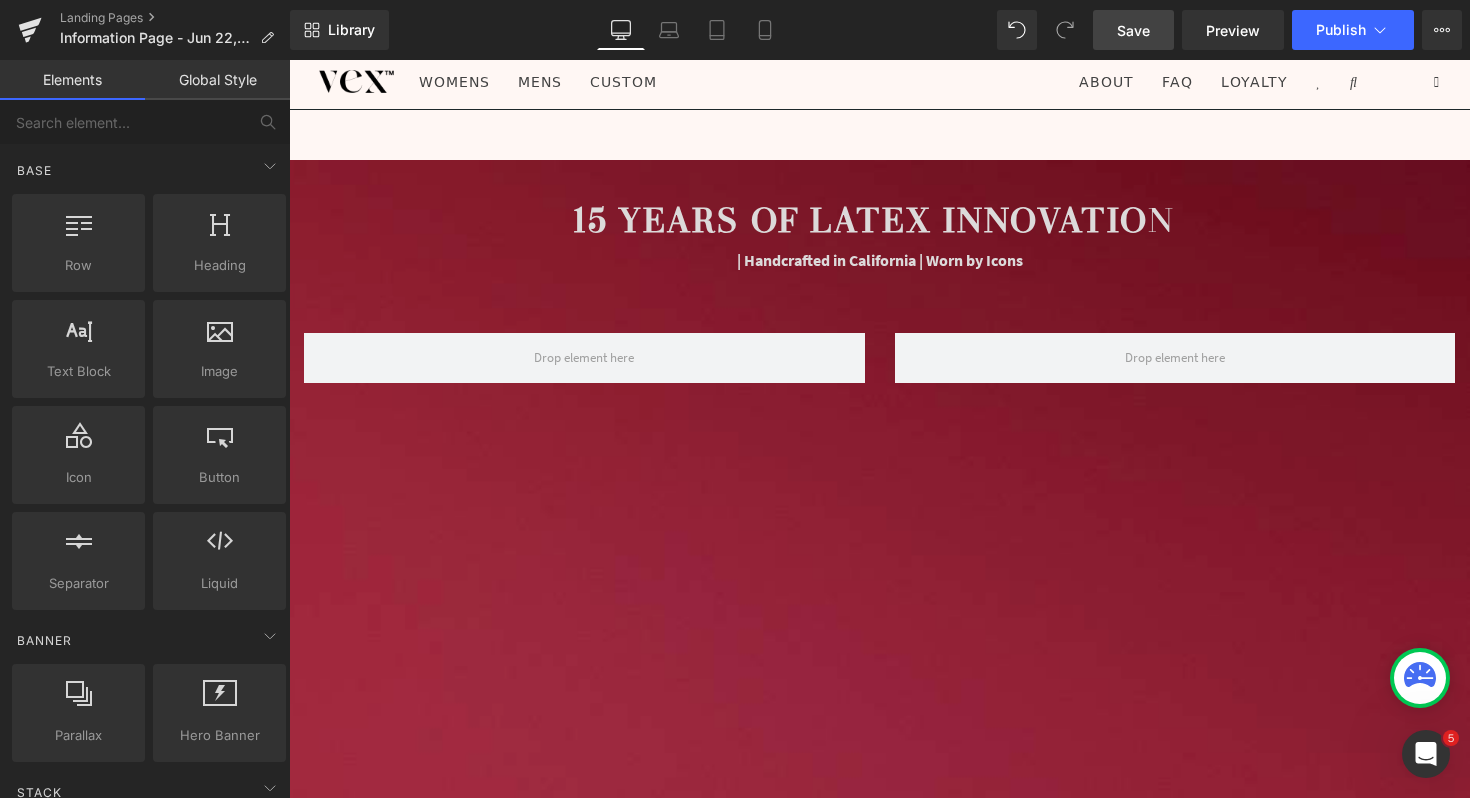 click on "Global Style" at bounding box center [217, 80] 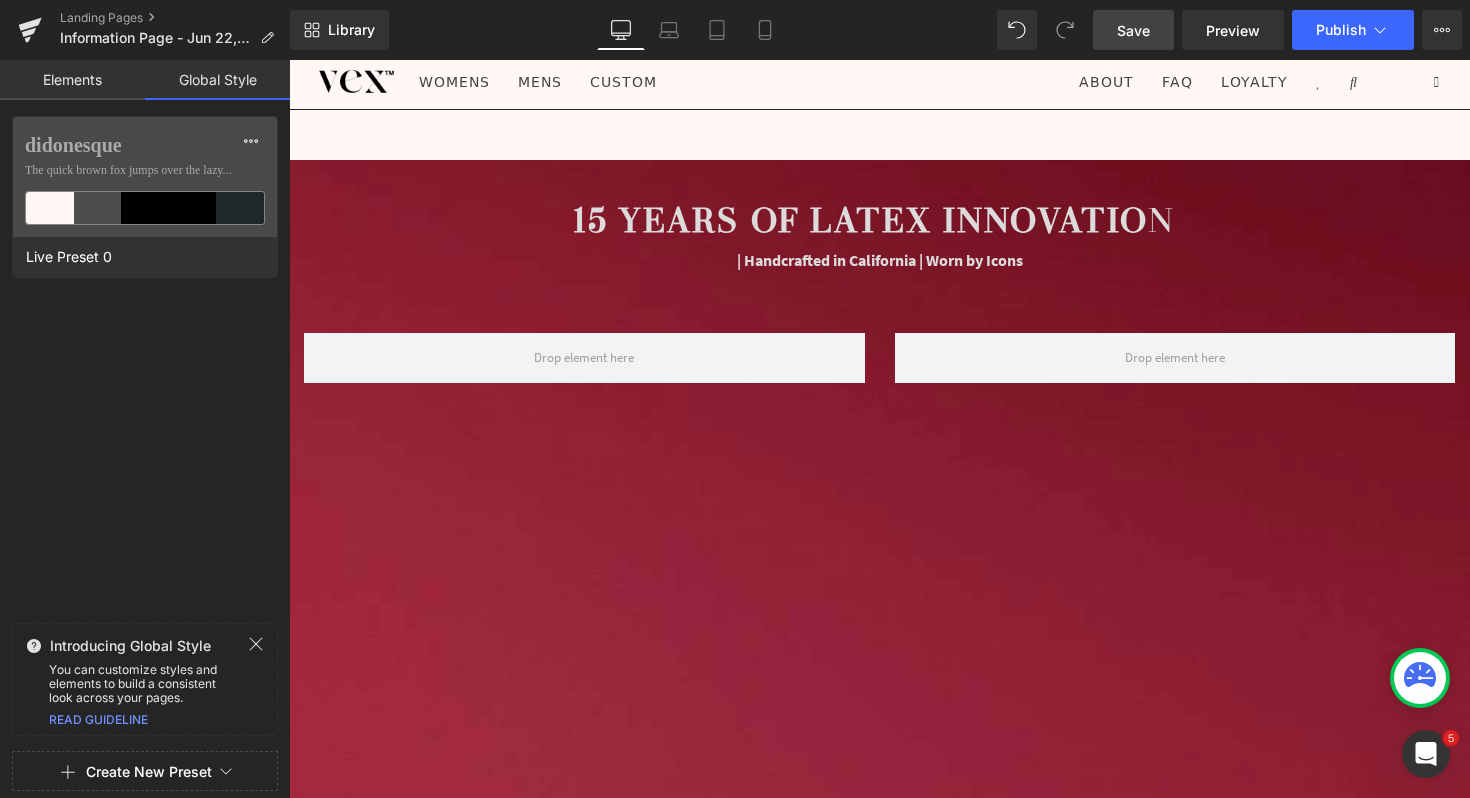 click on "Elements" at bounding box center (72, 80) 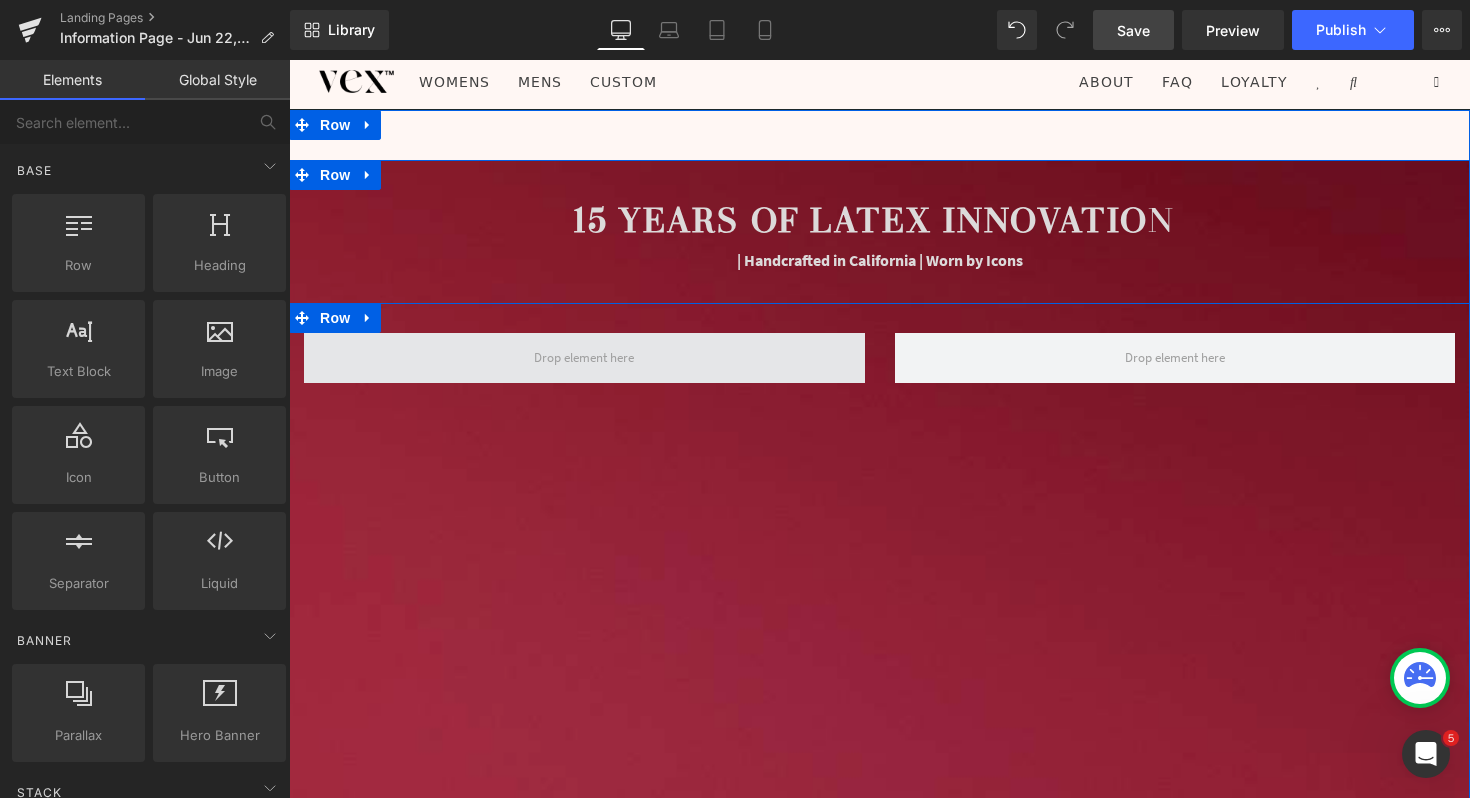 click at bounding box center (584, 358) 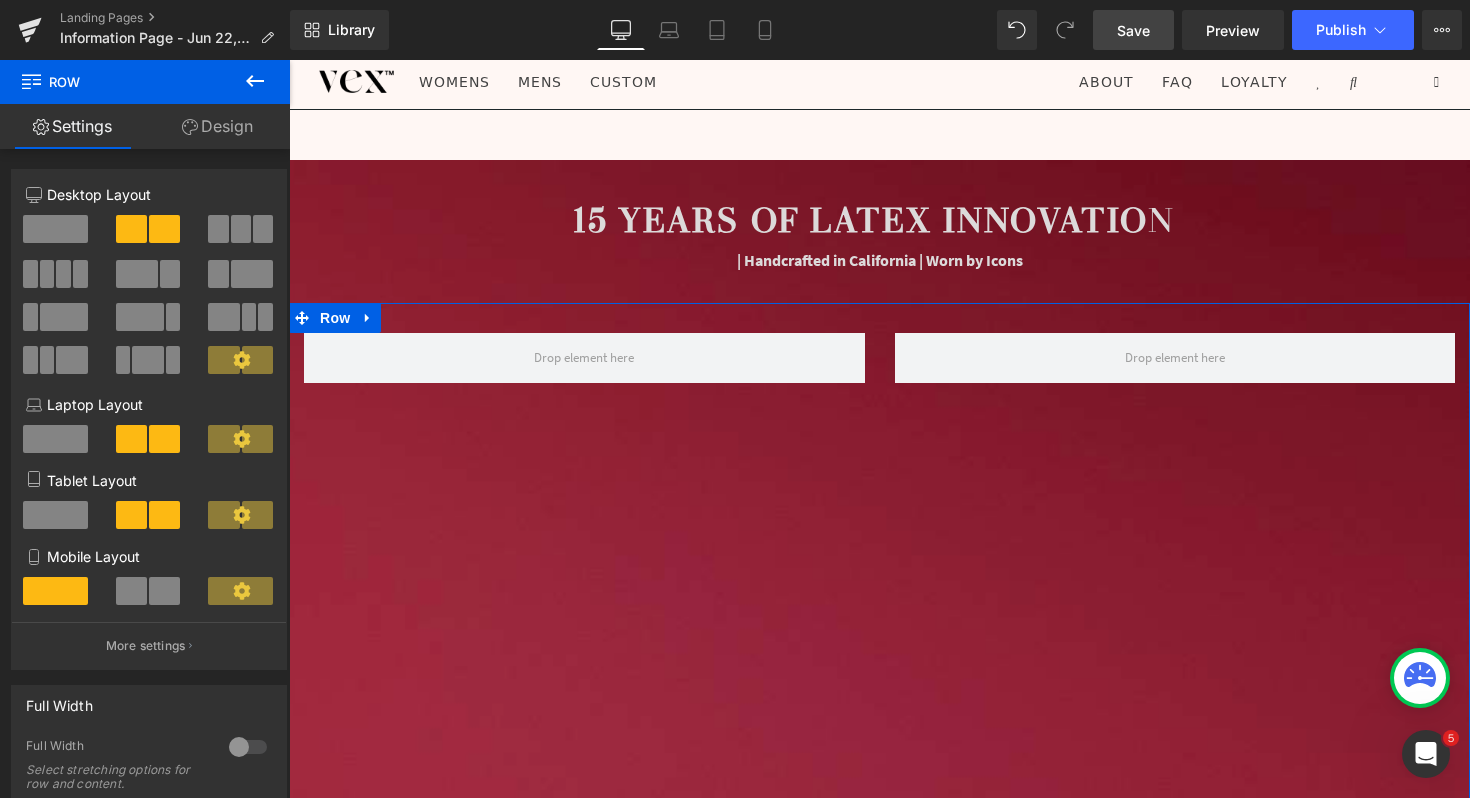 click at bounding box center (241, 229) 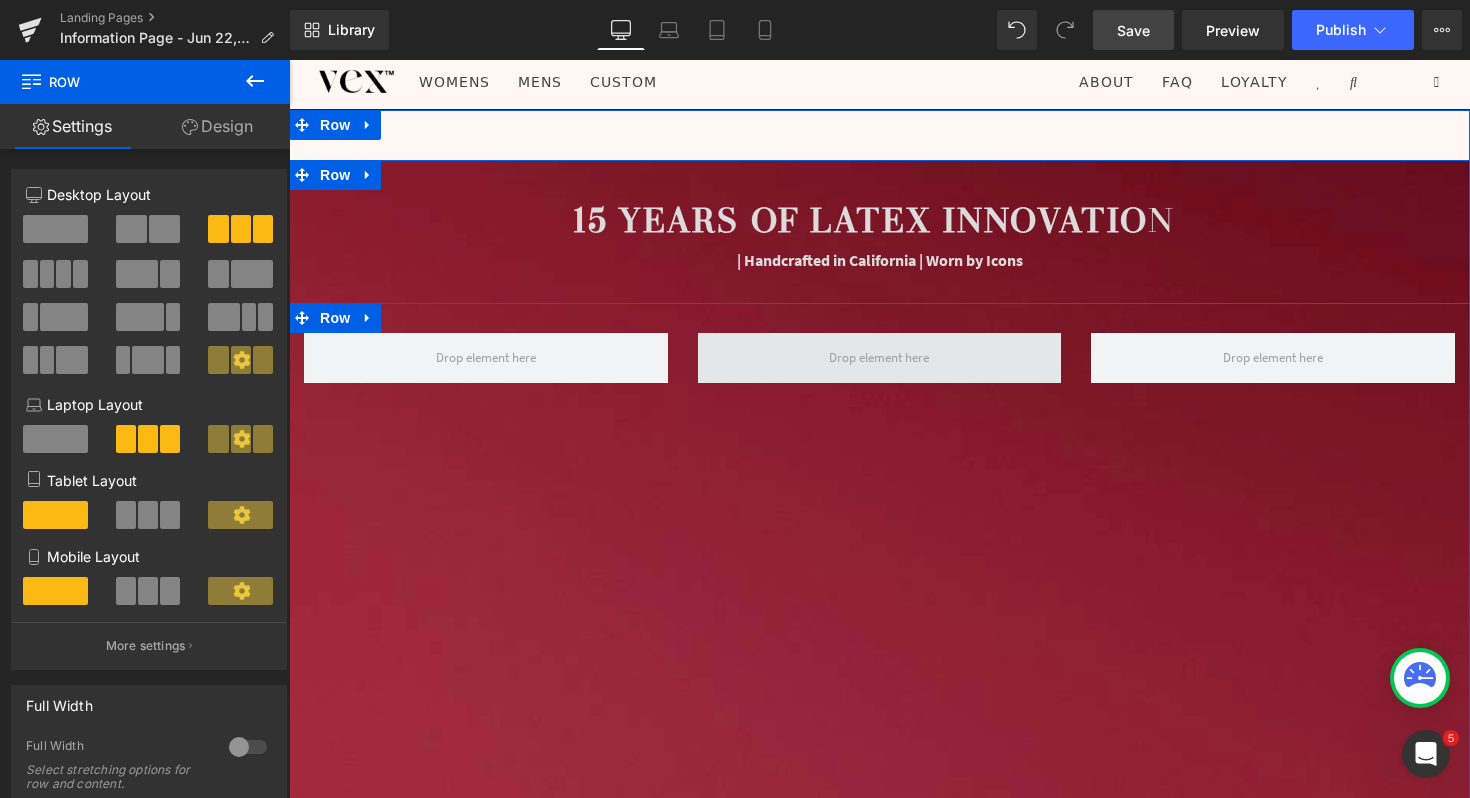 click at bounding box center [879, 357] 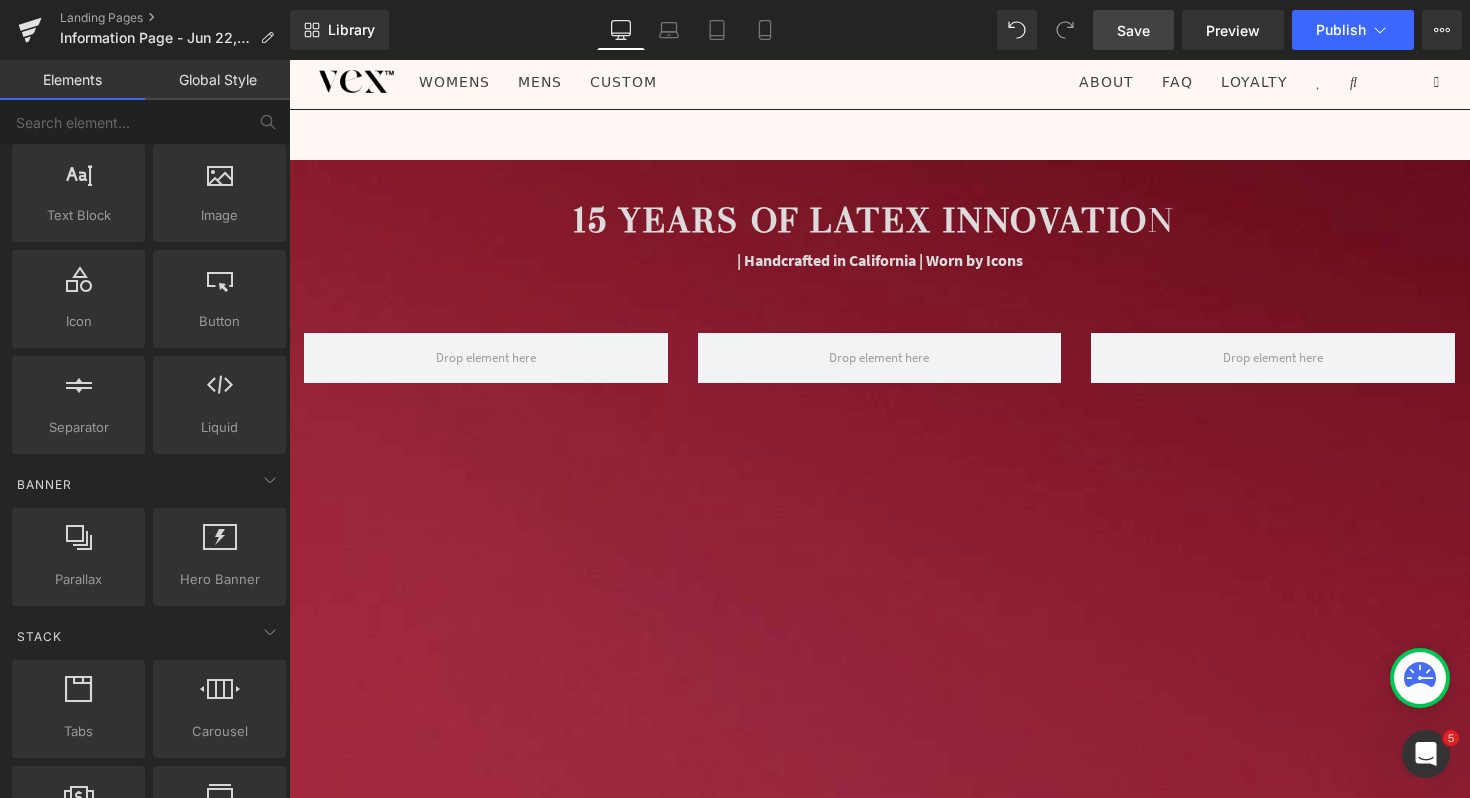 scroll, scrollTop: 221, scrollLeft: 0, axis: vertical 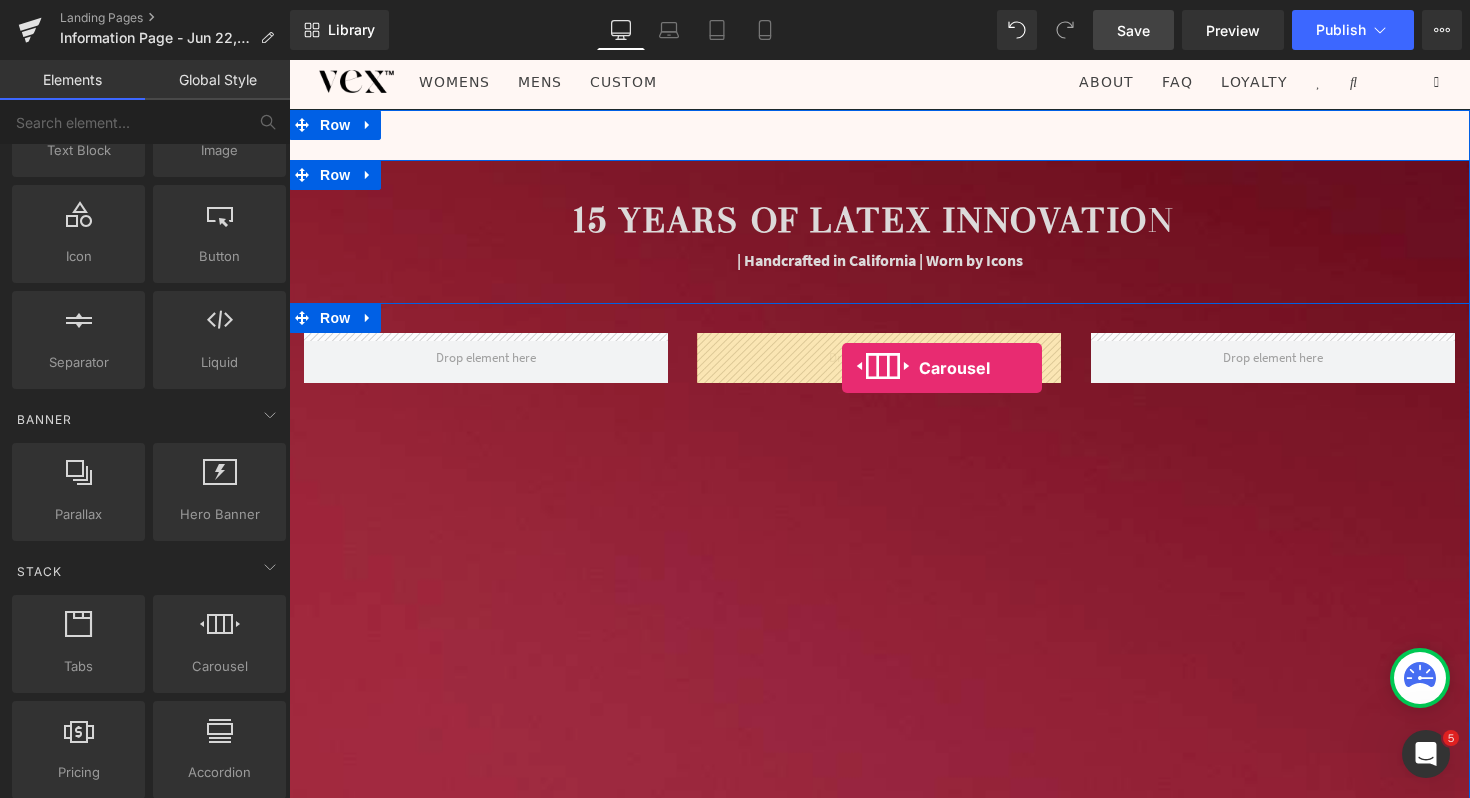drag, startPoint x: 511, startPoint y: 688, endPoint x: 842, endPoint y: 367, distance: 461.08783 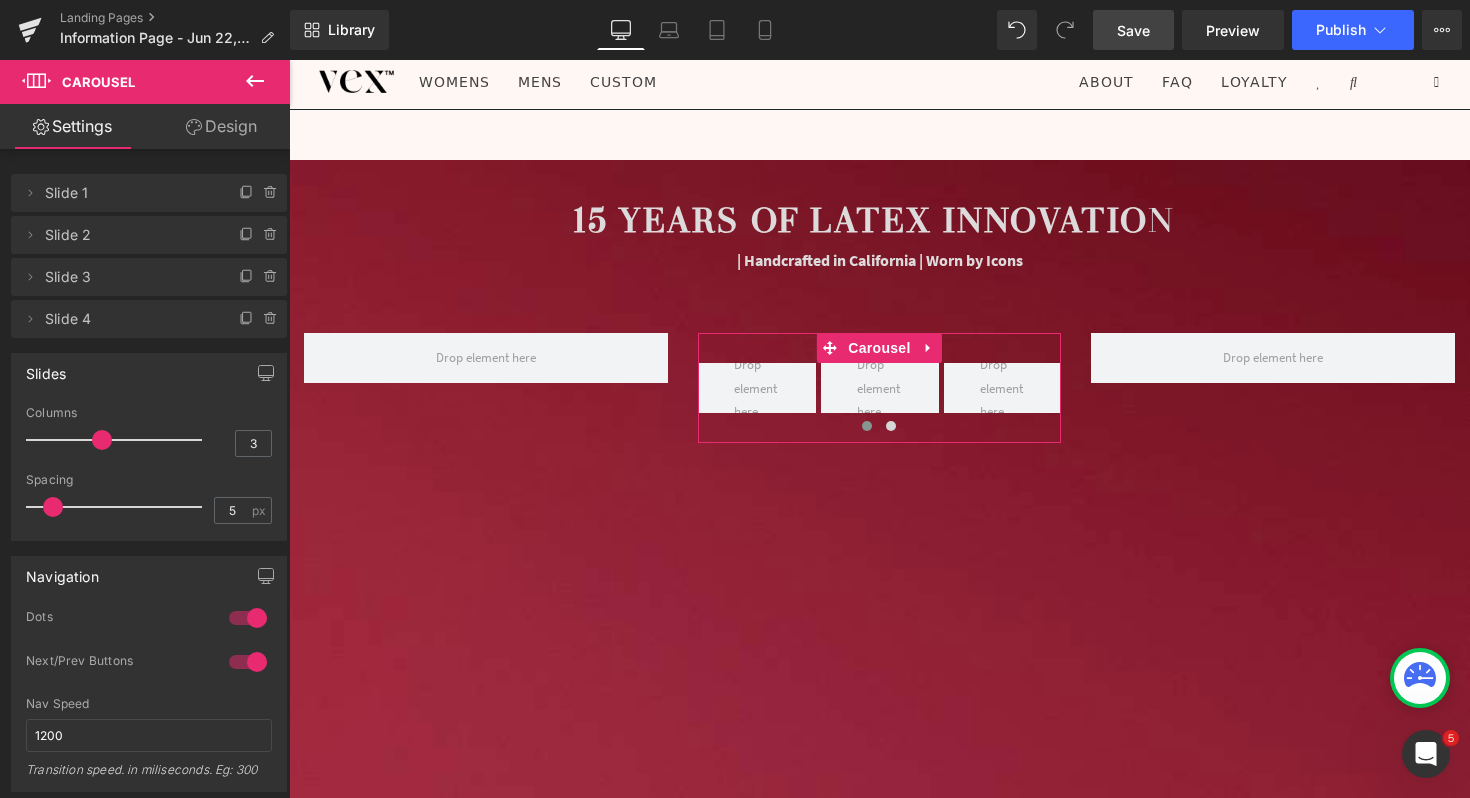 click on "Design" at bounding box center (221, 126) 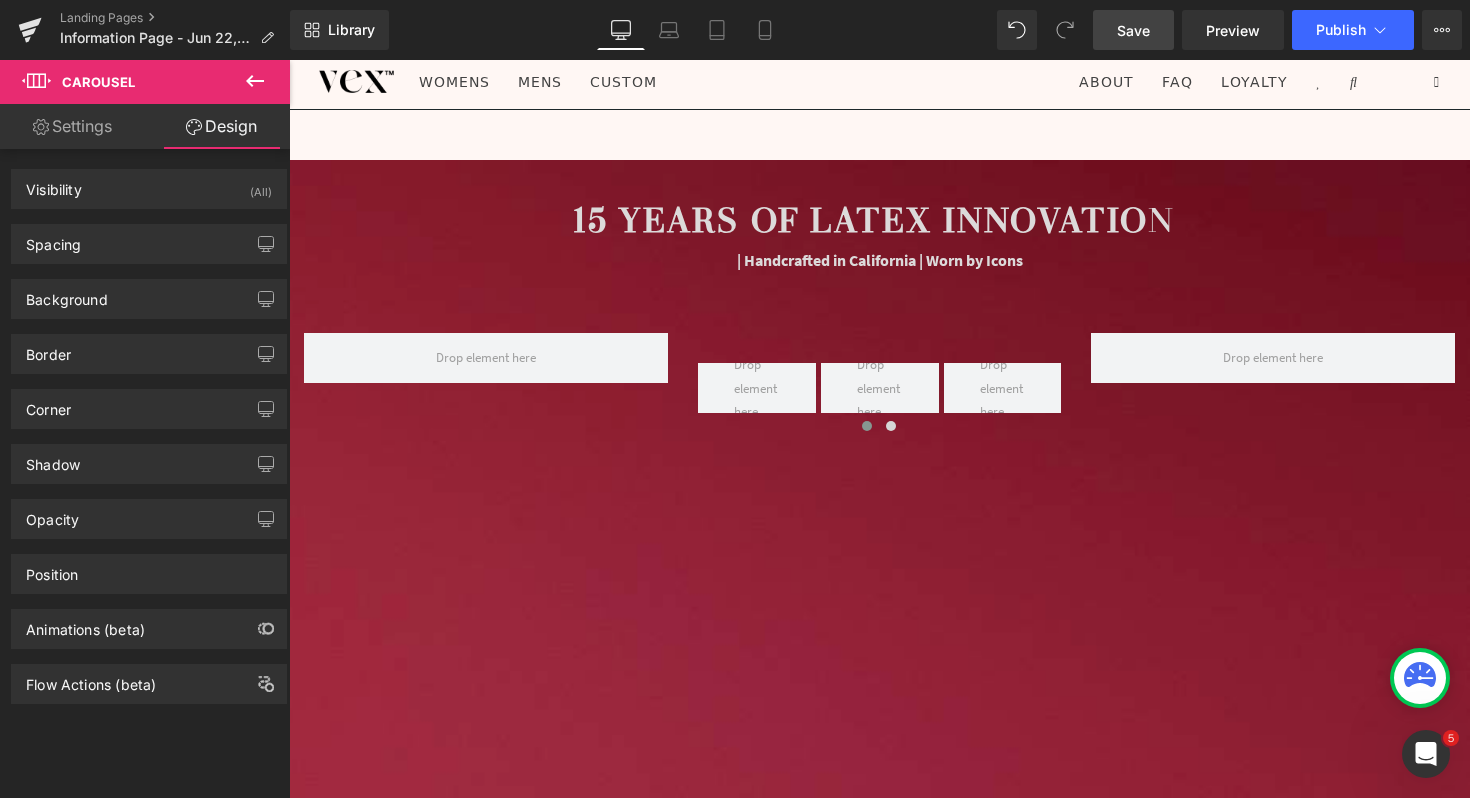 click 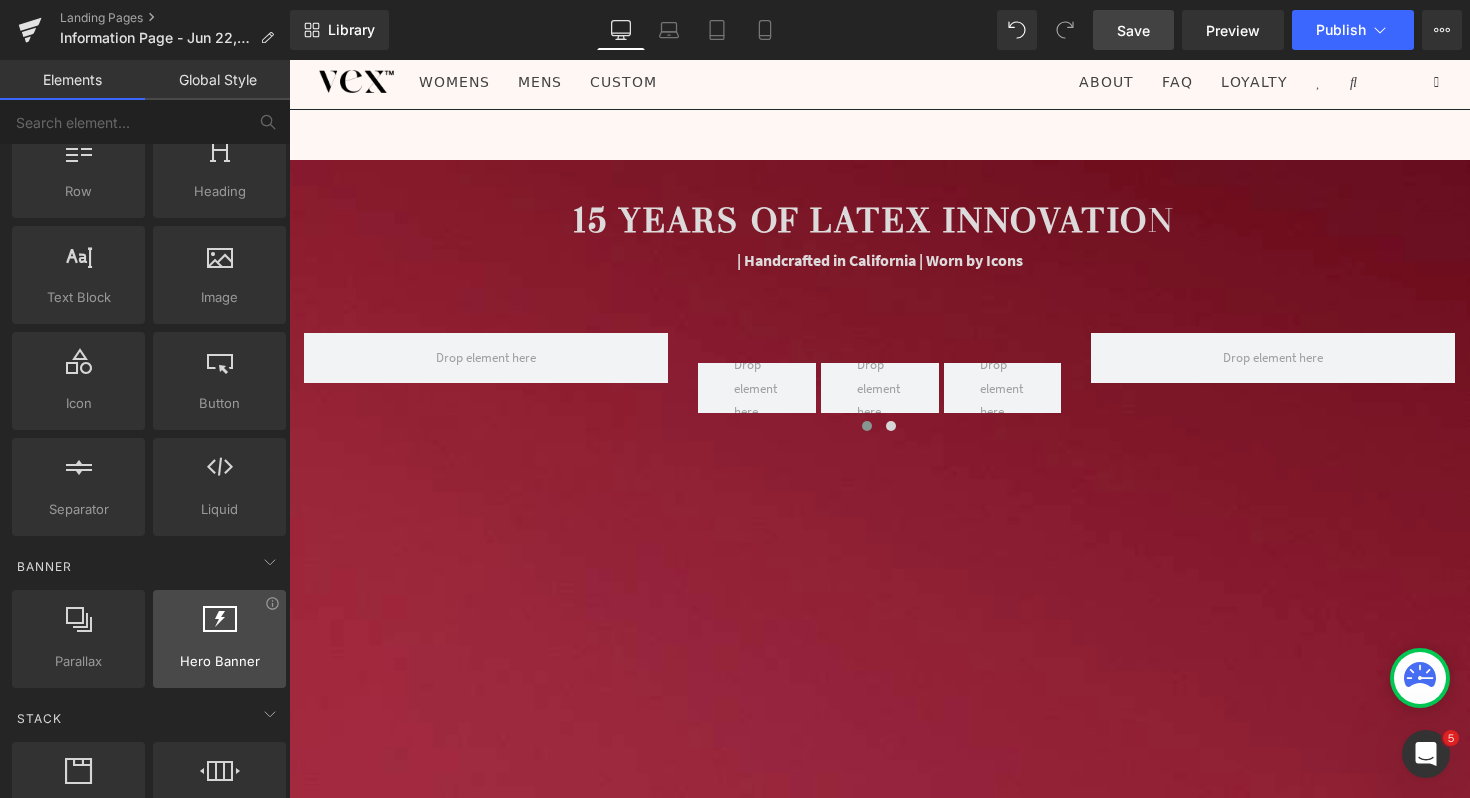 scroll, scrollTop: 0, scrollLeft: 0, axis: both 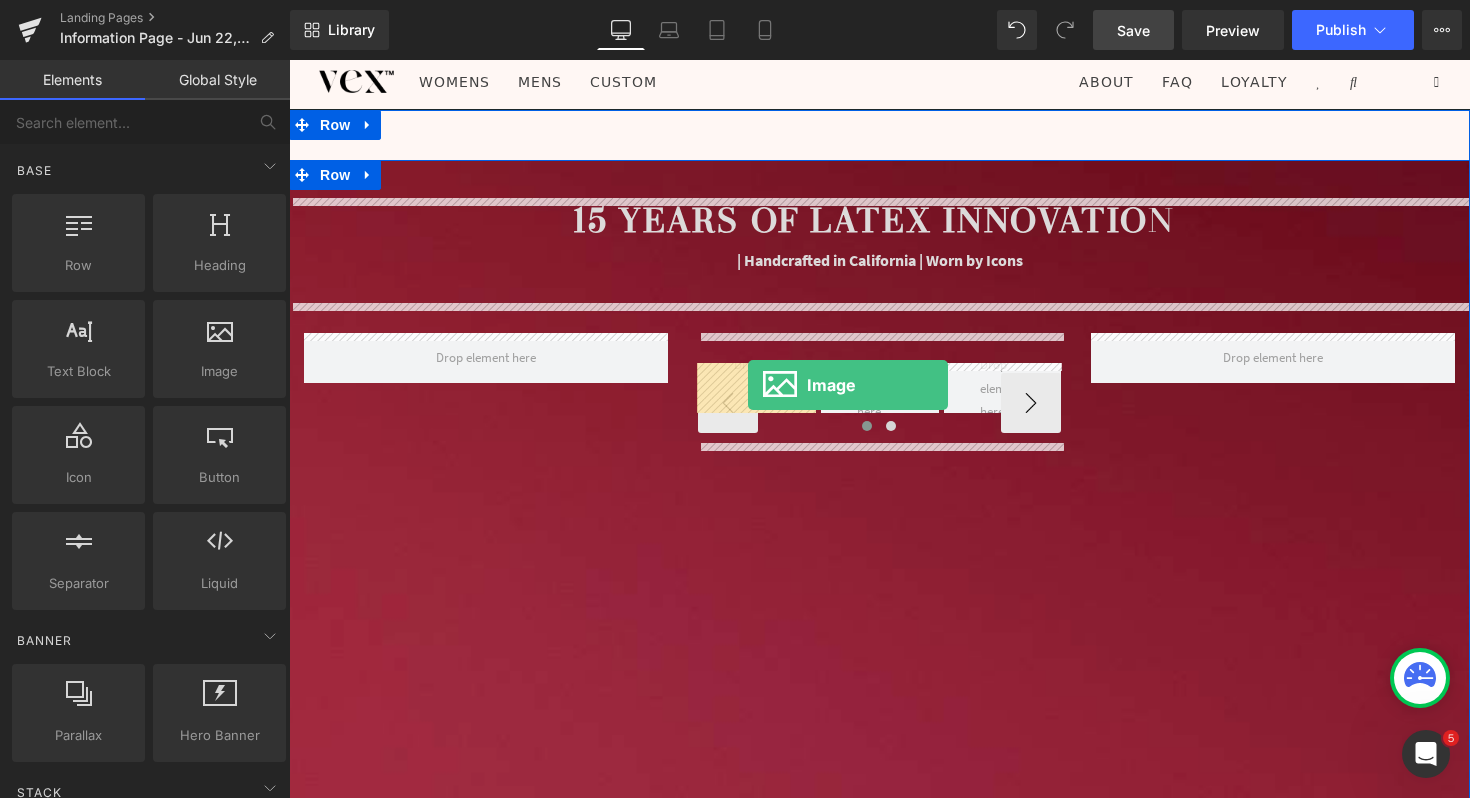 drag, startPoint x: 544, startPoint y: 417, endPoint x: 744, endPoint y: 385, distance: 202.54382 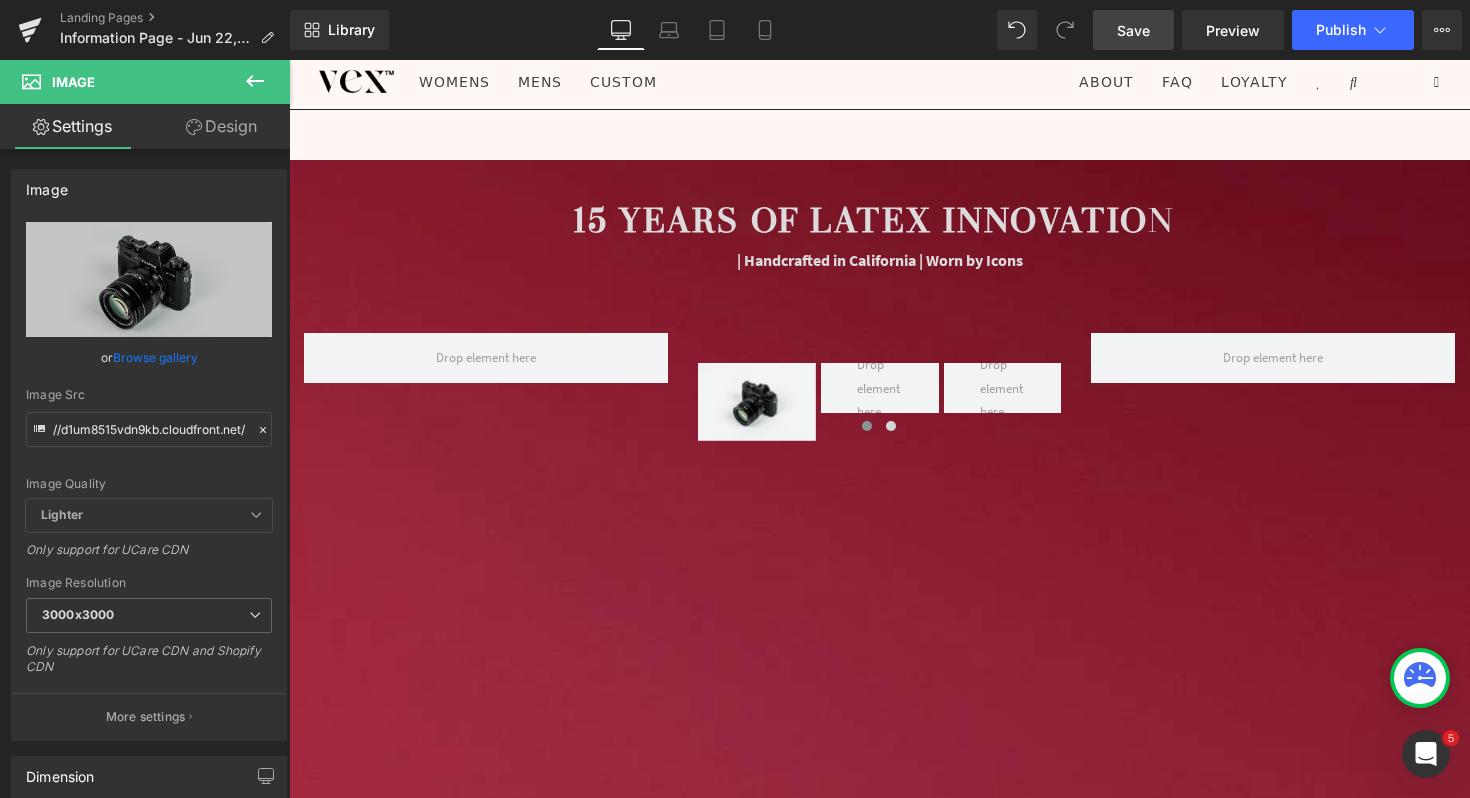 click 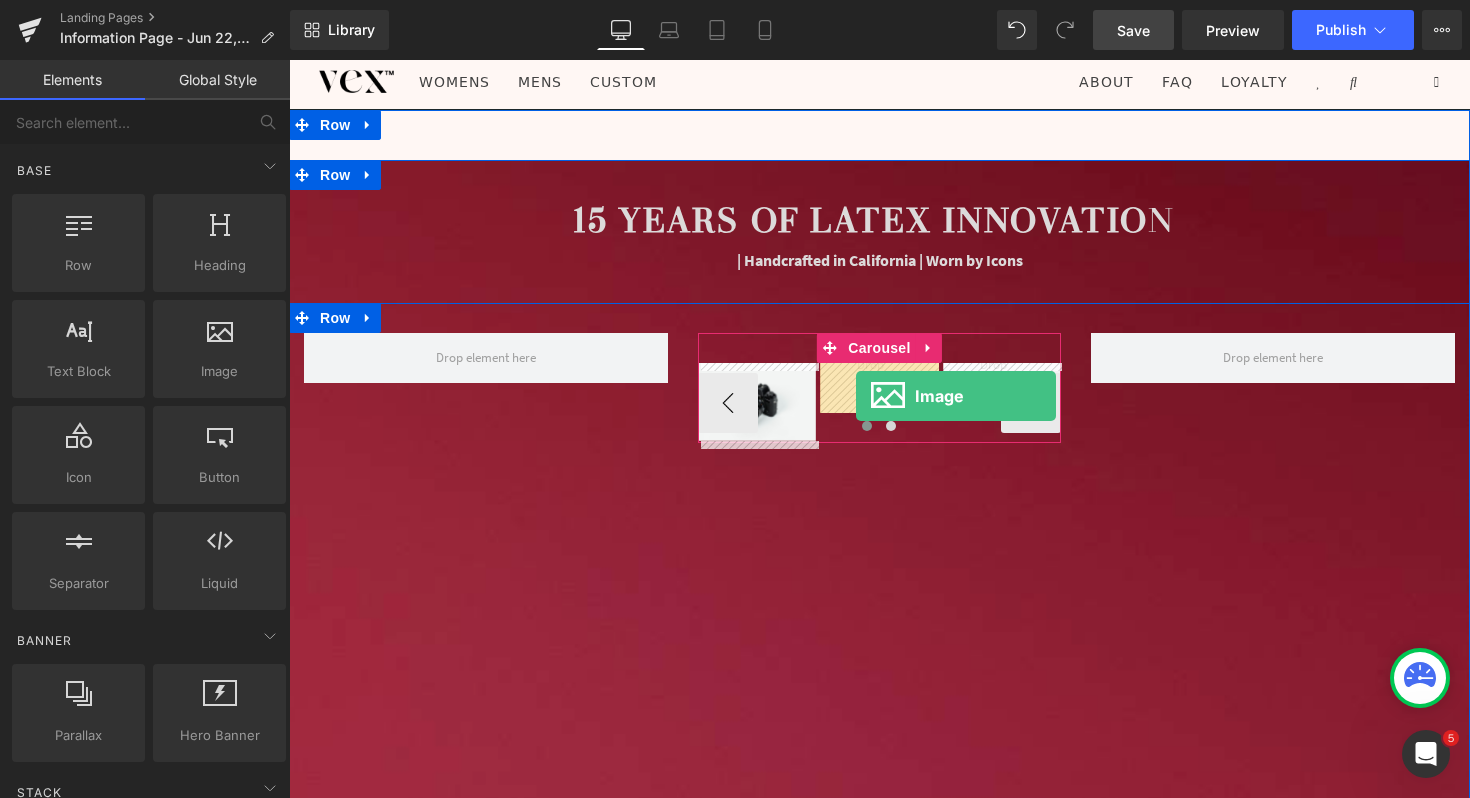 drag, startPoint x: 505, startPoint y: 417, endPoint x: 856, endPoint y: 394, distance: 351.75275 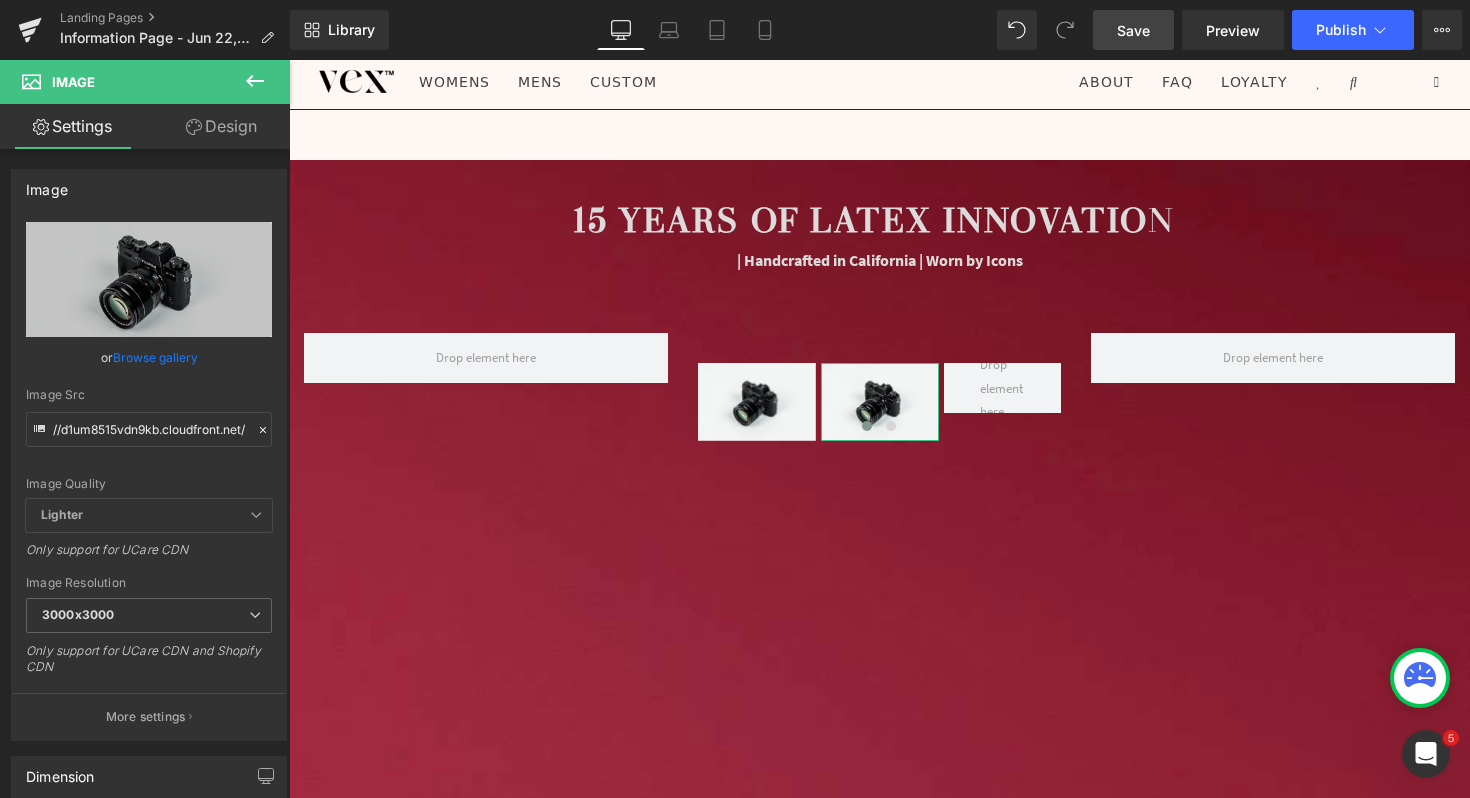 click on "Design" at bounding box center [221, 126] 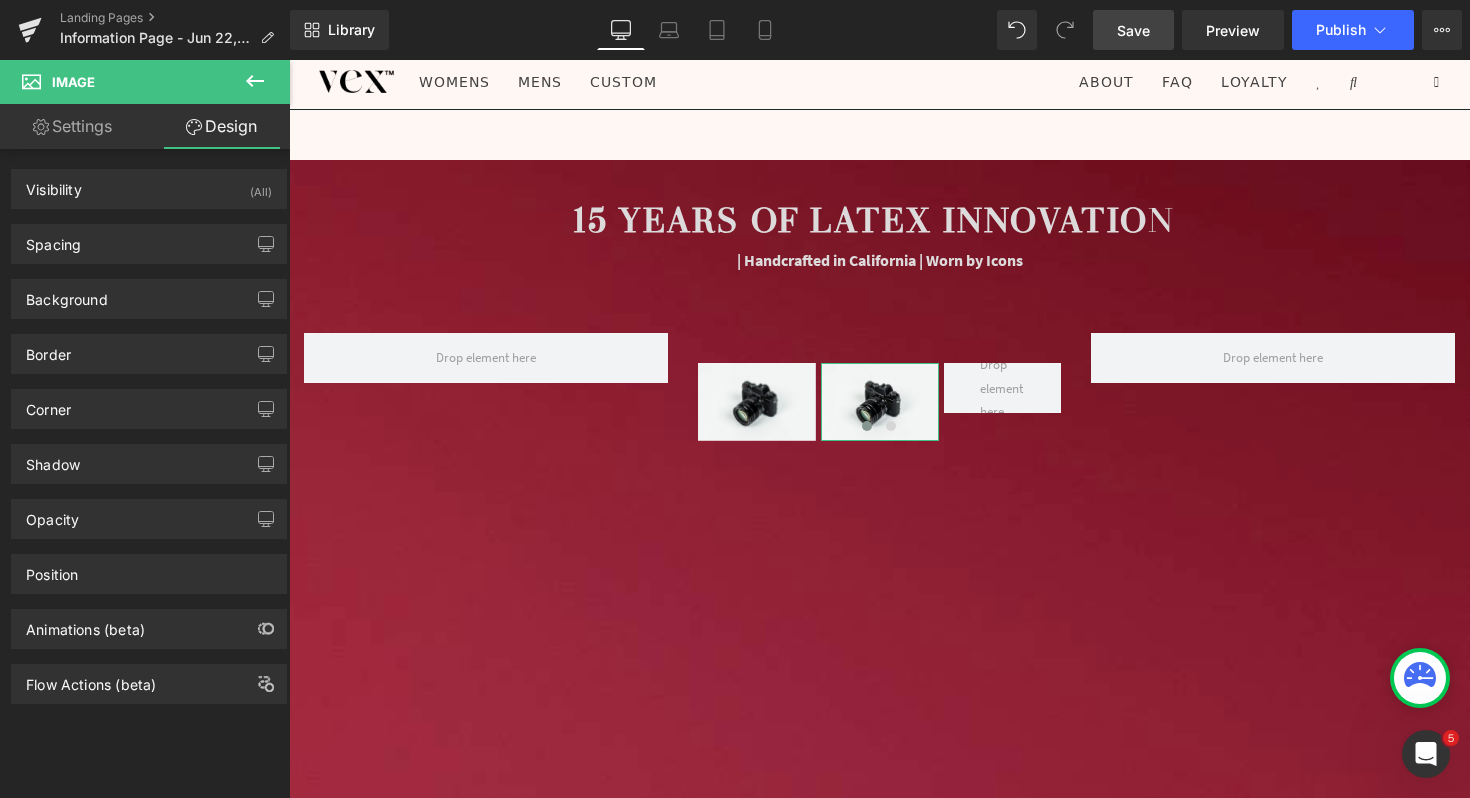 click on "Settings" at bounding box center [72, 126] 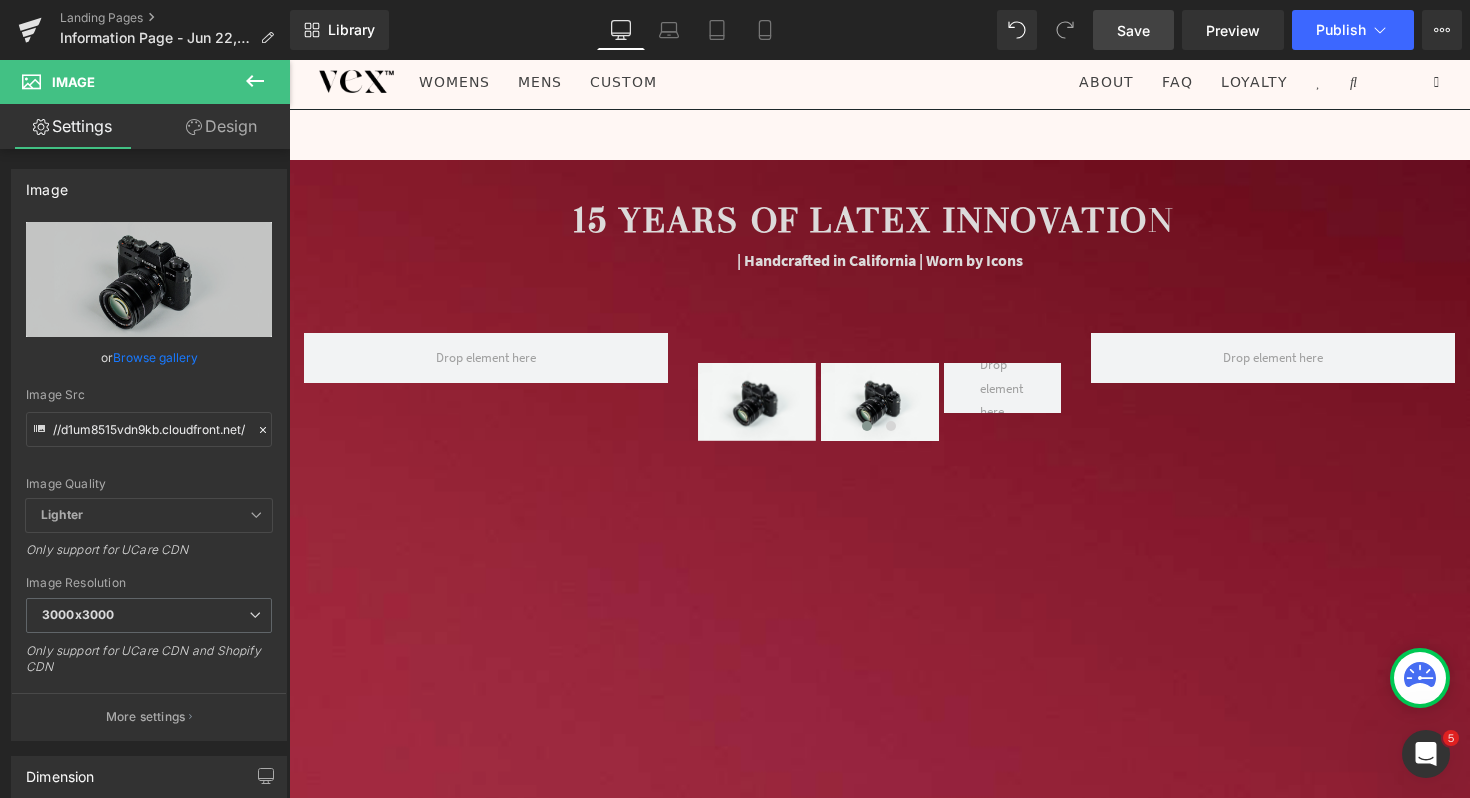 click 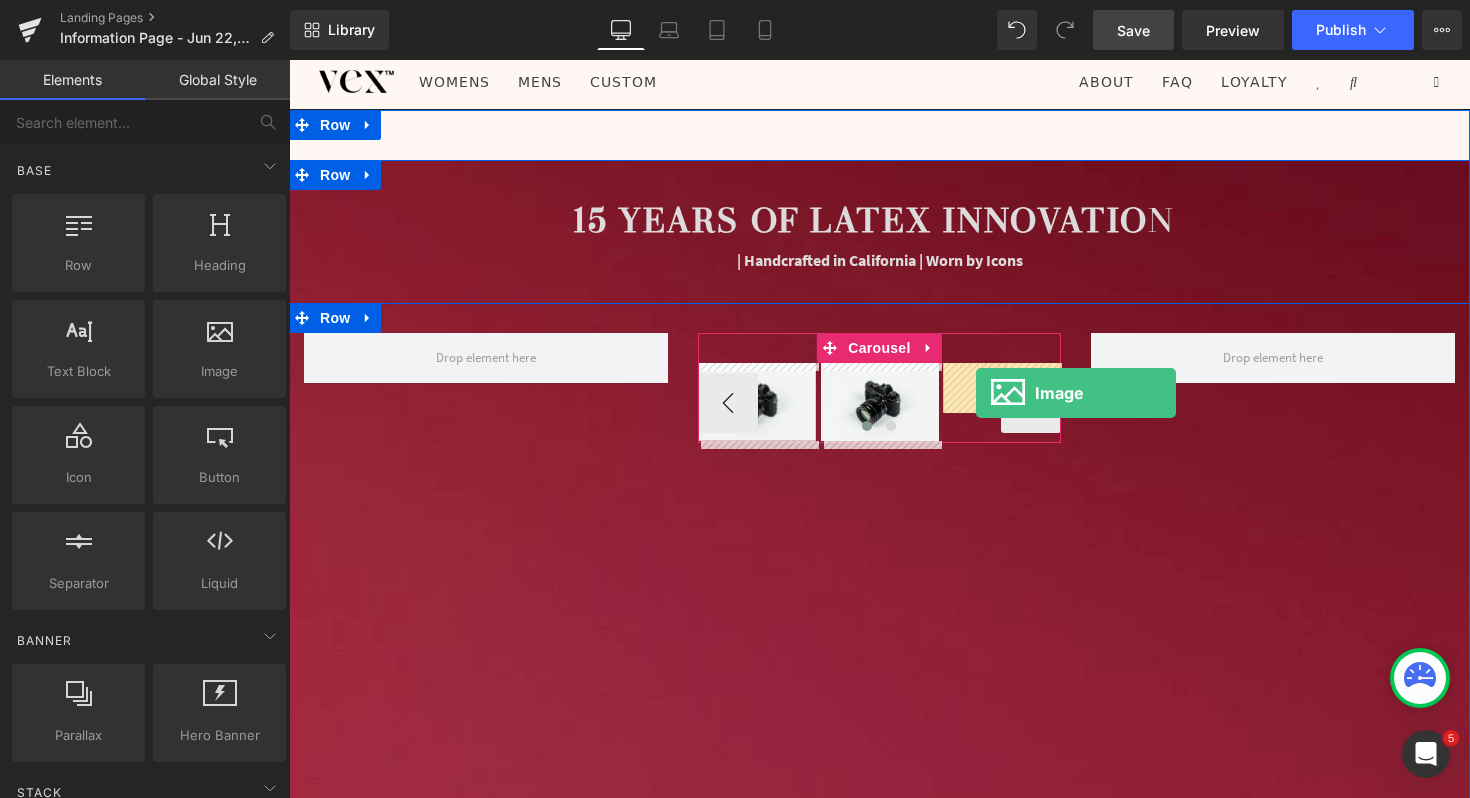 drag, startPoint x: 514, startPoint y: 434, endPoint x: 975, endPoint y: 393, distance: 462.8196 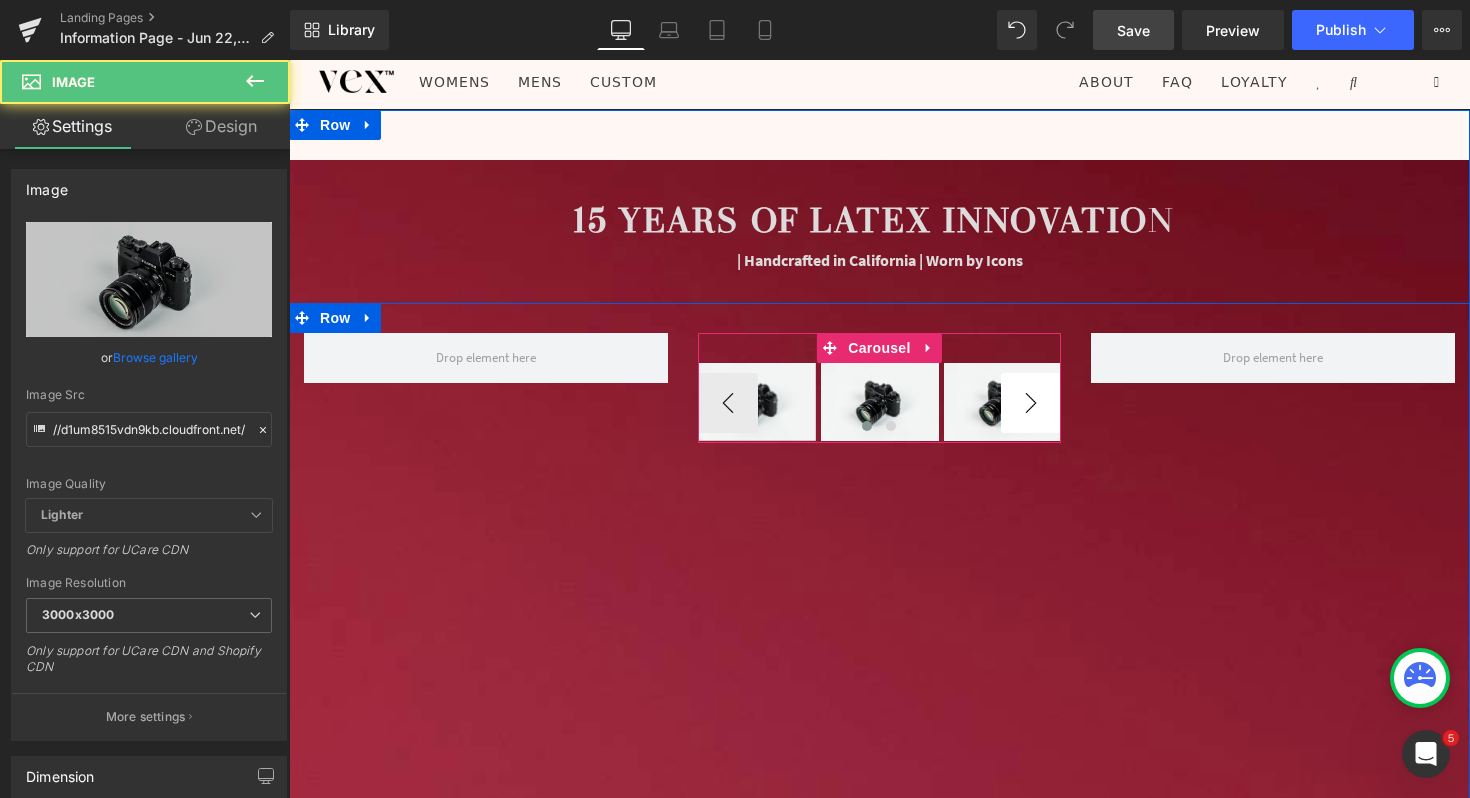 click on "›" at bounding box center (1031, 403) 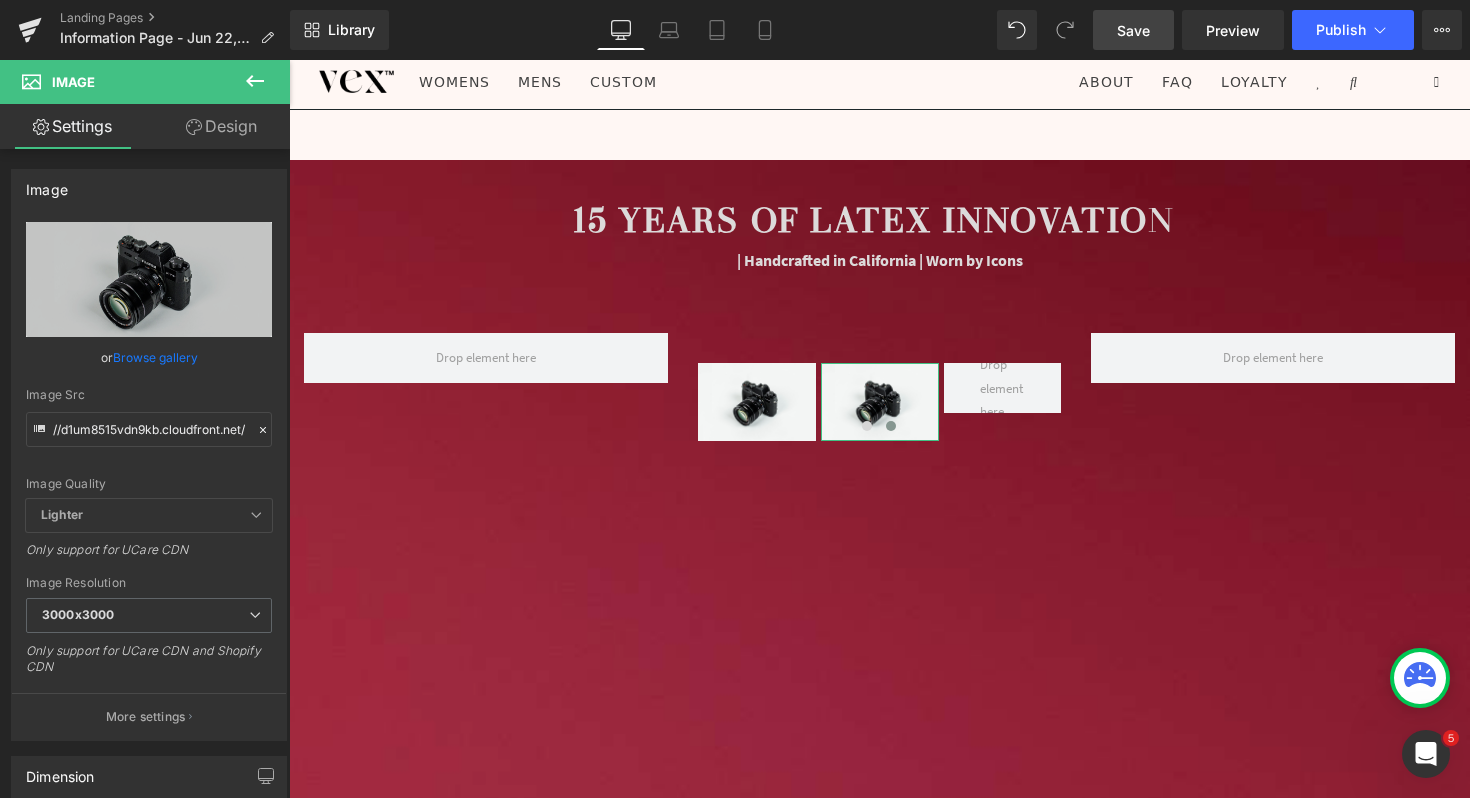 click on "Design" at bounding box center (221, 126) 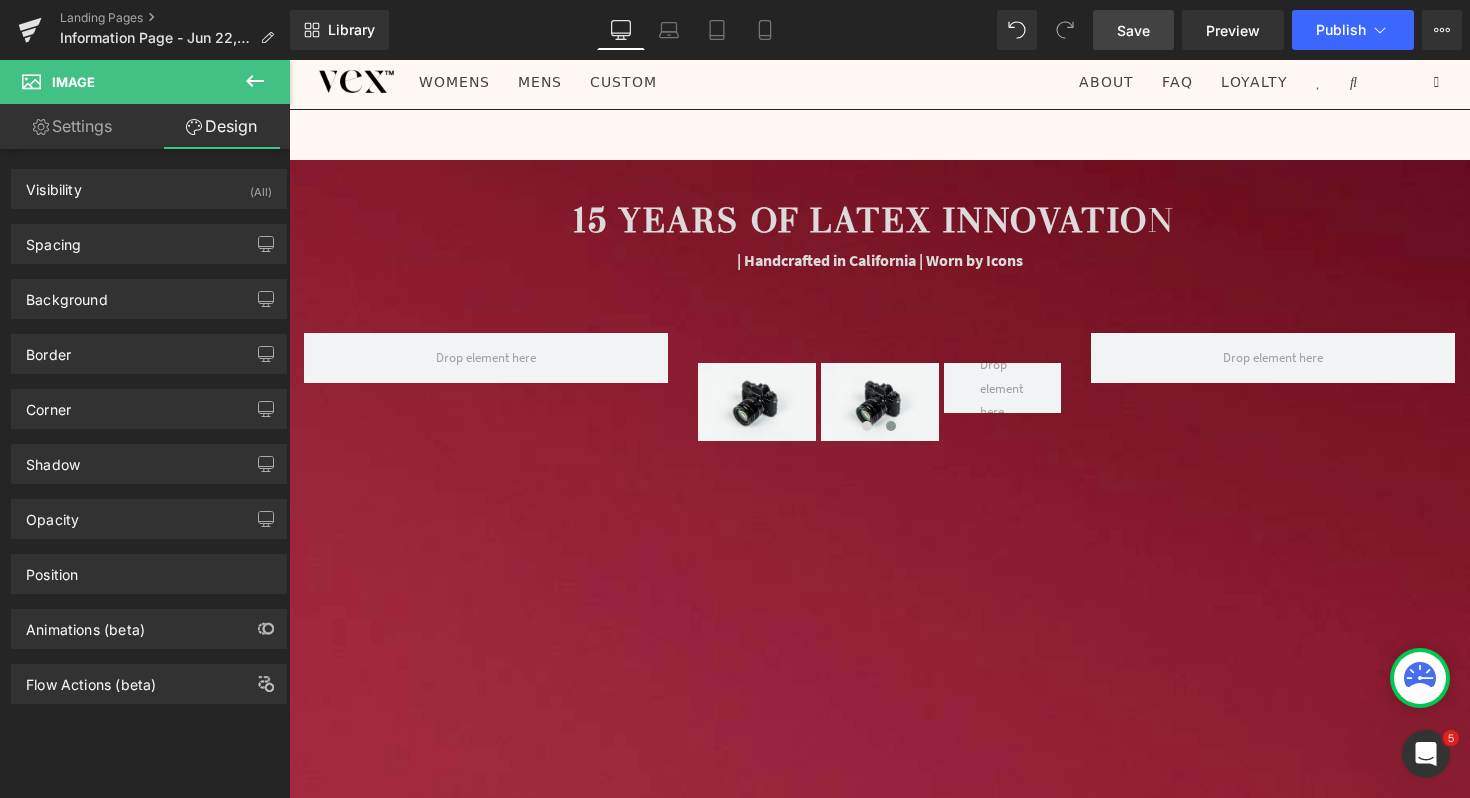 click 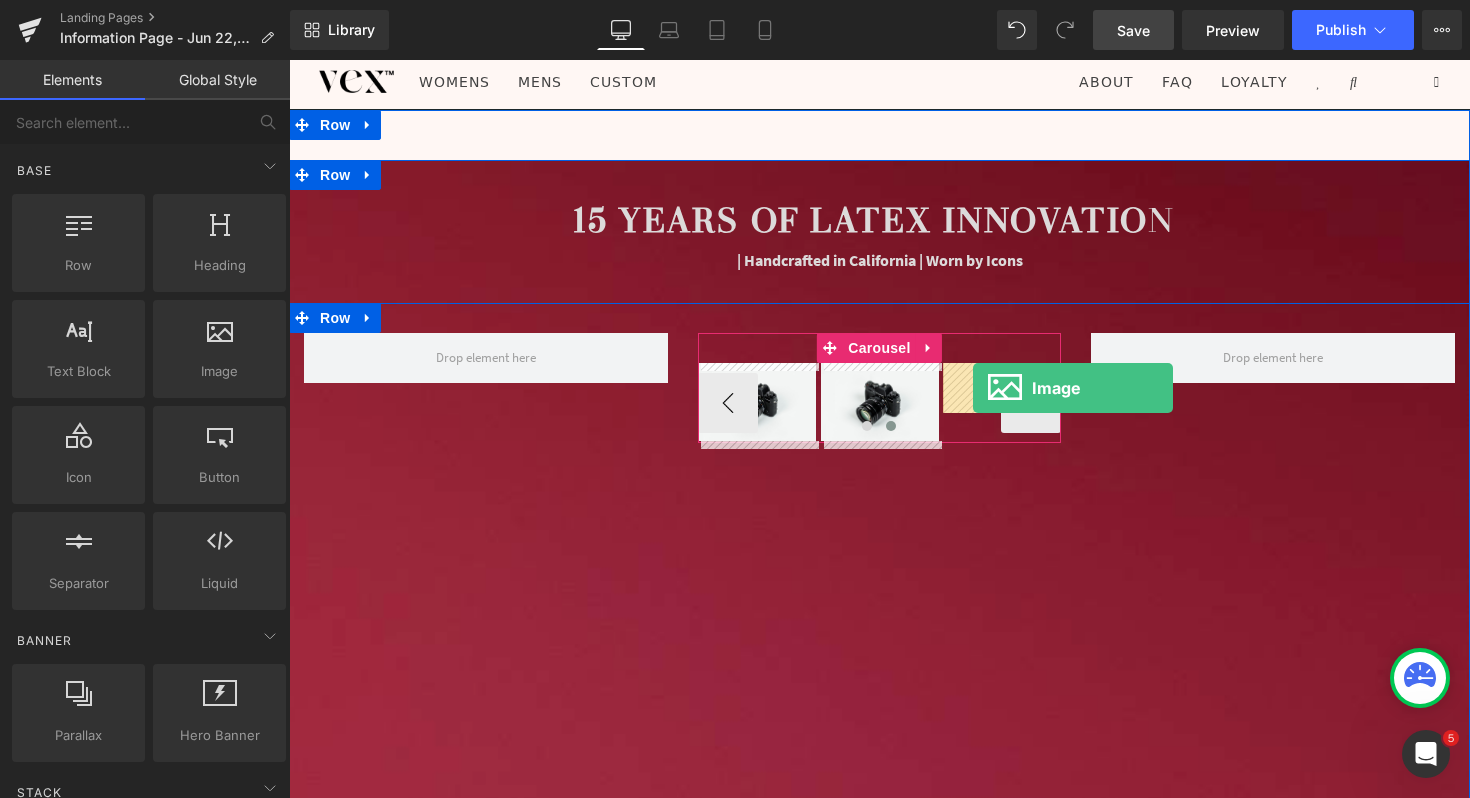 drag, startPoint x: 507, startPoint y: 426, endPoint x: 973, endPoint y: 388, distance: 467.54678 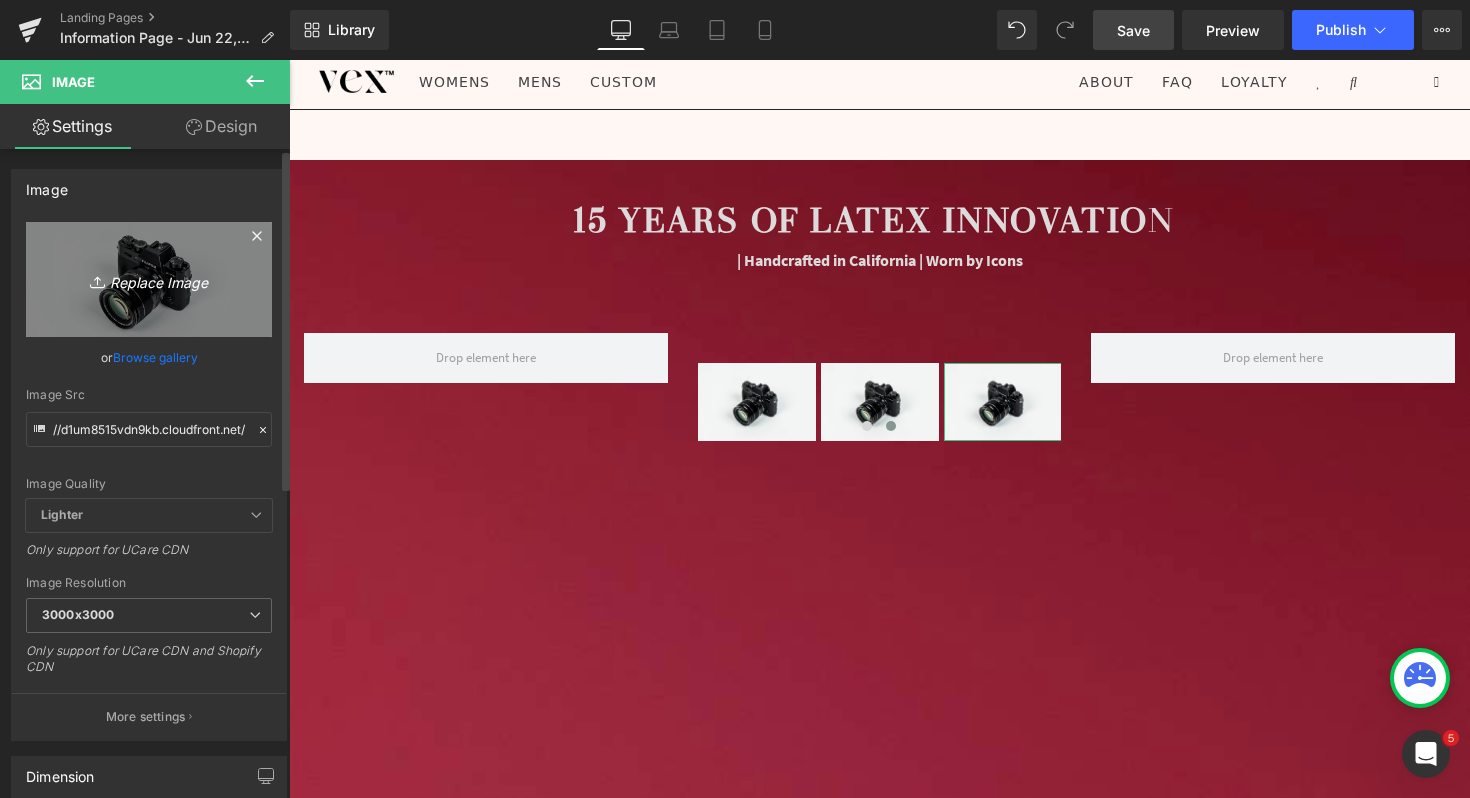 click on "Replace Image" at bounding box center [149, 279] 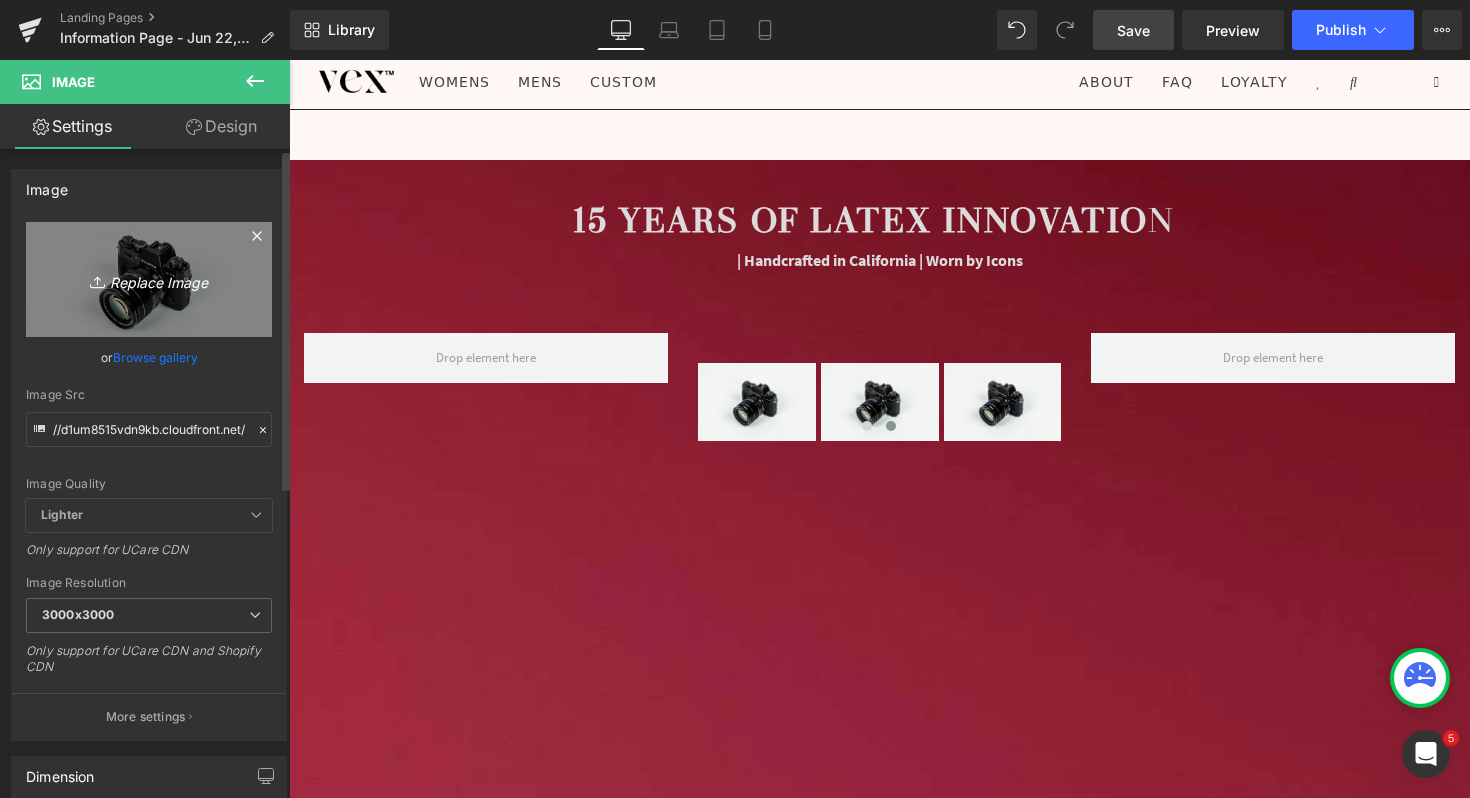 type on "C:\fakepath\VOGUE_LOGO.svg.png" 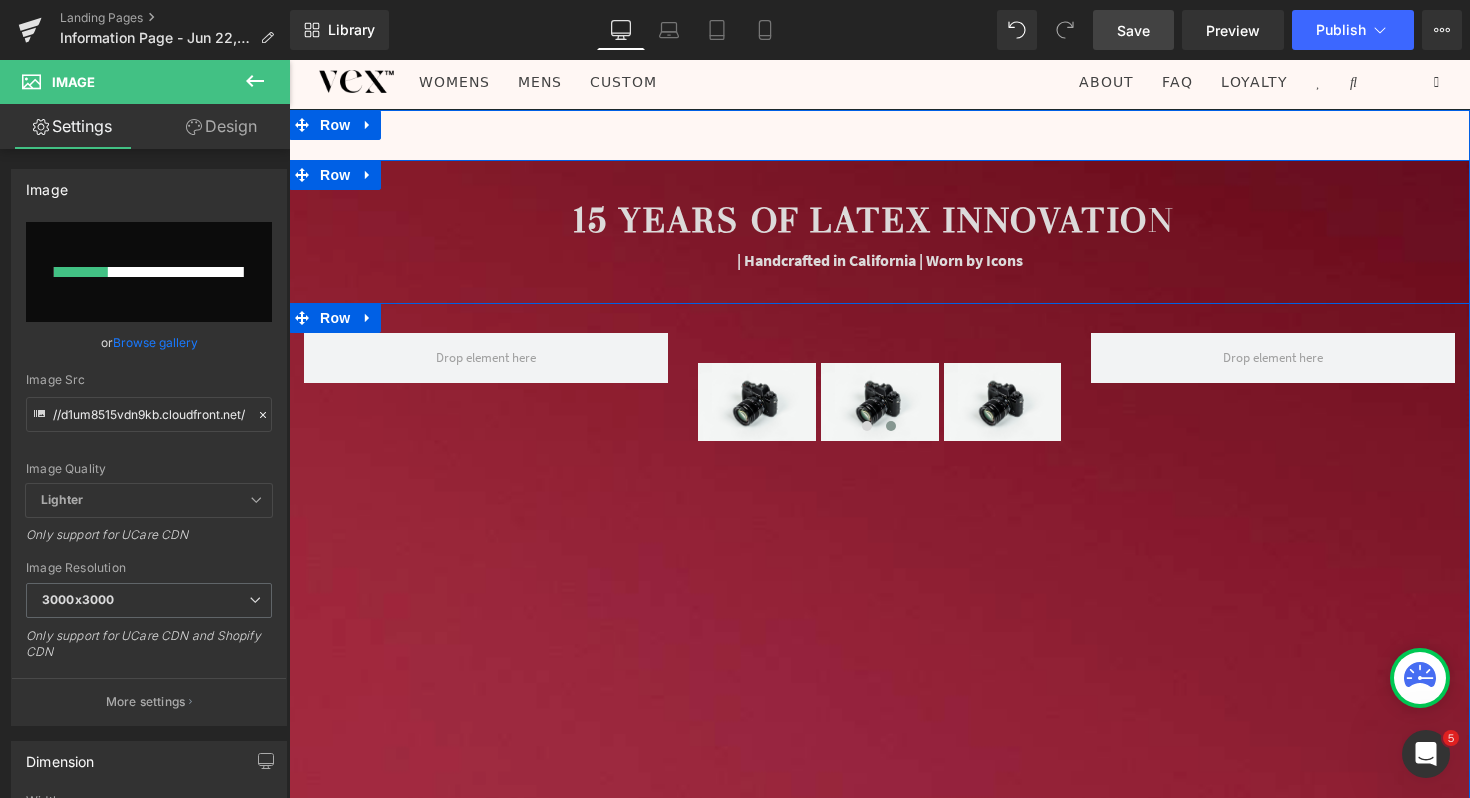 type 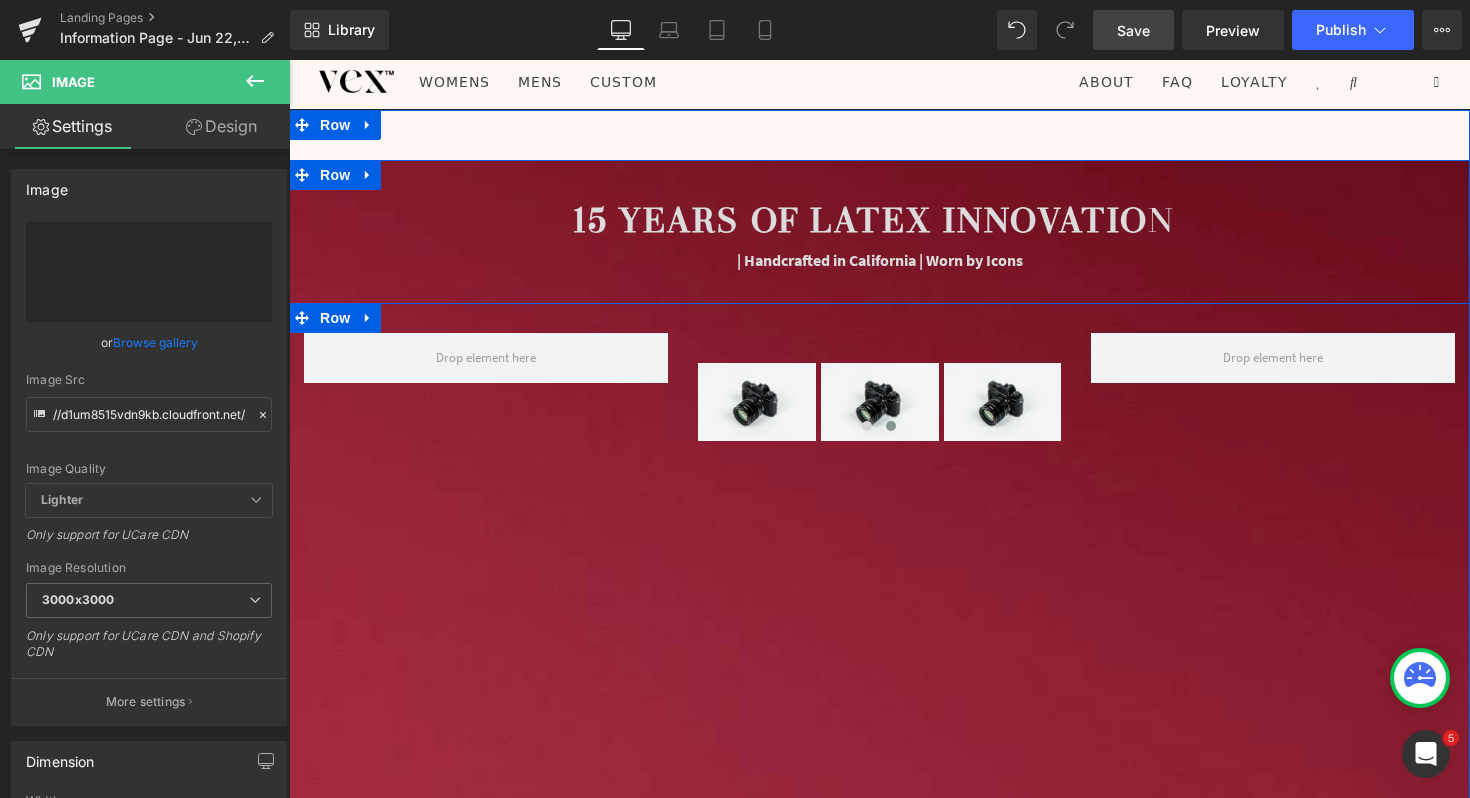 type on "https://ucarecdn.com/a8c923bd-03d5-4a66-b050-4d4efe07c289/-/format/auto/-/preview/3000x3000/-/quality/lighter/VOGUE_LOGO.svg.png" 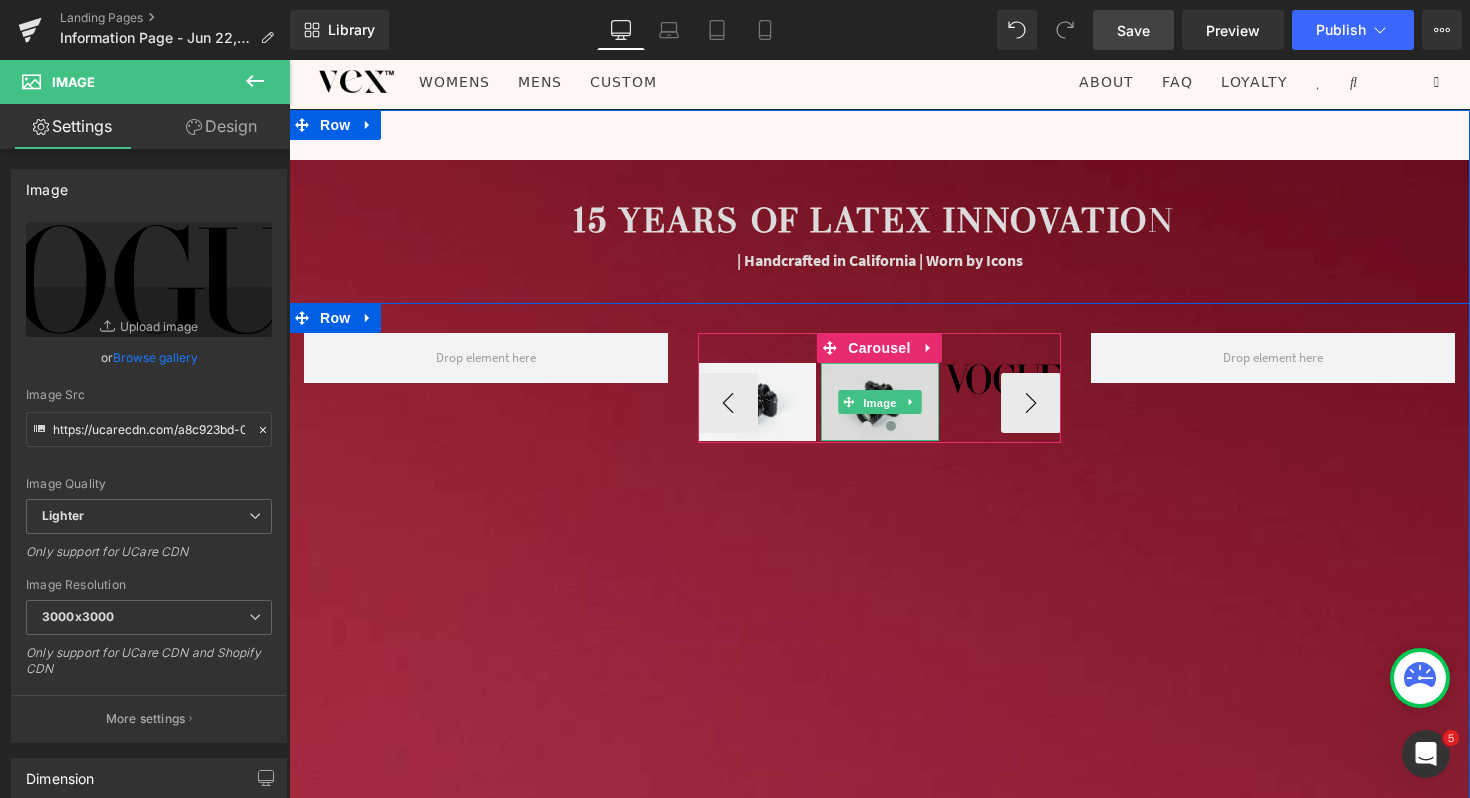 click on "Image" at bounding box center (880, 403) 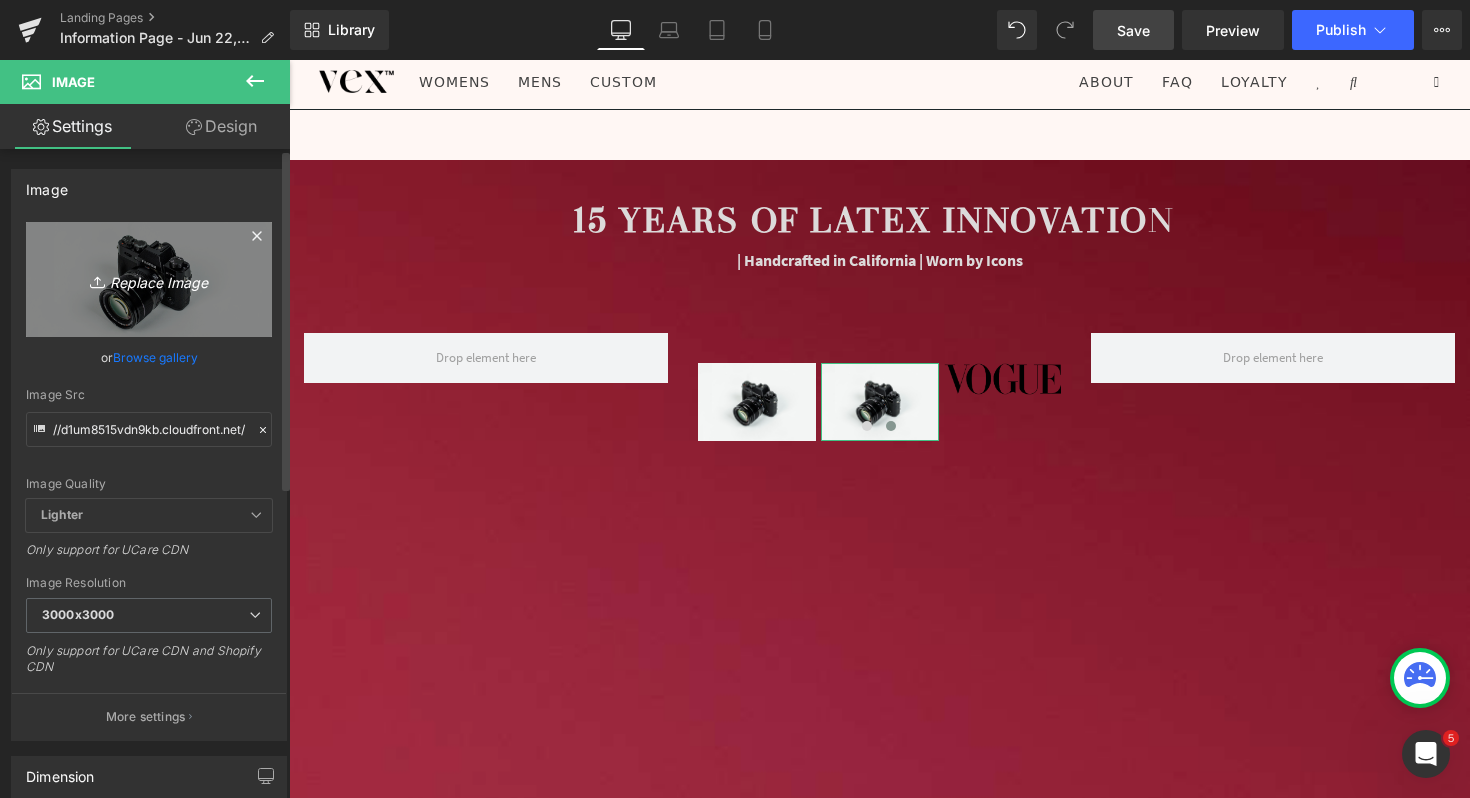 click on "Replace Image" at bounding box center [149, 279] 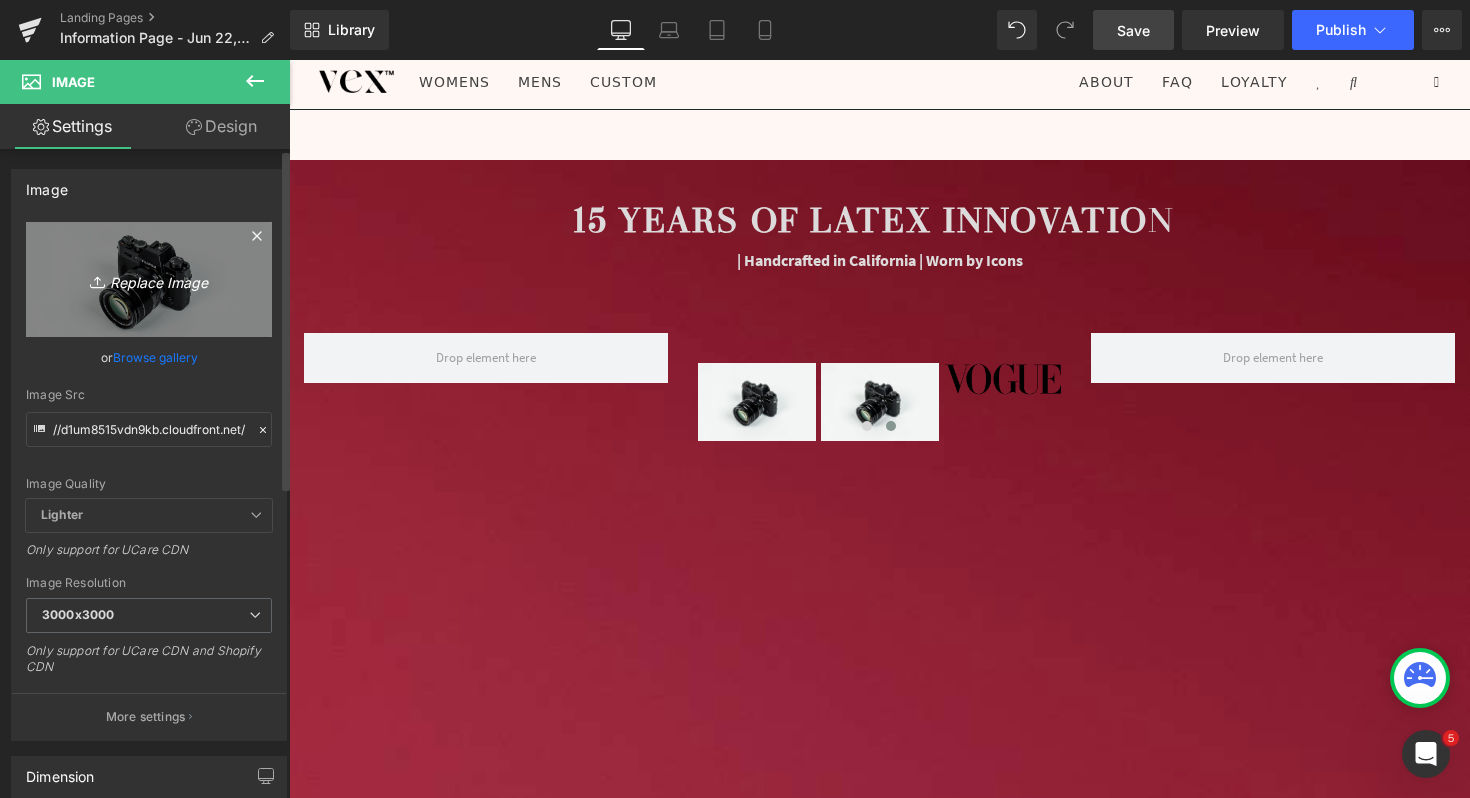 type on "C:\fakepath\371-3716375_the-latest-allure-magazine-logo-png-transparent-png+copy.png" 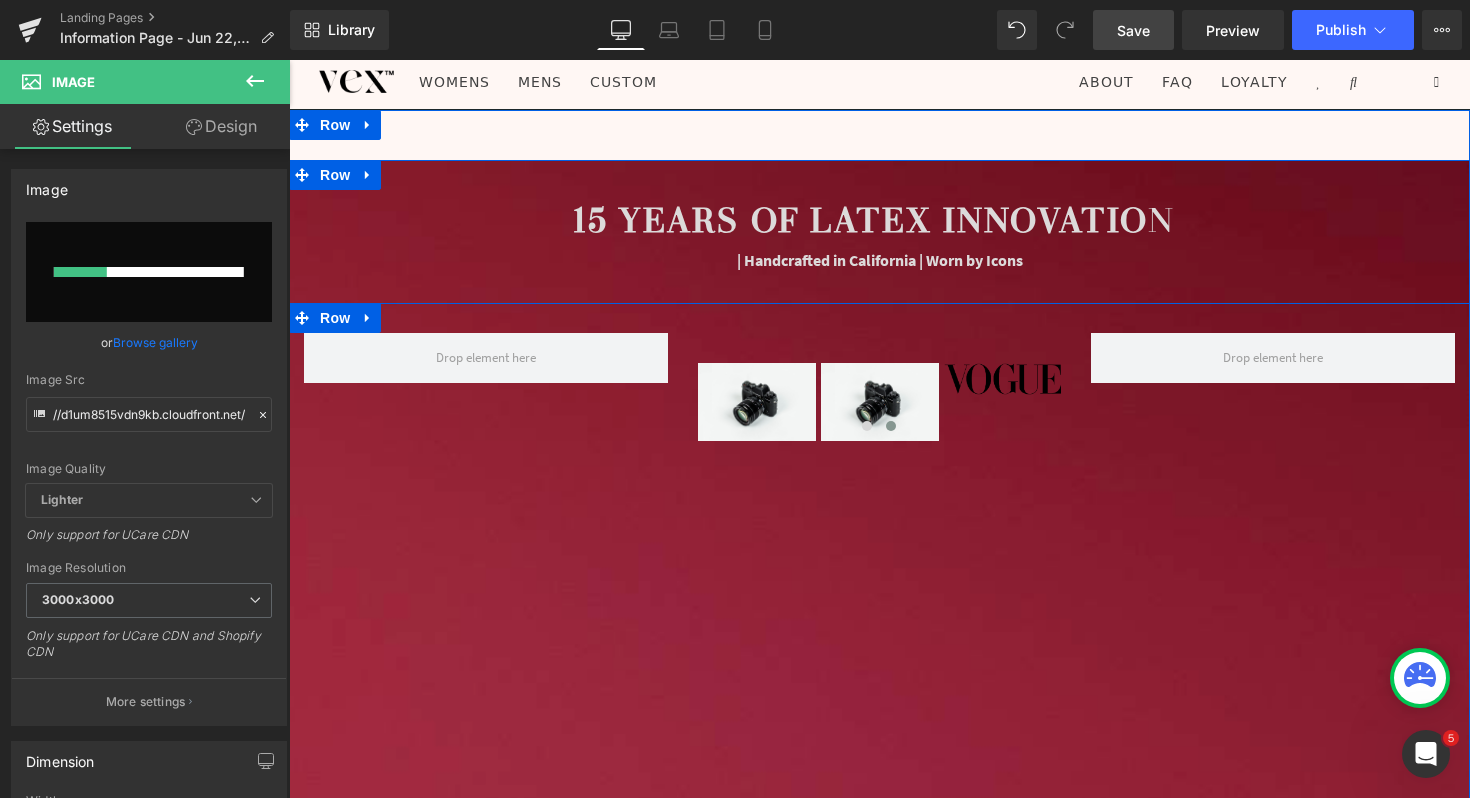 type 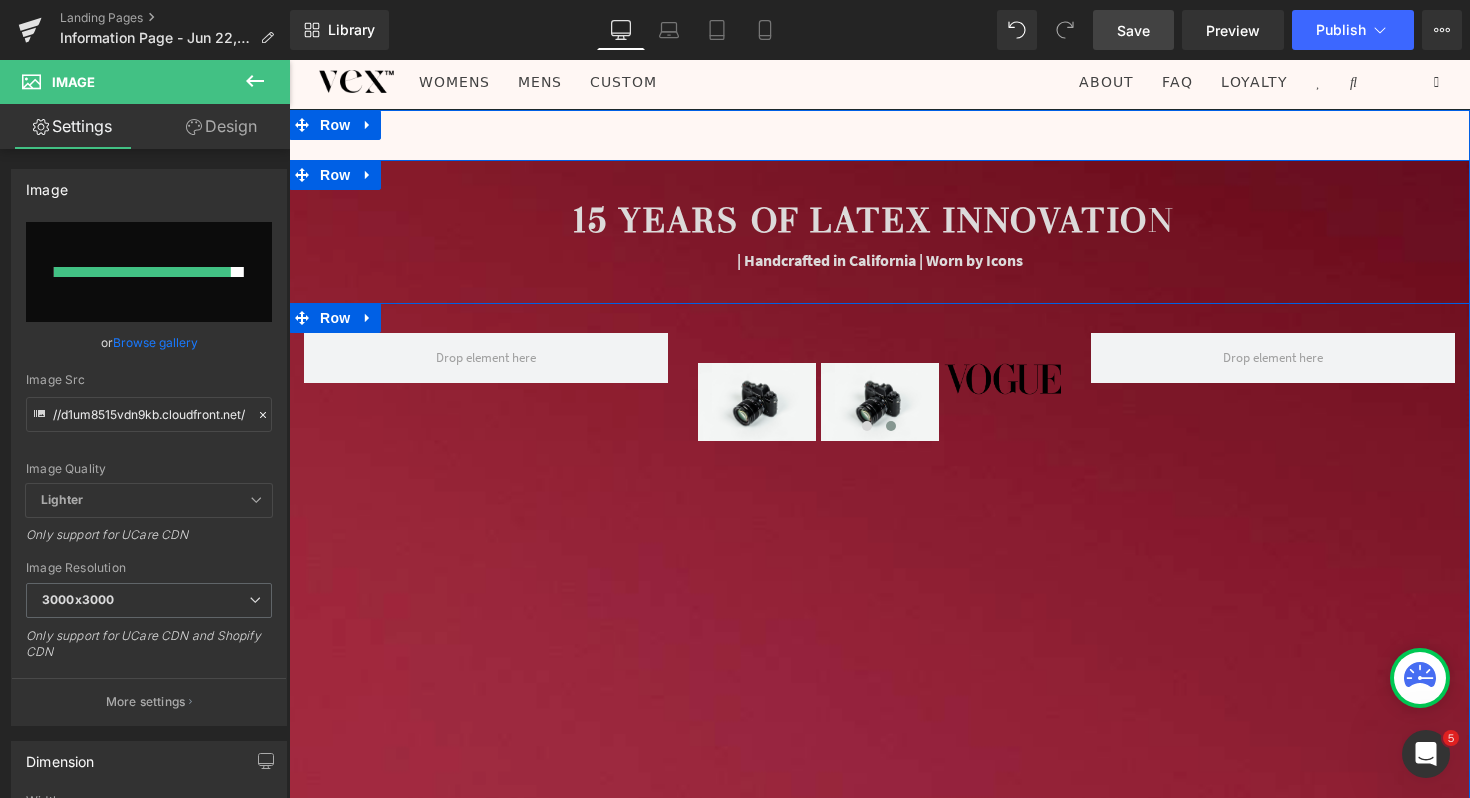 type on "https://ucarecdn.com/6d46b1ed-9c39-4fd3-8939-839578df0228/-/format/auto/-/preview/3000x3000/-/quality/lighter/371-3716375_the-latest-allure-magazine-logo-png-transparent-png+copy.png" 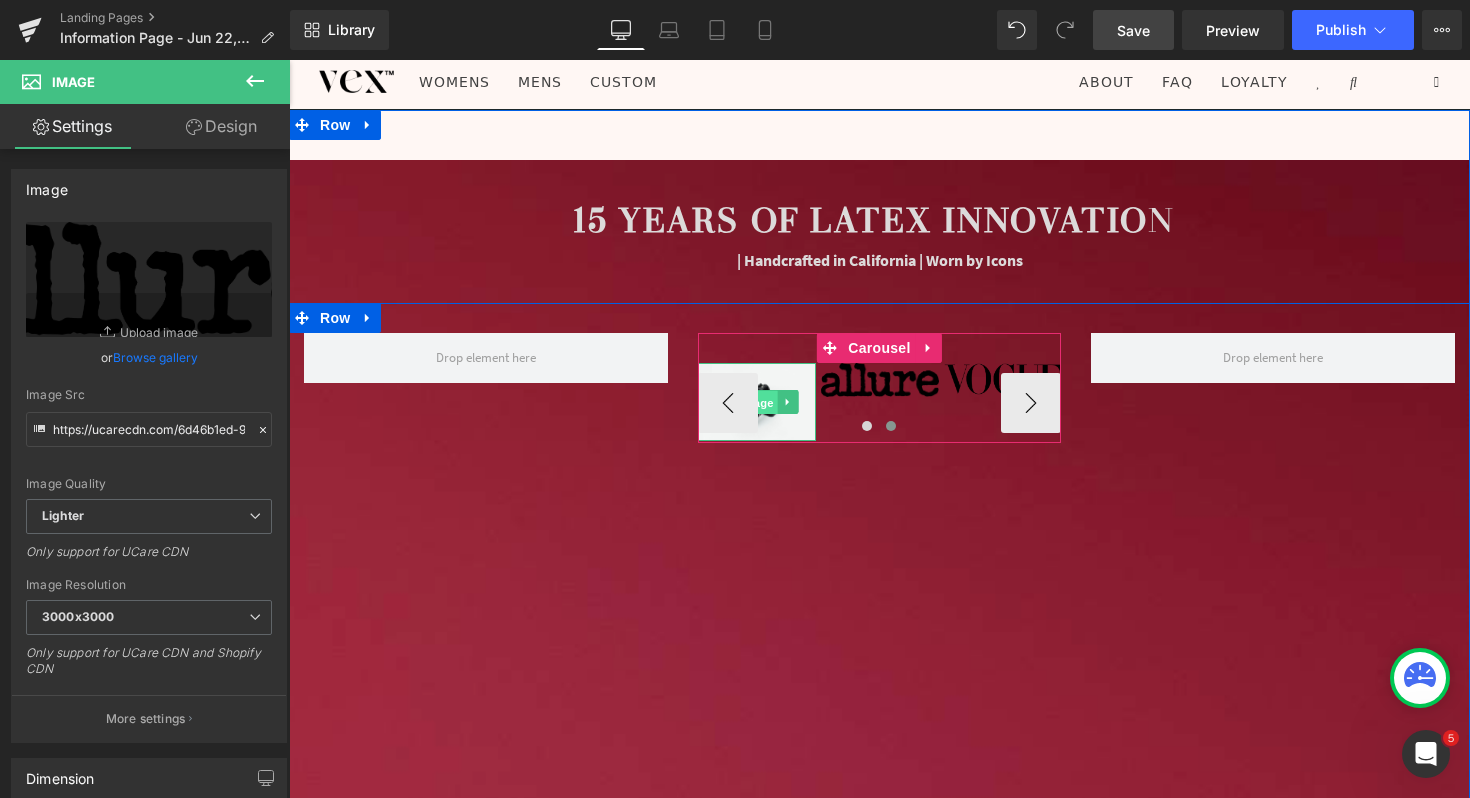 click on "Image" at bounding box center (757, 403) 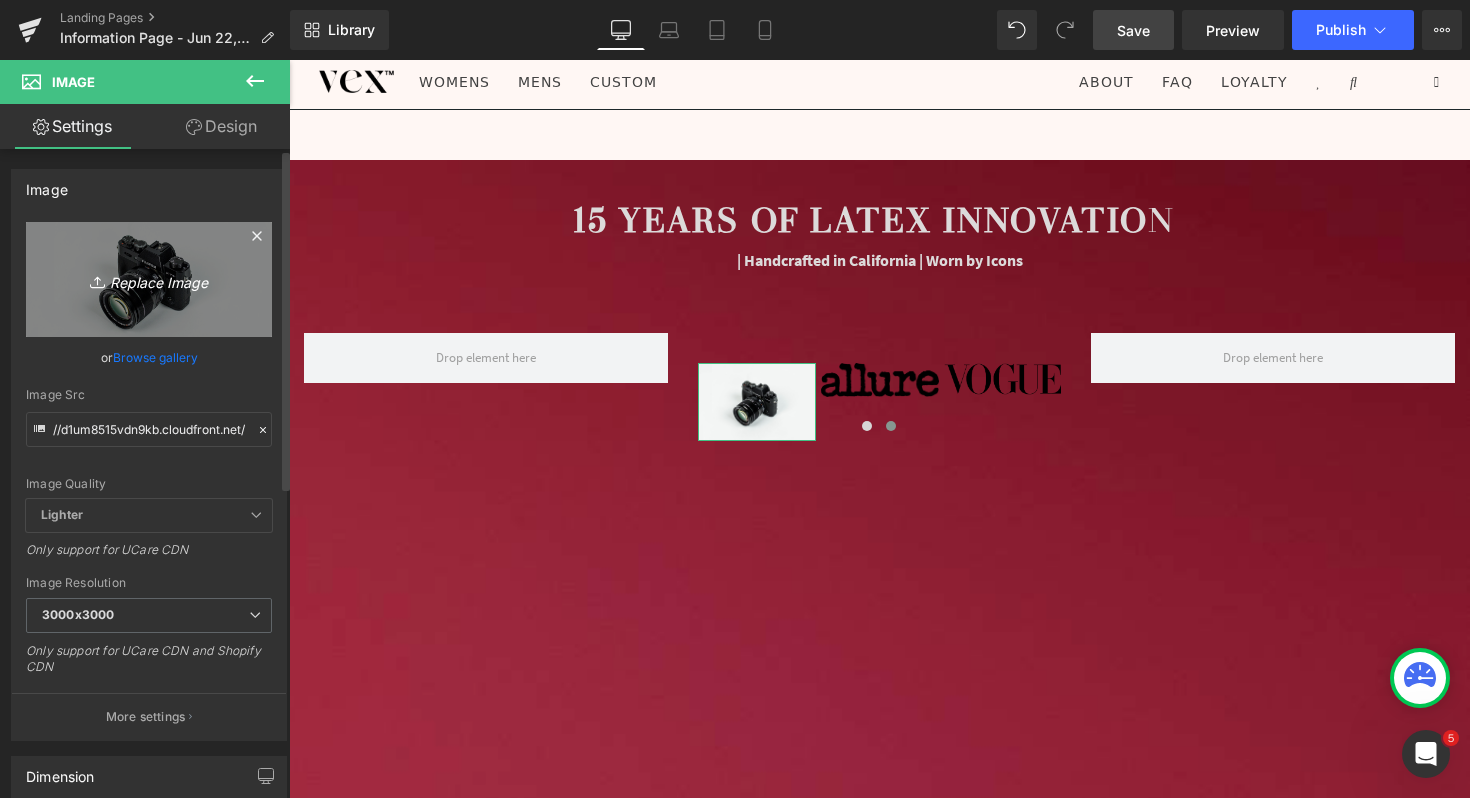 click on "Replace Image" at bounding box center [149, 279] 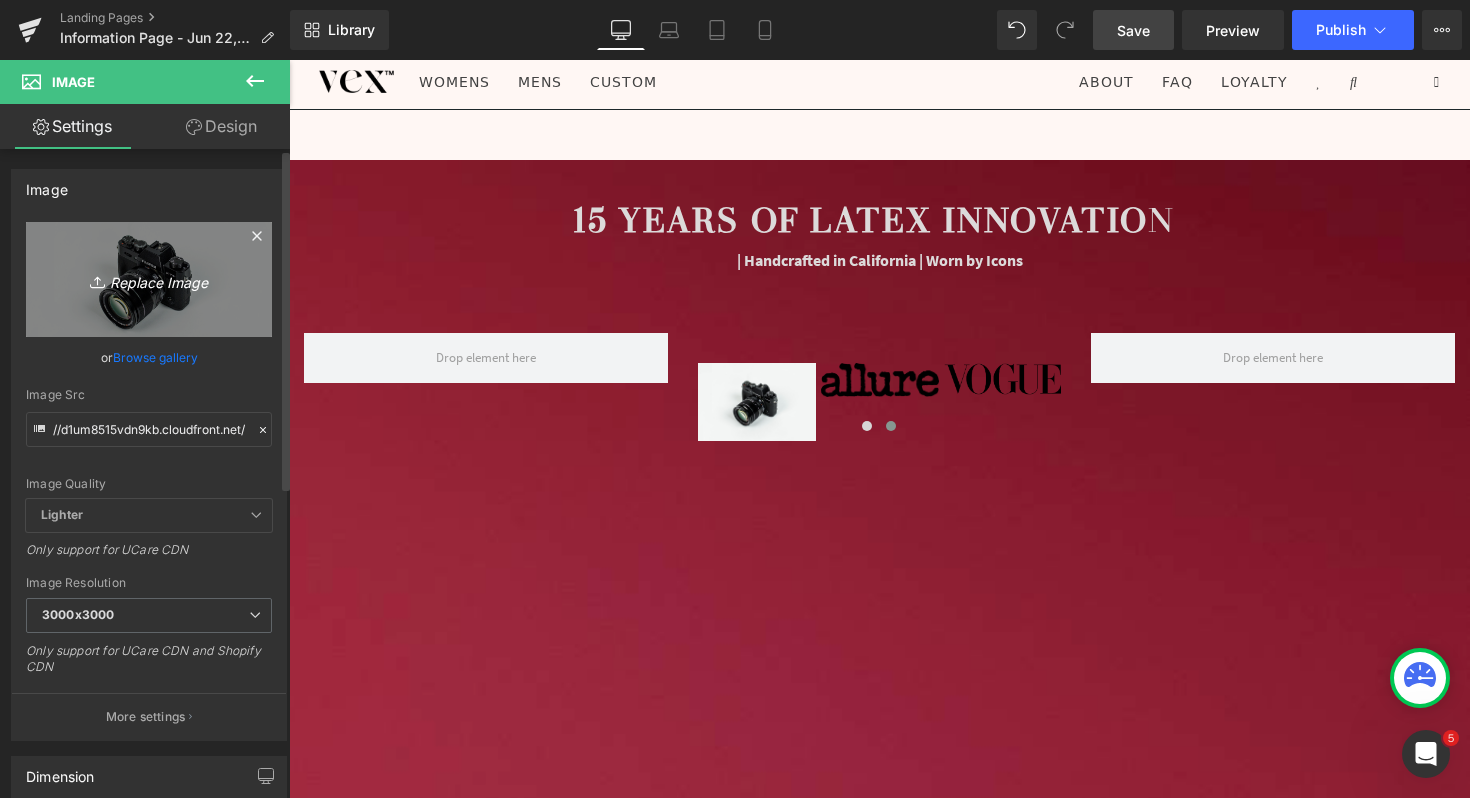 type on "C:\fakepath\Nylon_magazine_logo.svg.png" 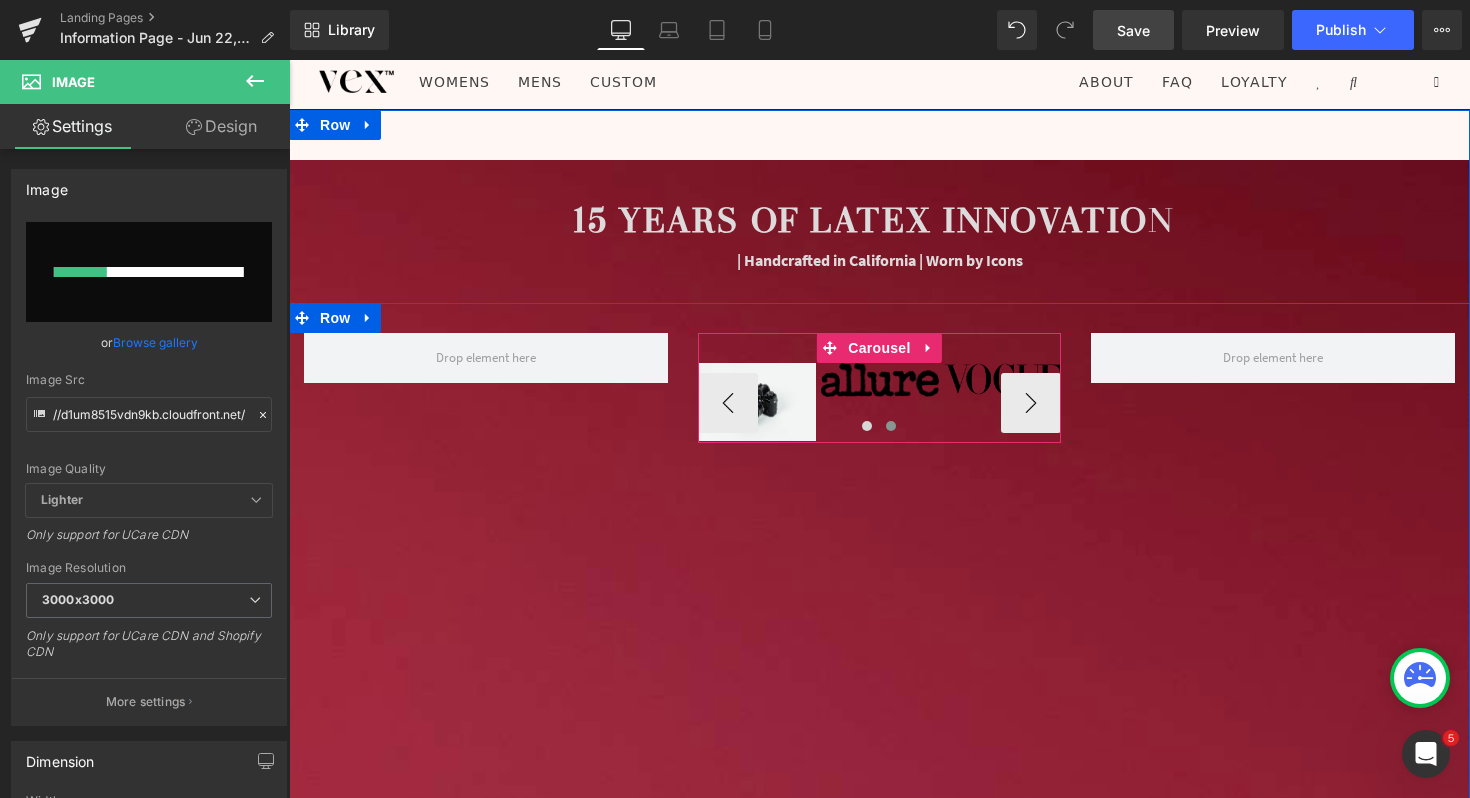 type 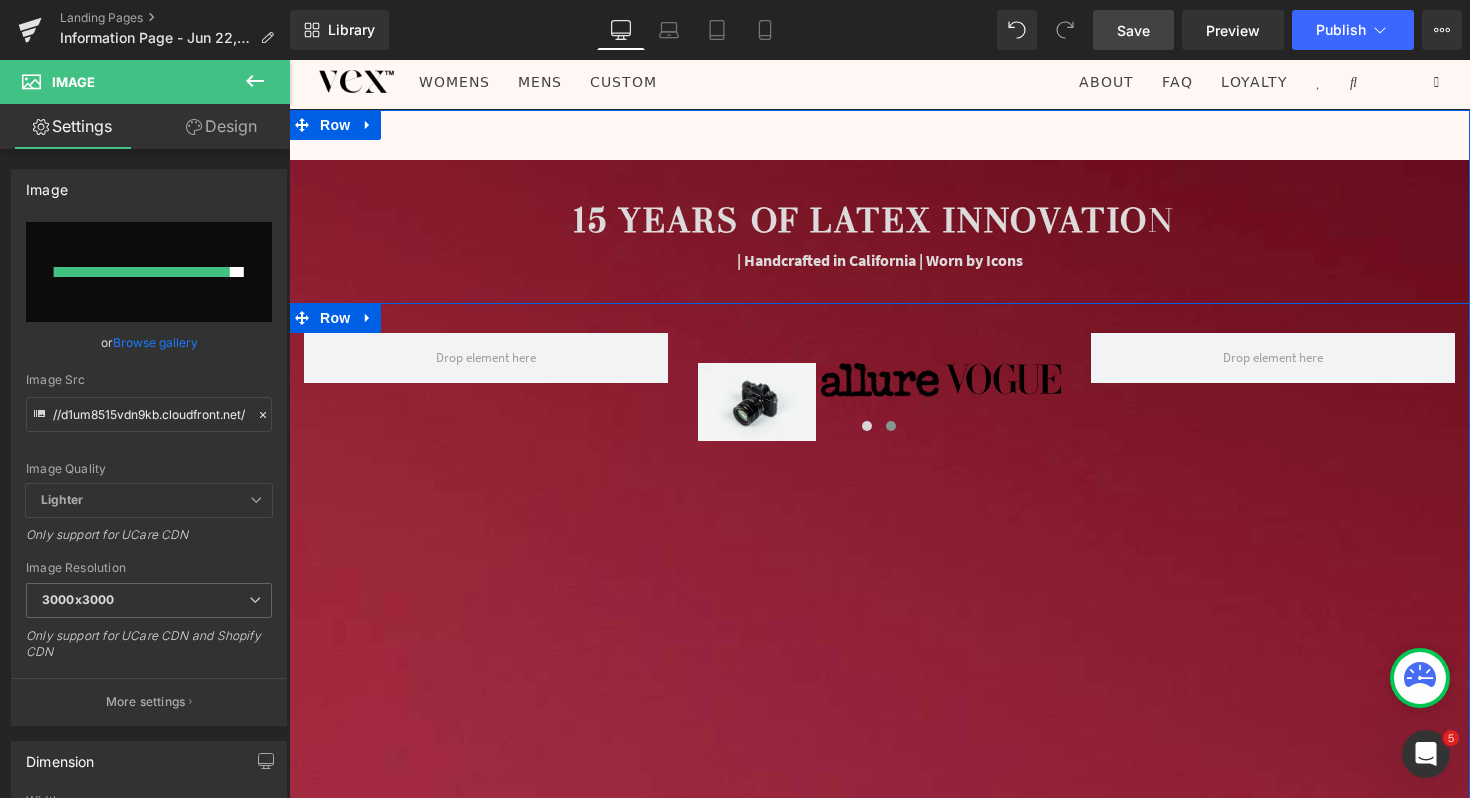type on "https://ucarecdn.com/0b5a2beb-4528-4a08-9d17-4e9a42dc2050/-/format/auto/-/preview/3000x3000/-/quality/lighter/Nylon_magazine_logo.svg.png" 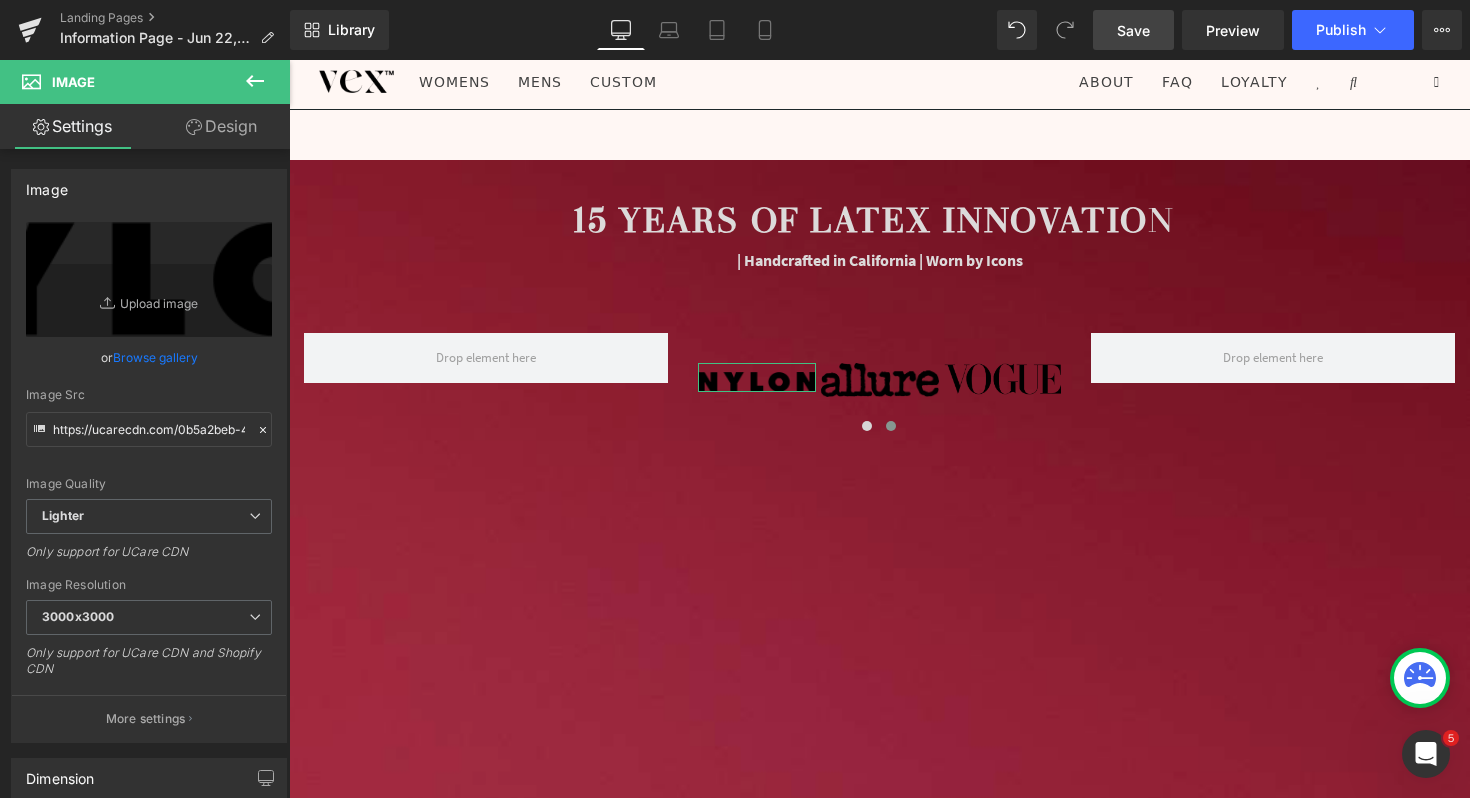 click on "Design" at bounding box center (221, 126) 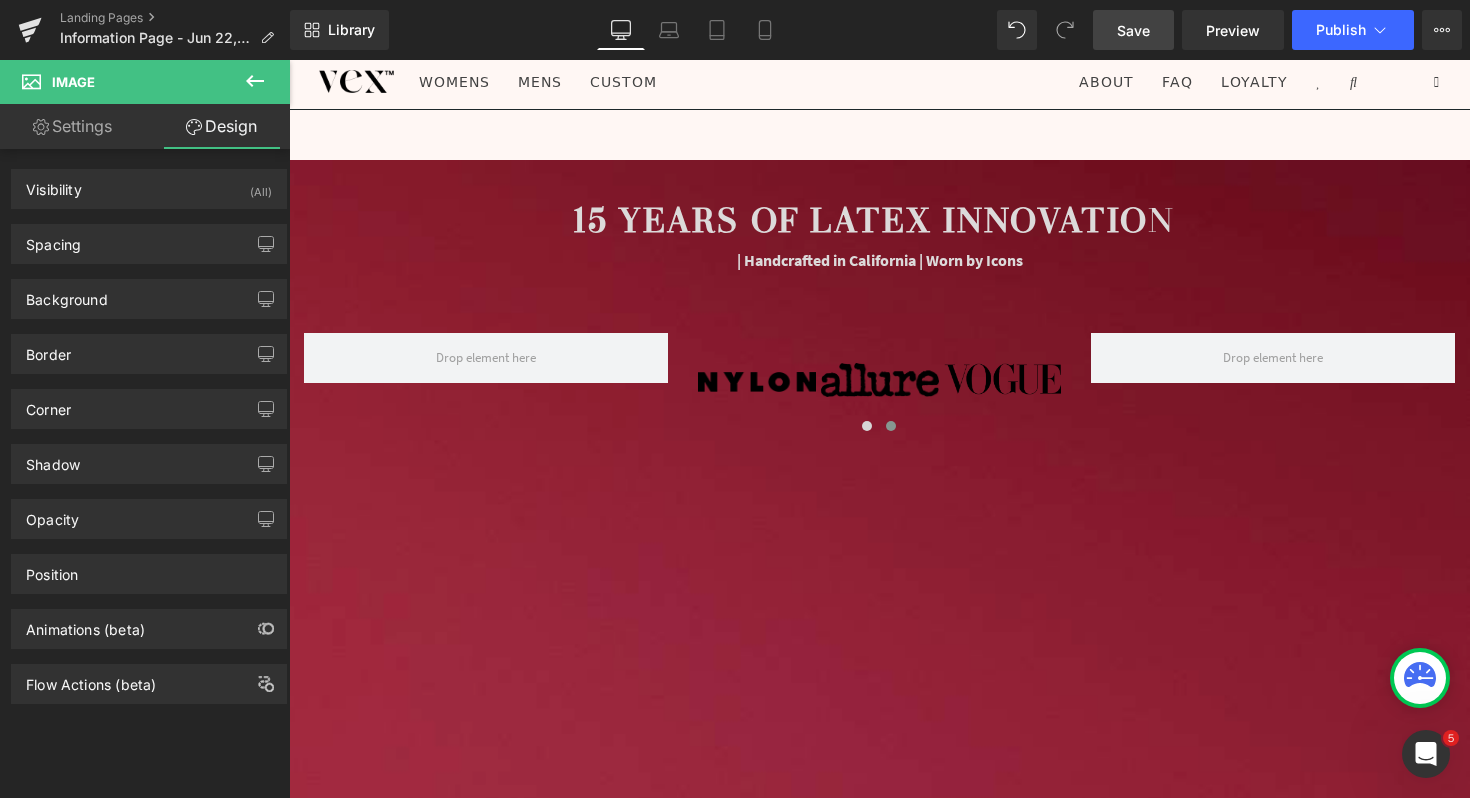 click 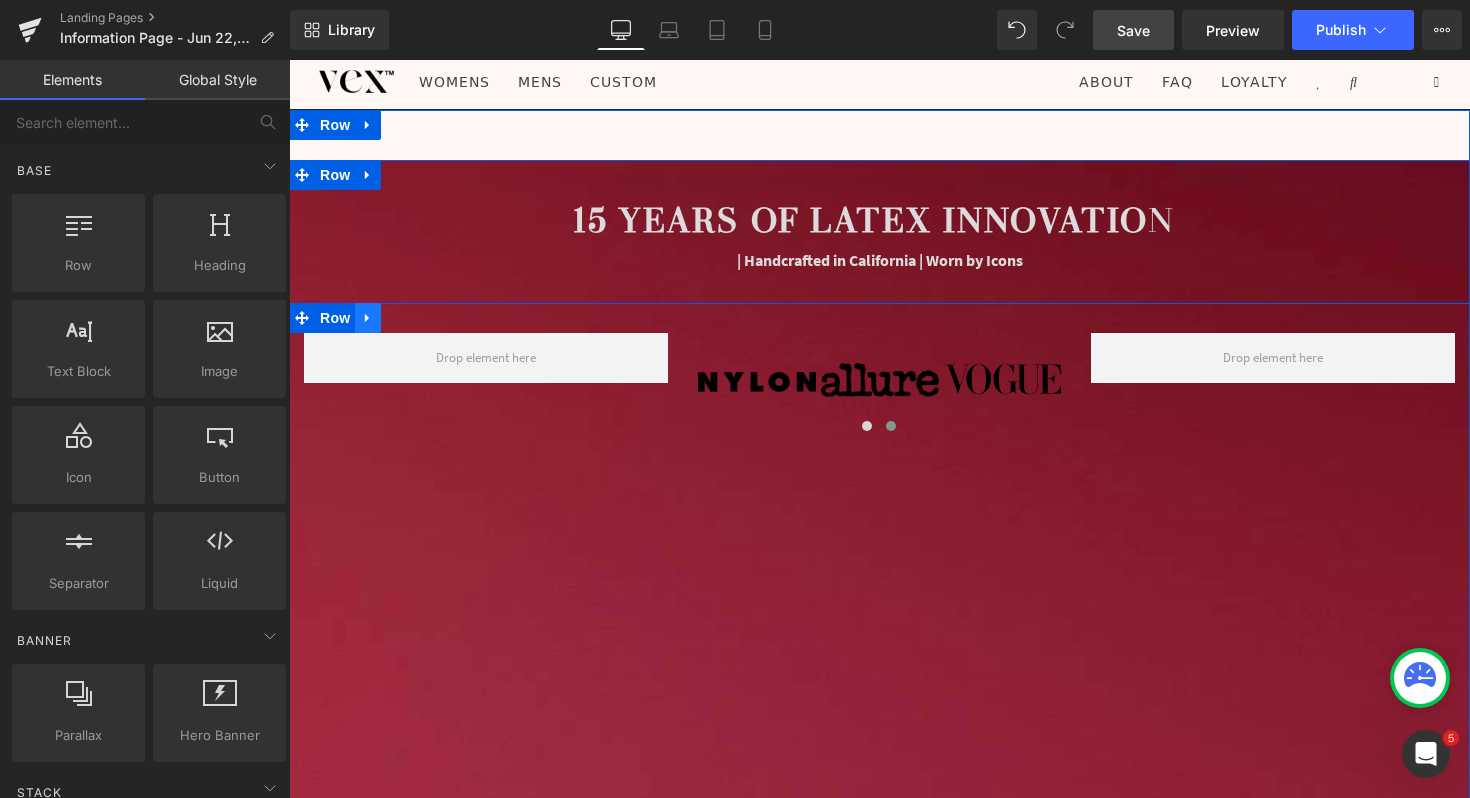 click at bounding box center (368, 318) 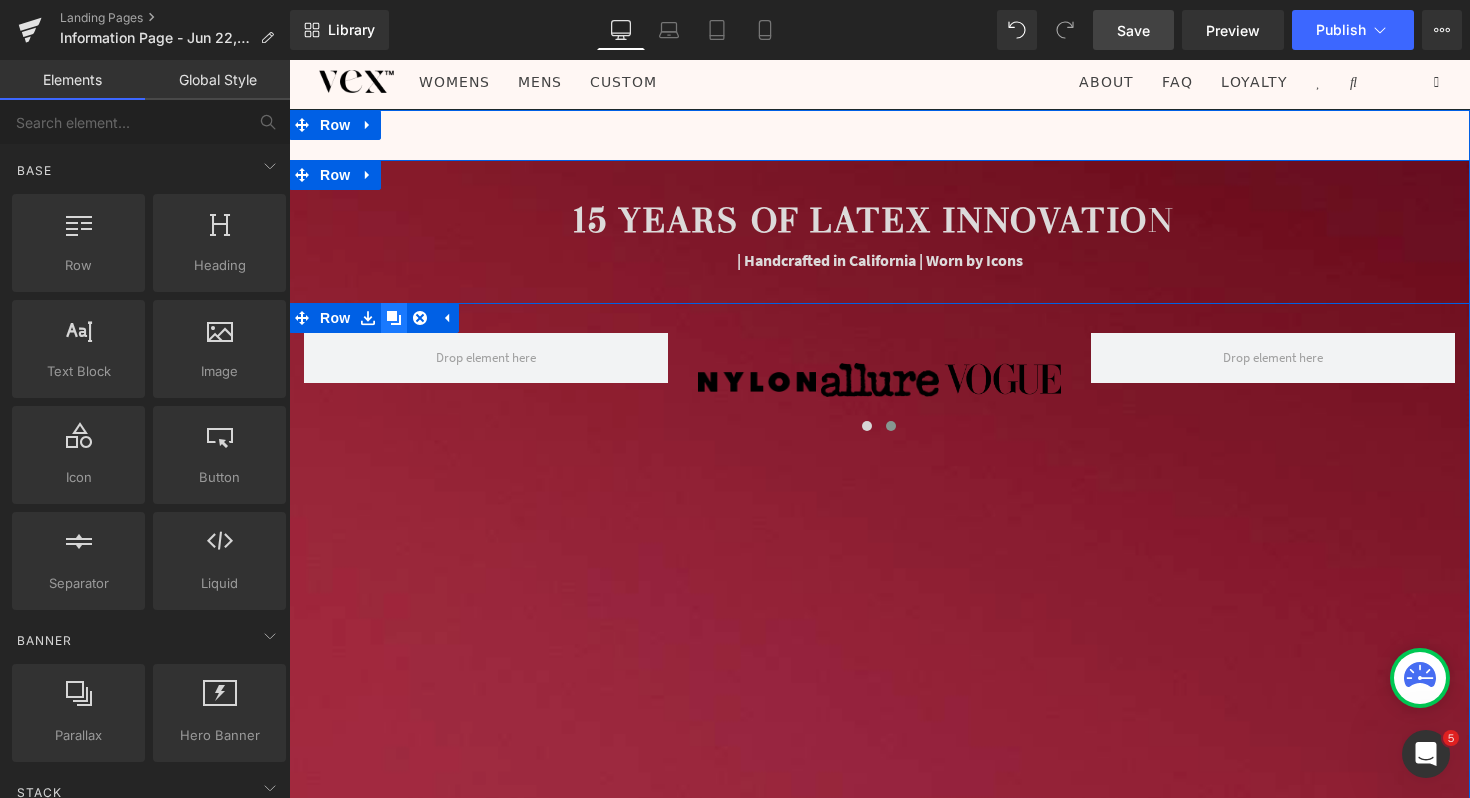 click 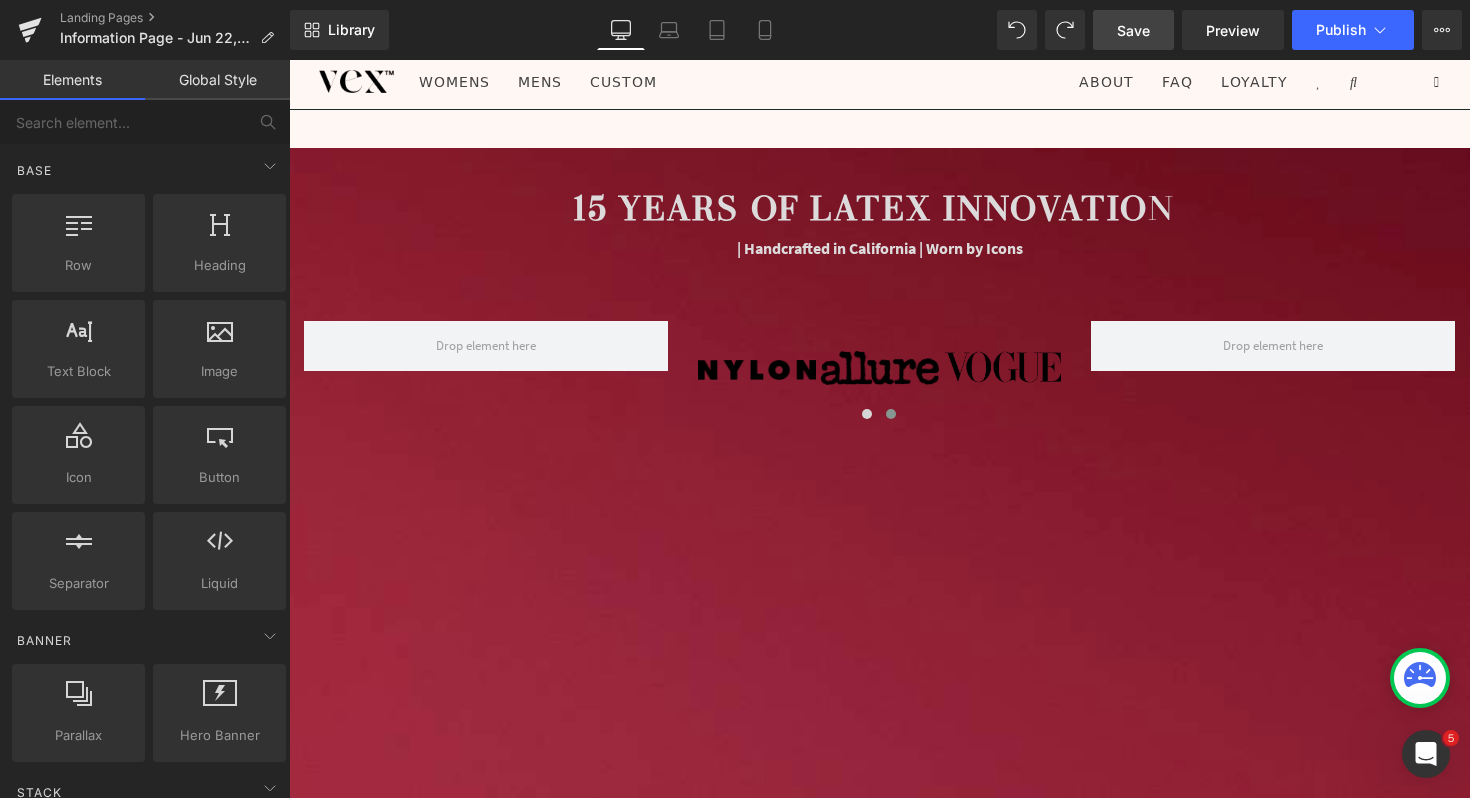 scroll, scrollTop: 0, scrollLeft: 0, axis: both 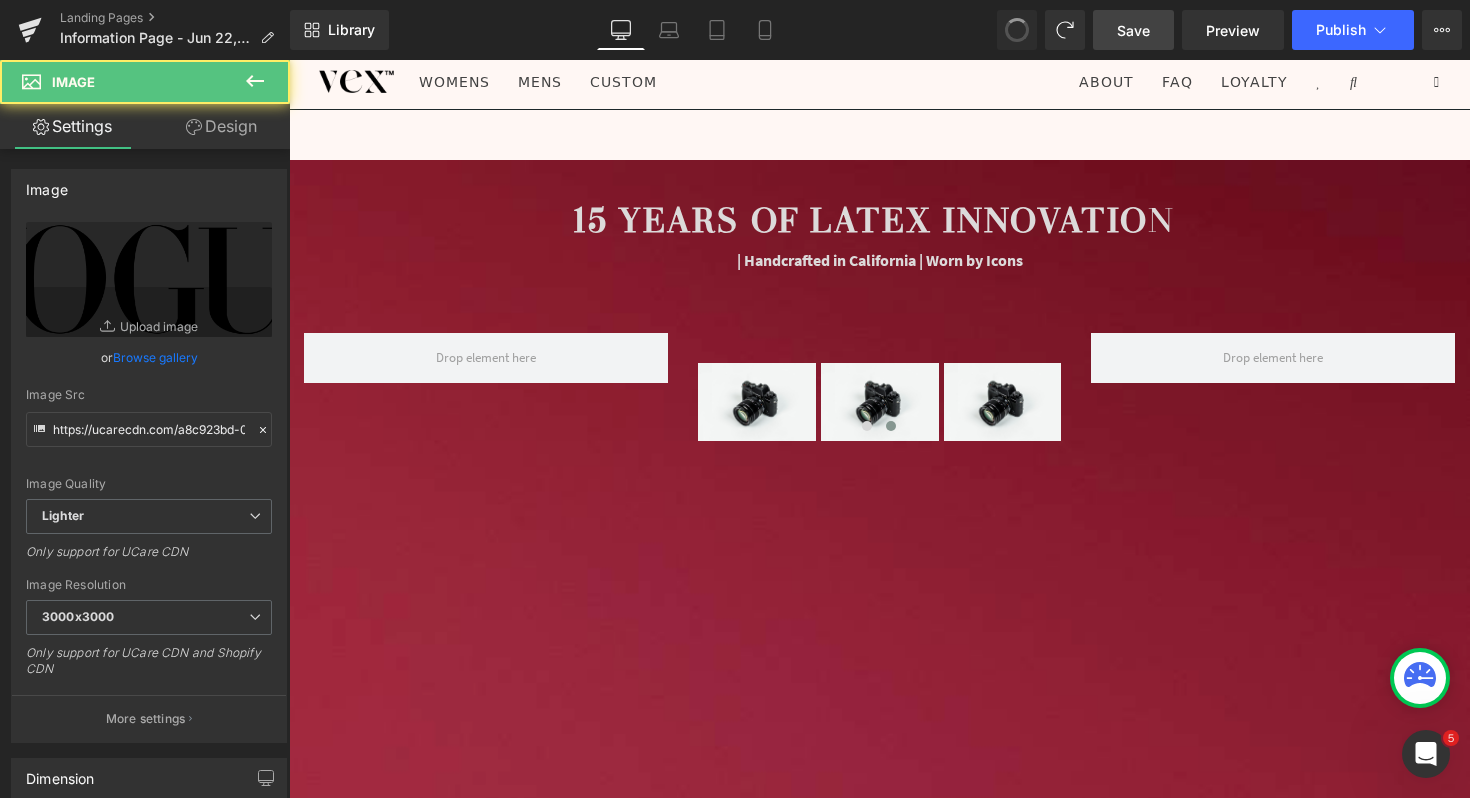 type on "//d1um8515vdn9kb.cloudfront.net/images/parallax.jpg" 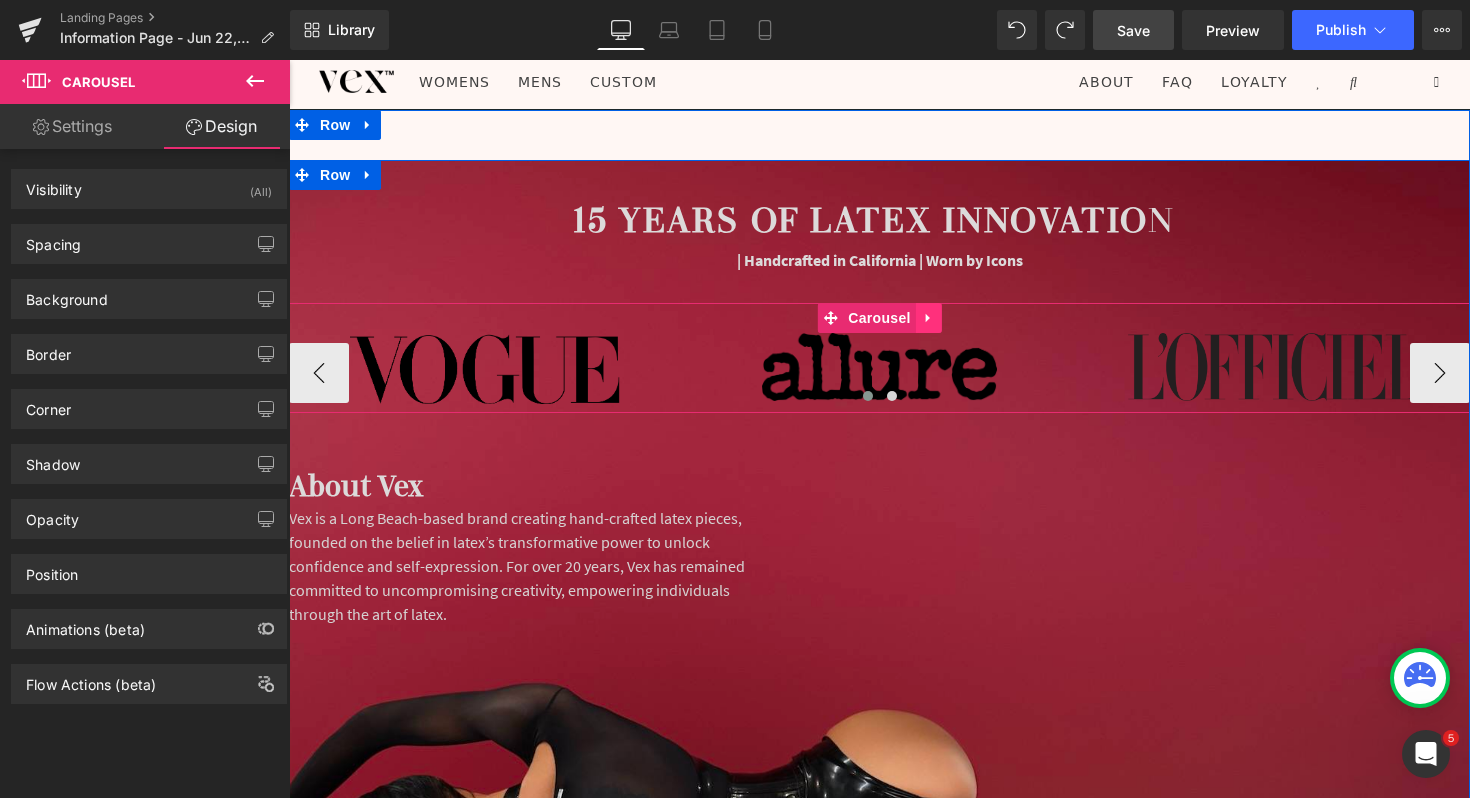 click 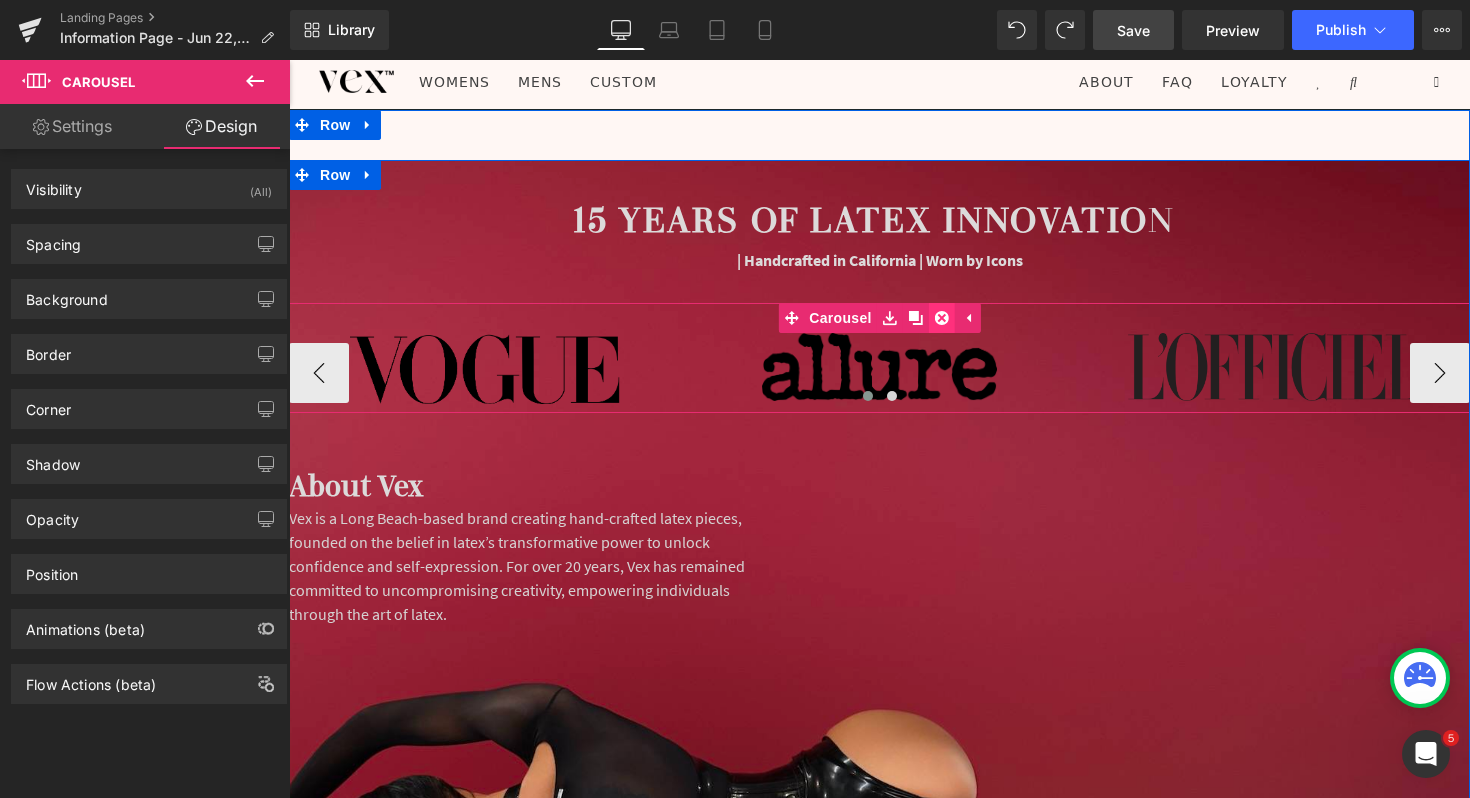 click 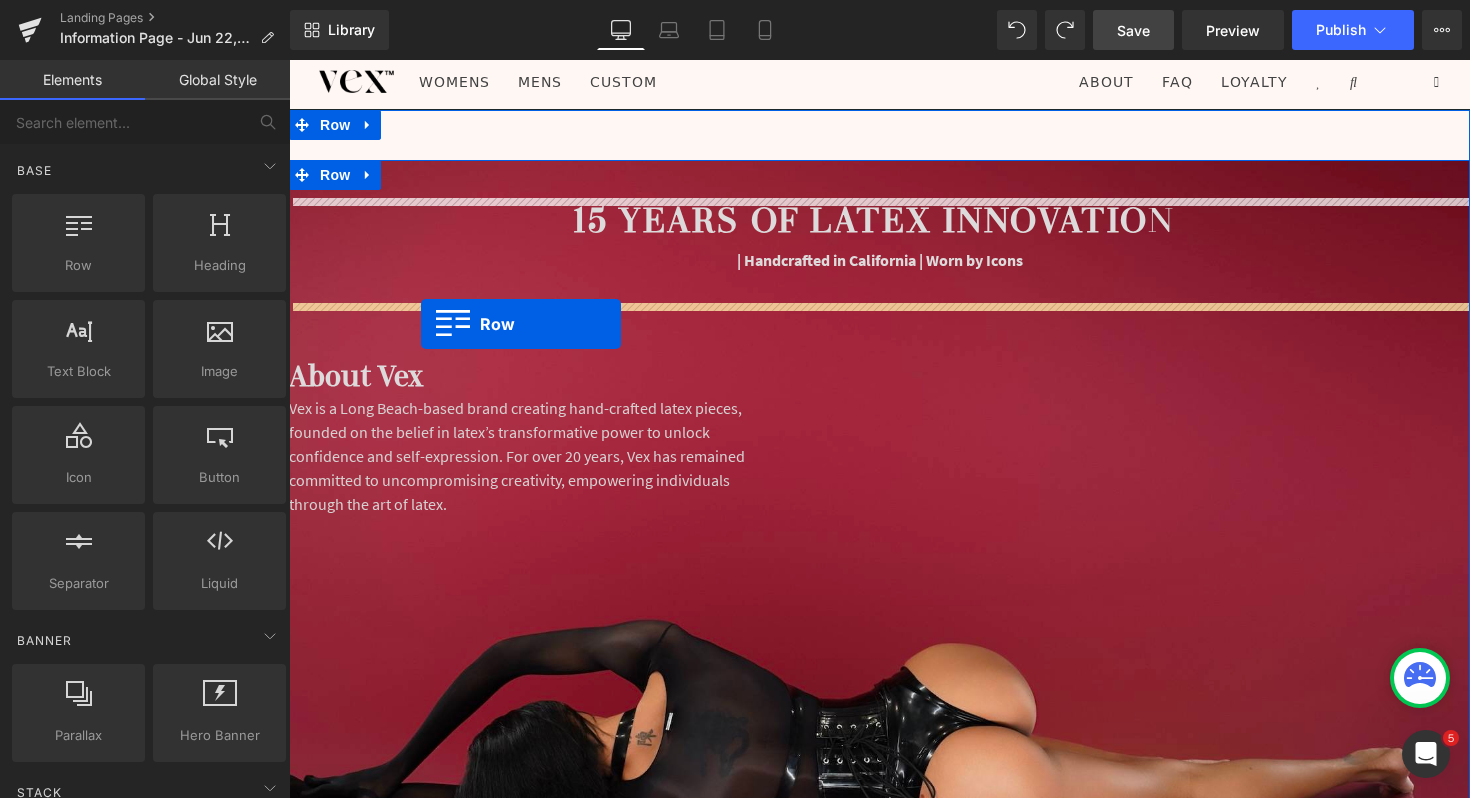 drag, startPoint x: 389, startPoint y: 327, endPoint x: 421, endPoint y: 325, distance: 32.06244 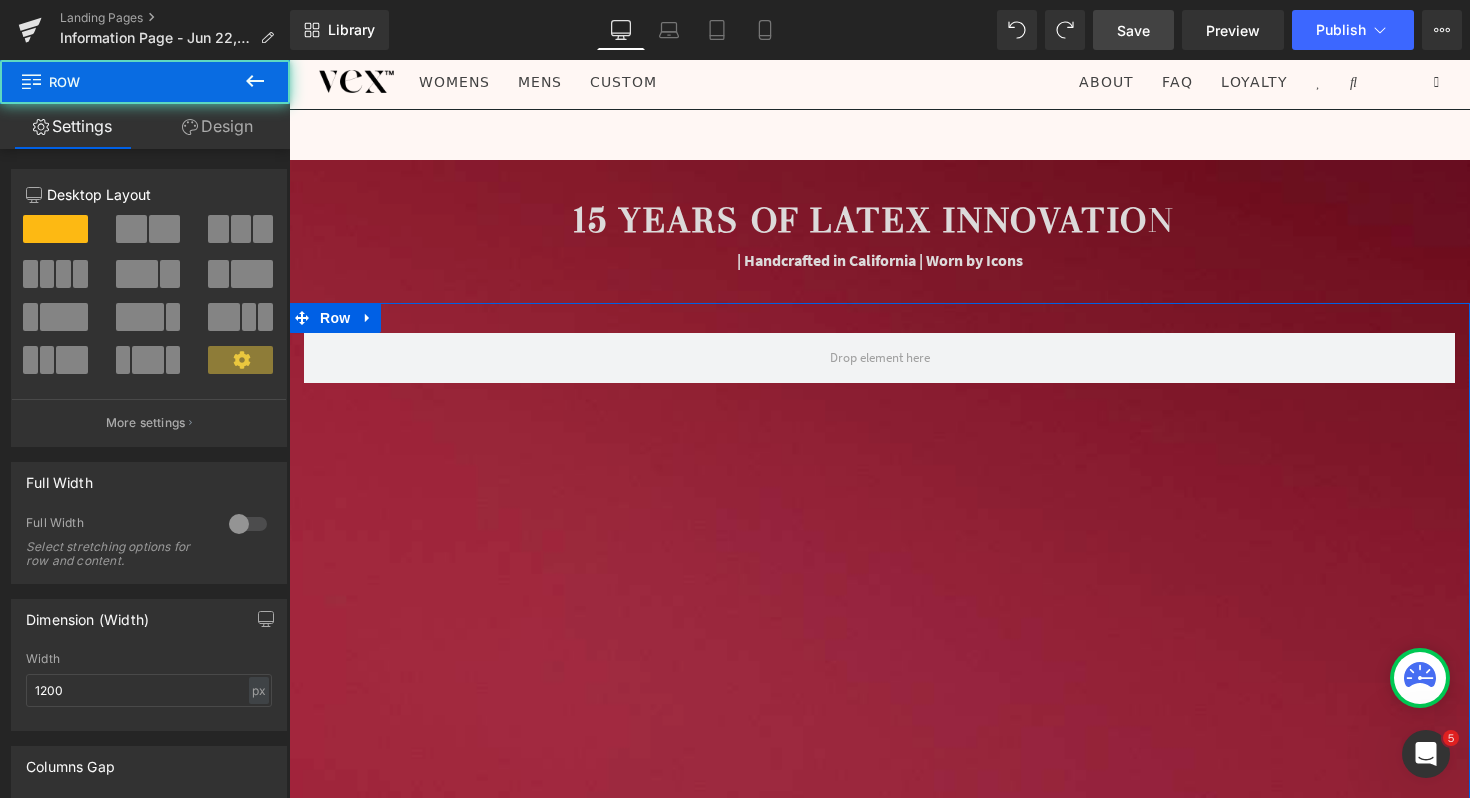 click on "Design" at bounding box center [217, 126] 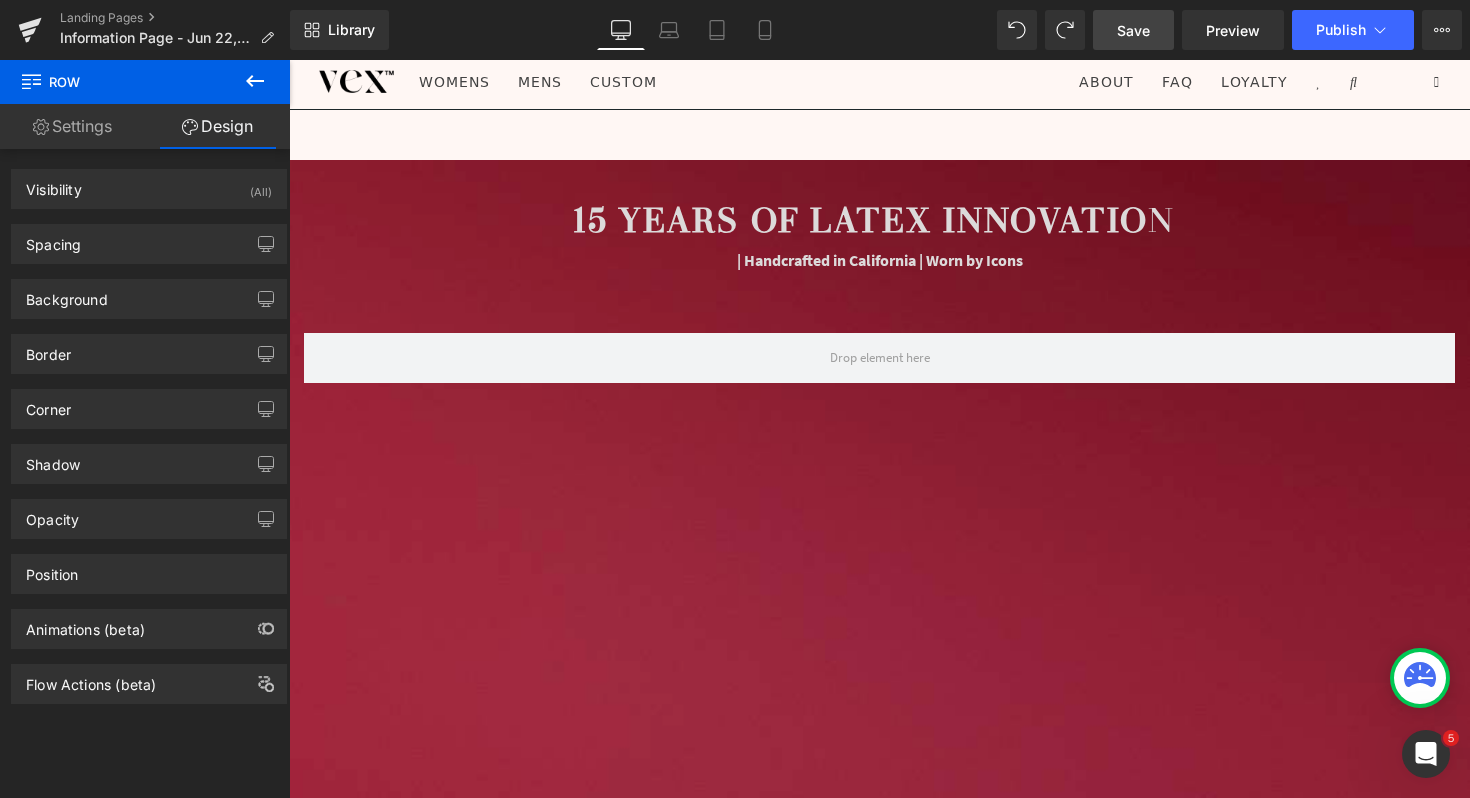 click 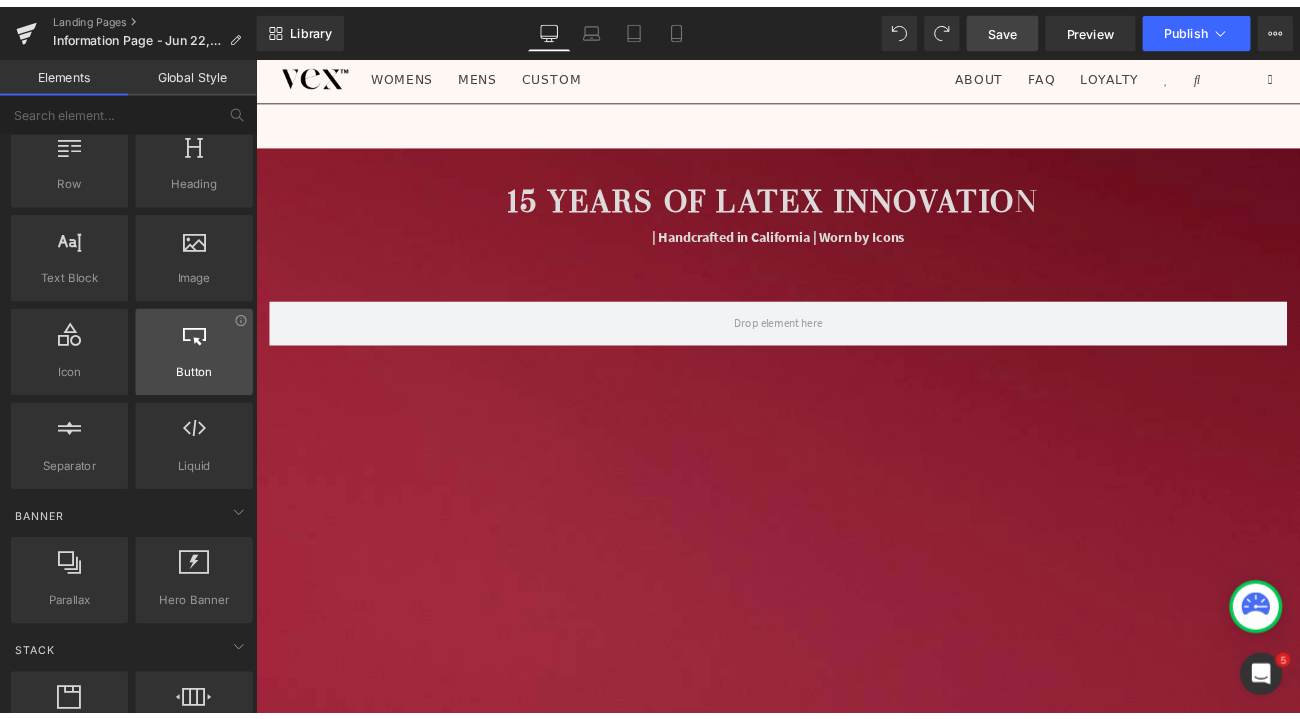 scroll, scrollTop: 0, scrollLeft: 0, axis: both 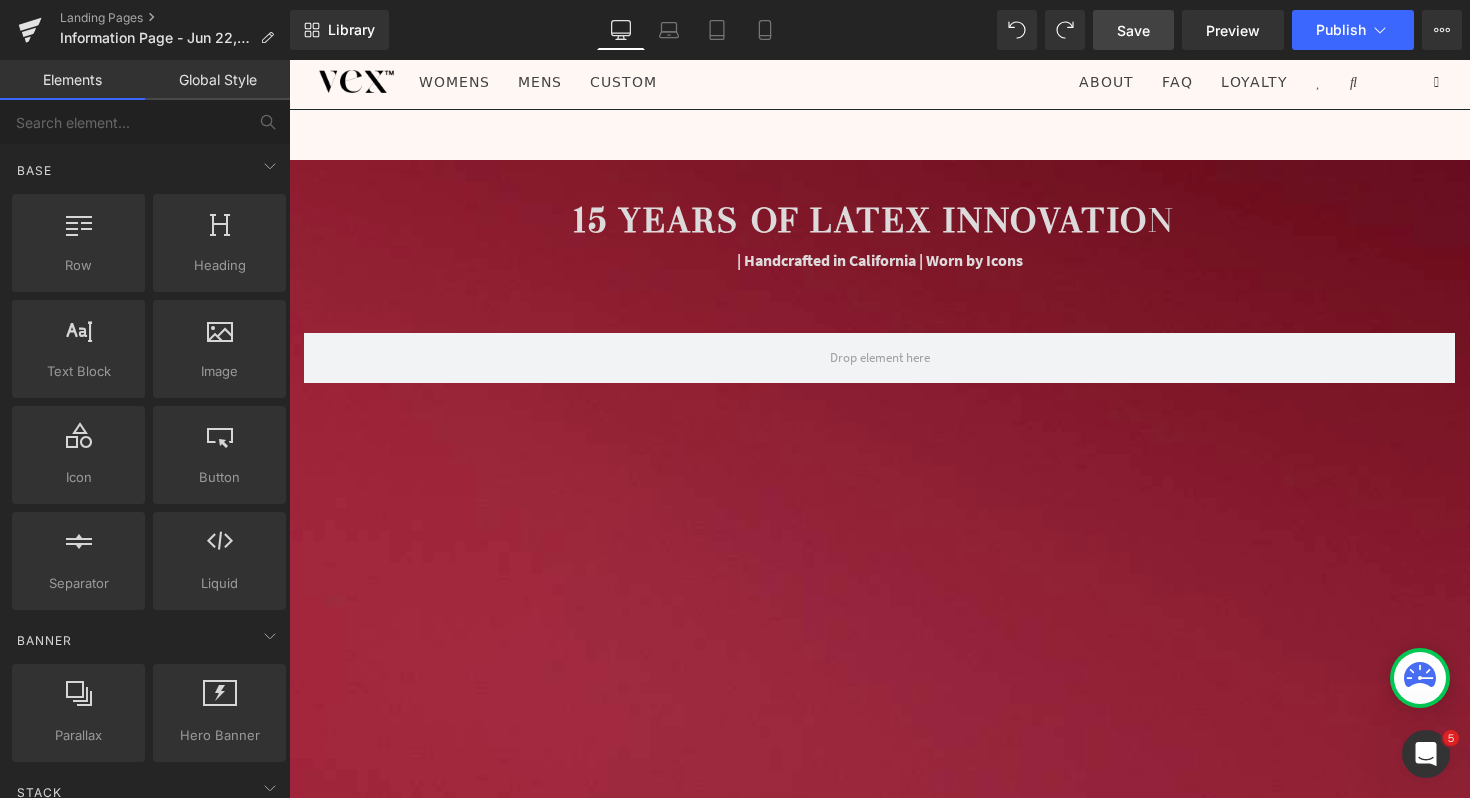 click on "Global Style" at bounding box center (217, 80) 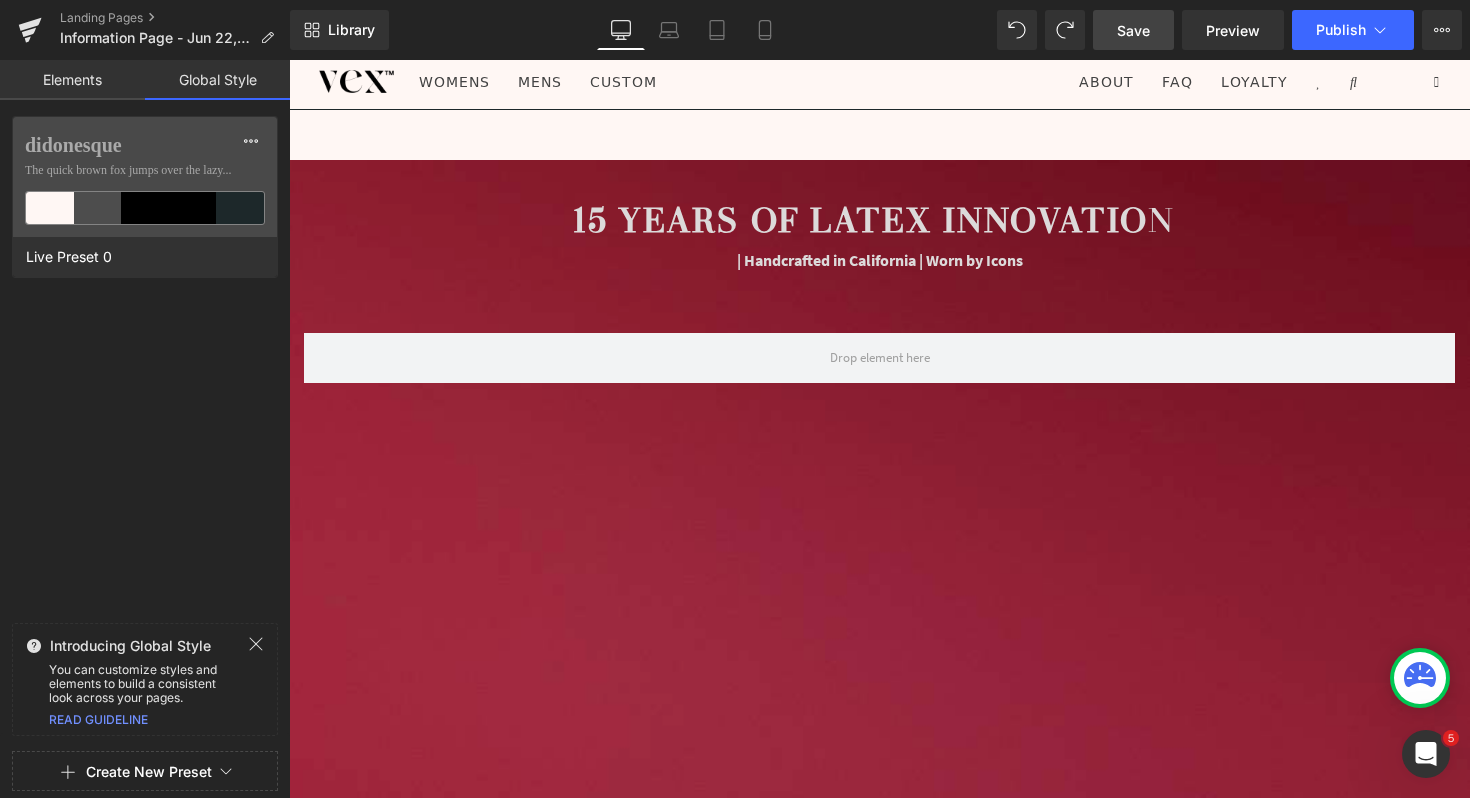 click on "Elements" at bounding box center [72, 80] 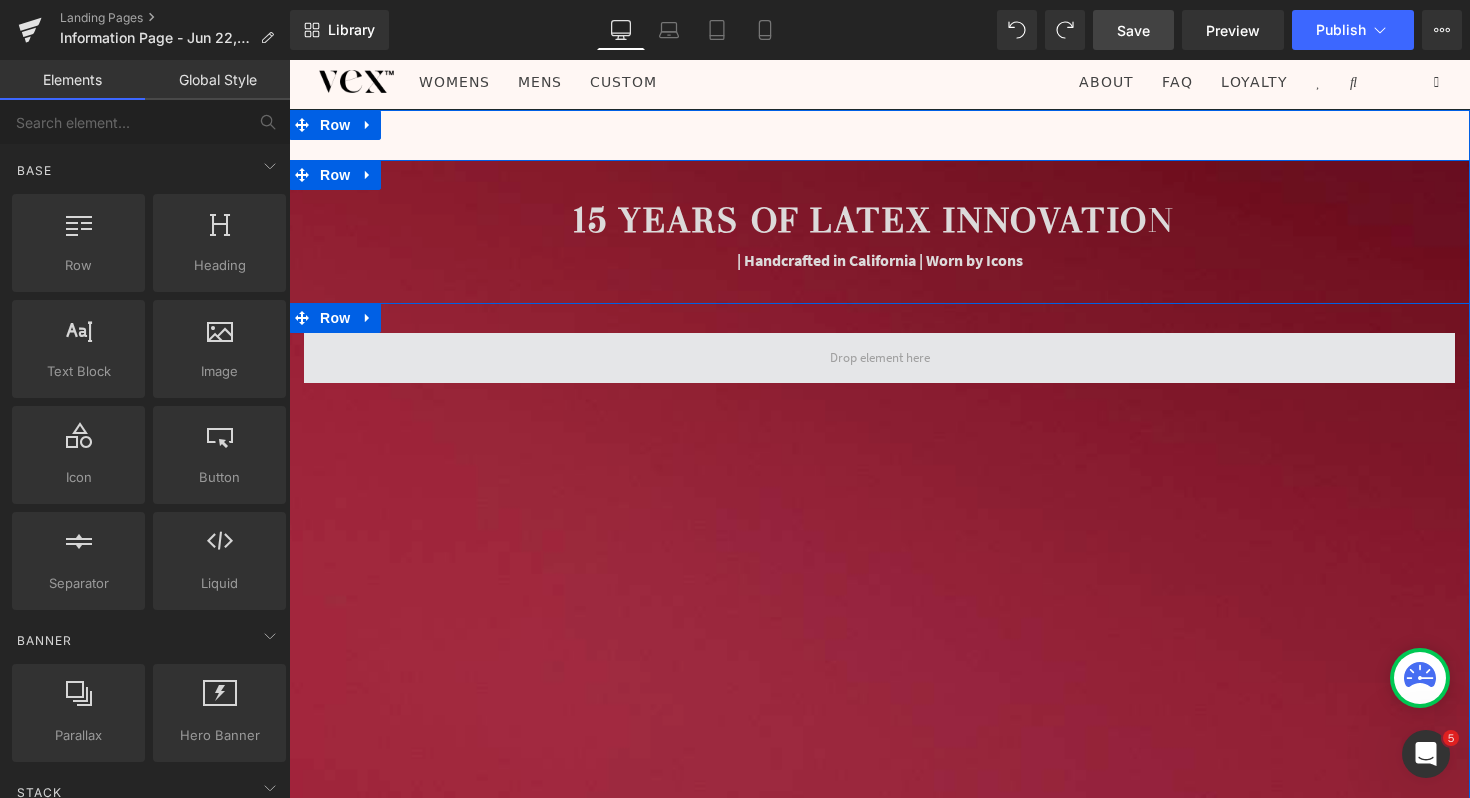 click at bounding box center (879, 358) 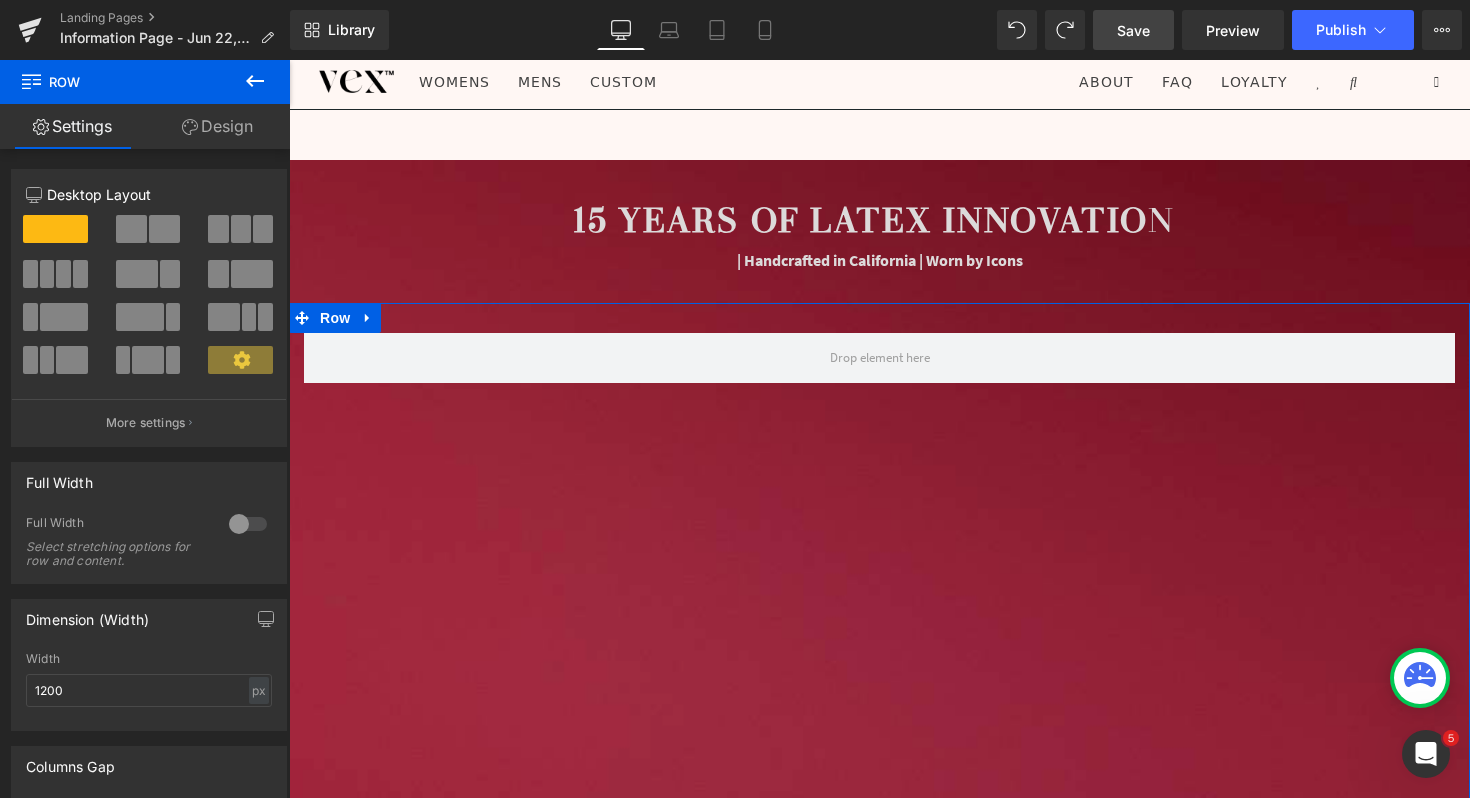 click at bounding box center [147, 360] 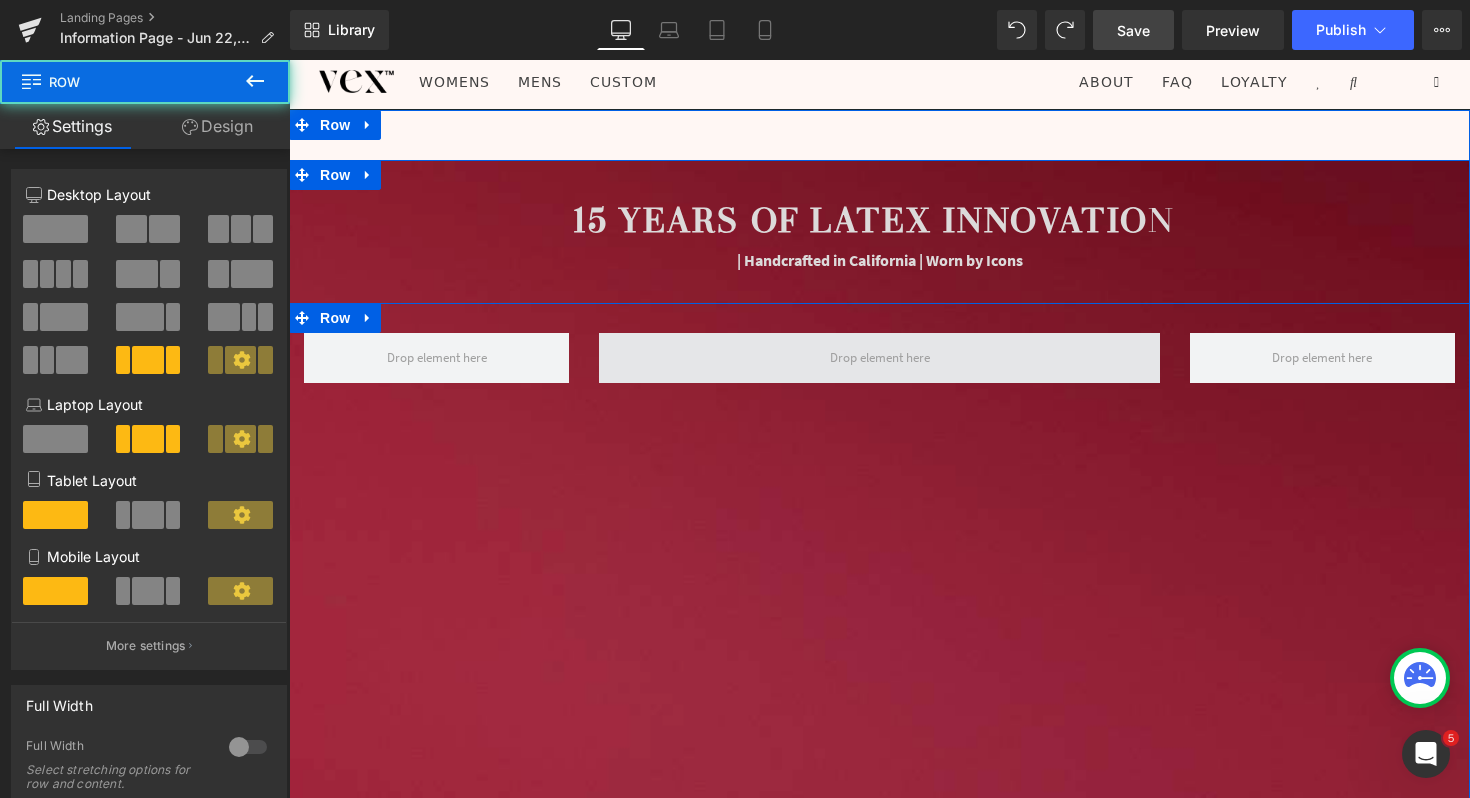 click at bounding box center (879, 358) 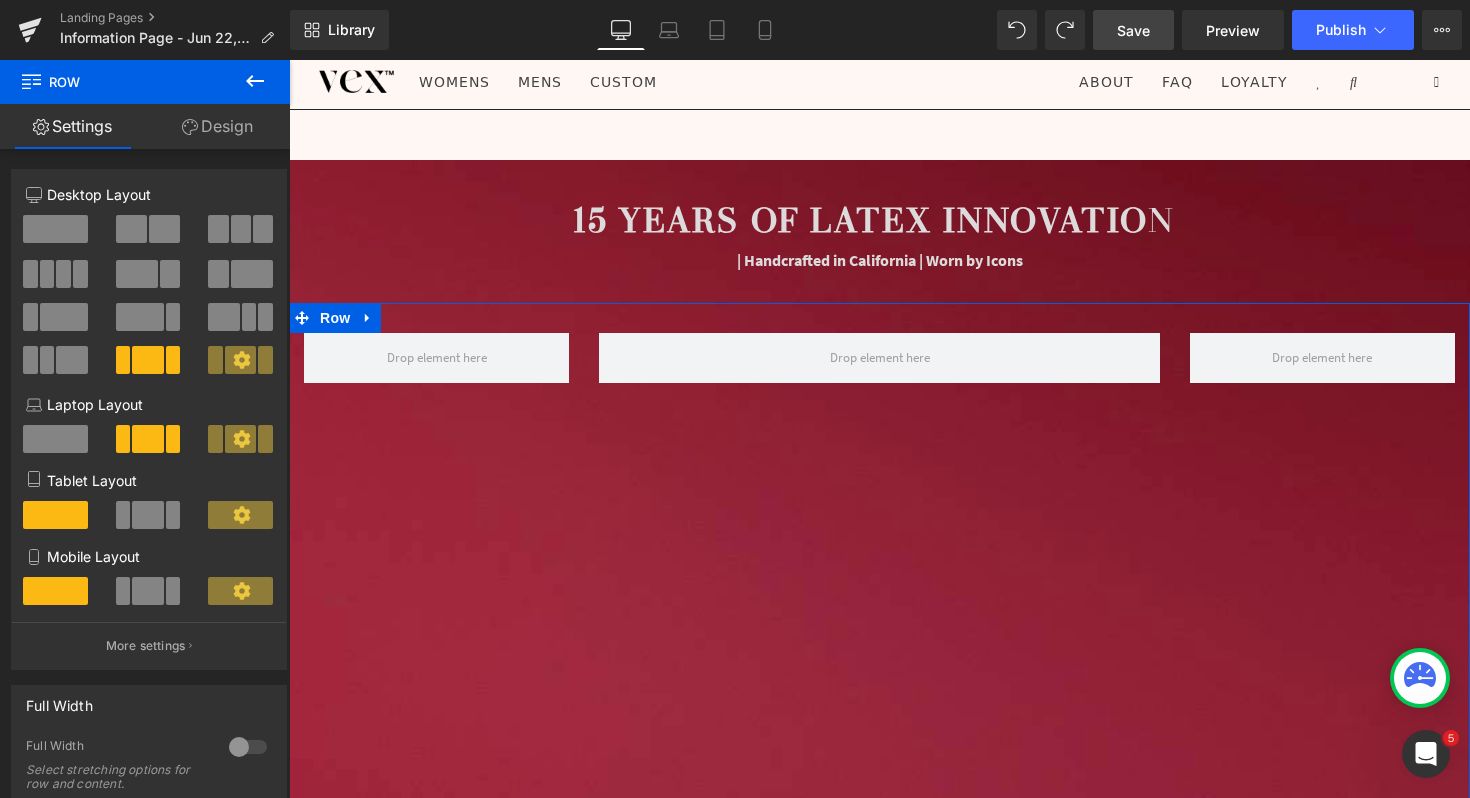 click on "Design" at bounding box center [217, 126] 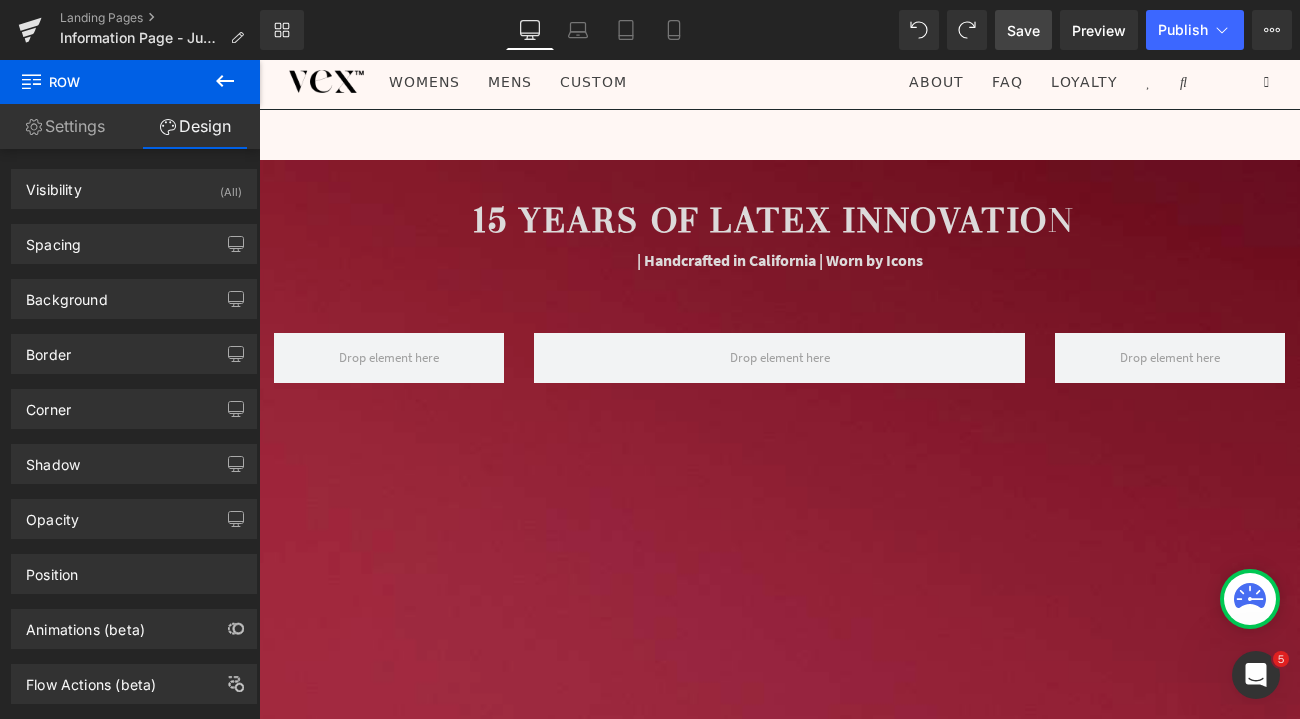 click at bounding box center (225, 82) 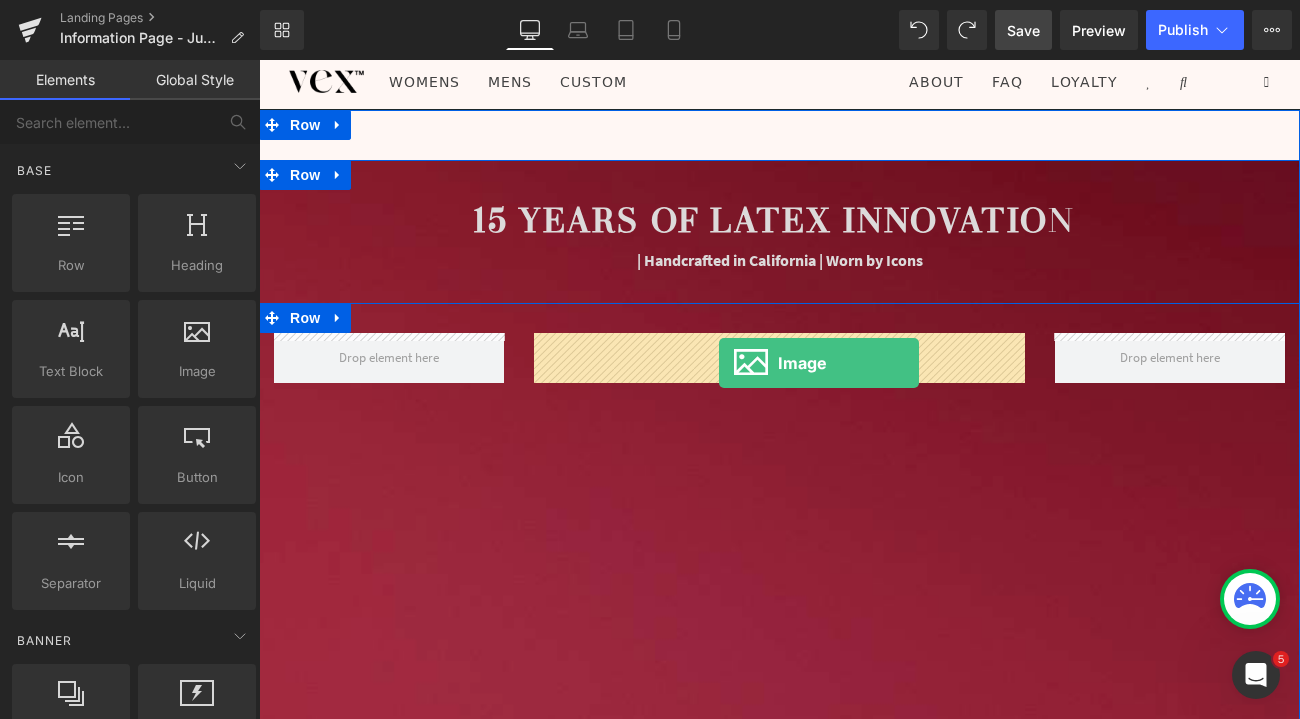 drag, startPoint x: 454, startPoint y: 388, endPoint x: 718, endPoint y: 363, distance: 265.18106 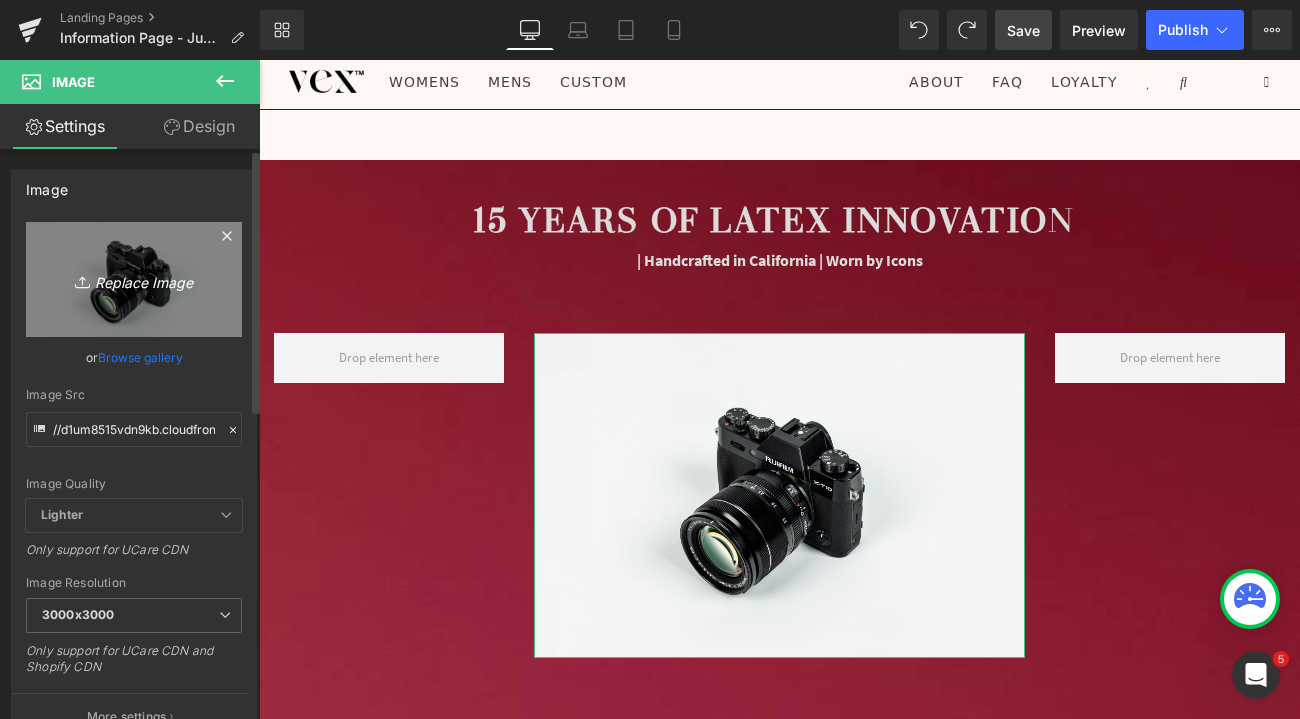 click on "Replace Image" at bounding box center [134, 279] 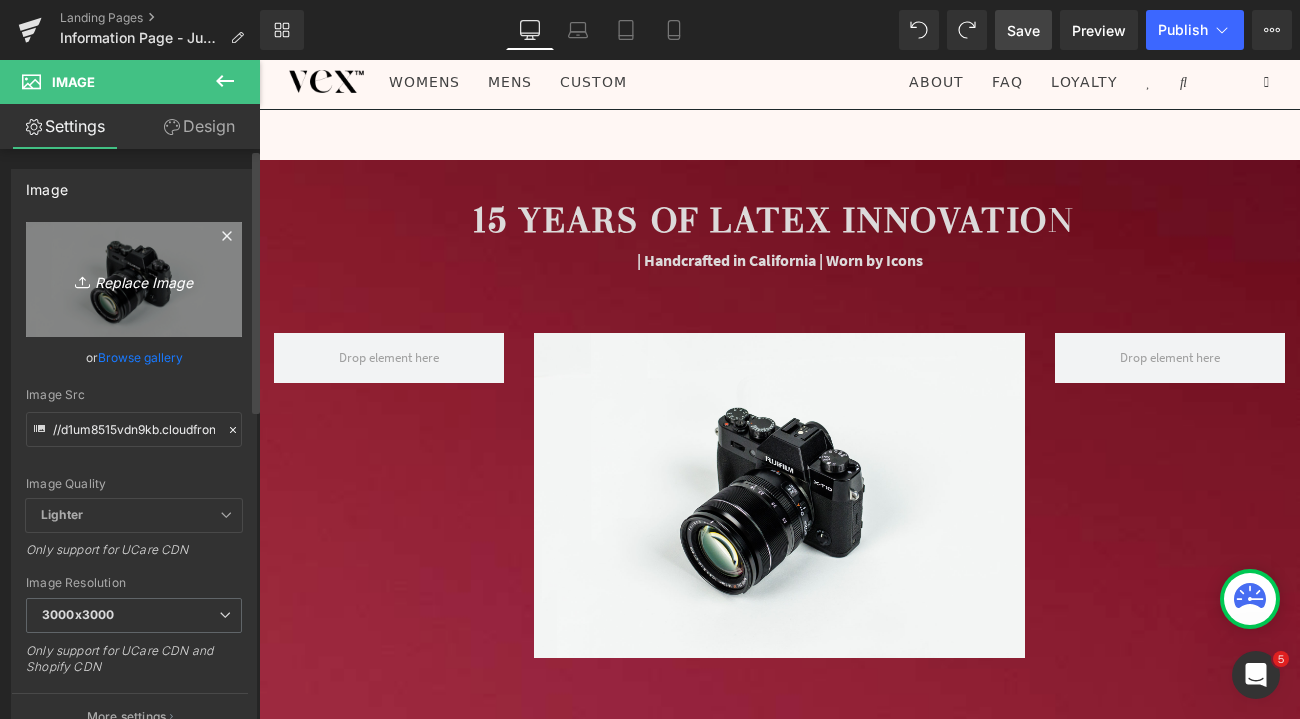 type on "C:\fakepath\logos.png" 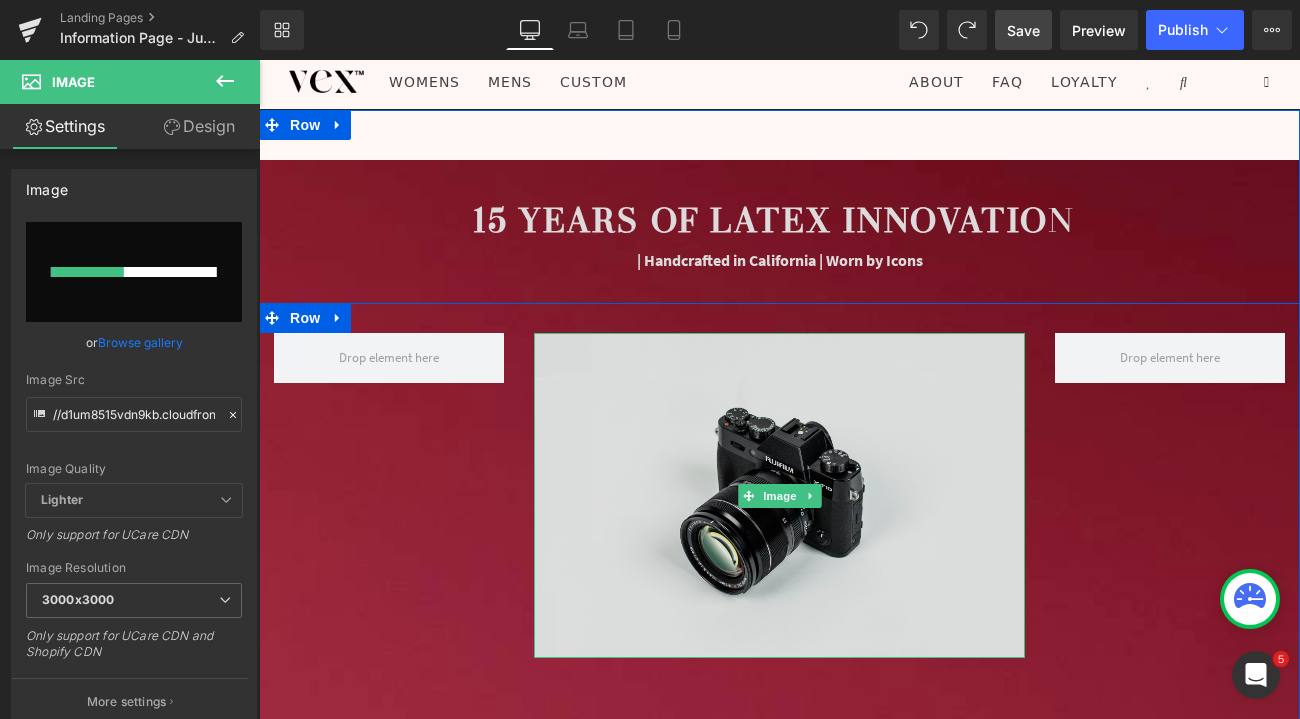 type 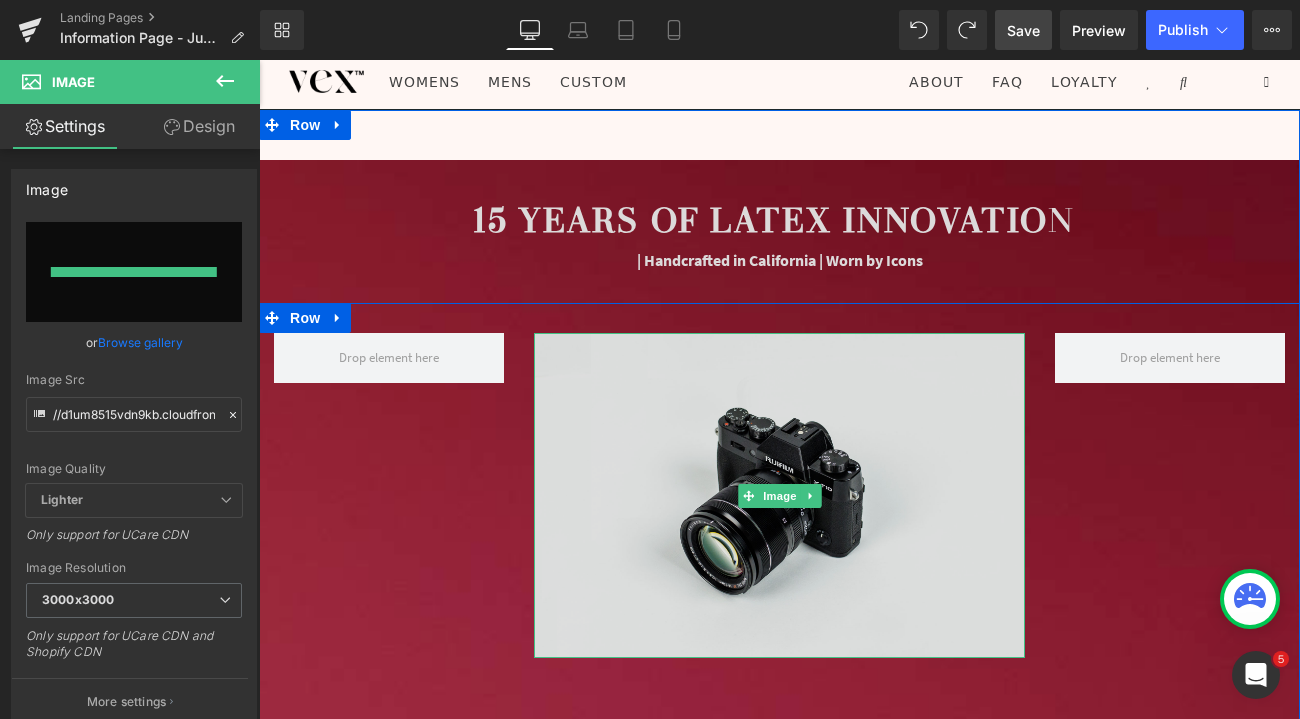 type on "https://ucarecdn.com/fa46959c-7a32-4f2a-b391-60dd47f777e2/-/format/auto/-/preview/3000x3000/-/quality/lighter/logos.png" 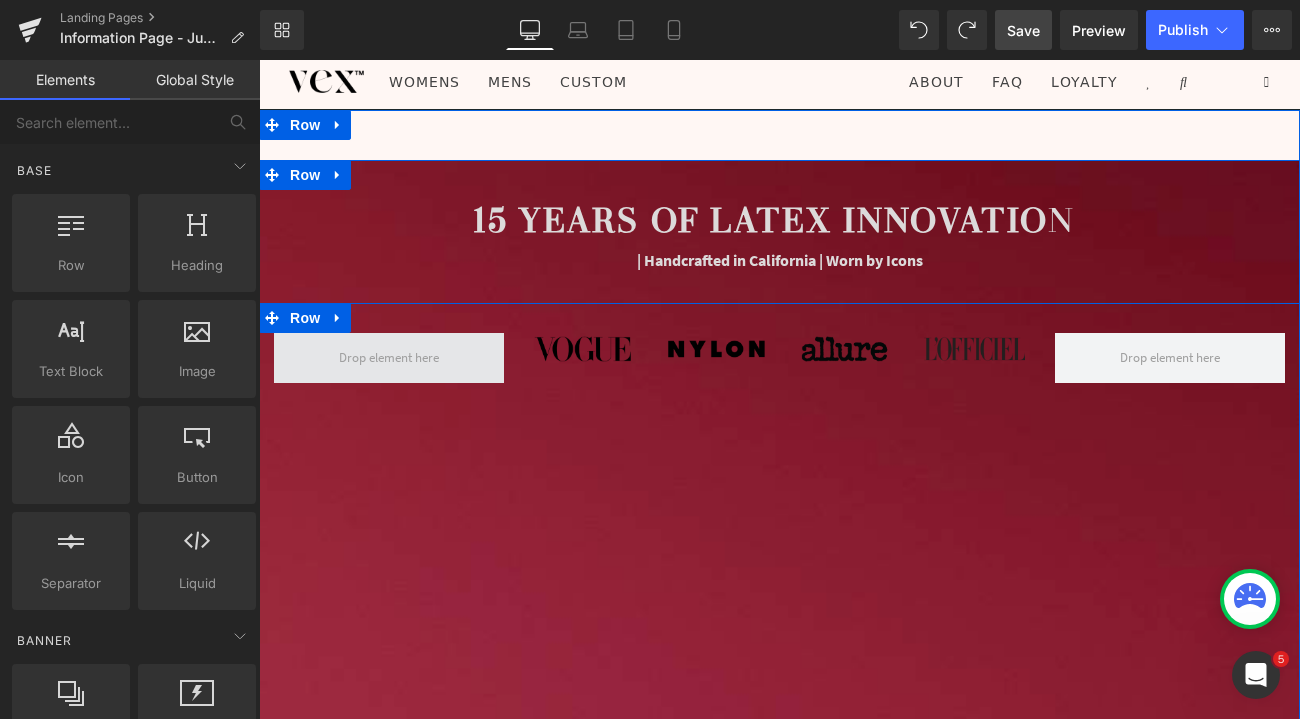 click at bounding box center [389, 357] 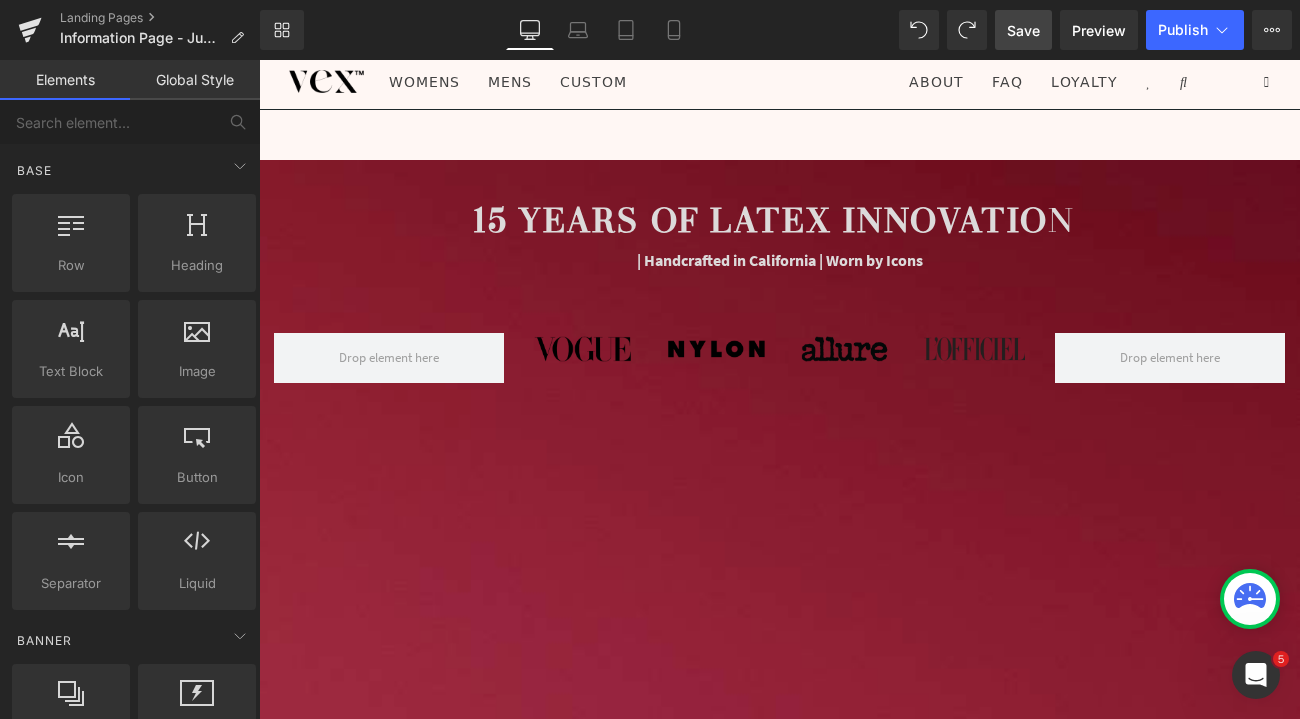 click on "Global Style" at bounding box center [195, 80] 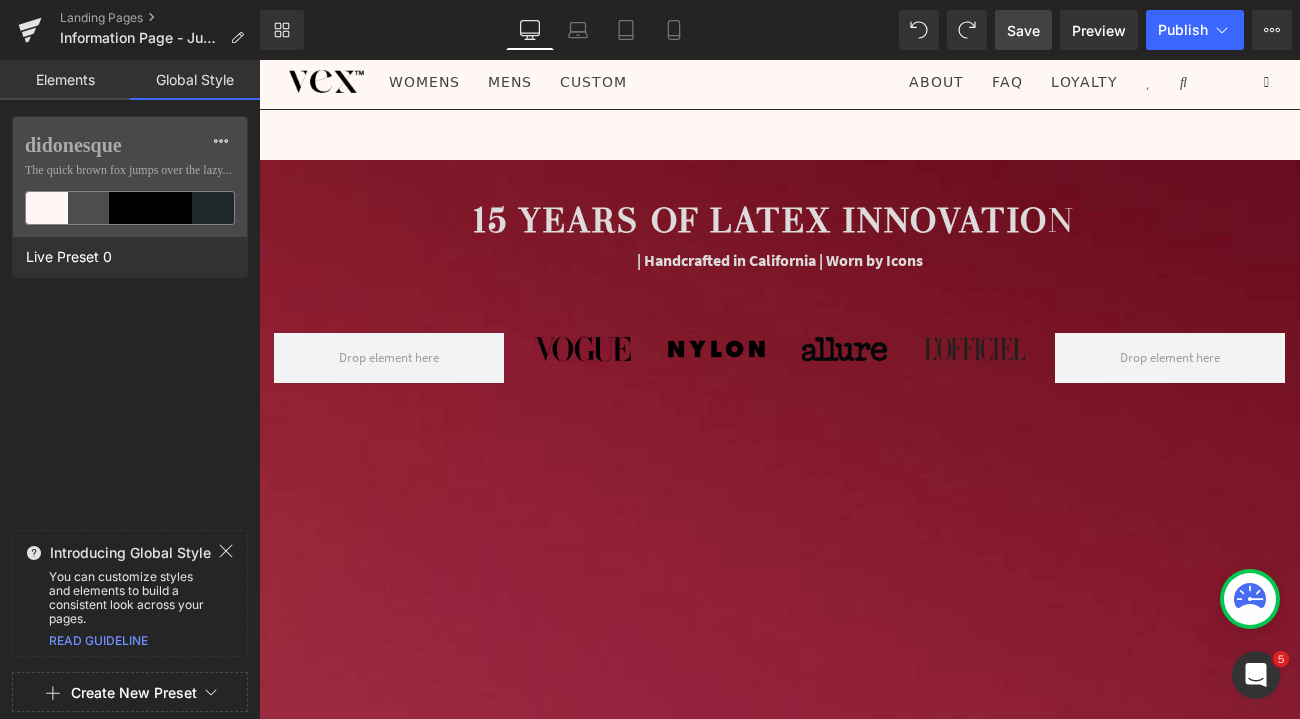 click on "Elements" at bounding box center [65, 80] 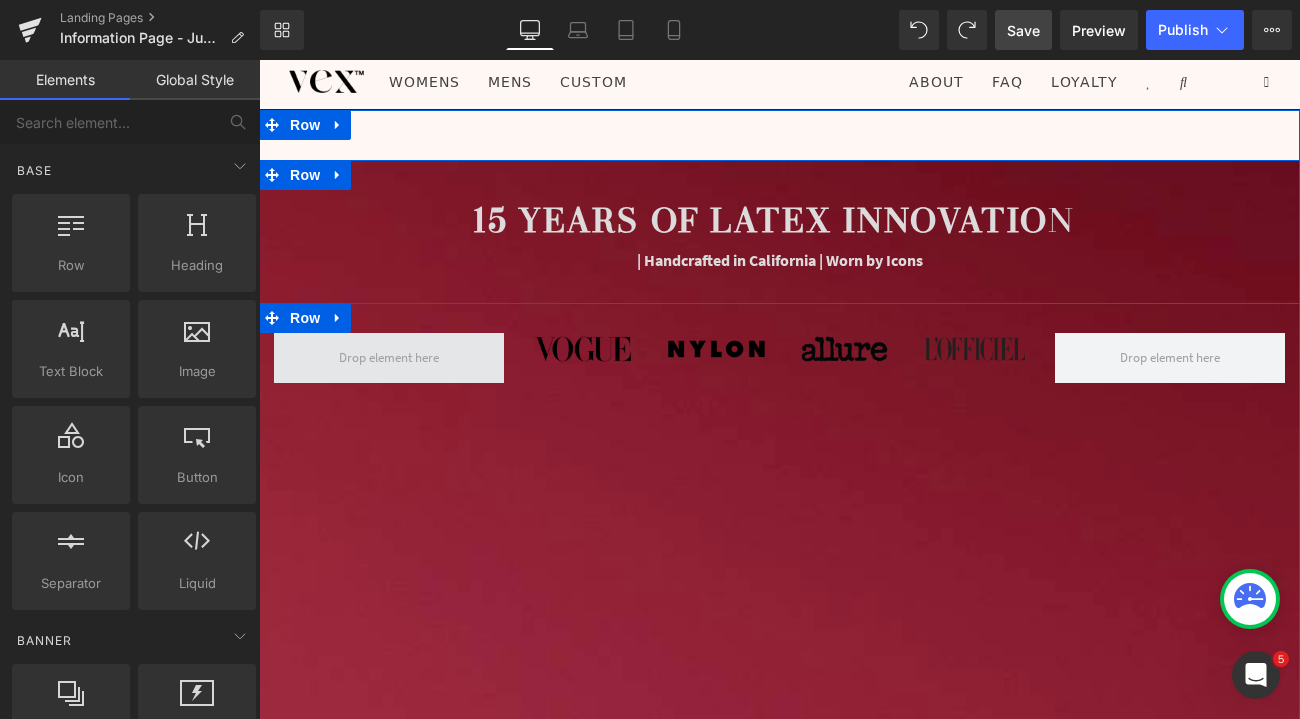 click at bounding box center [389, 358] 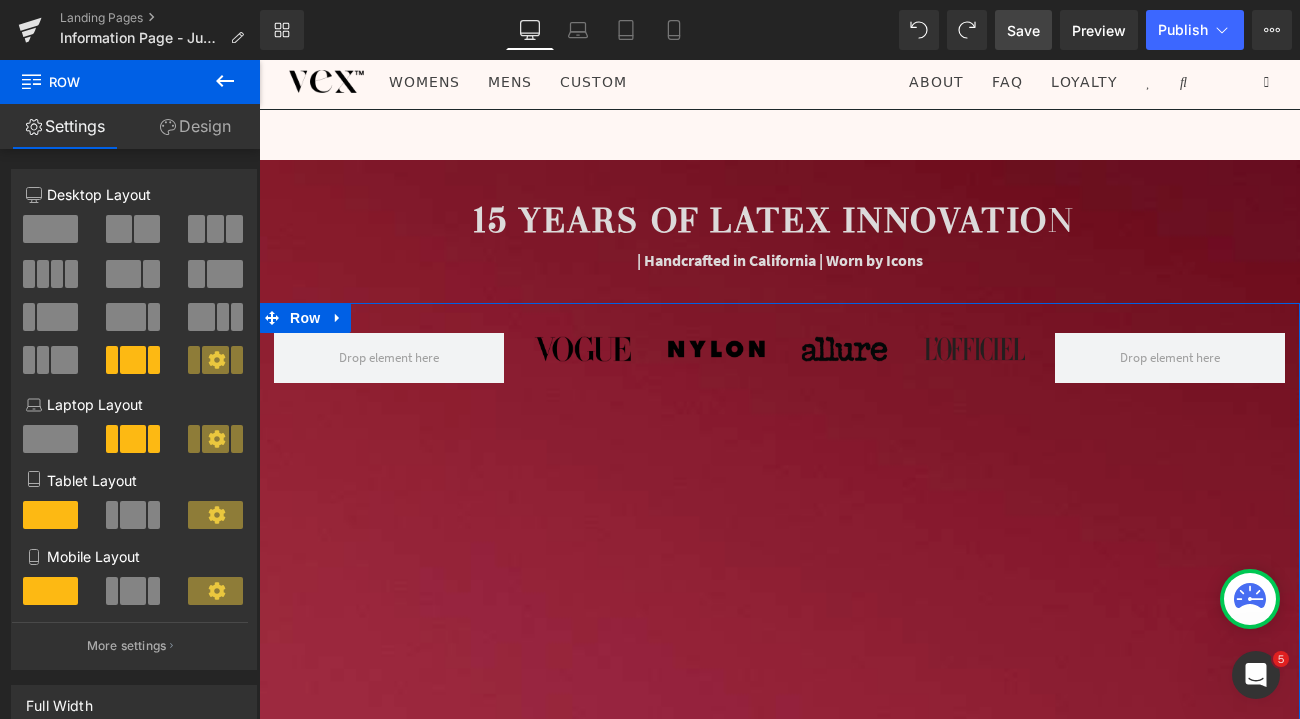 click at bounding box center (134, 302) 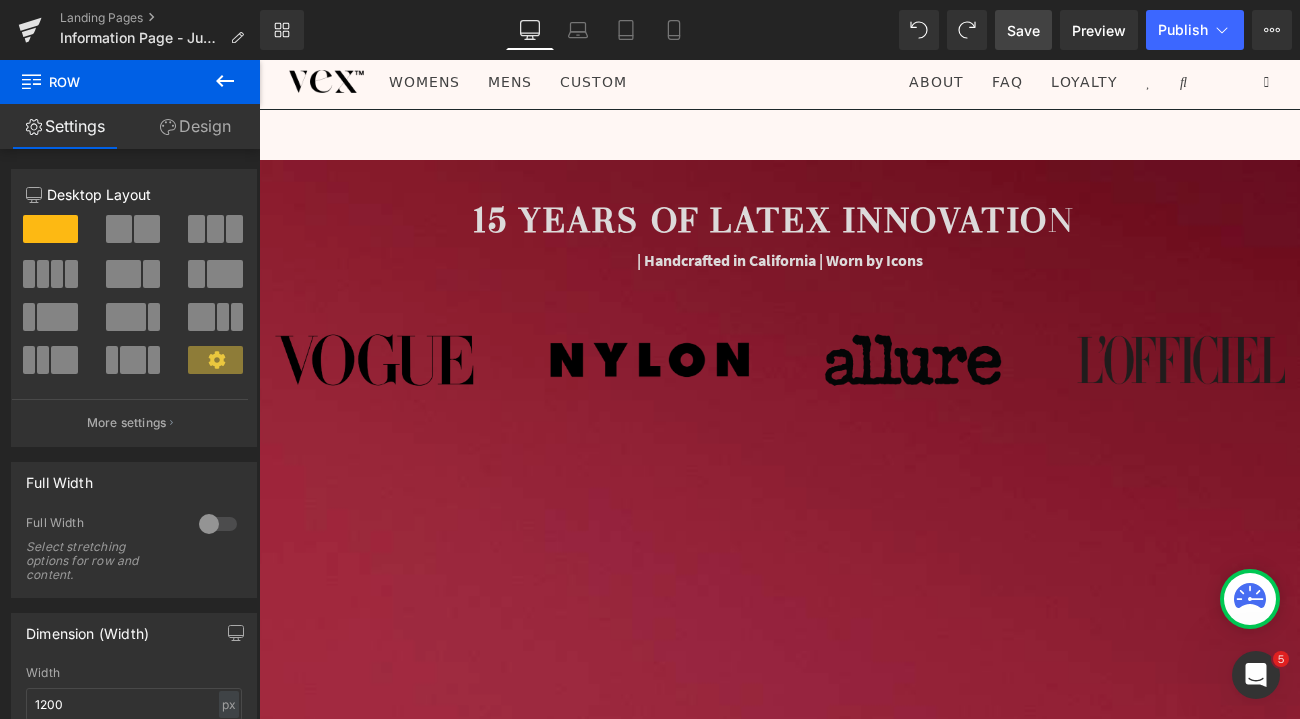 click at bounding box center [779, 360] 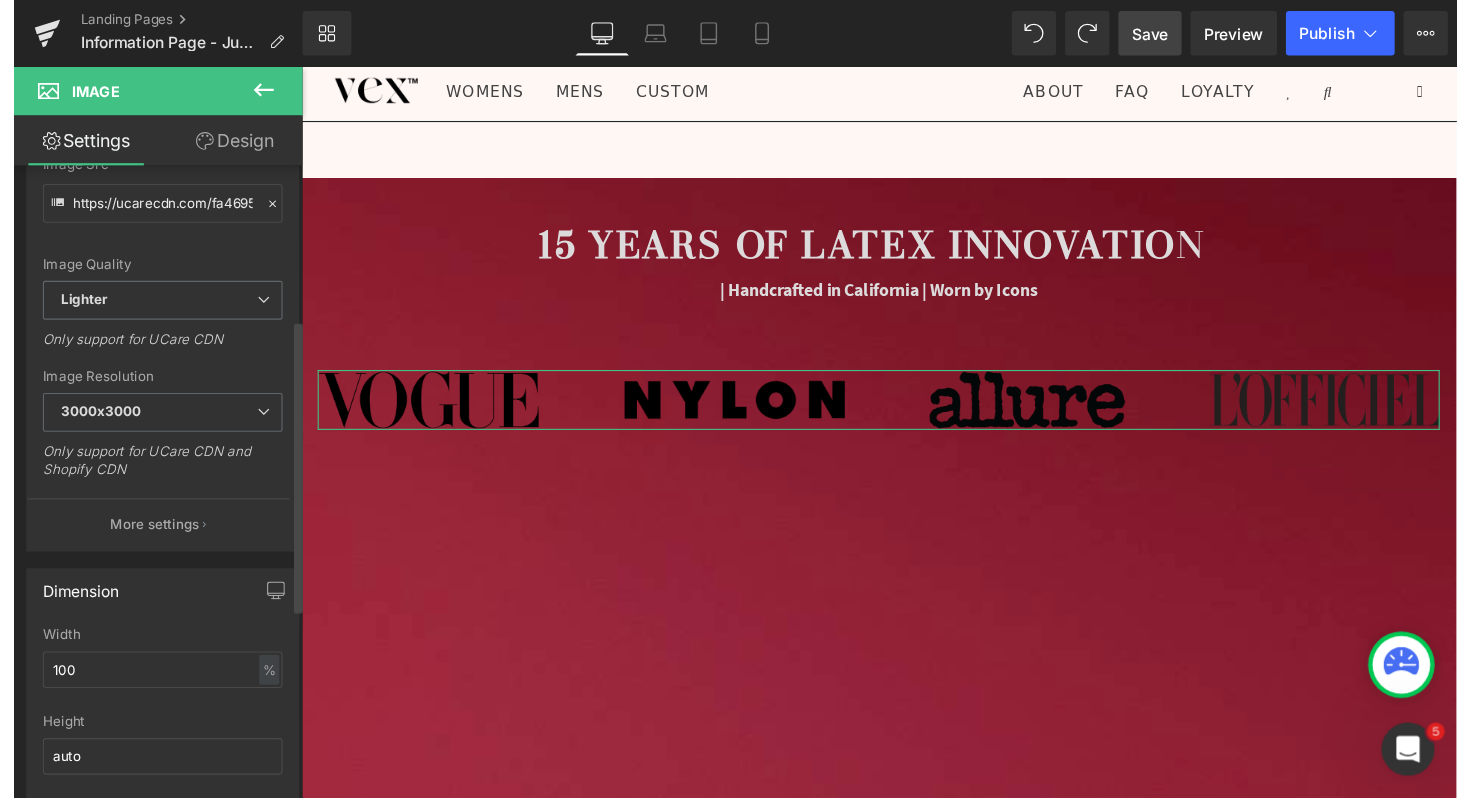 scroll, scrollTop: 300, scrollLeft: 0, axis: vertical 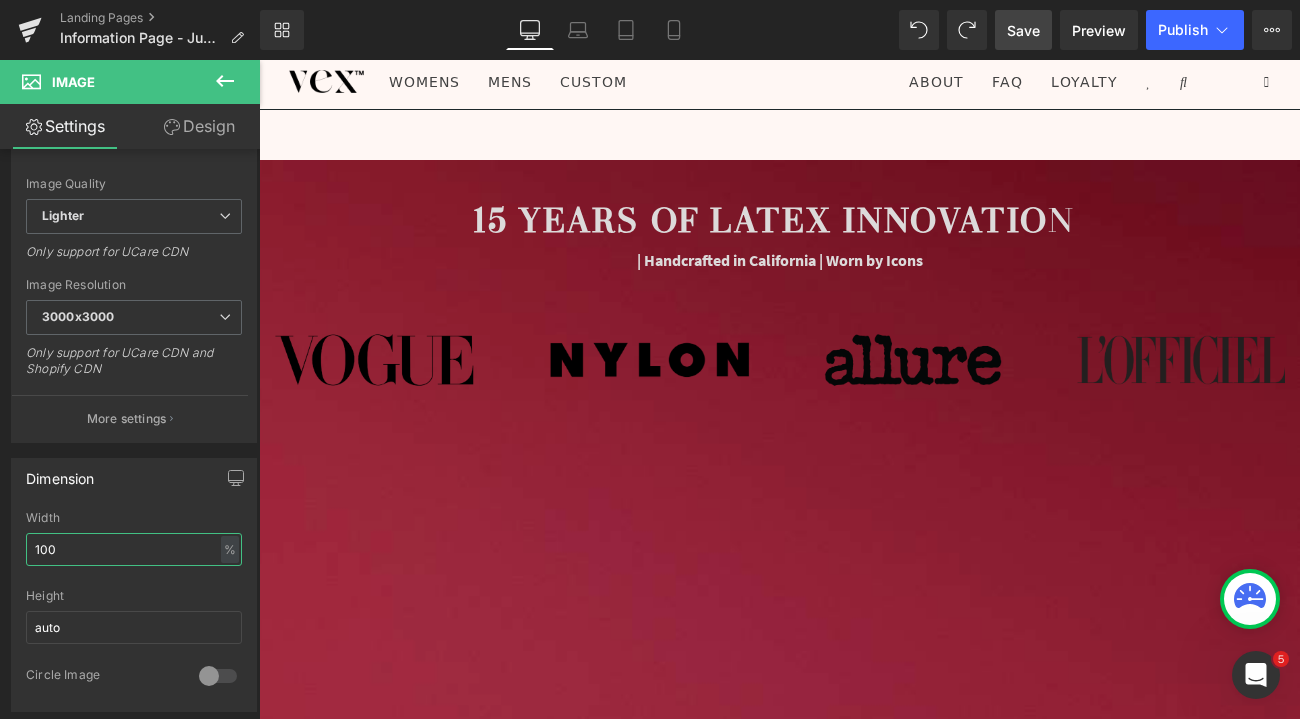 drag, startPoint x: 73, startPoint y: 545, endPoint x: -7, endPoint y: 545, distance: 80 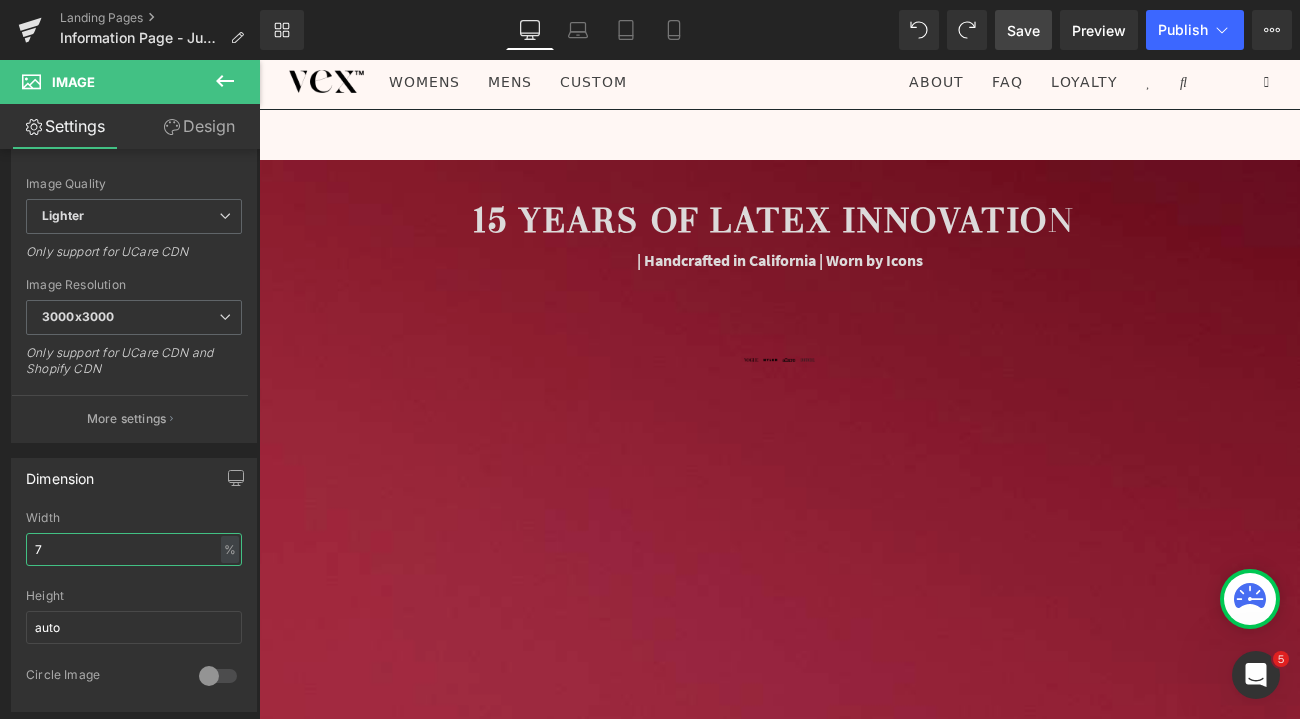 type on "75" 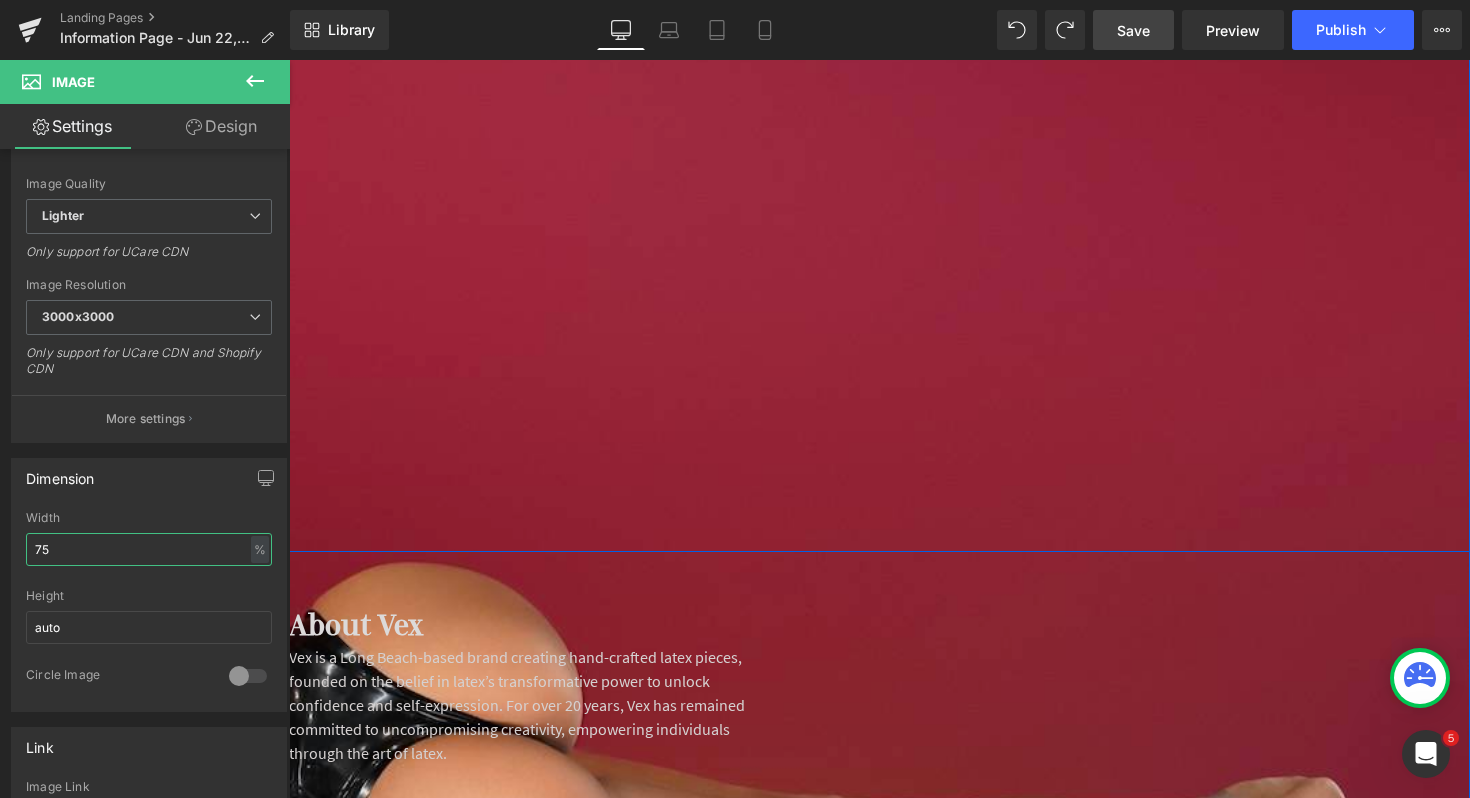 scroll, scrollTop: 627, scrollLeft: 0, axis: vertical 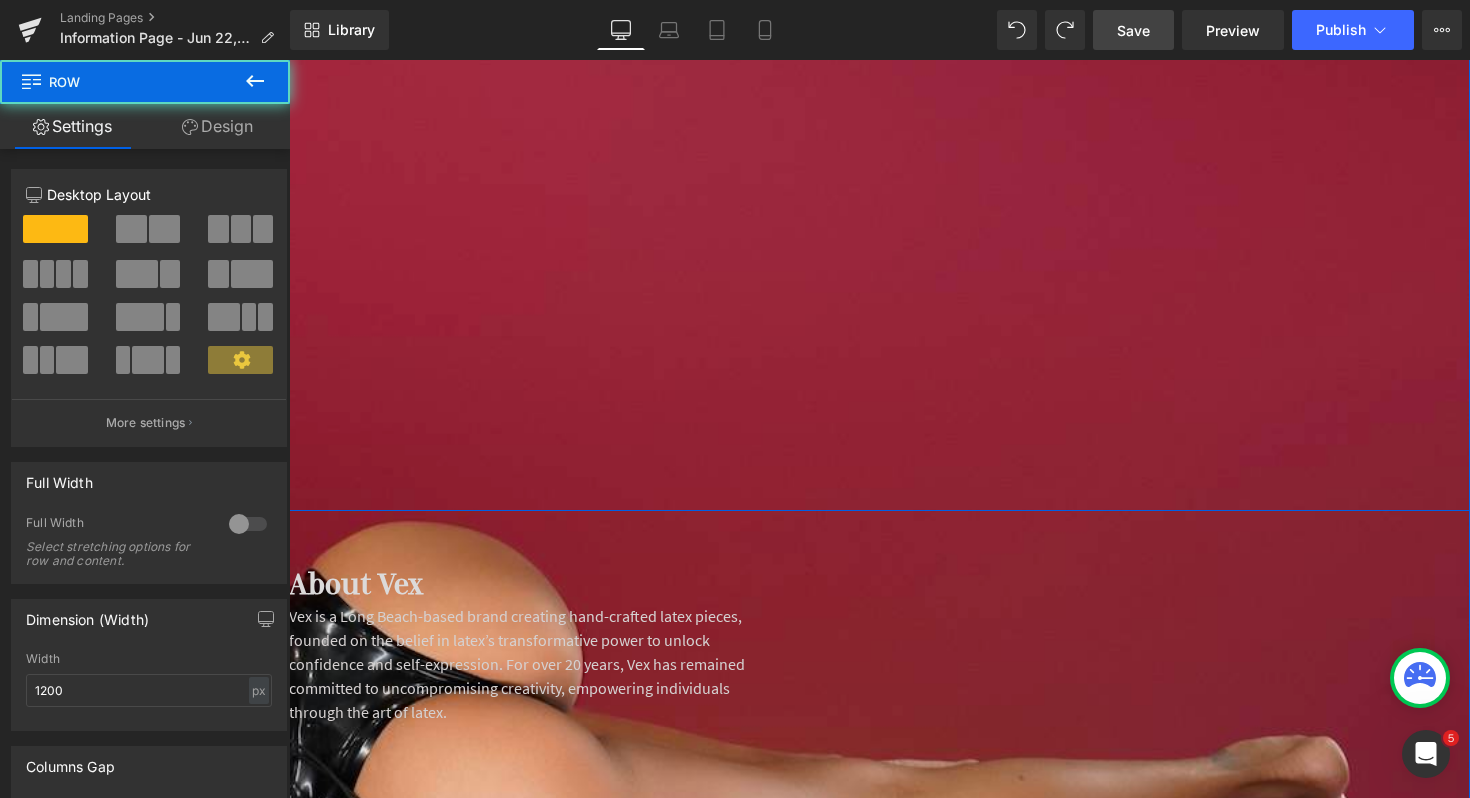 click on "Image
Row" at bounding box center (879, 93) 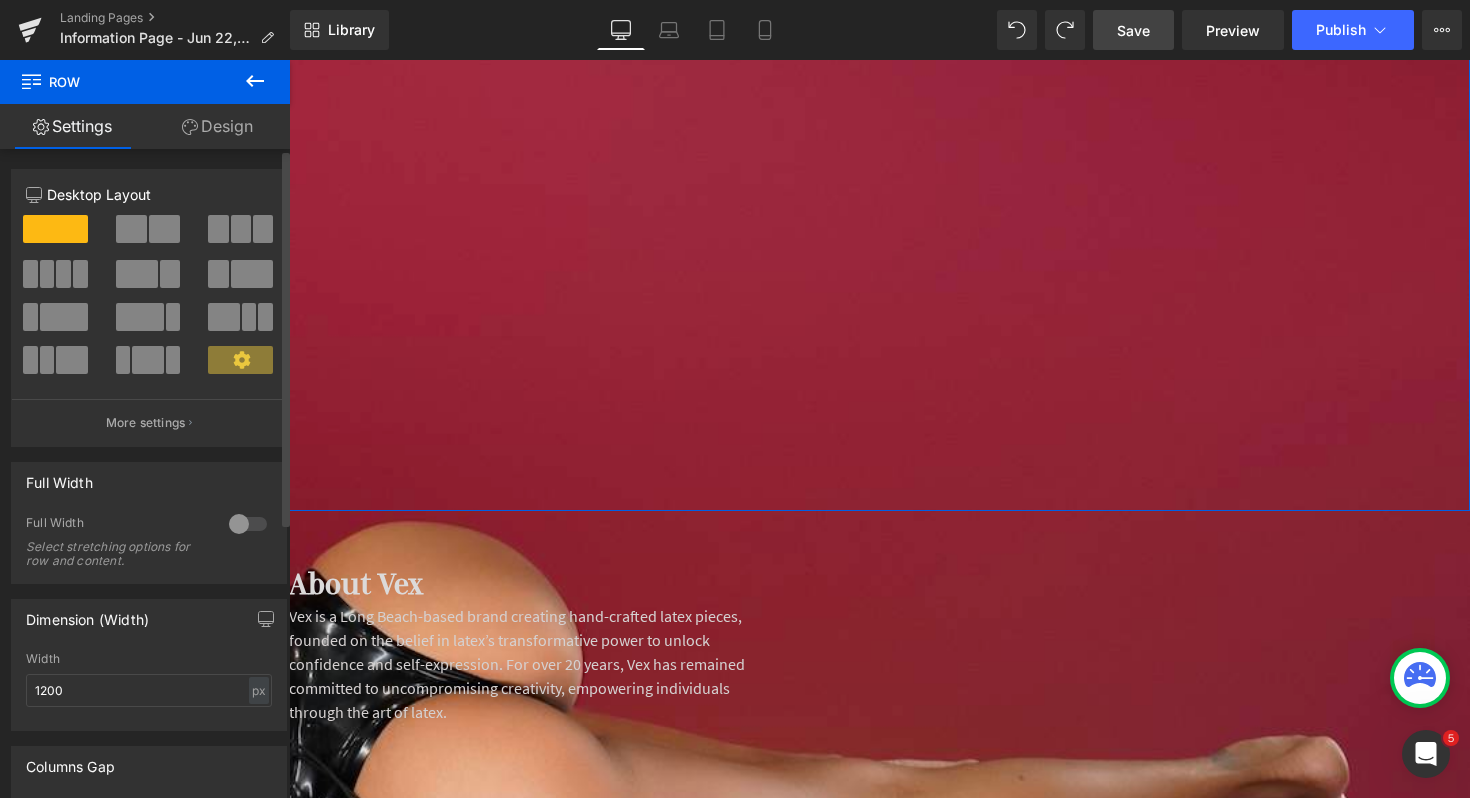 scroll, scrollTop: 11, scrollLeft: 0, axis: vertical 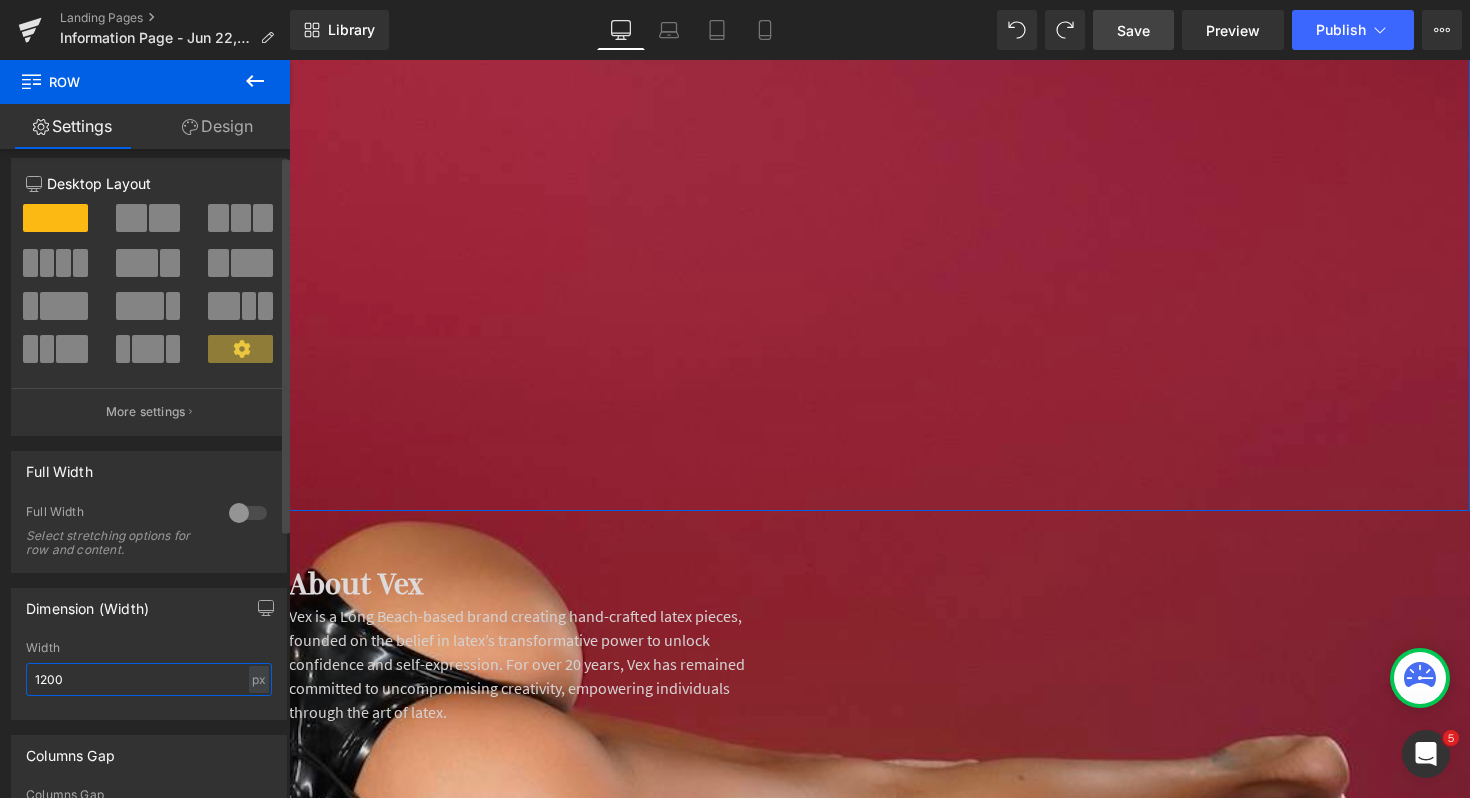 drag, startPoint x: 117, startPoint y: 683, endPoint x: 0, endPoint y: 680, distance: 117.03845 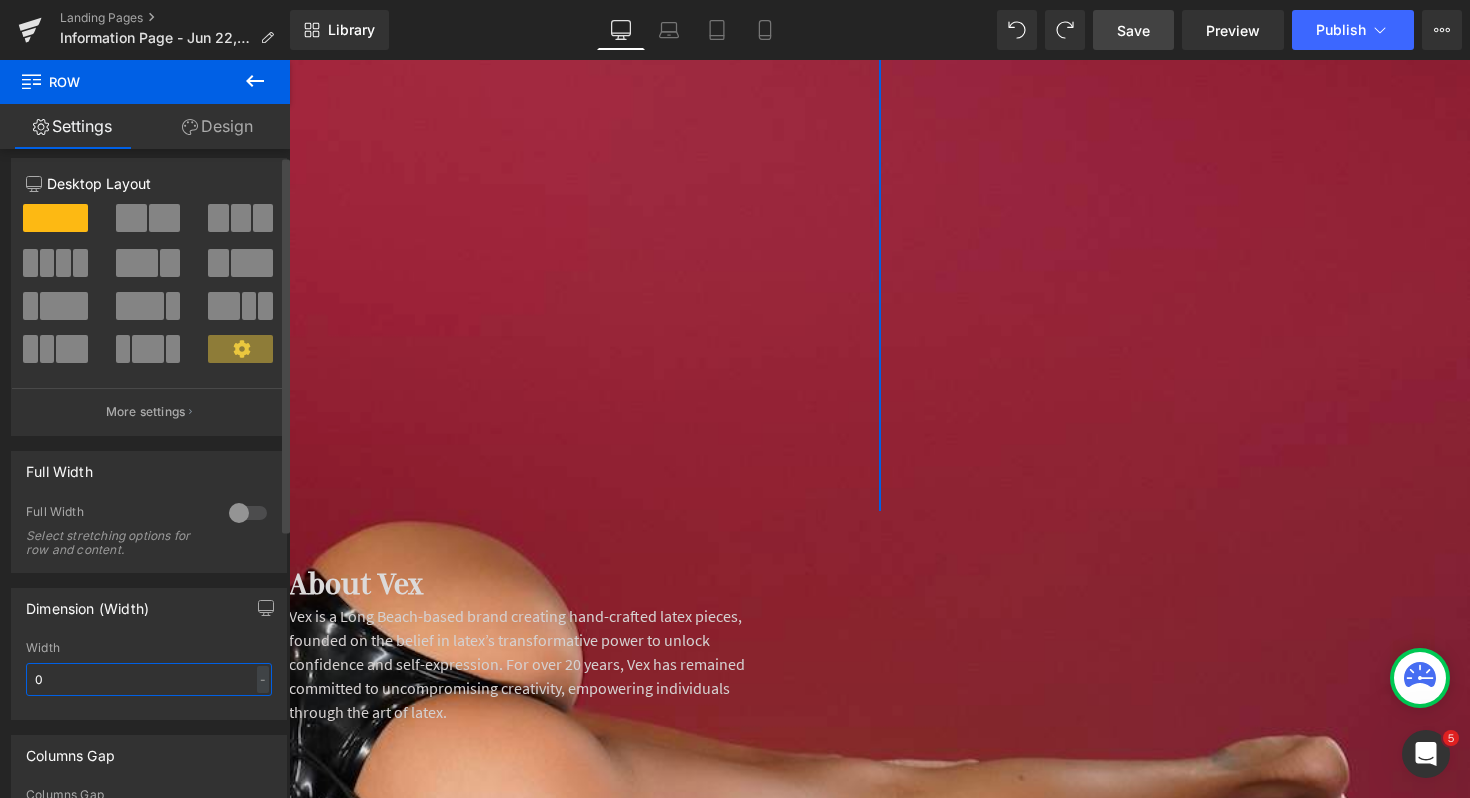 type on "0" 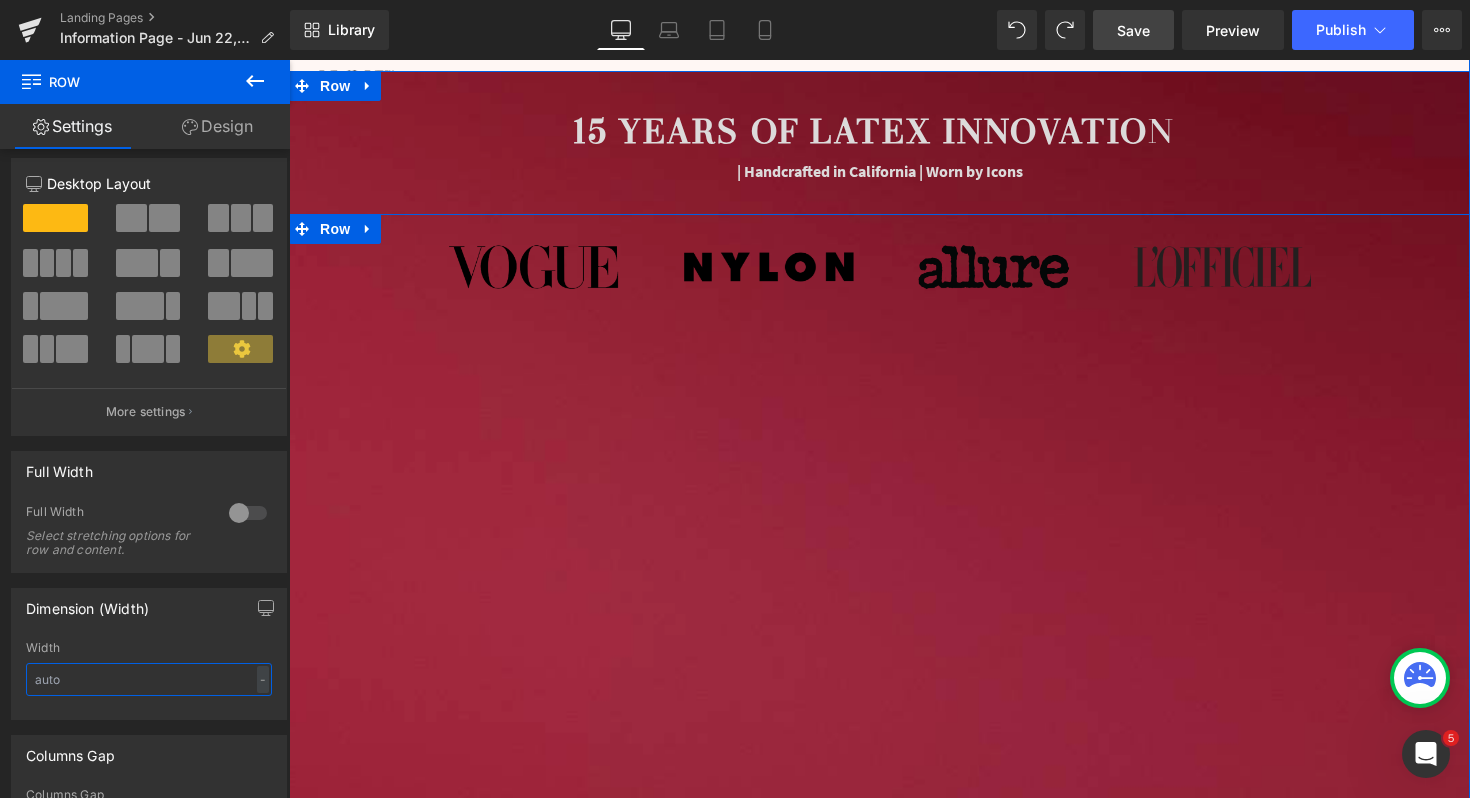 scroll, scrollTop: 102, scrollLeft: 0, axis: vertical 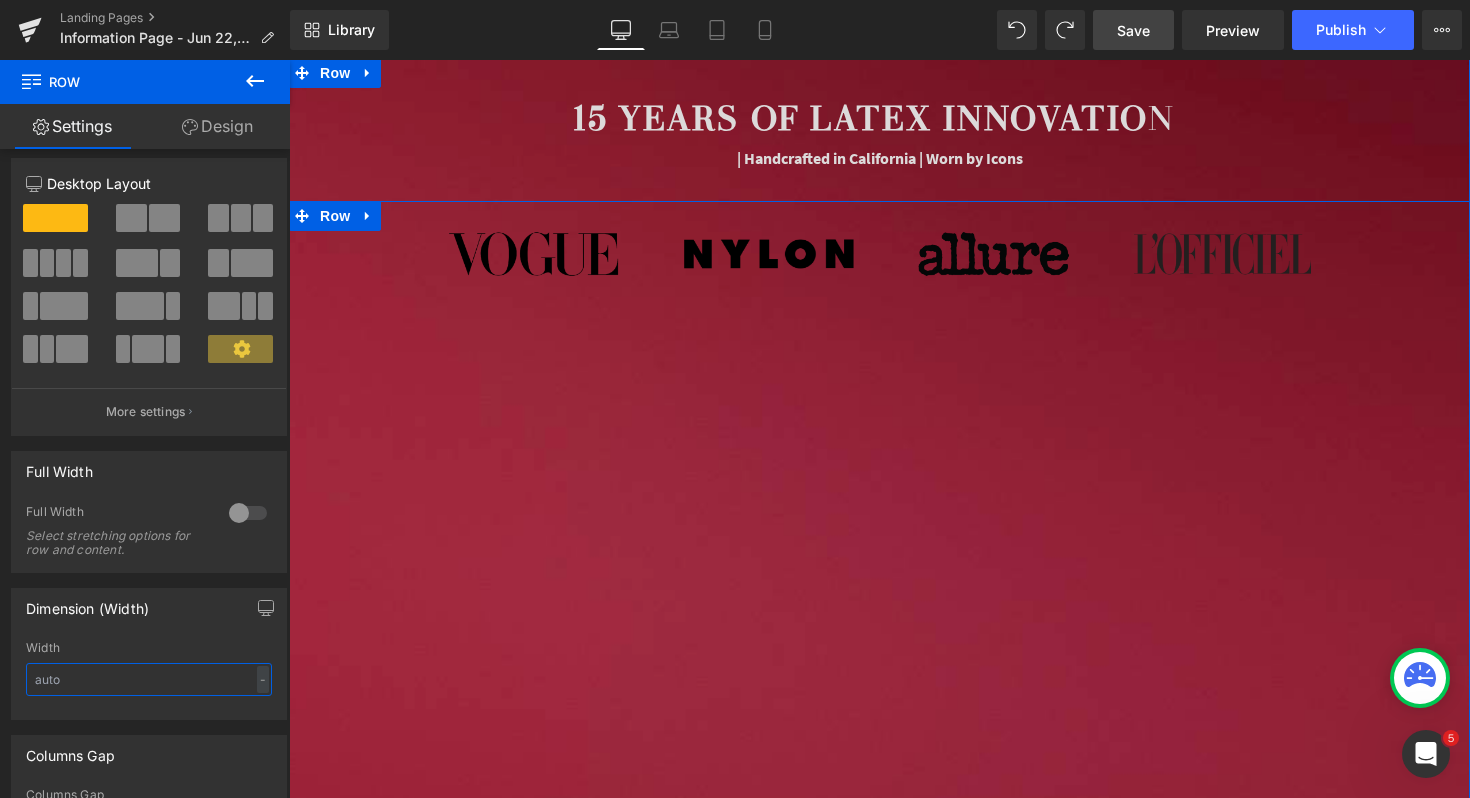 type 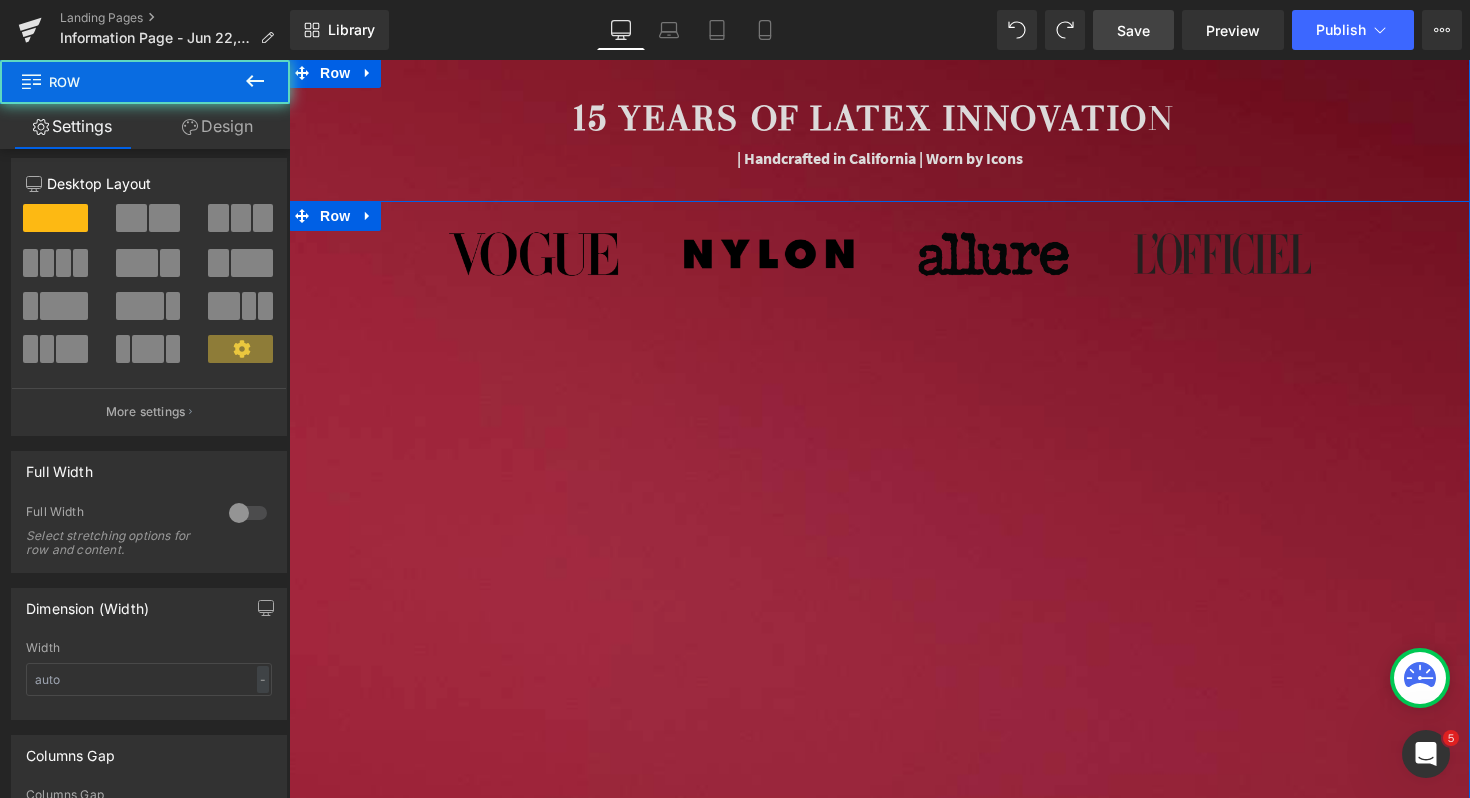 click on "Image
Row" at bounding box center (879, 618) 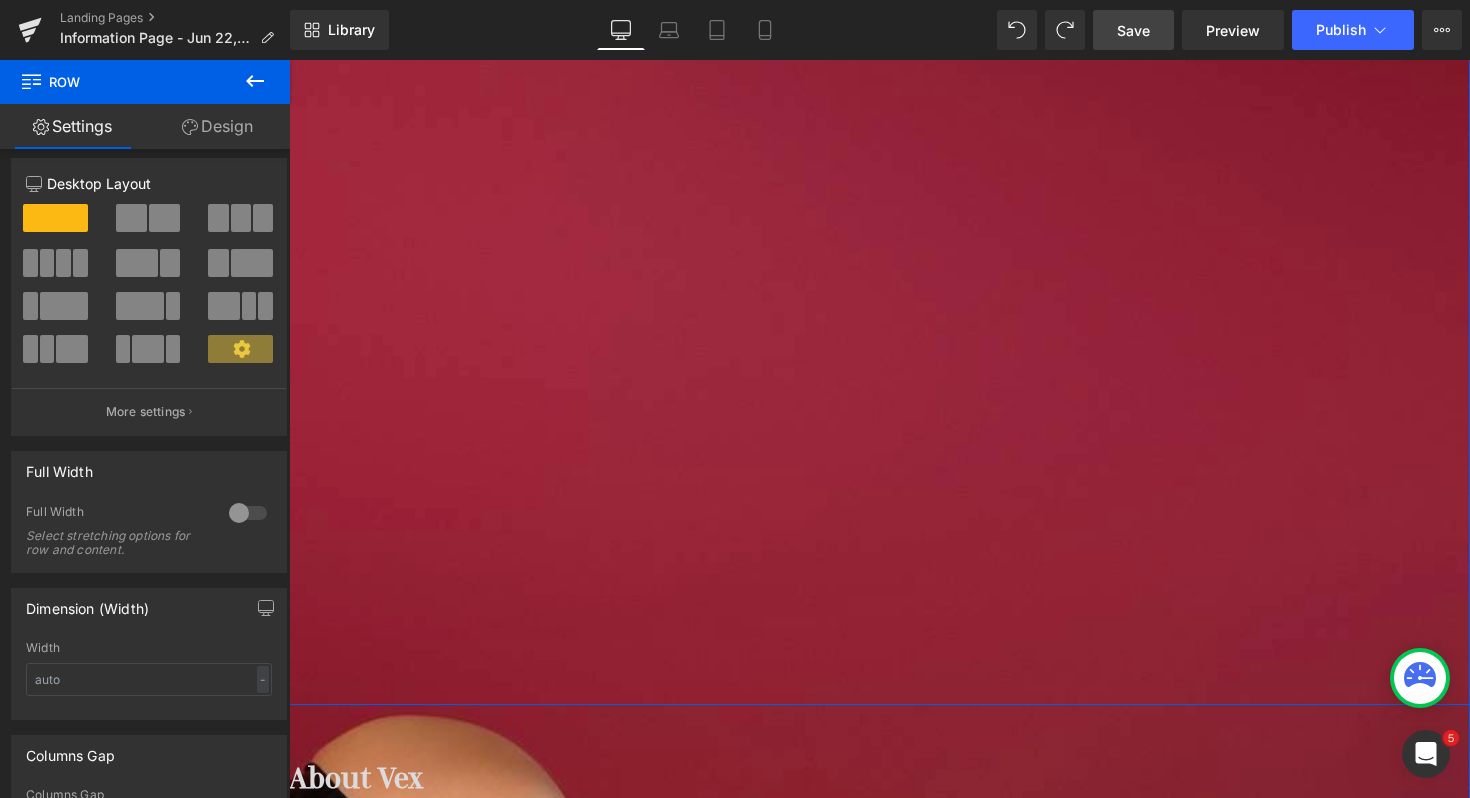 scroll, scrollTop: 476, scrollLeft: 0, axis: vertical 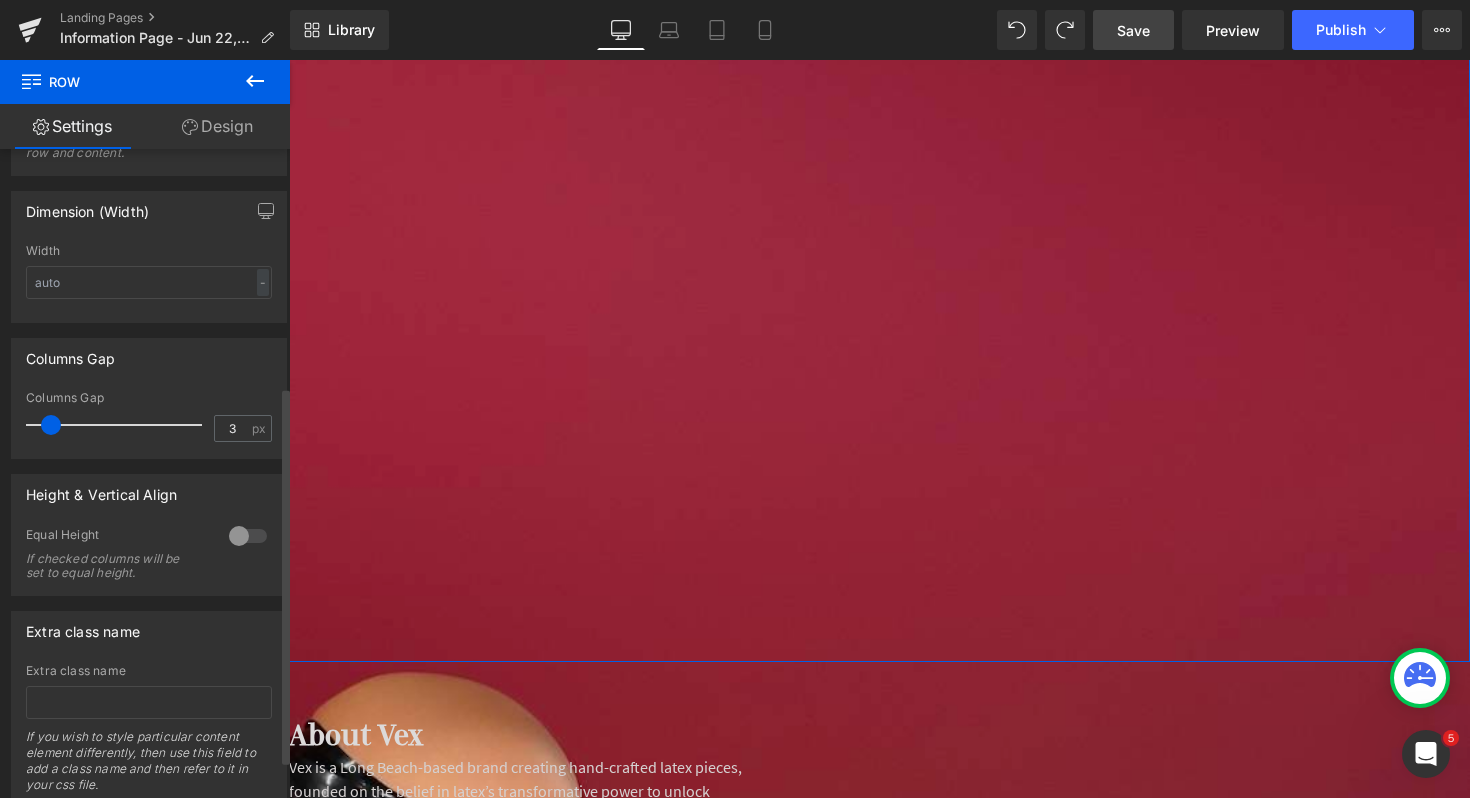type on "0" 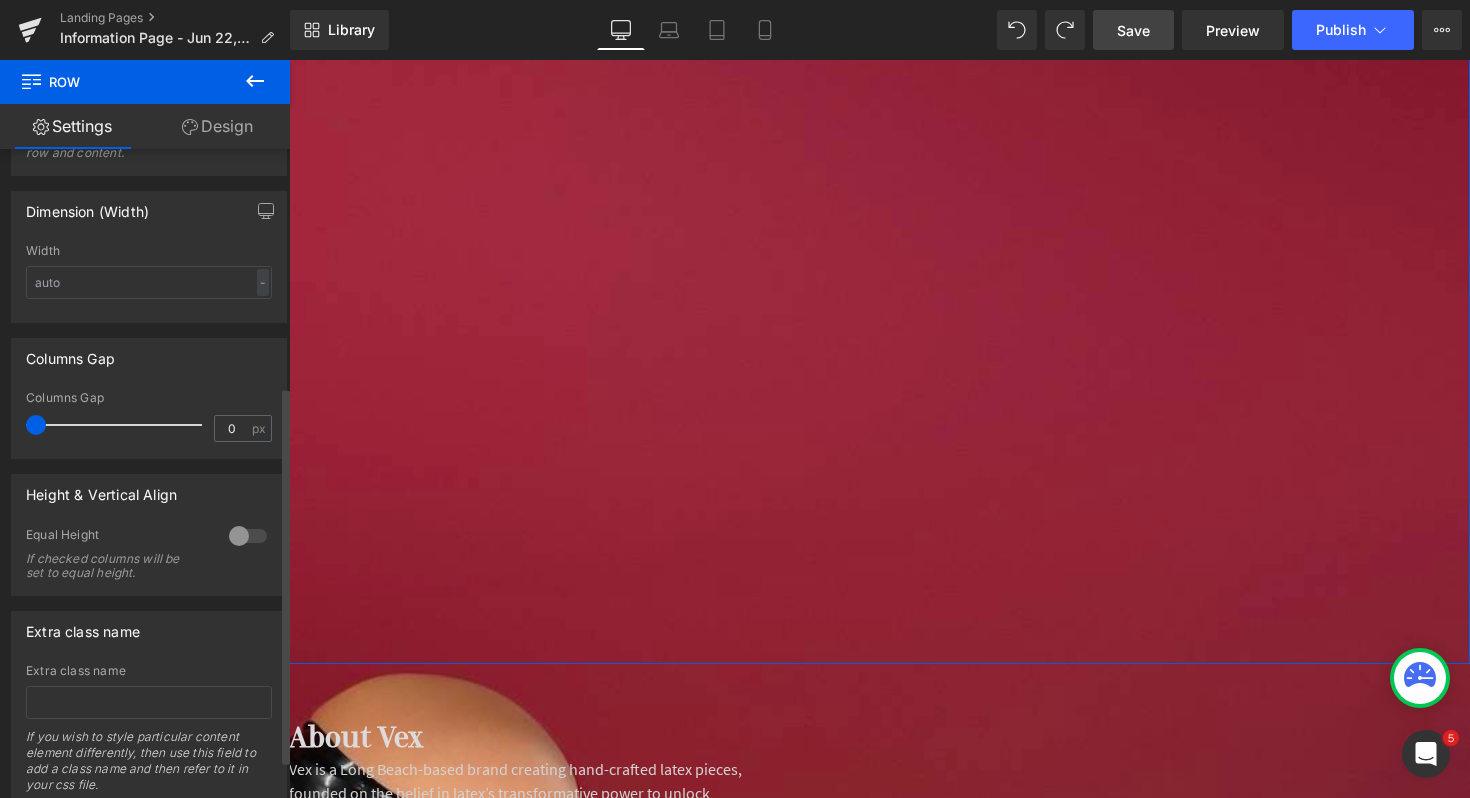 drag, startPoint x: 50, startPoint y: 428, endPoint x: 0, endPoint y: 428, distance: 50 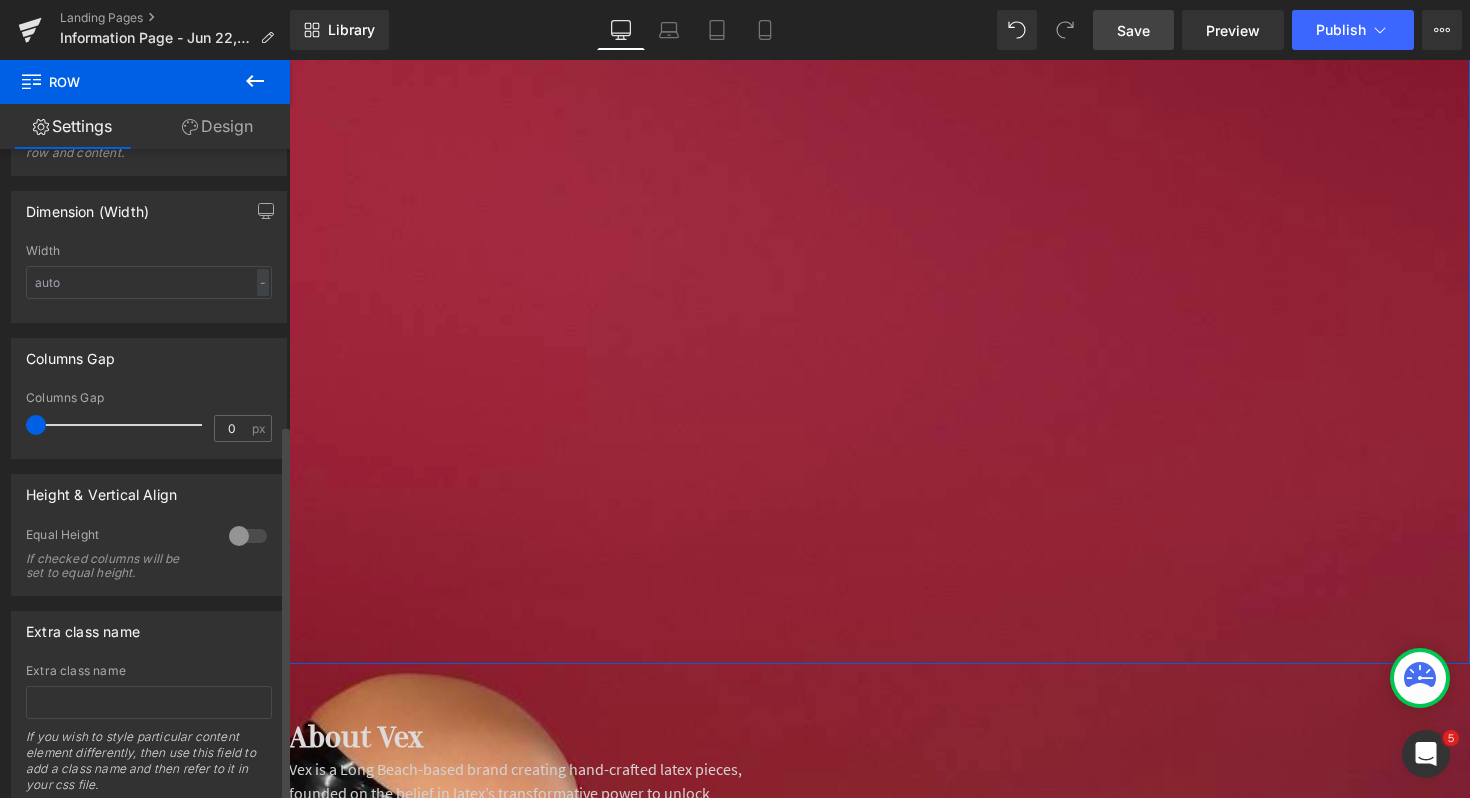 scroll, scrollTop: 474, scrollLeft: 0, axis: vertical 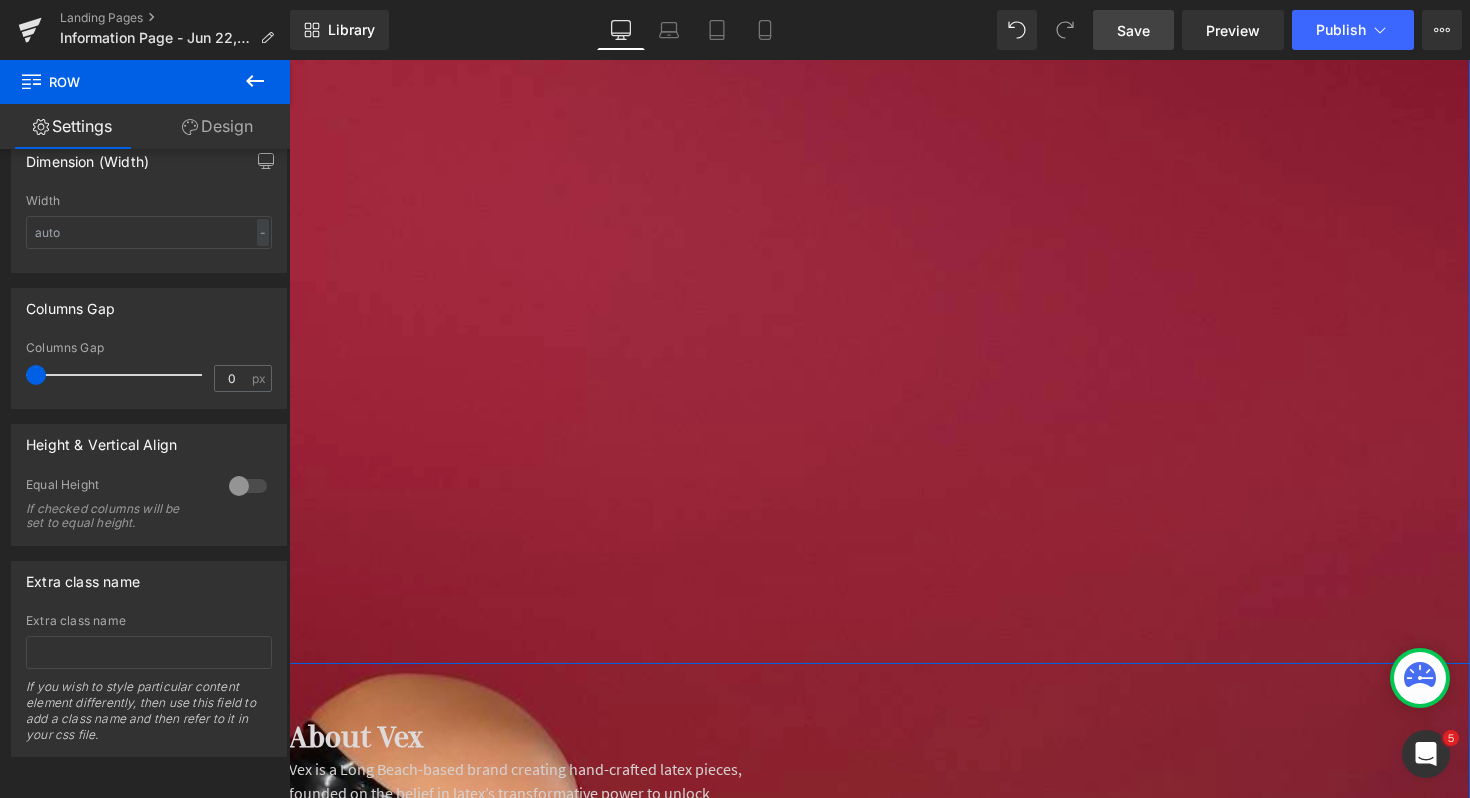 click on "Image
Row" at bounding box center [879, 245] 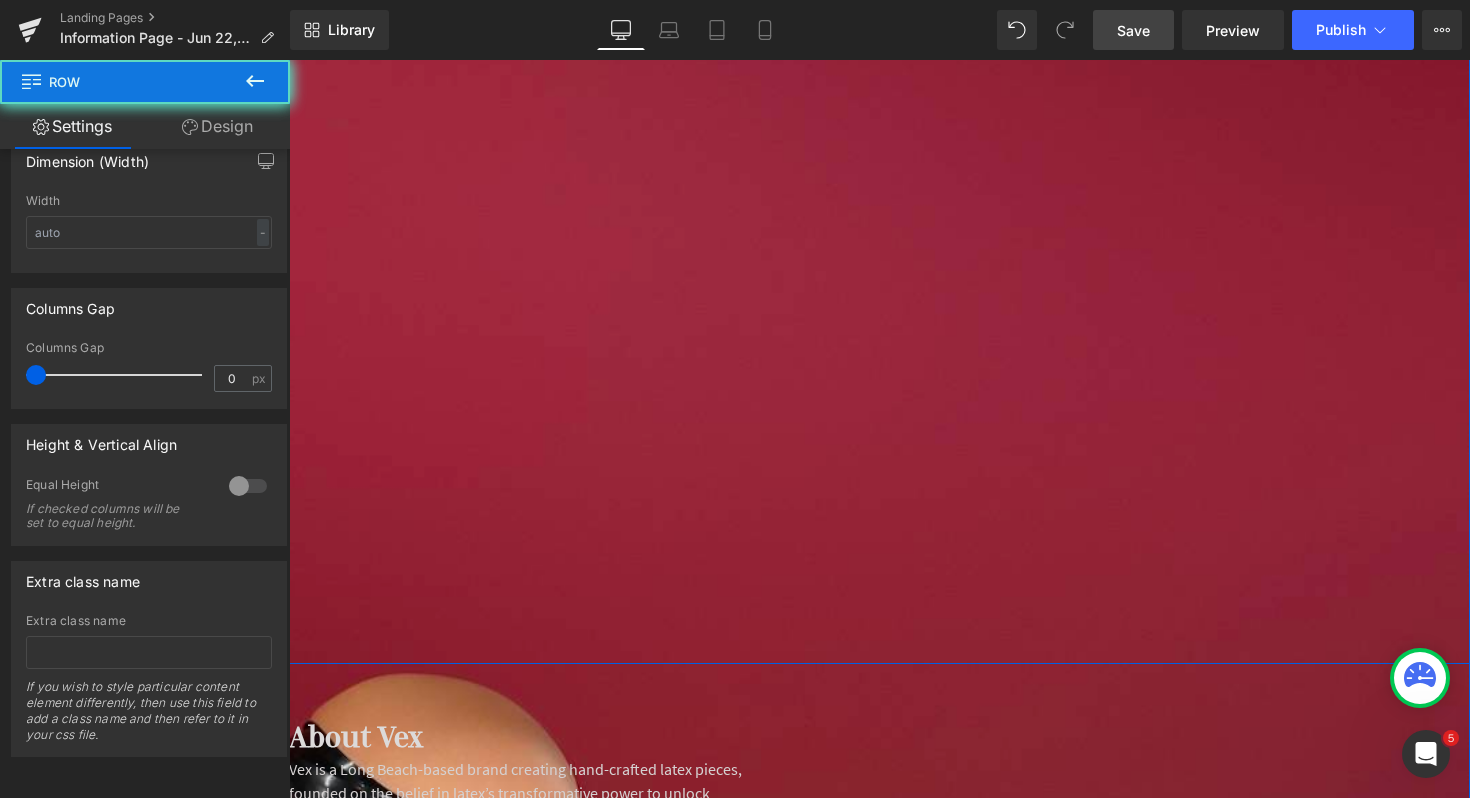 click on "Image
Row" at bounding box center [879, 245] 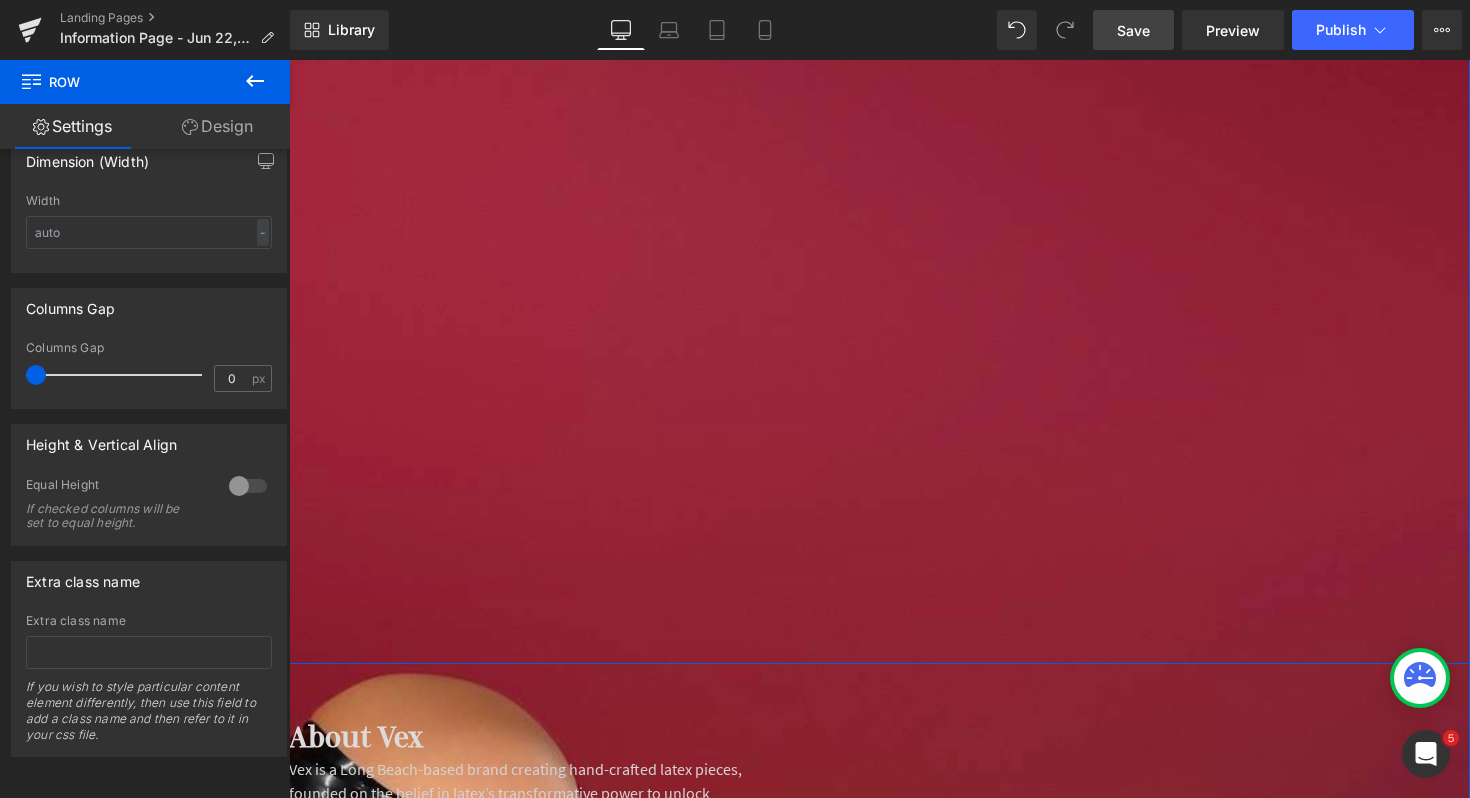 click on "Image
Row" at bounding box center (879, 245) 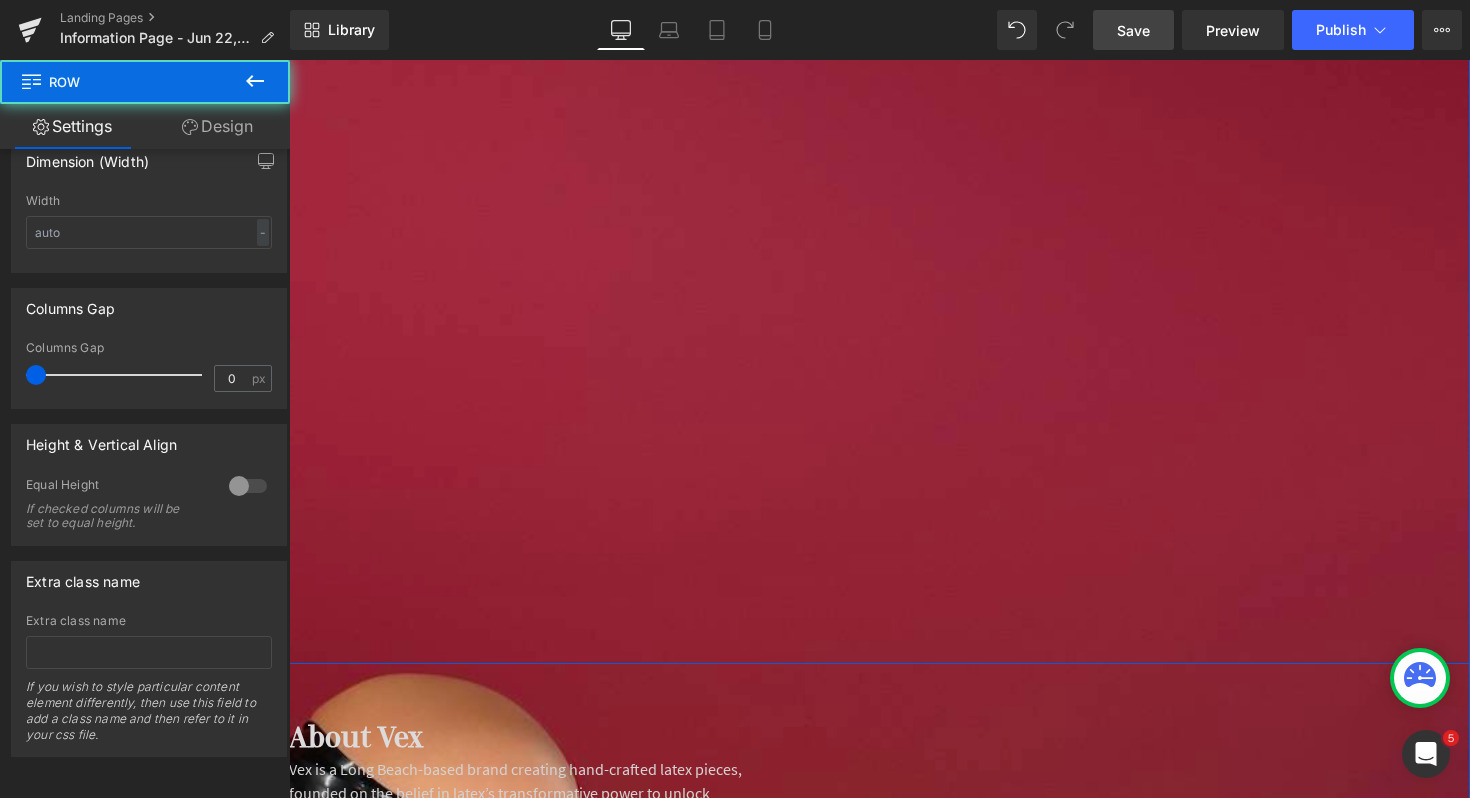 click on "Image
Row" at bounding box center [879, 245] 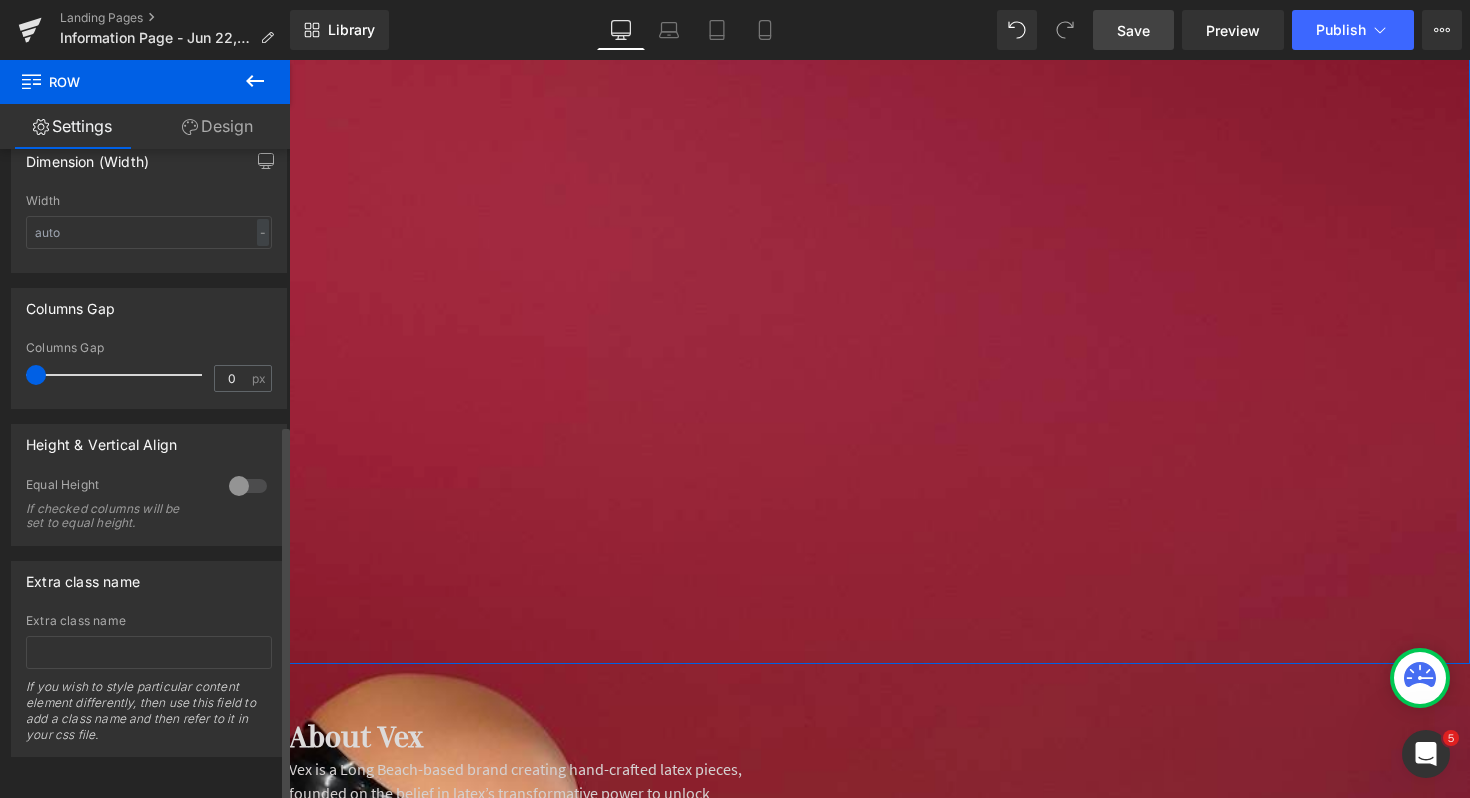 click at bounding box center (248, 486) 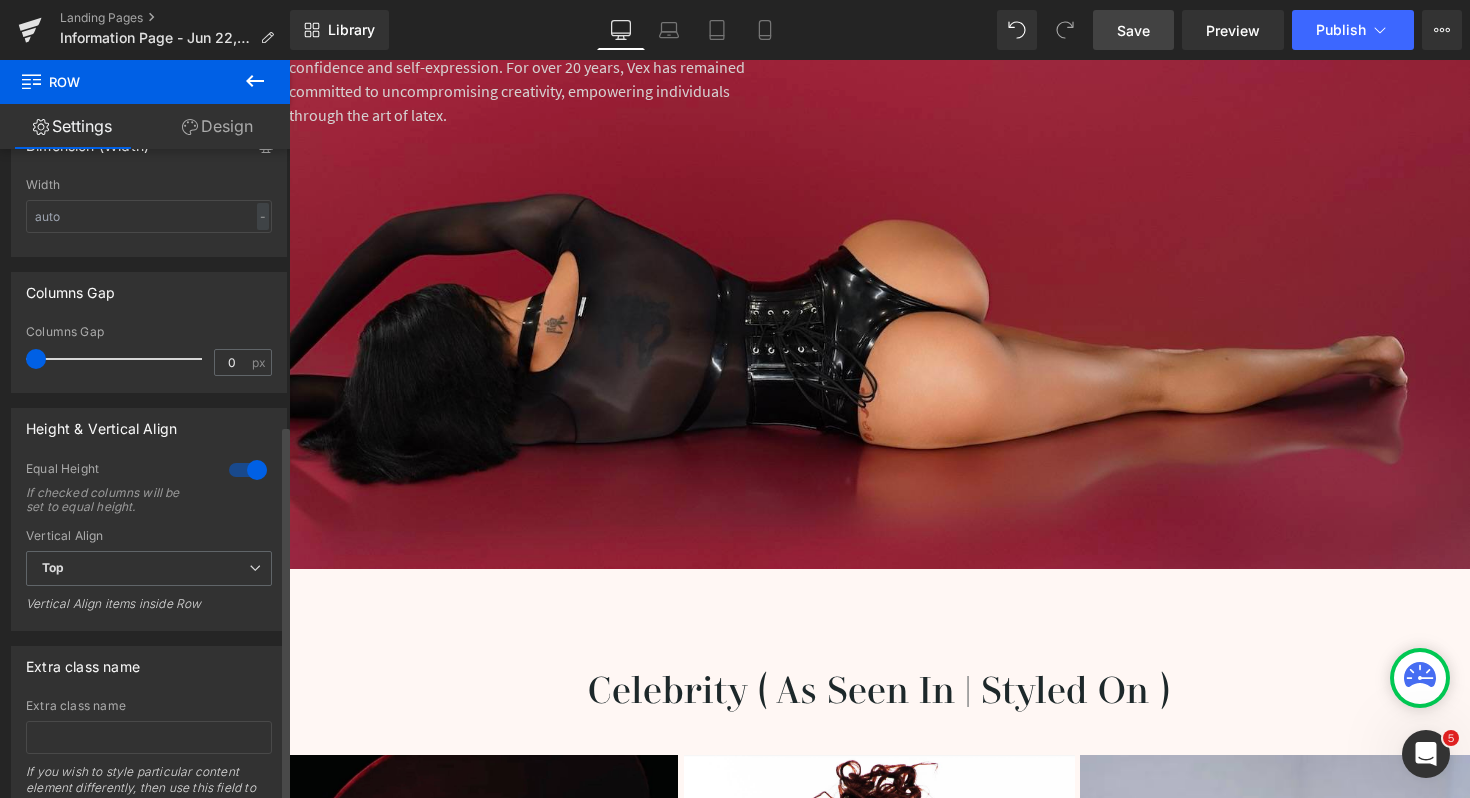 scroll, scrollTop: 0, scrollLeft: 0, axis: both 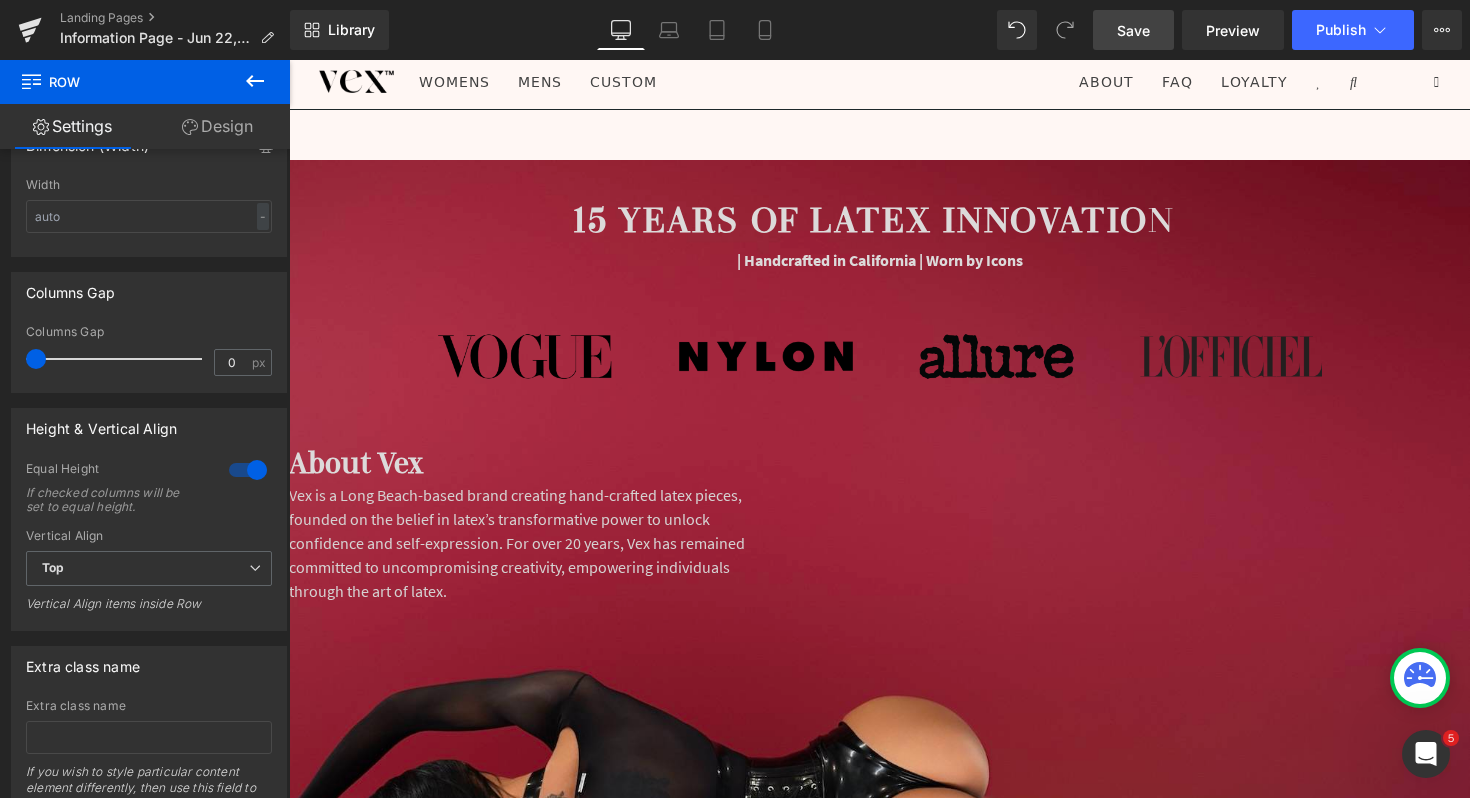 click on "Save" at bounding box center [1133, 30] 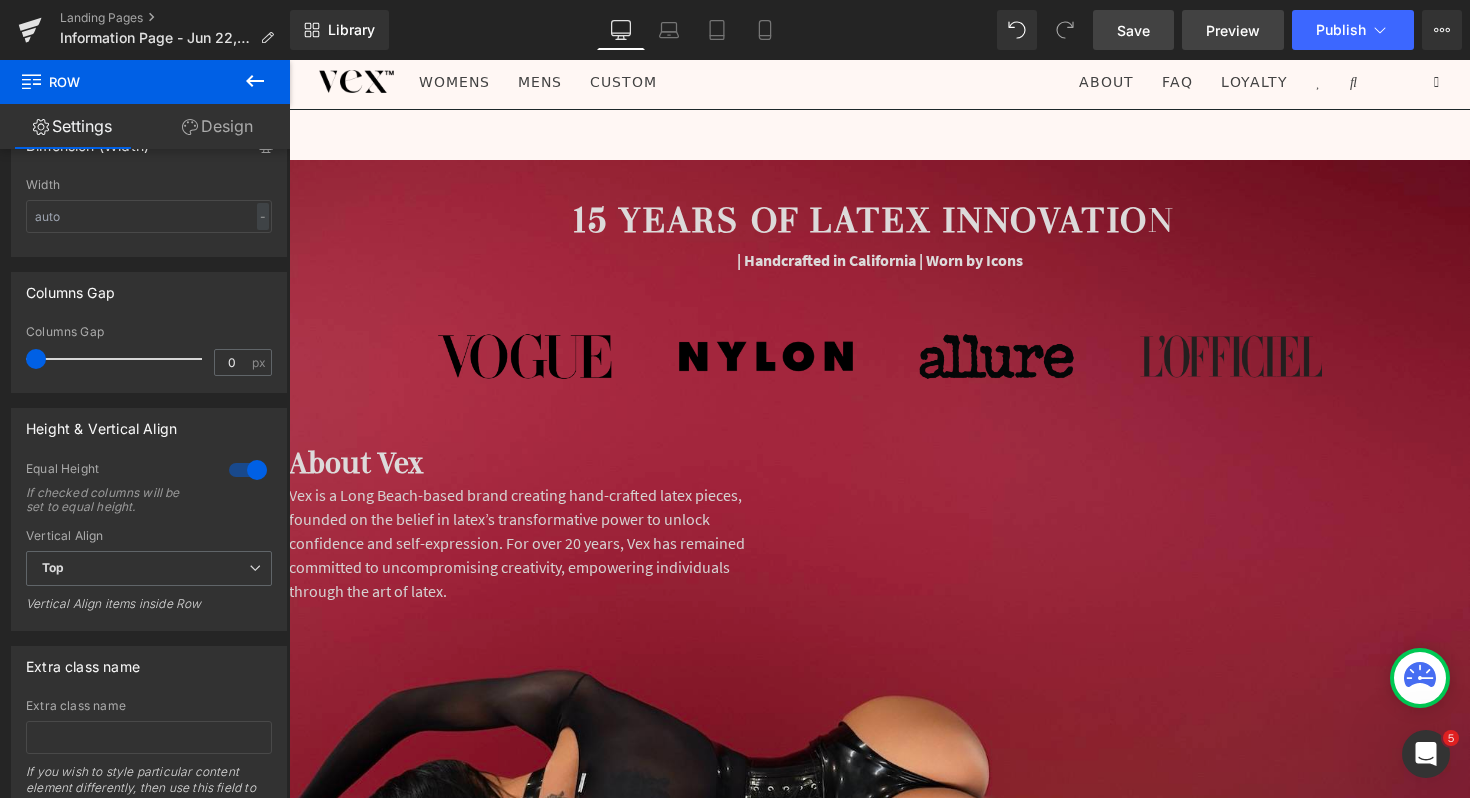 click on "Preview" at bounding box center (1233, 30) 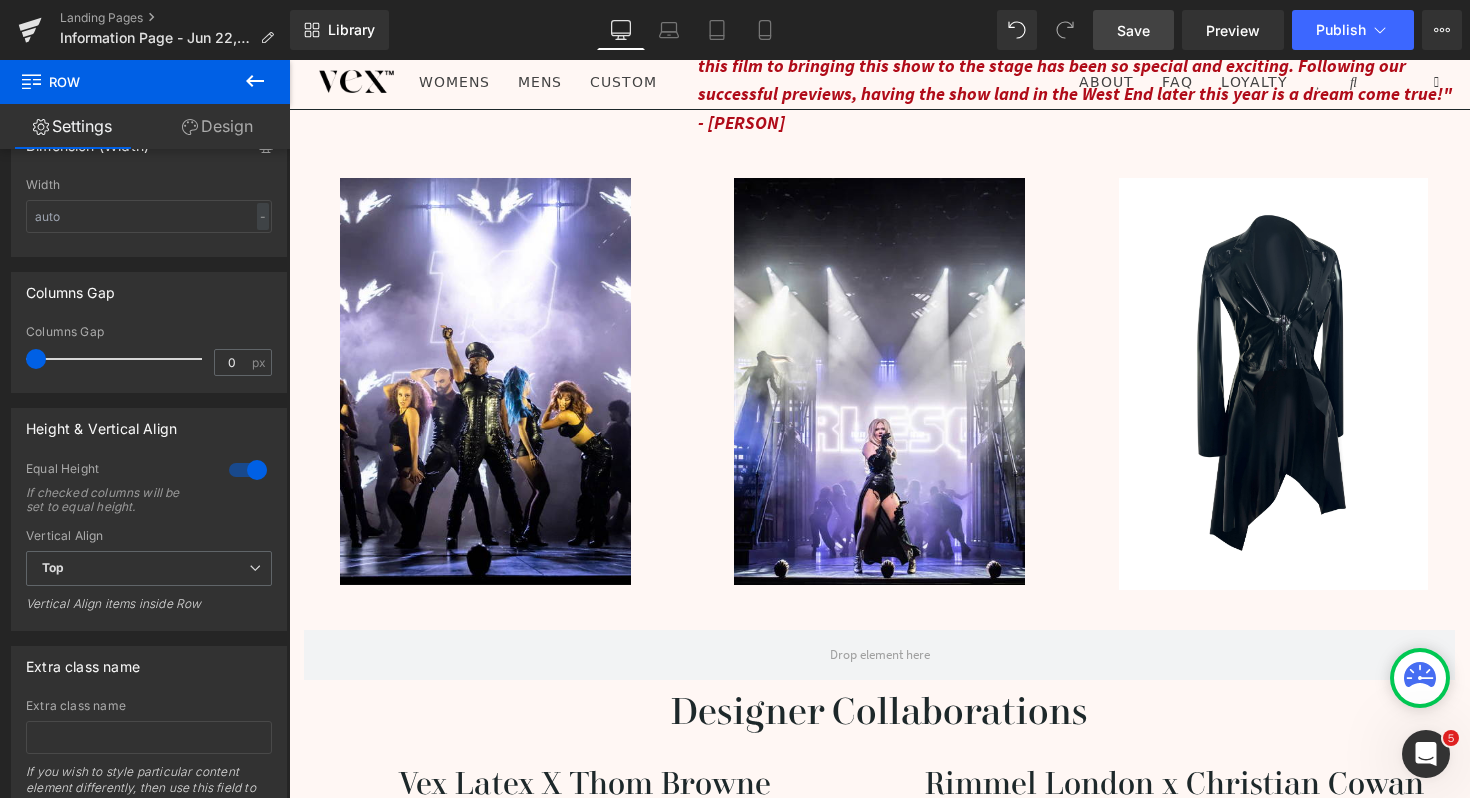 scroll, scrollTop: 2508, scrollLeft: 0, axis: vertical 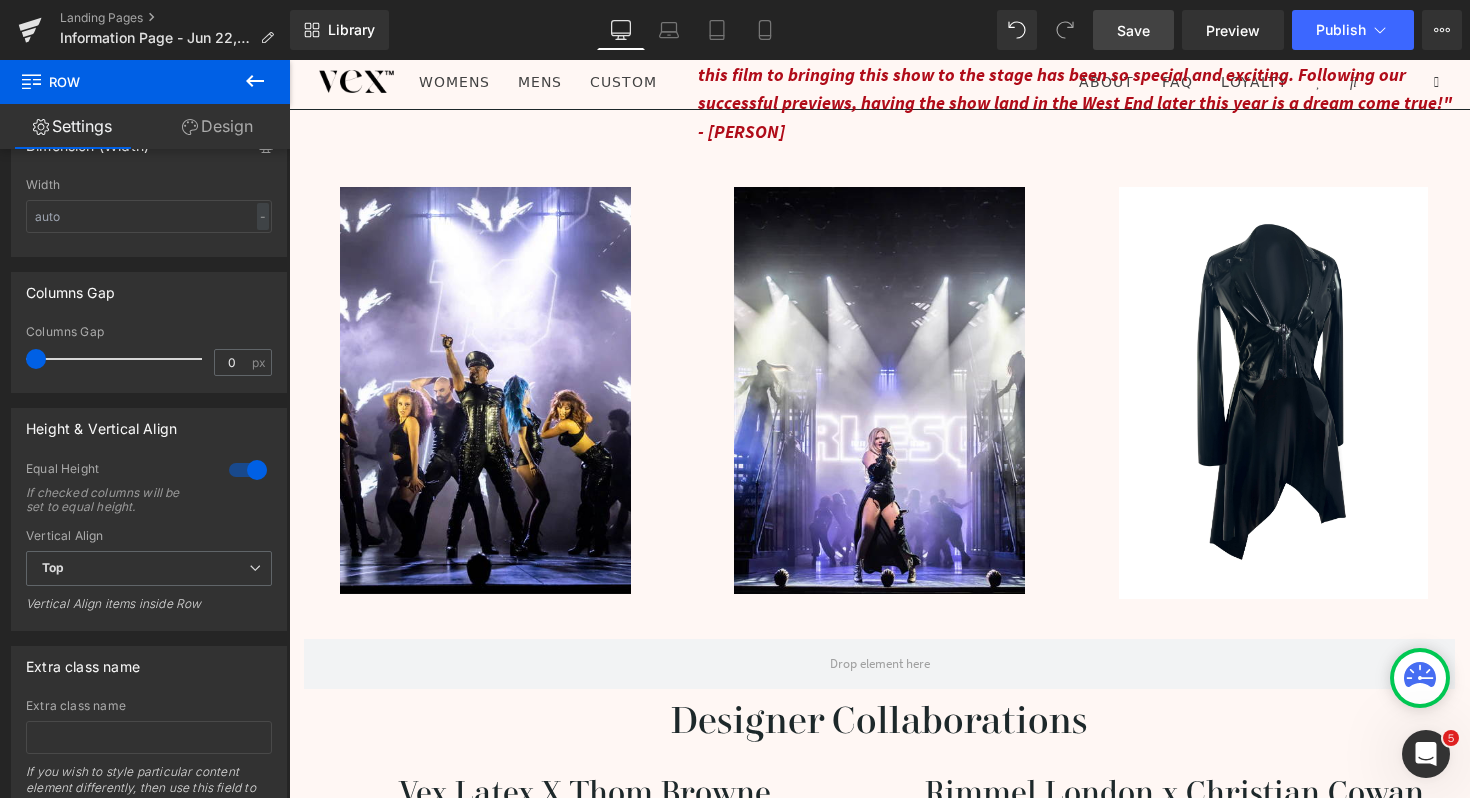 click on "Image" at bounding box center [486, 390] 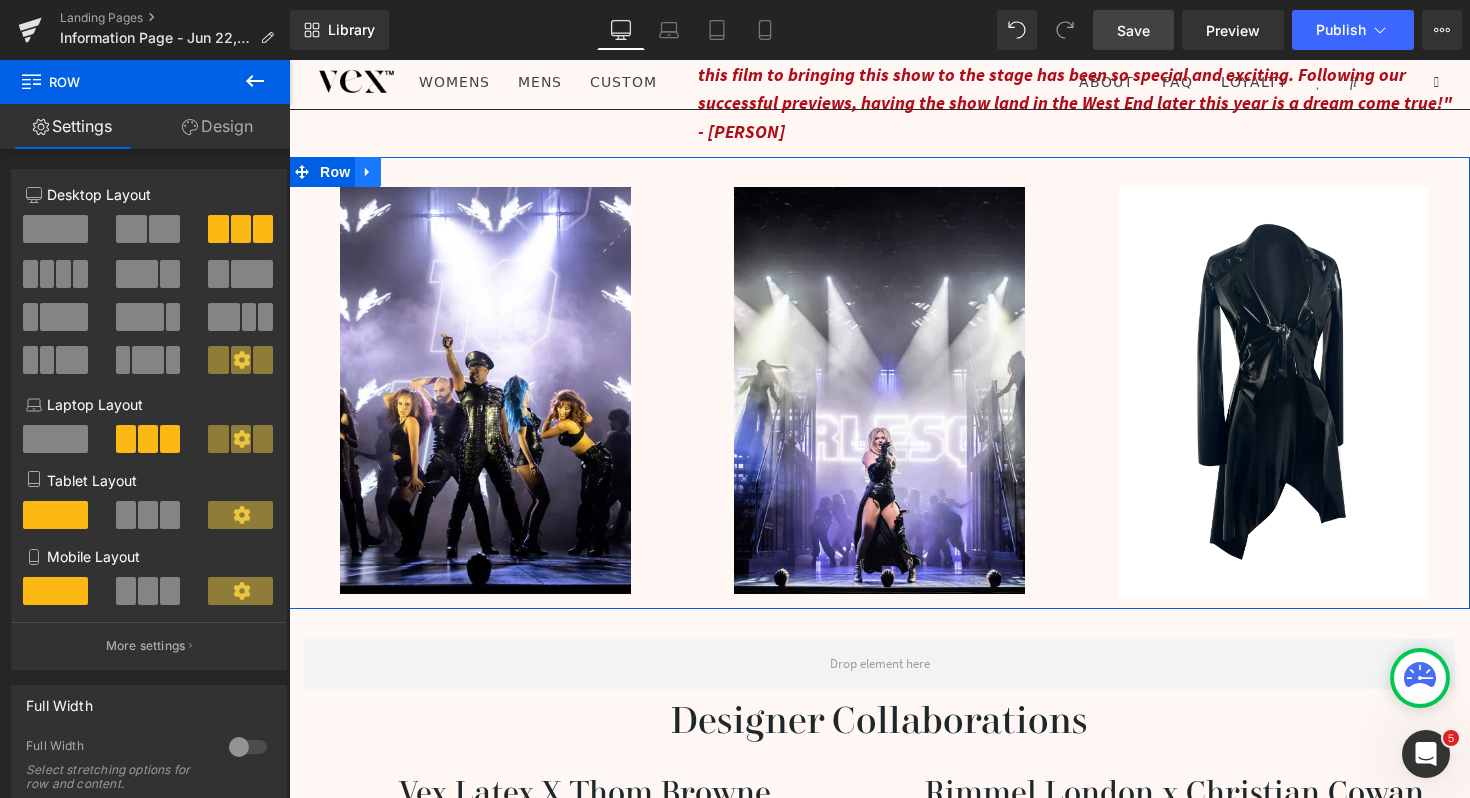 click 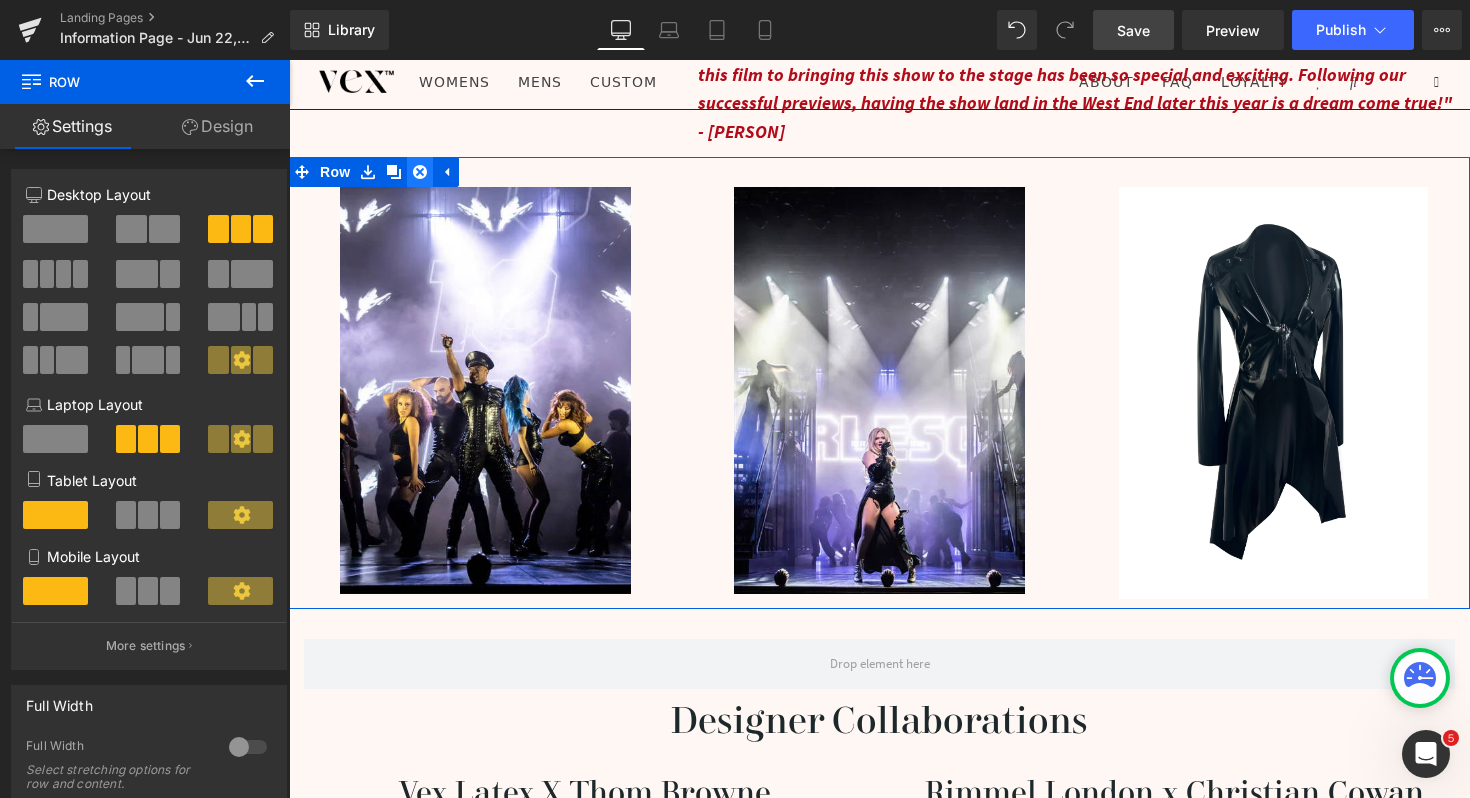 click 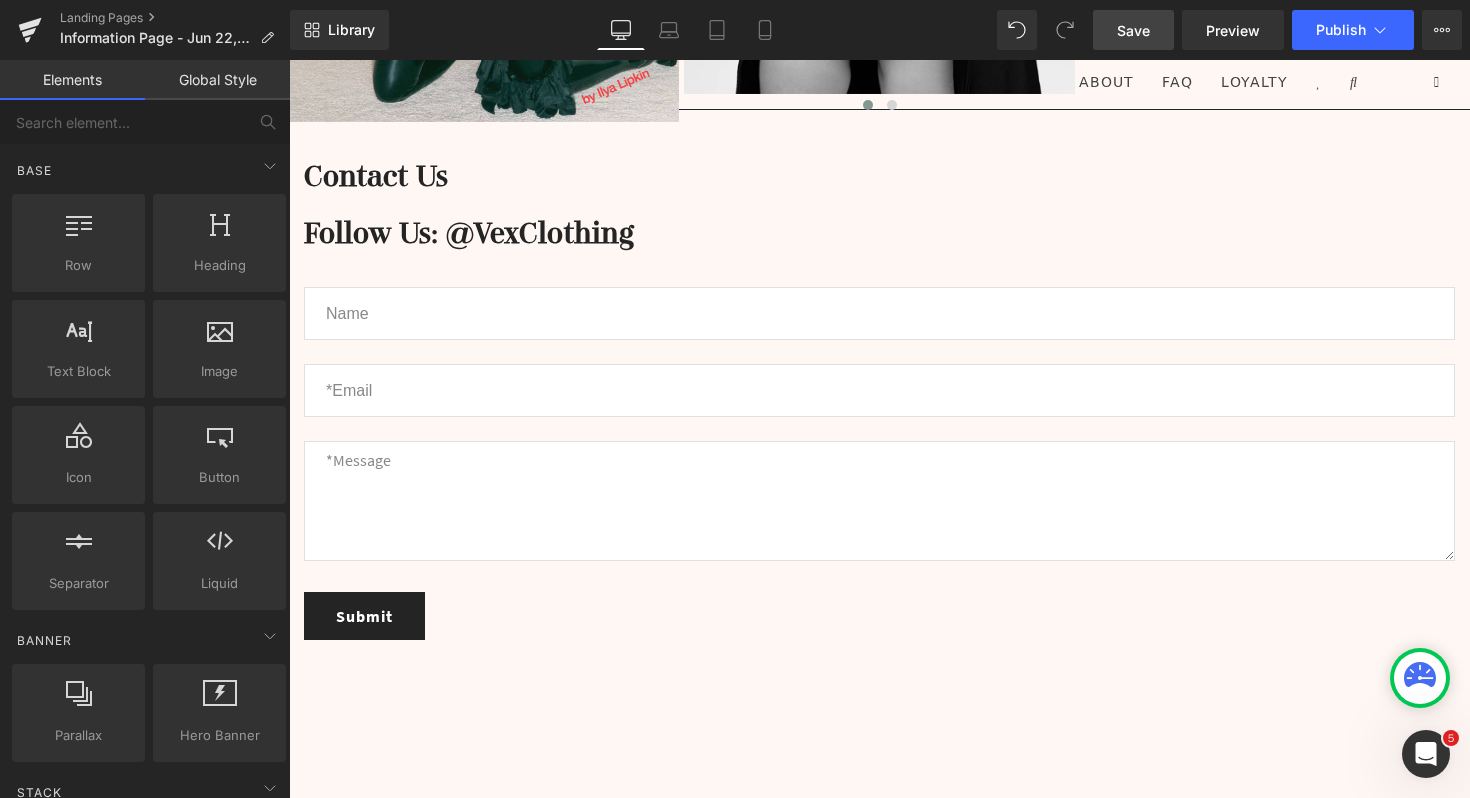 scroll, scrollTop: 3868, scrollLeft: 0, axis: vertical 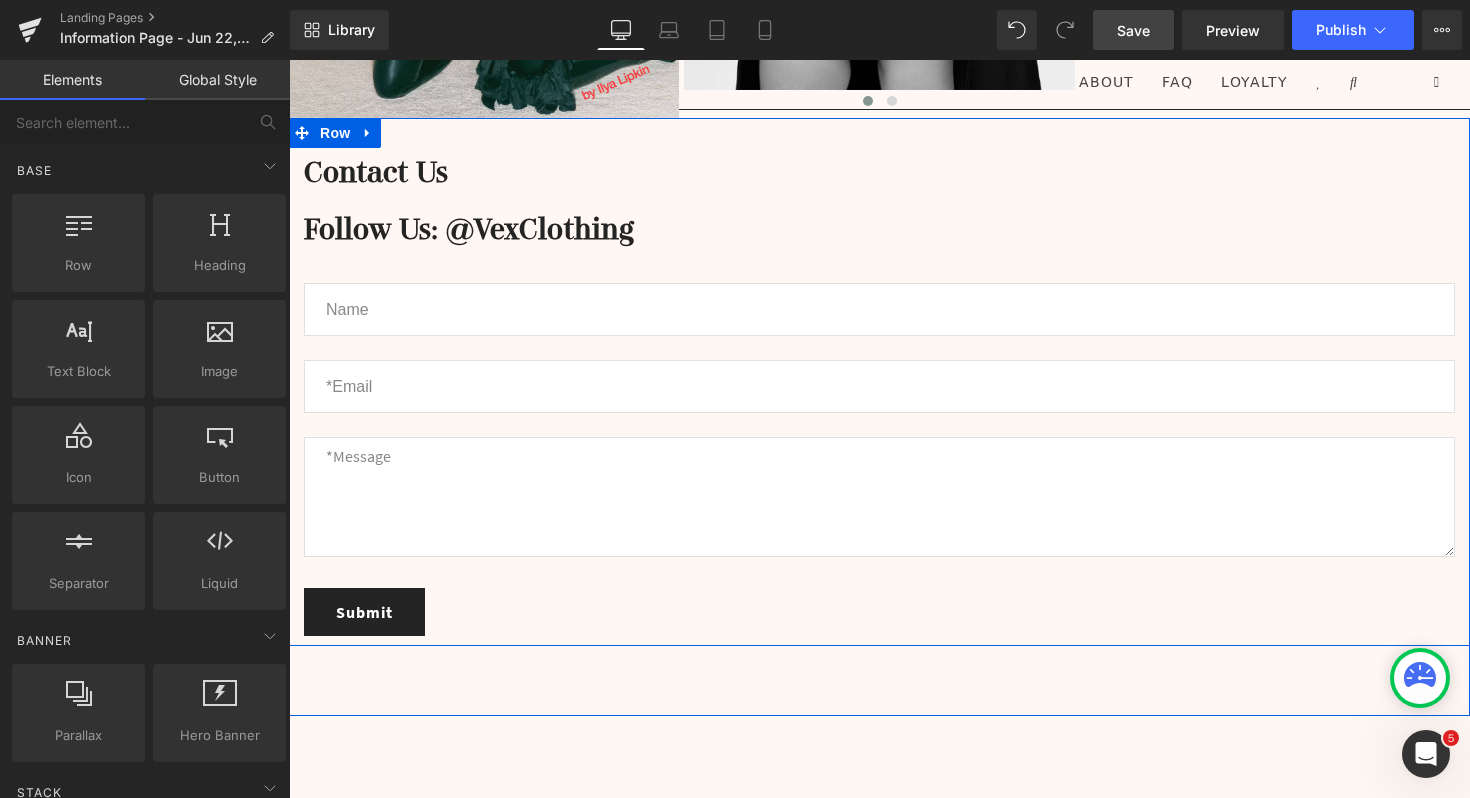 click on "Follow Us: @VexClothing" at bounding box center [879, 230] 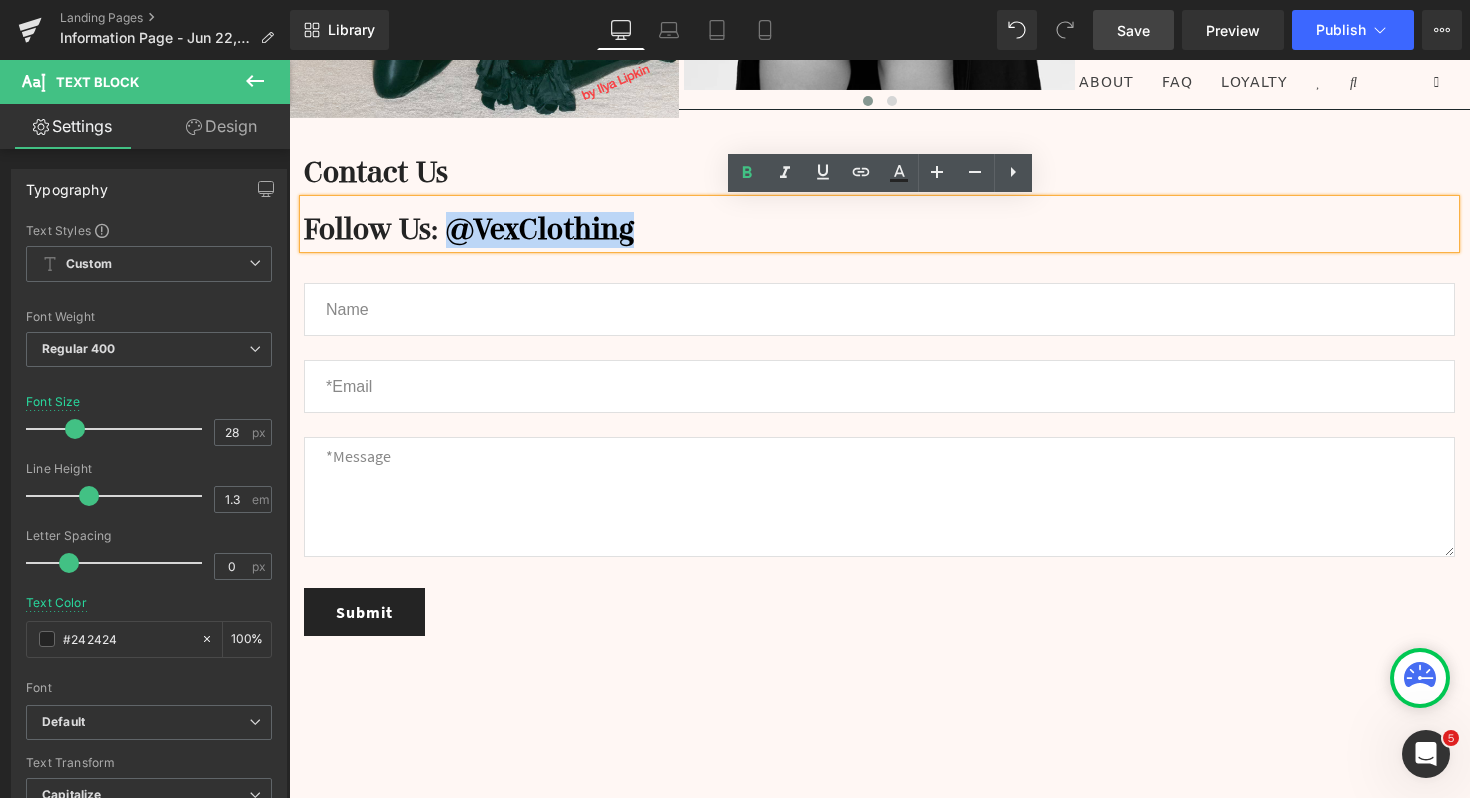 drag, startPoint x: 642, startPoint y: 224, endPoint x: 451, endPoint y: 224, distance: 191 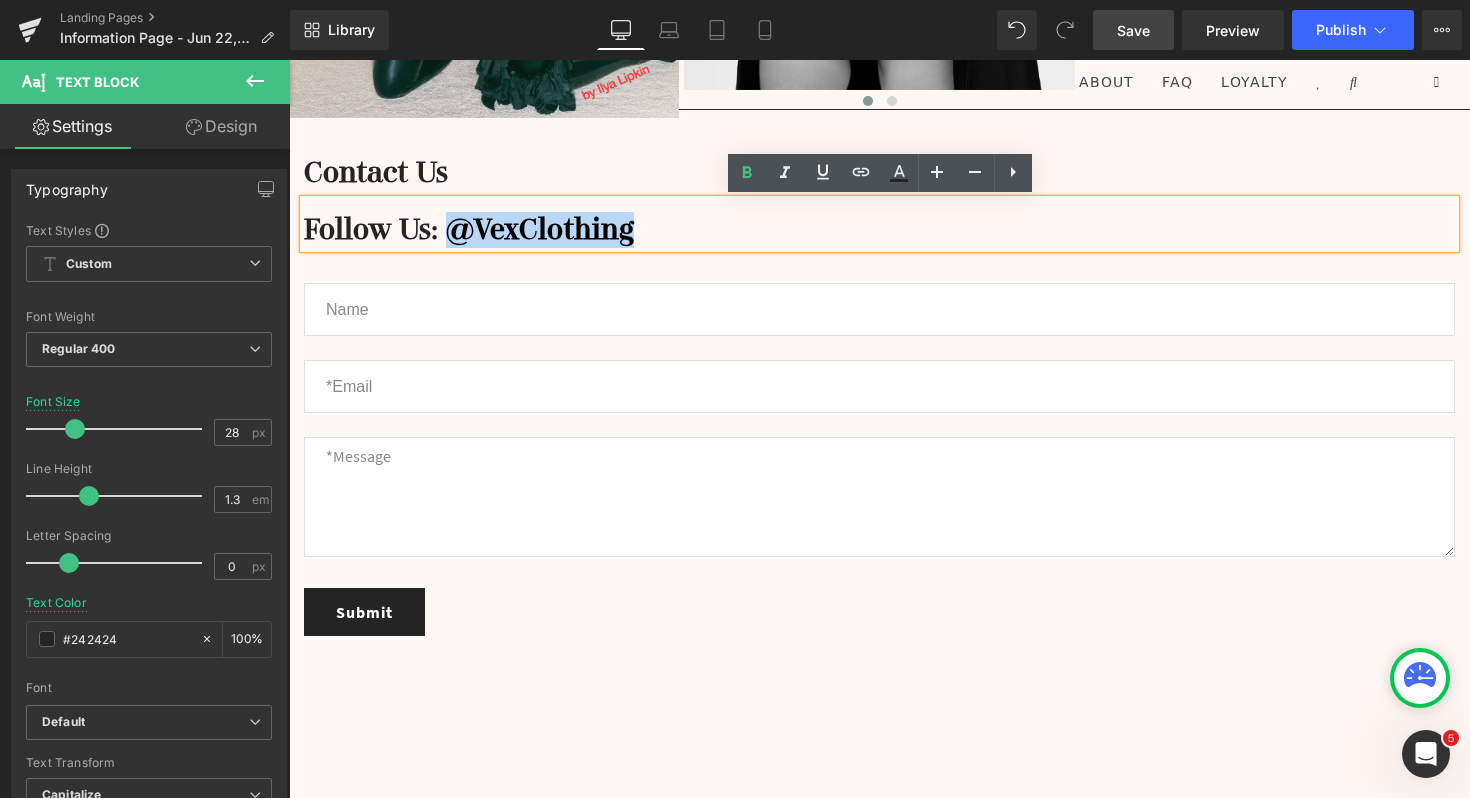 click on "Follow Us: @VexClothing" at bounding box center (879, 230) 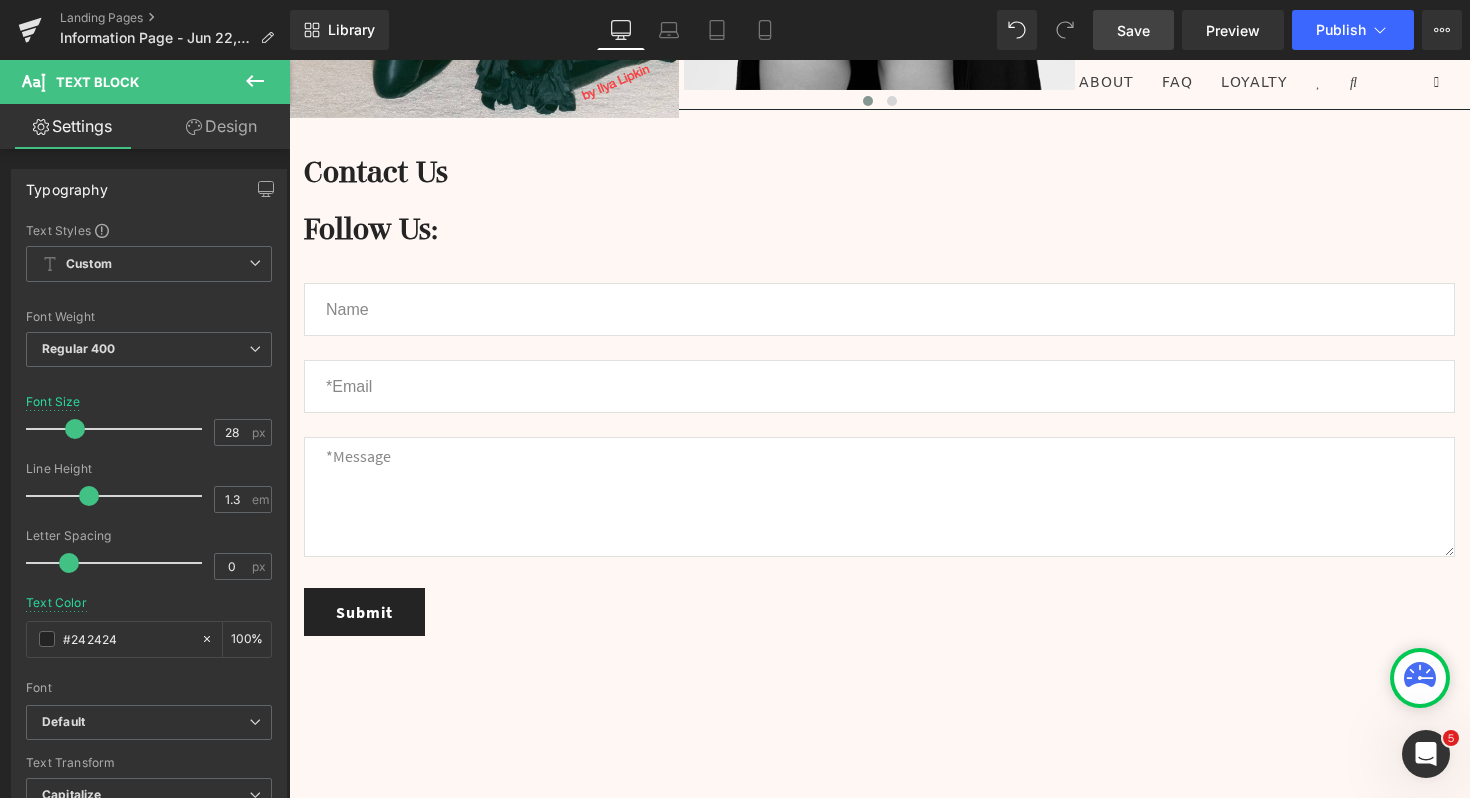 click 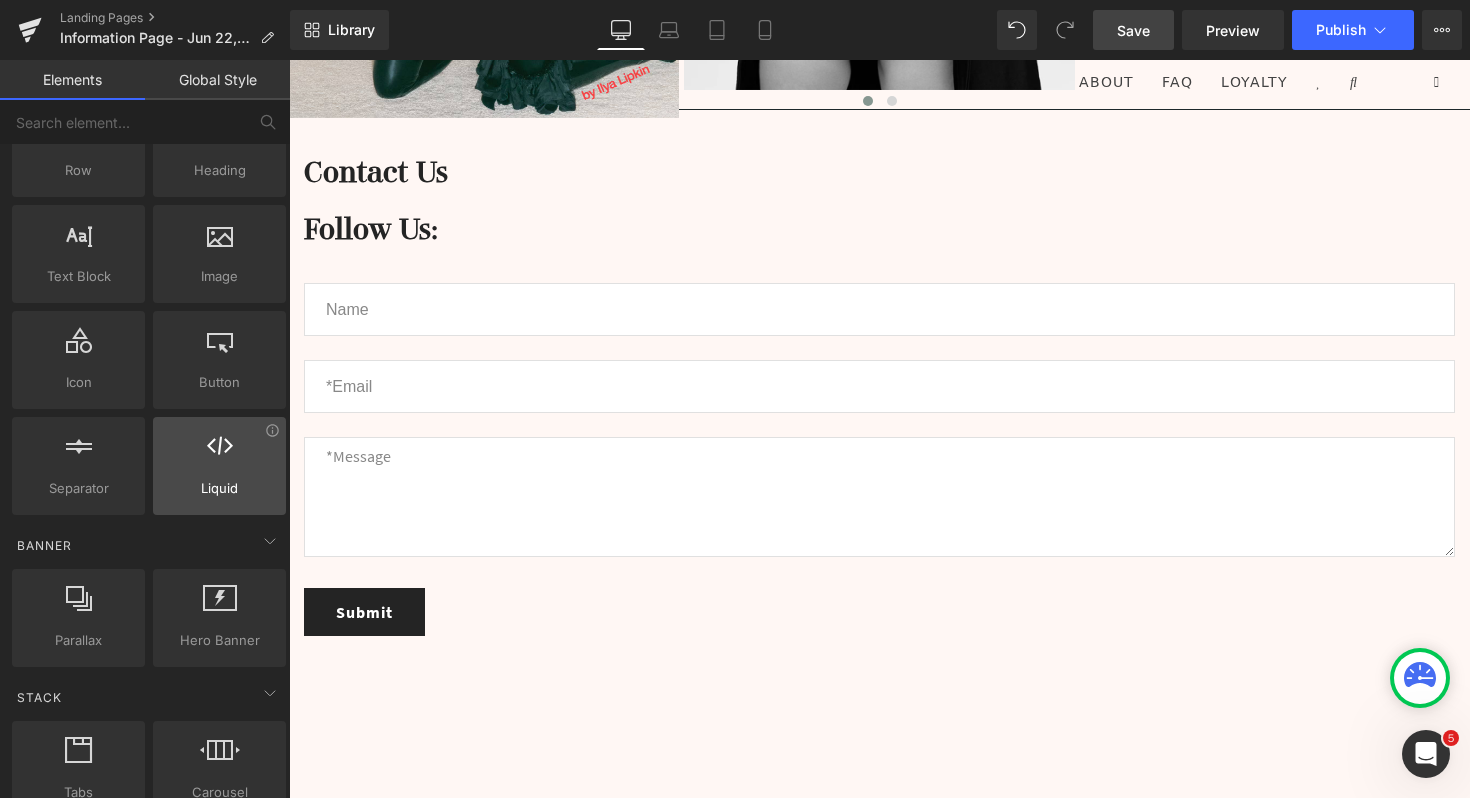 scroll, scrollTop: 95, scrollLeft: 0, axis: vertical 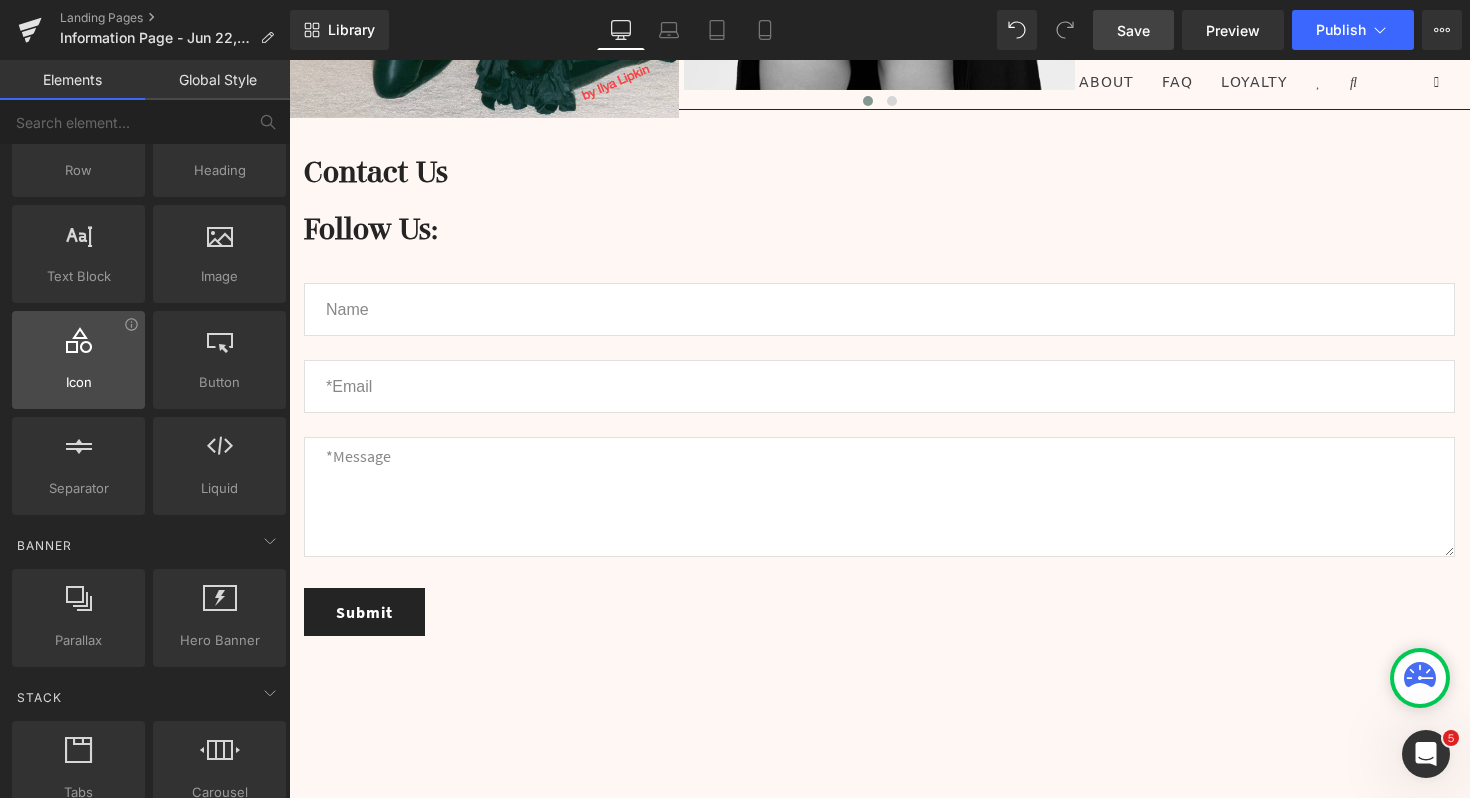 click on "Icon" at bounding box center [78, 382] 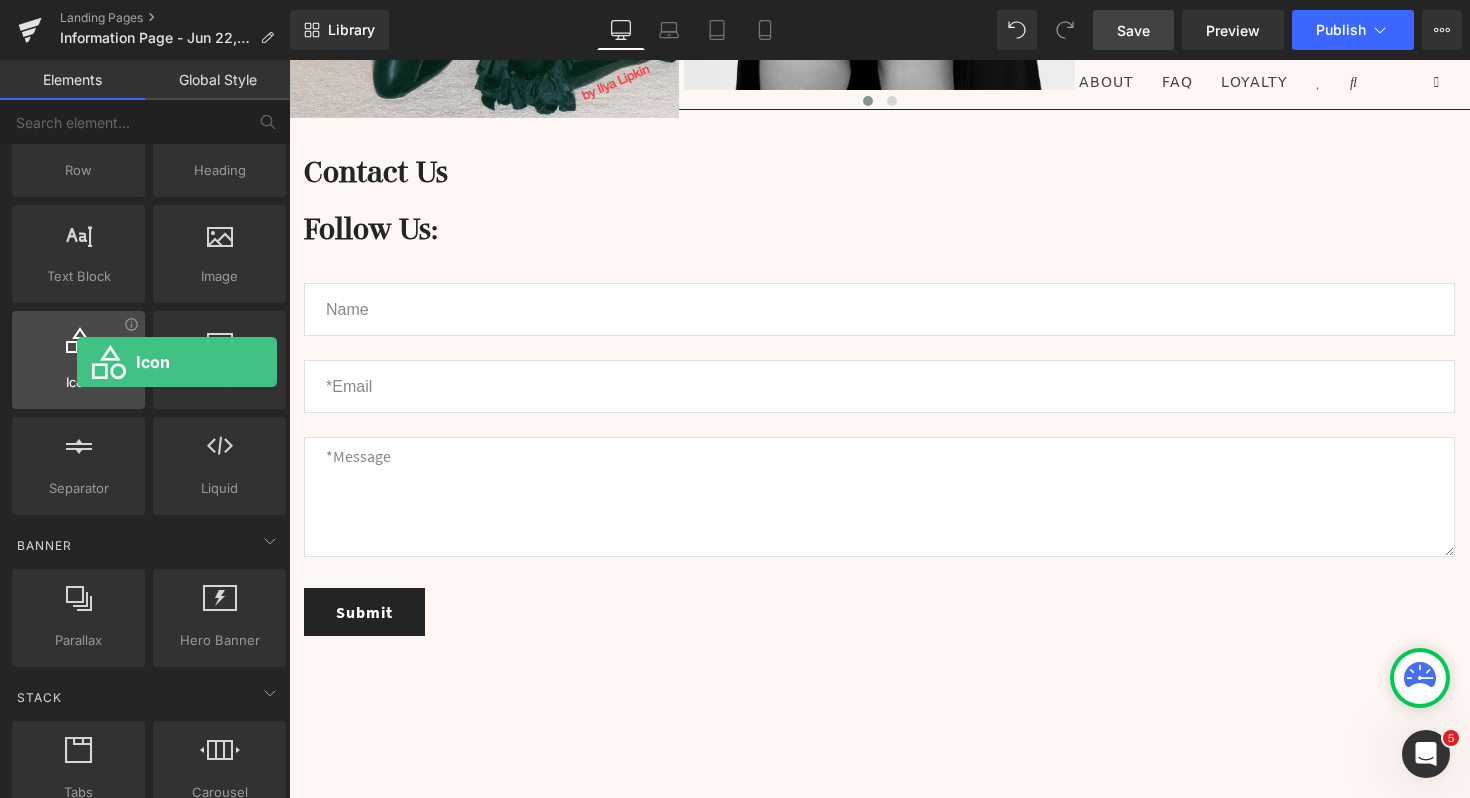 click at bounding box center [78, 349] 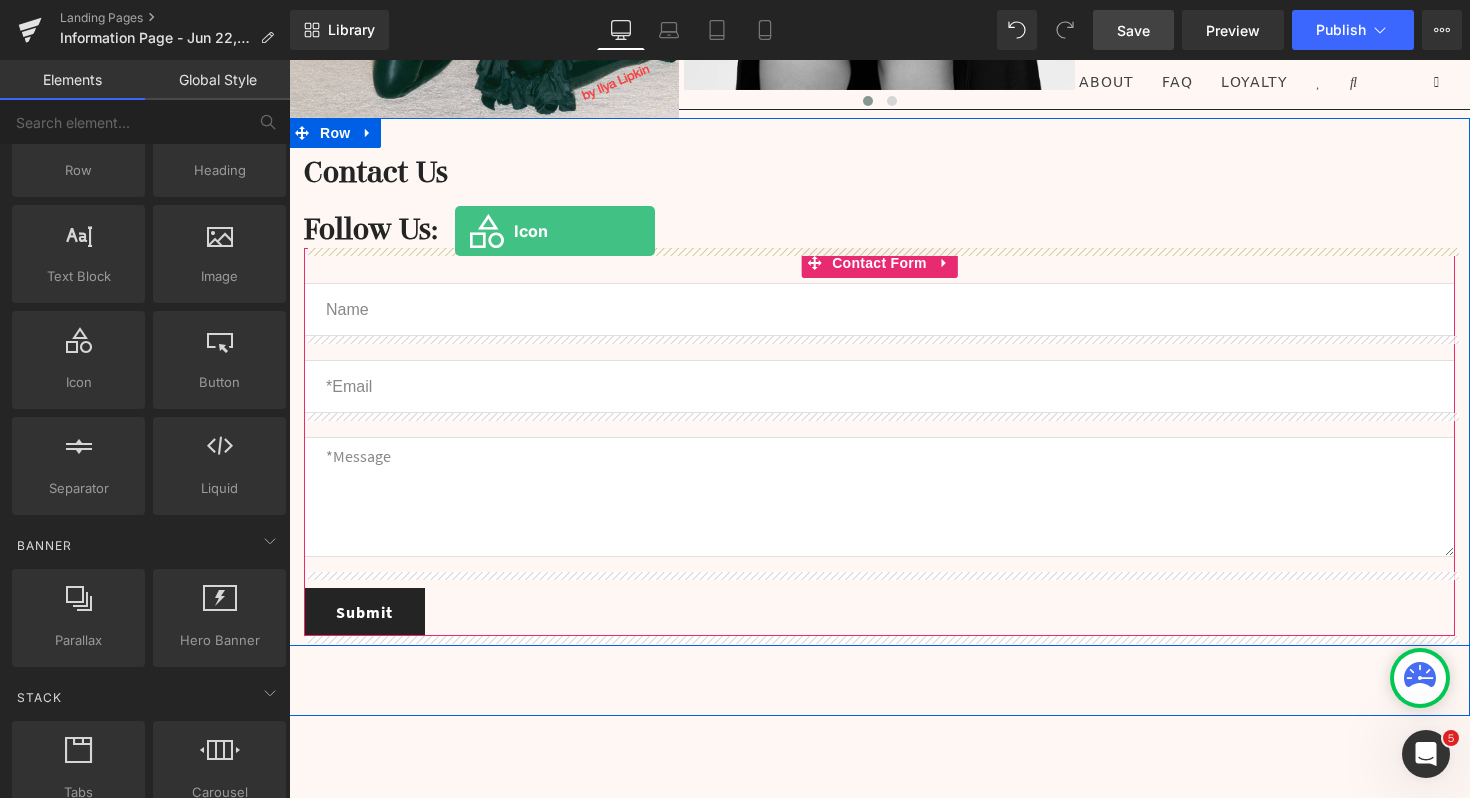 drag, startPoint x: 376, startPoint y: 422, endPoint x: 455, endPoint y: 231, distance: 206.69301 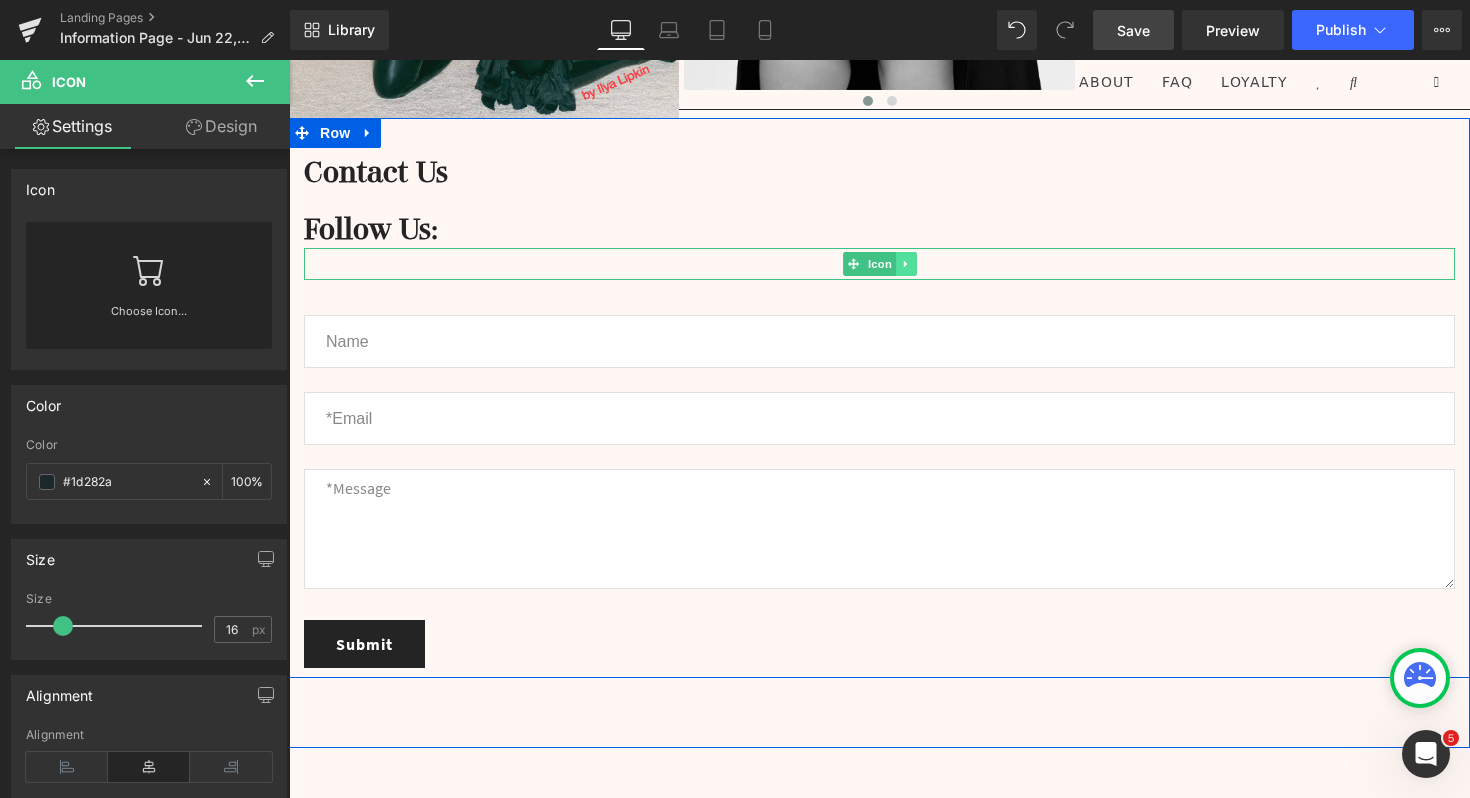 click 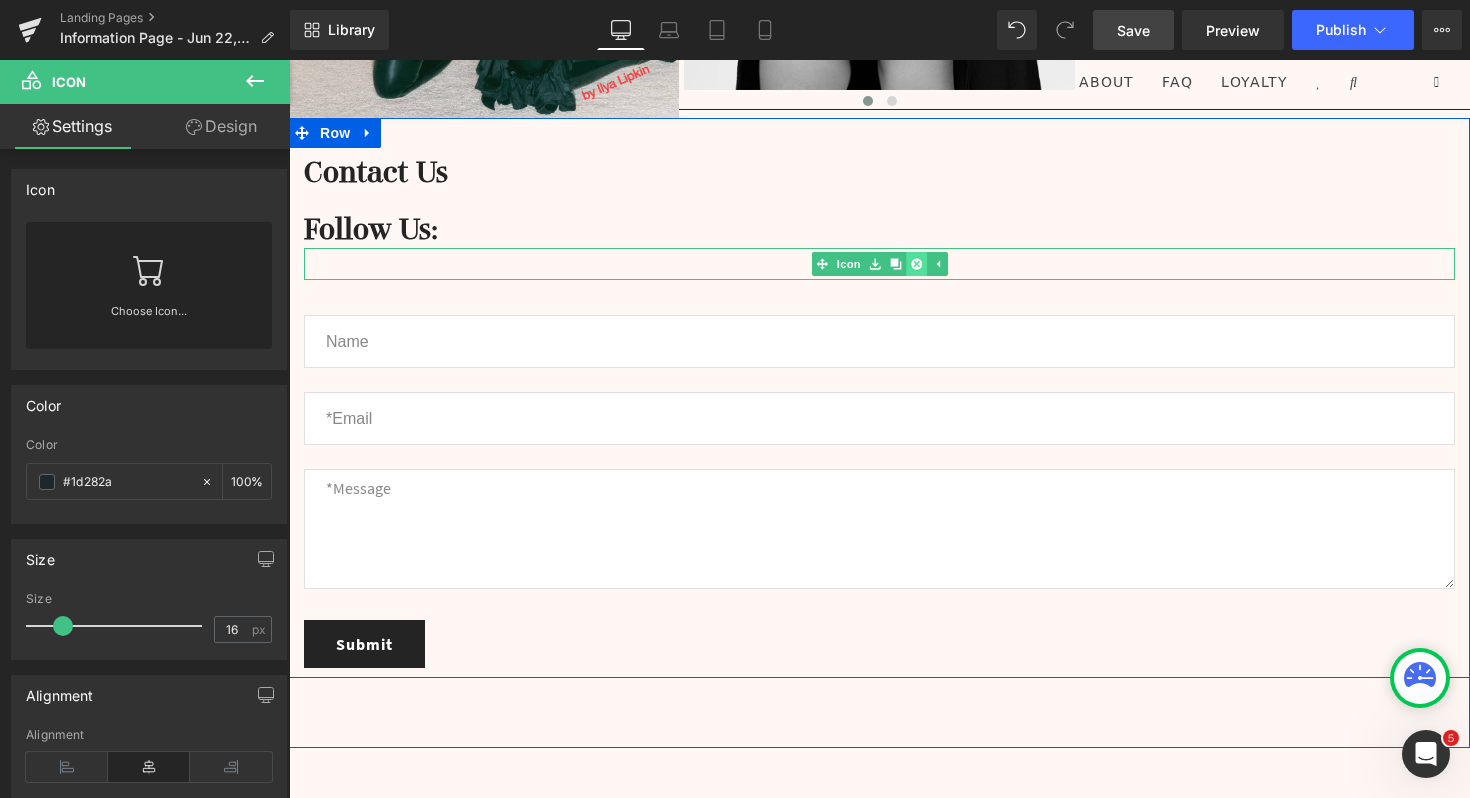 click 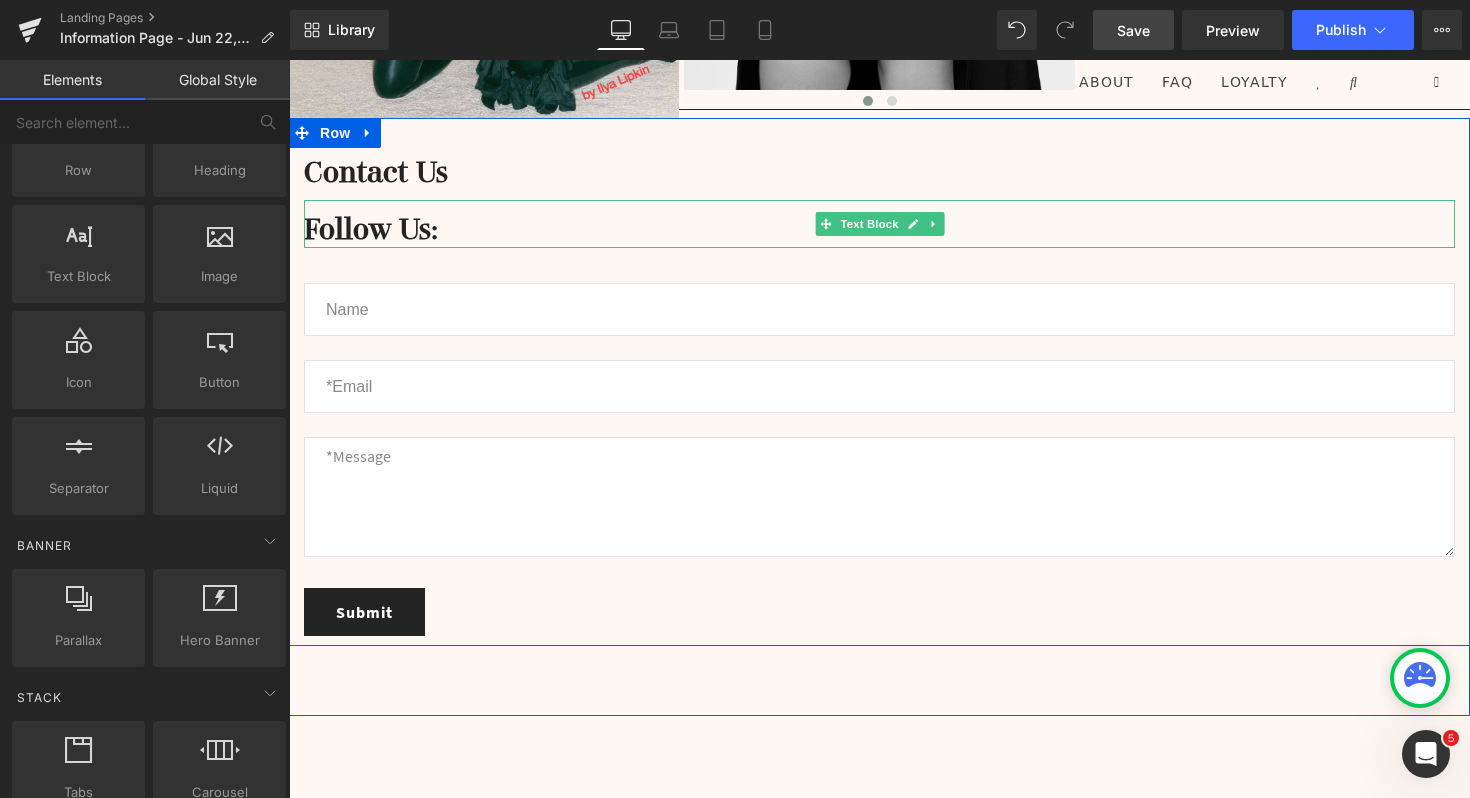 click on "Follow Us:" at bounding box center (879, 230) 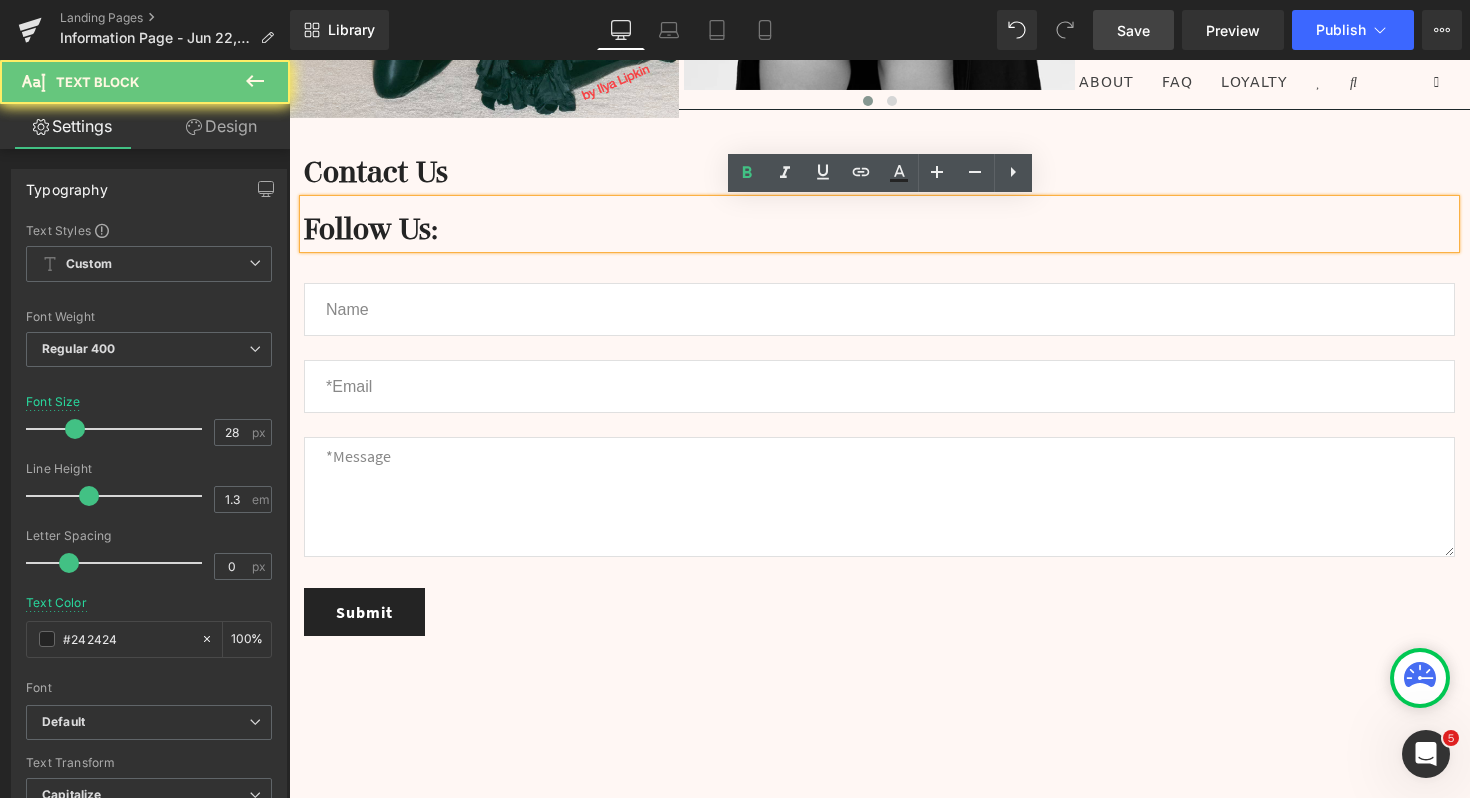 click on "Follow Us:" at bounding box center (879, 230) 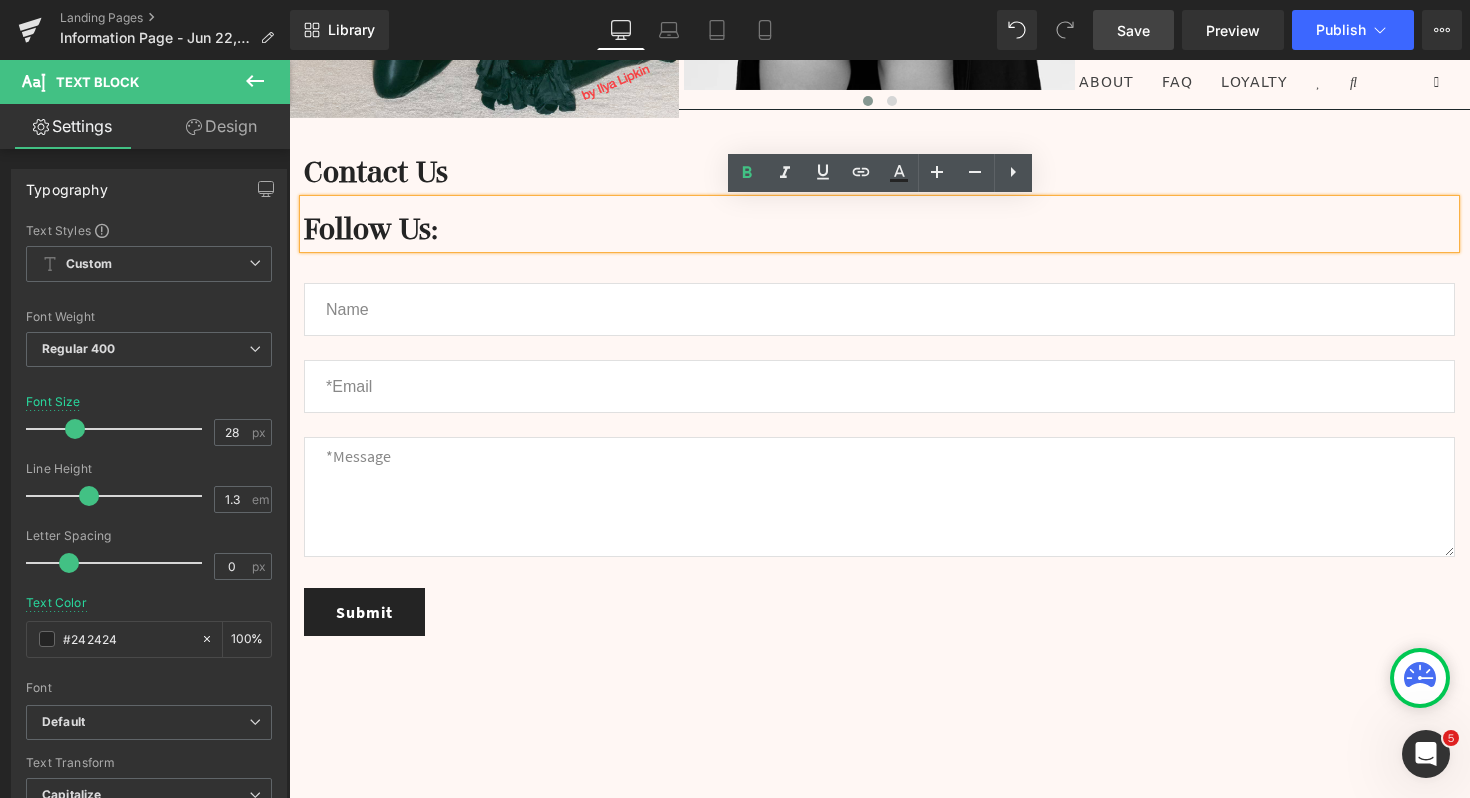 click on "Follow Us:" at bounding box center (879, 224) 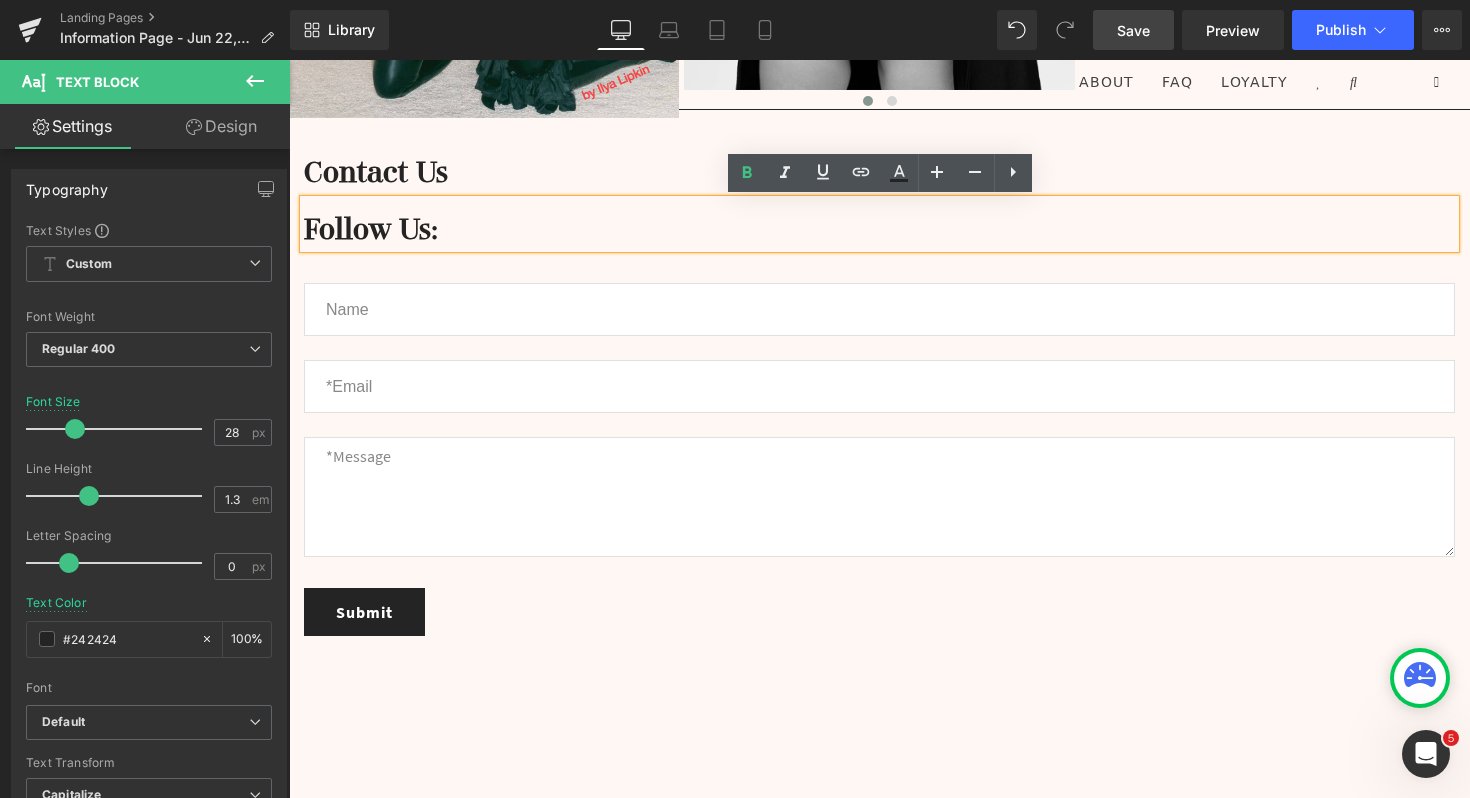 click on "Follow Us:" at bounding box center (879, 224) 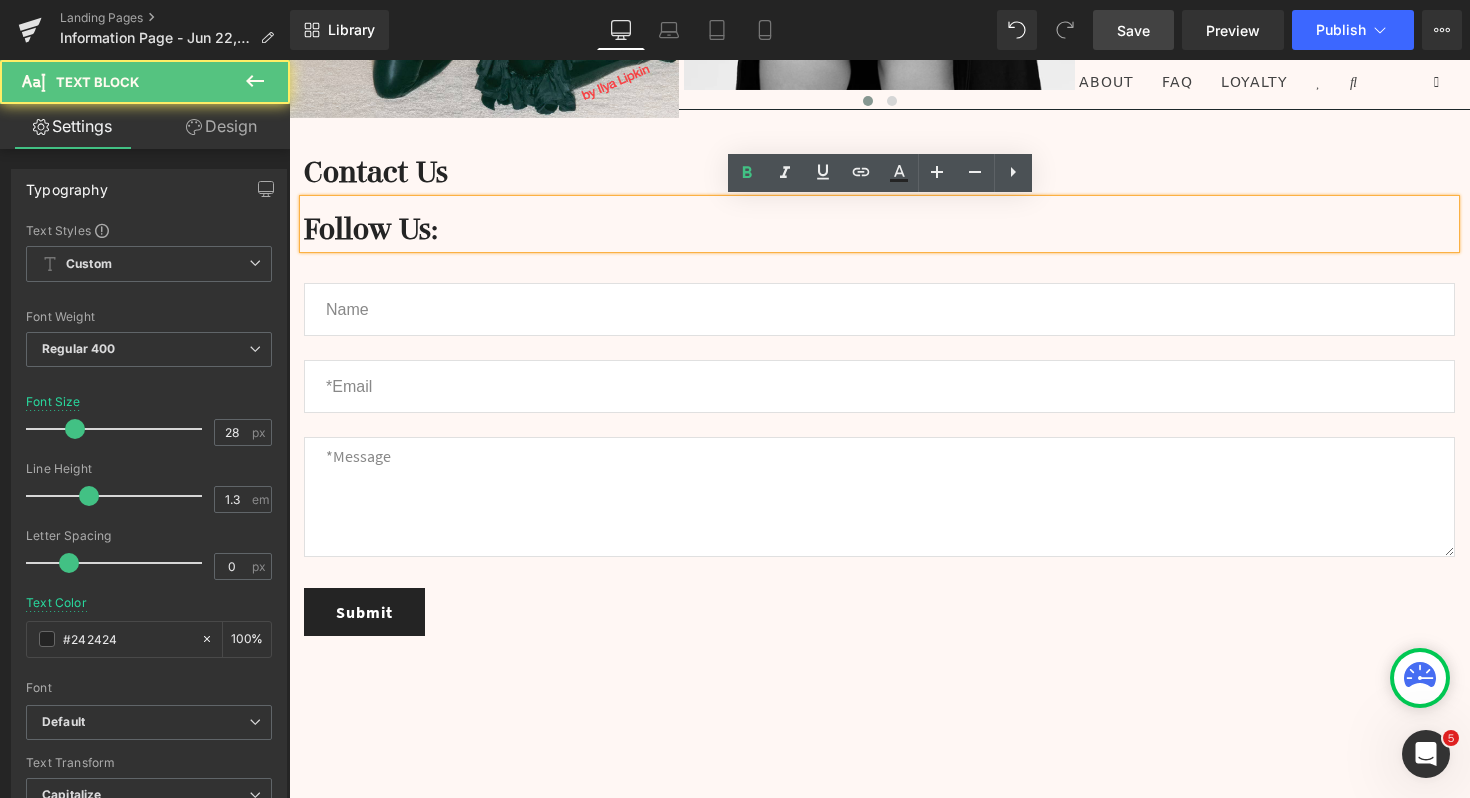 click on "Follow Us:" at bounding box center (879, 230) 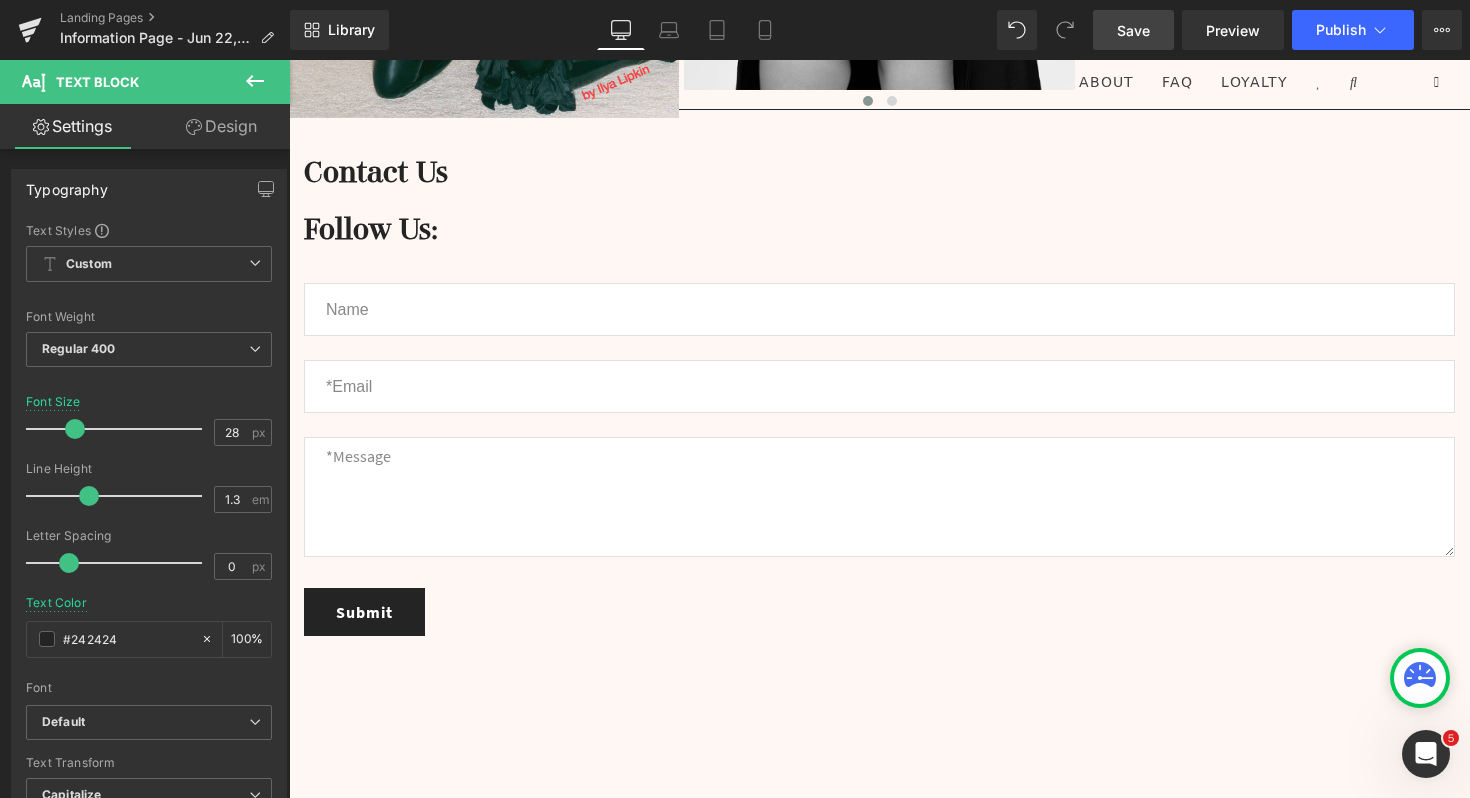 click 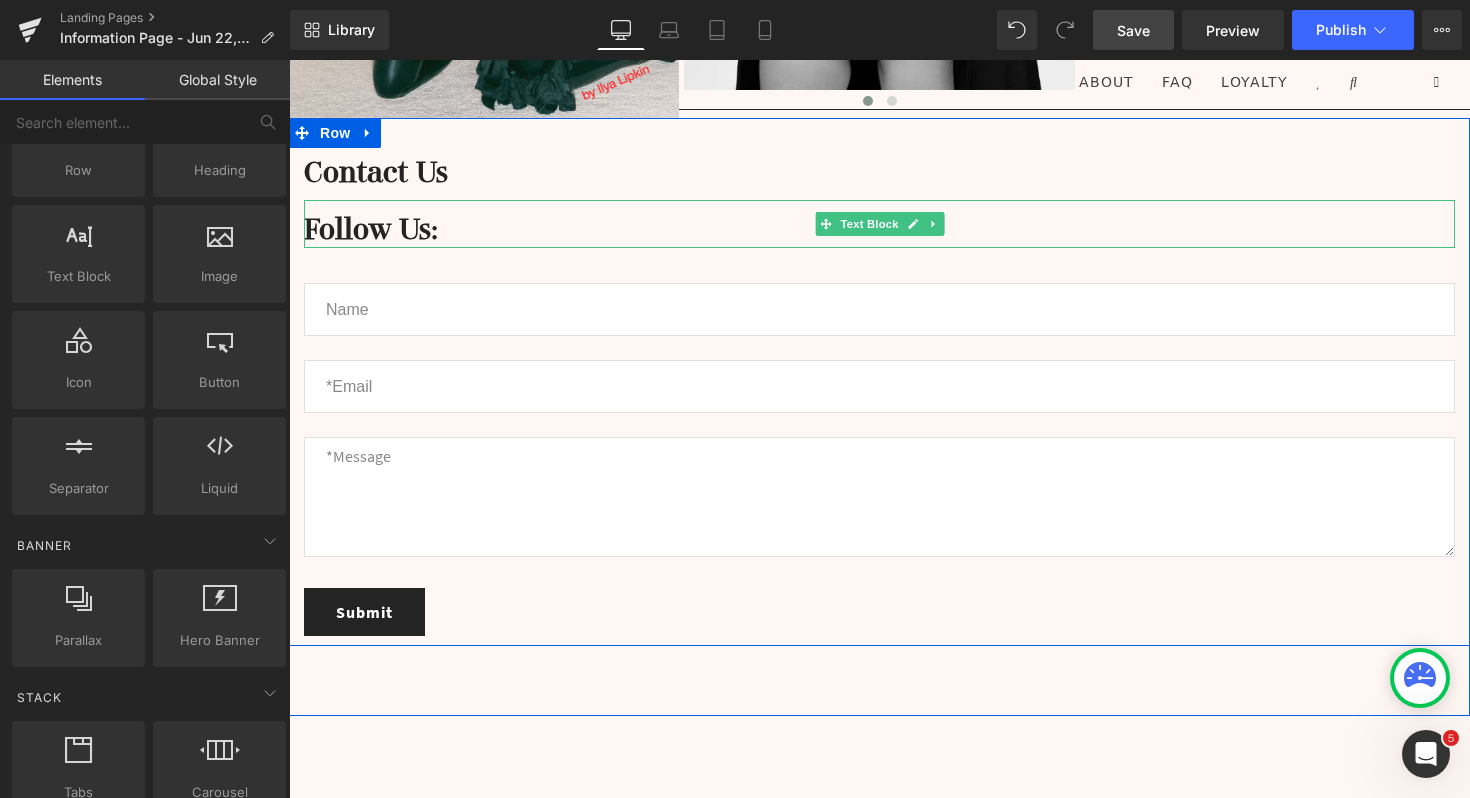 click on "Follow Us:" at bounding box center (879, 230) 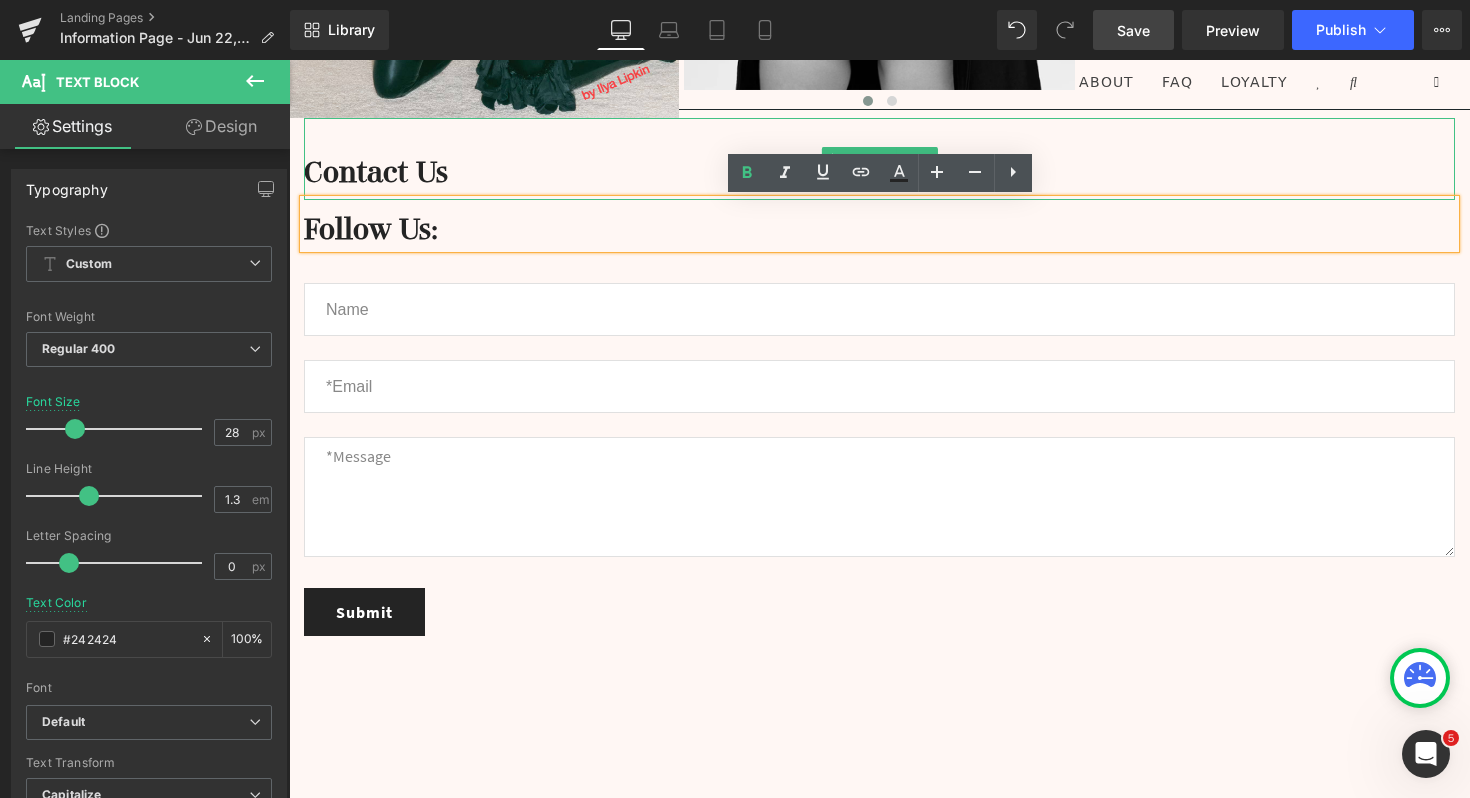click at bounding box center (879, 136) 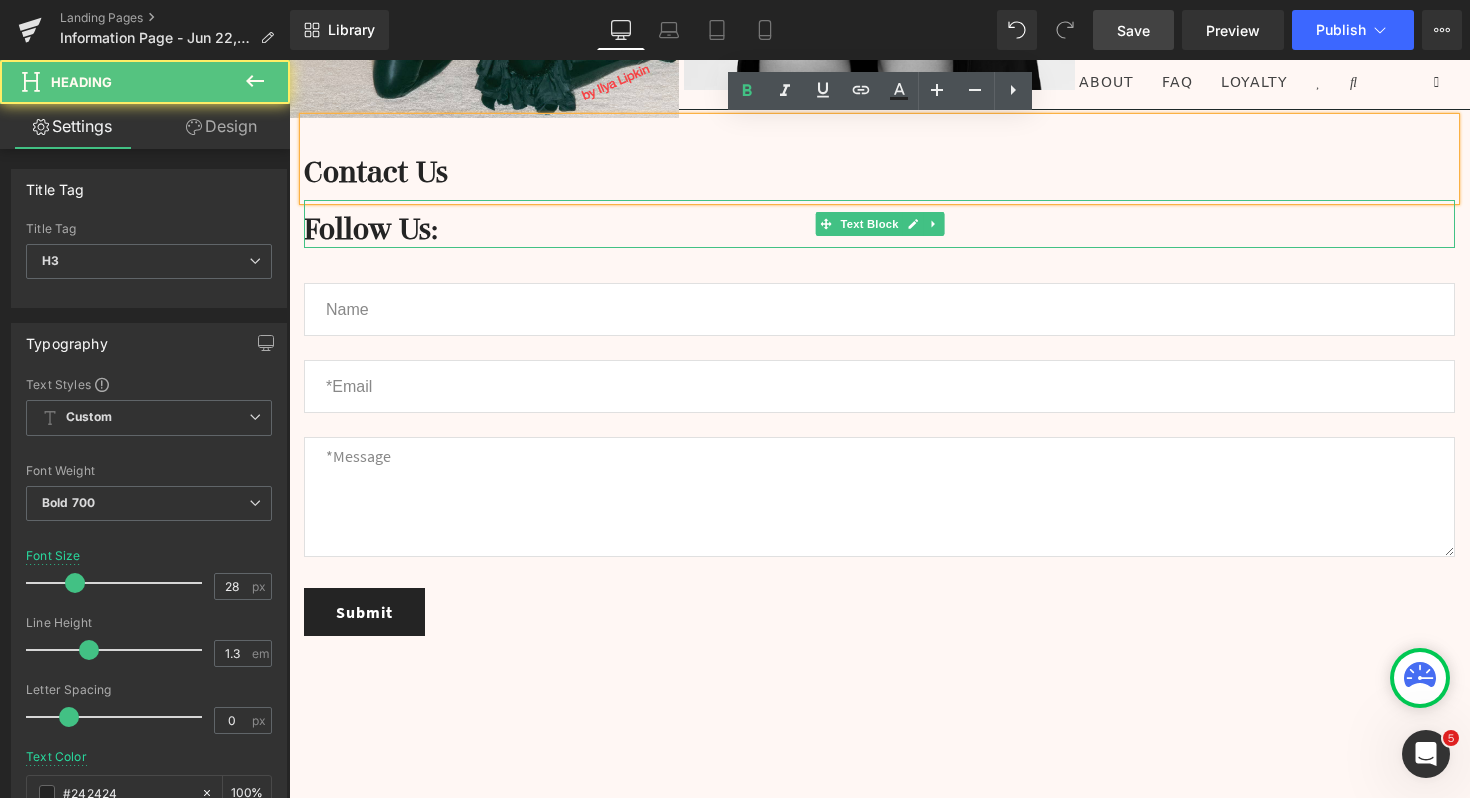 click on "Follow Us:" at bounding box center (879, 230) 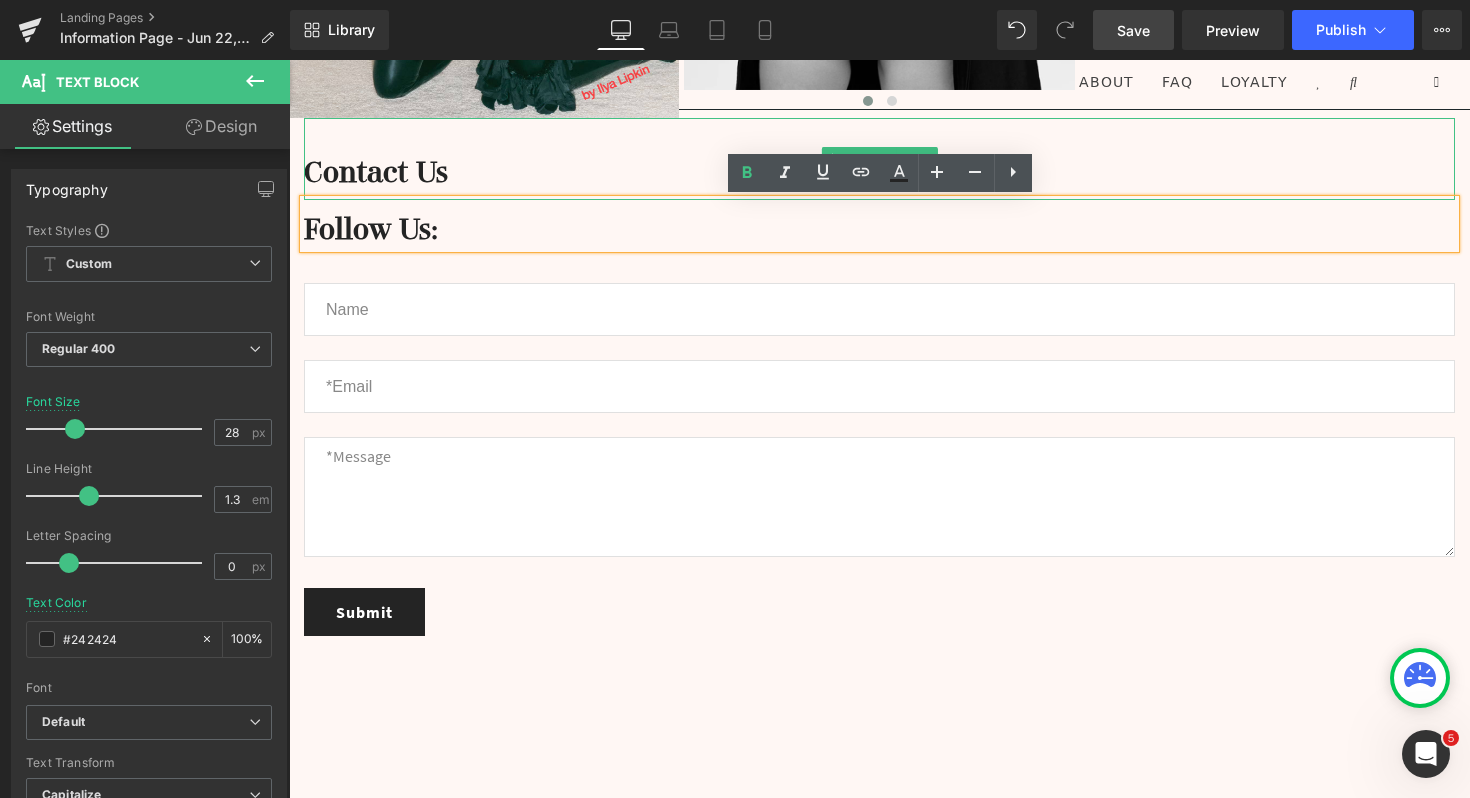 click at bounding box center [879, 136] 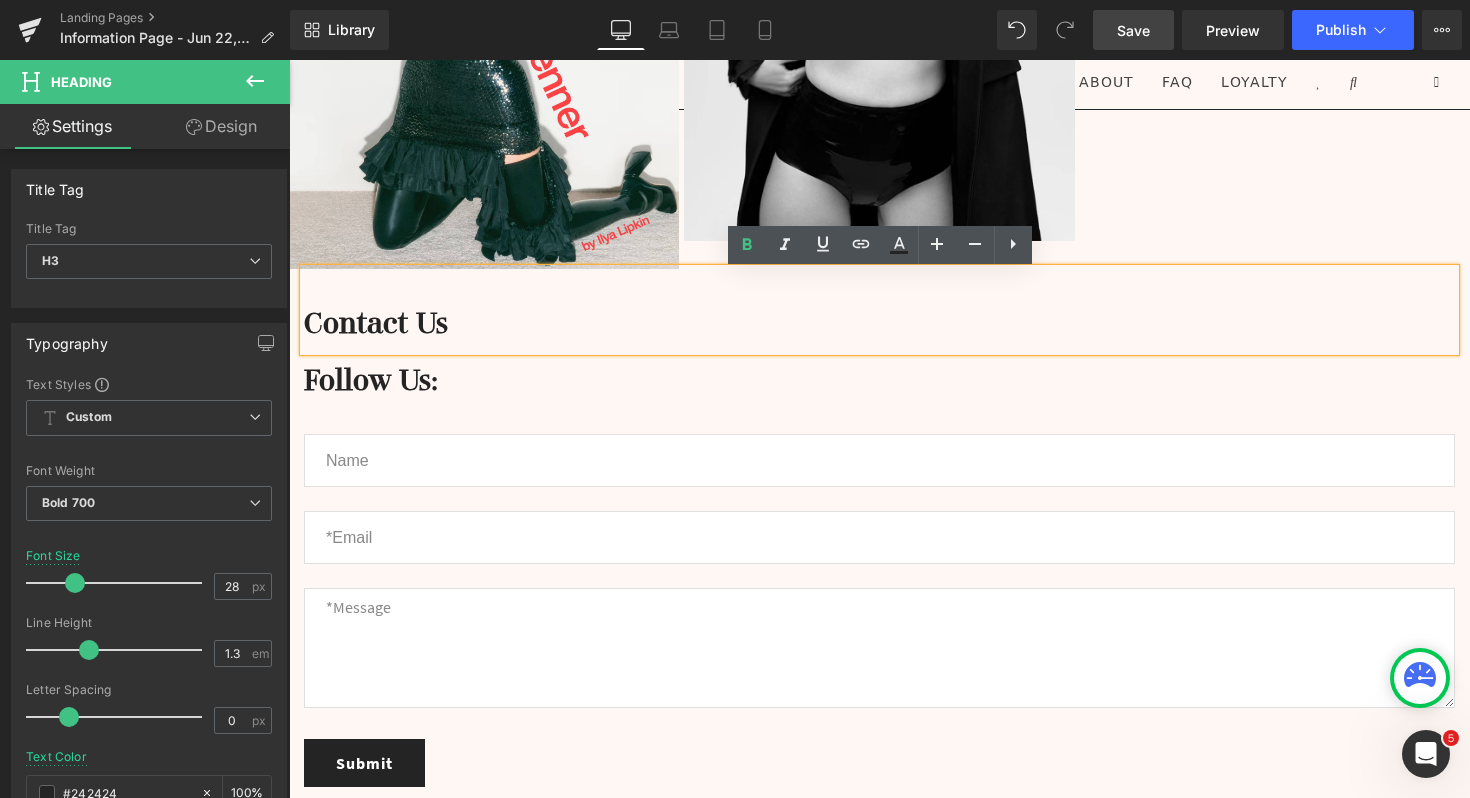scroll, scrollTop: 3714, scrollLeft: 0, axis: vertical 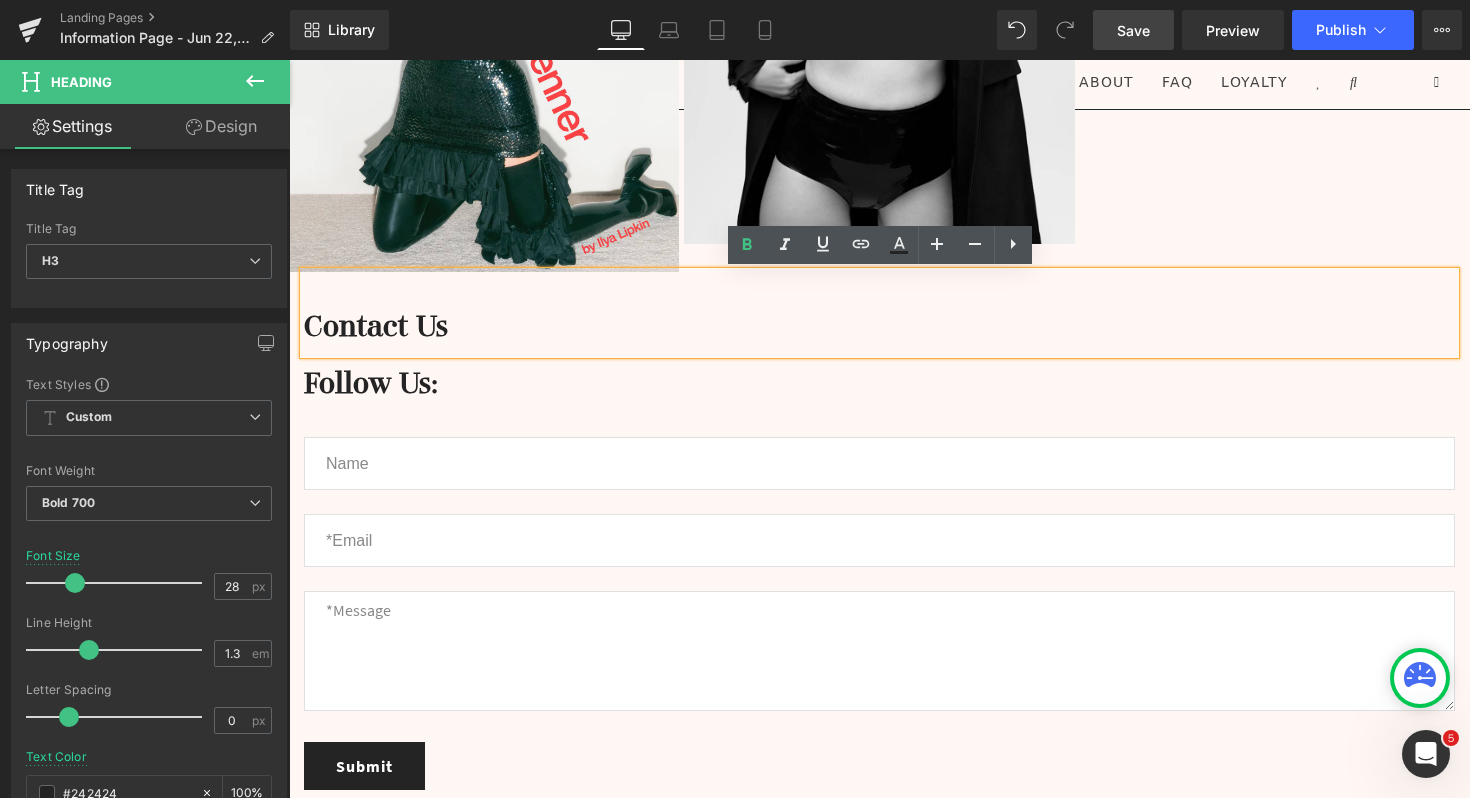 click on "Follow Us:" at bounding box center [879, 384] 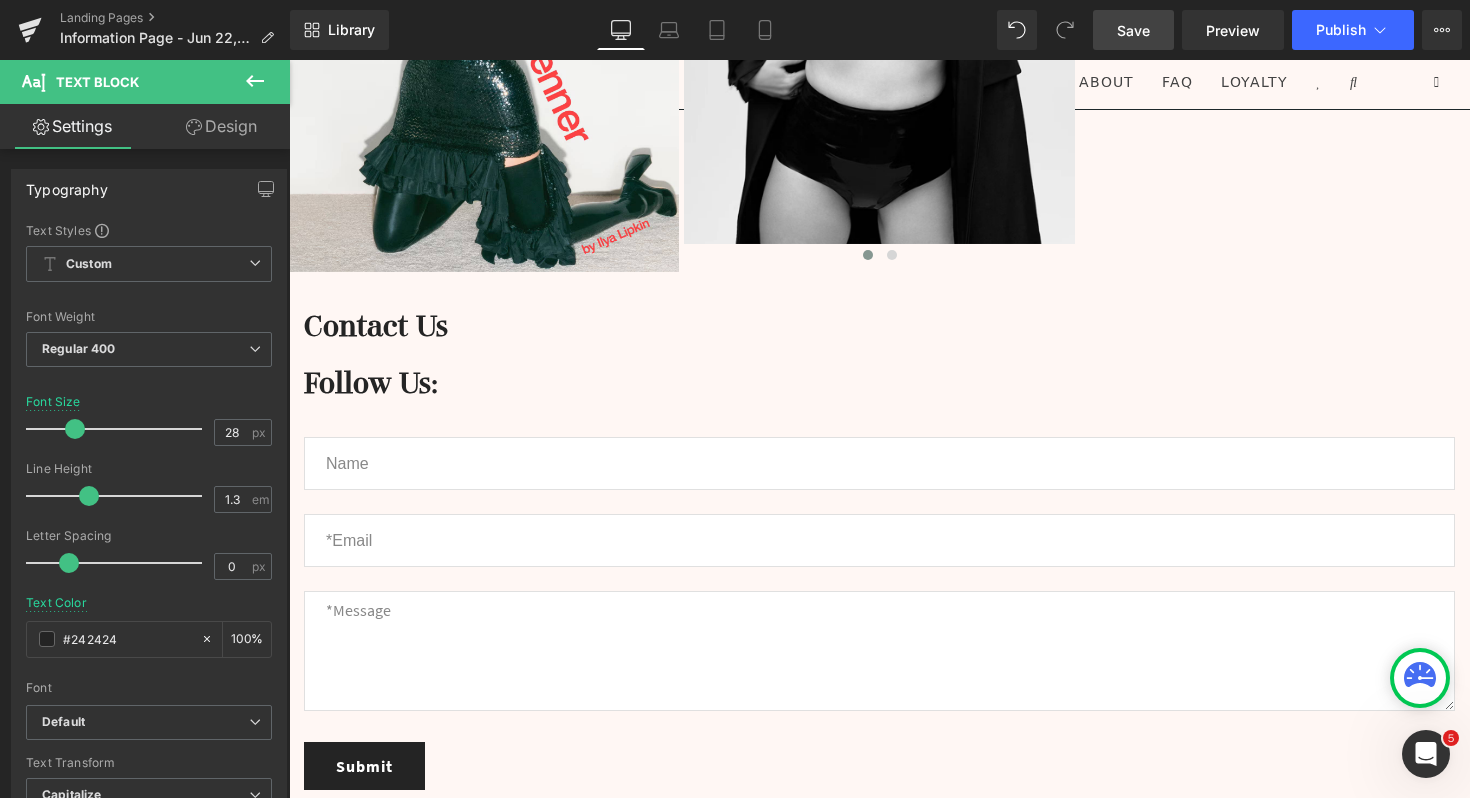 click 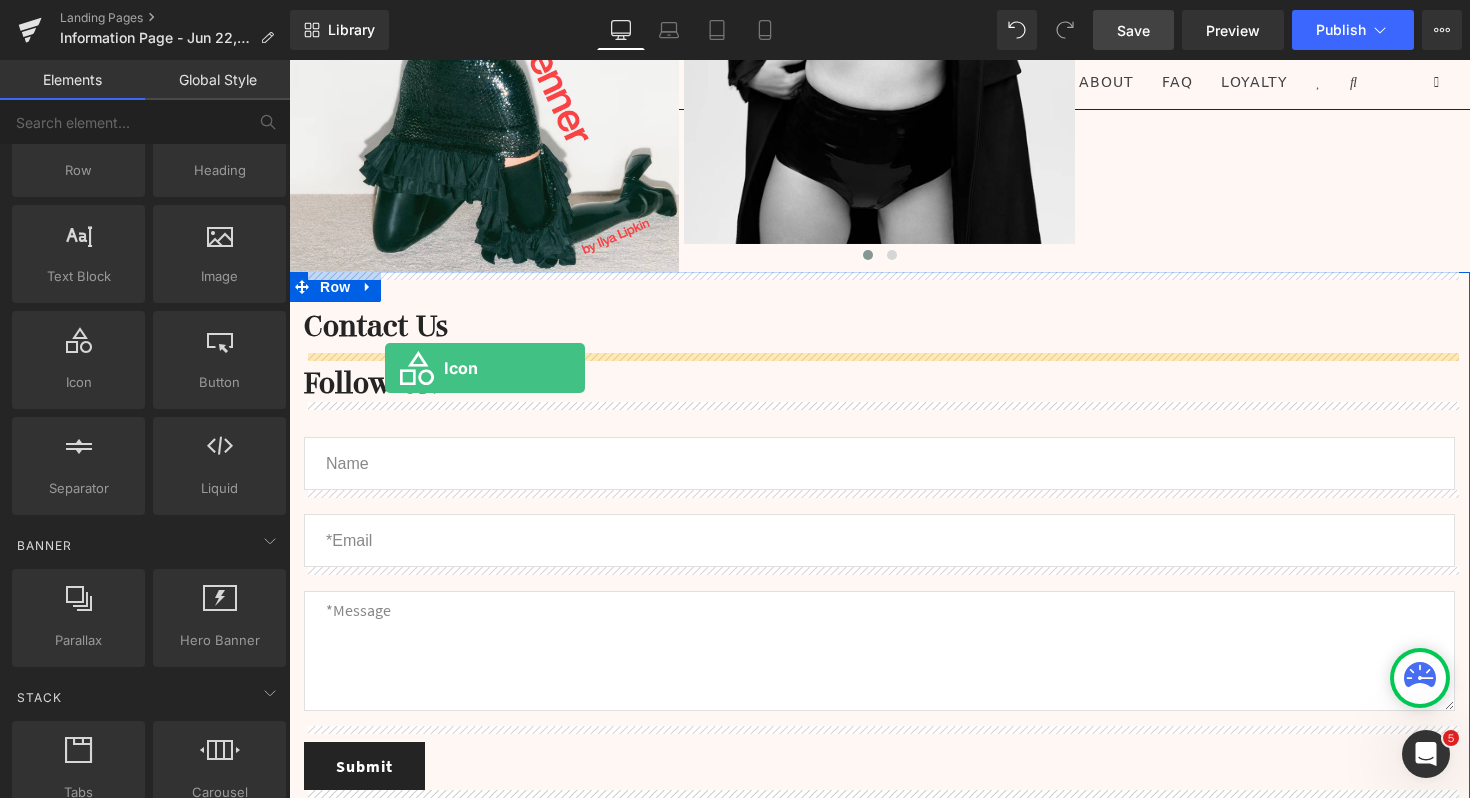 drag, startPoint x: 379, startPoint y: 426, endPoint x: 385, endPoint y: 368, distance: 58.30952 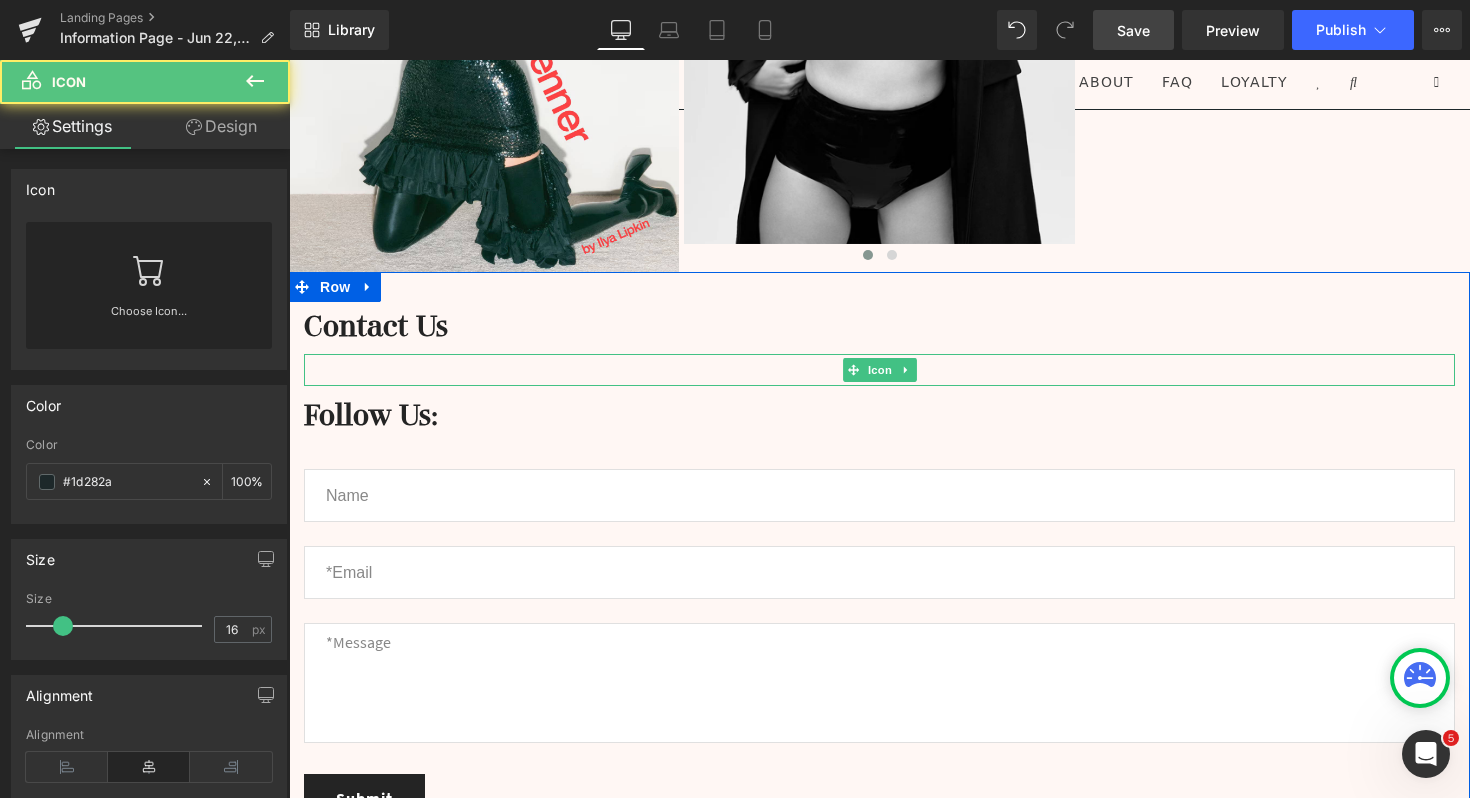 click at bounding box center (879, 383) 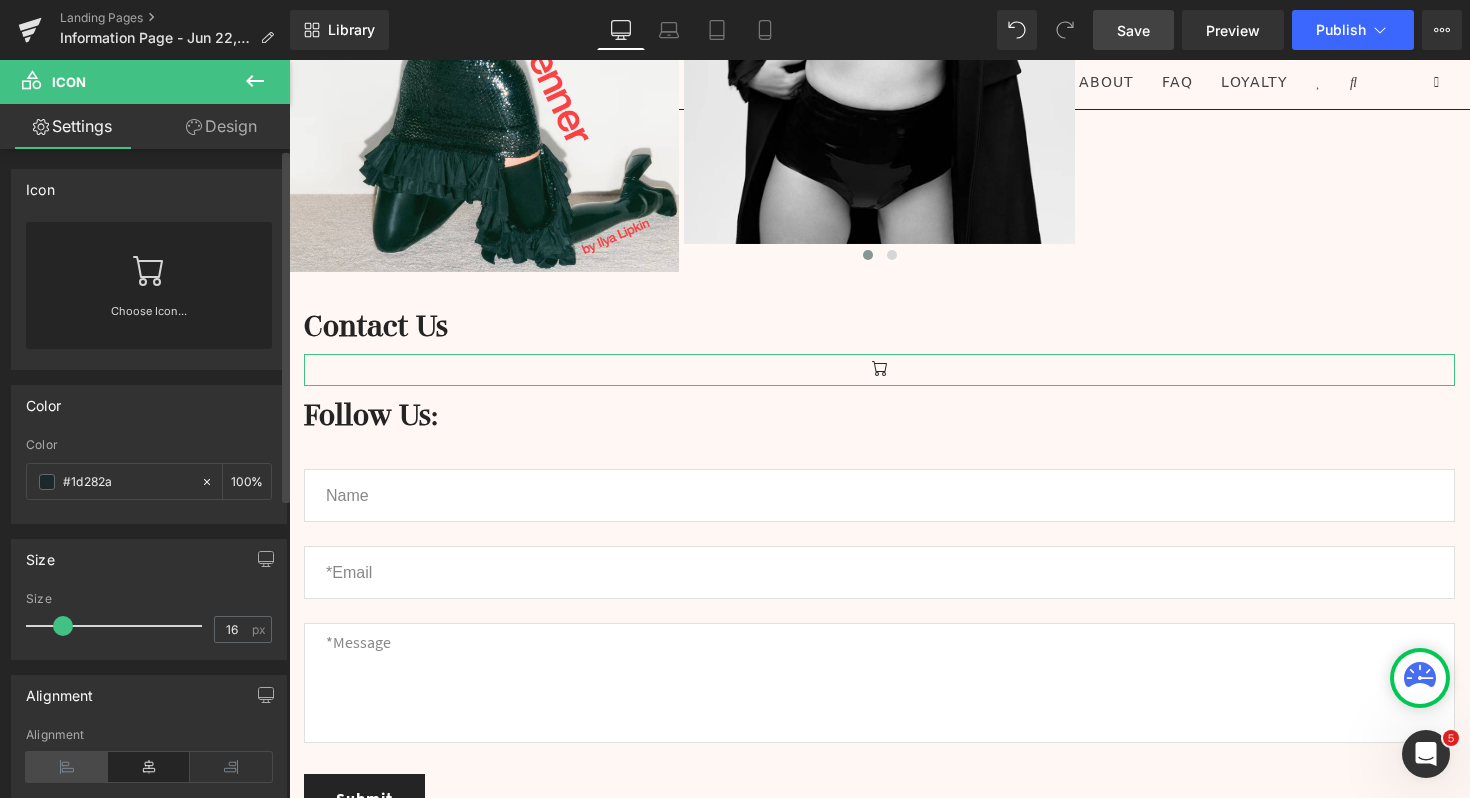 click at bounding box center [67, 767] 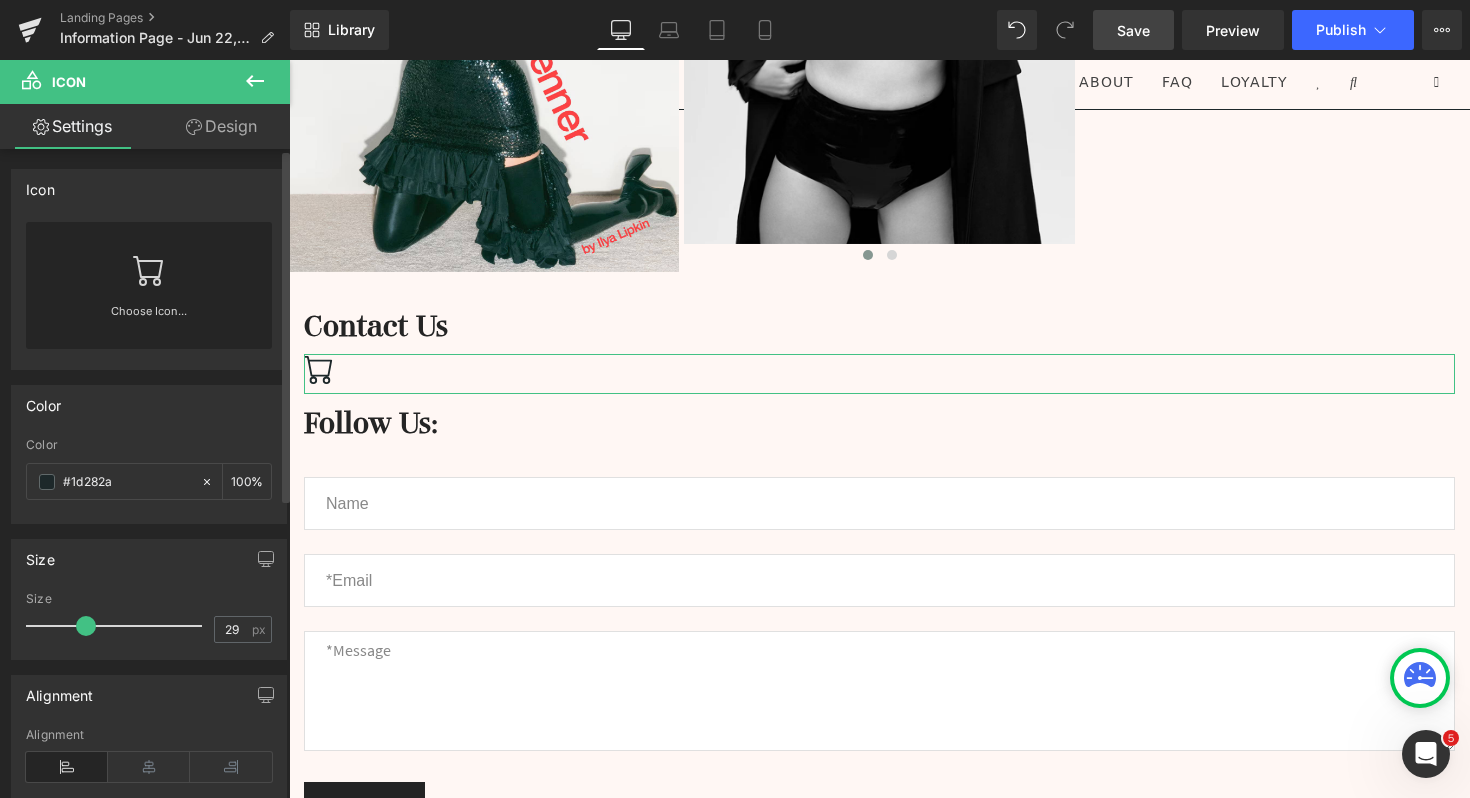 type on "28" 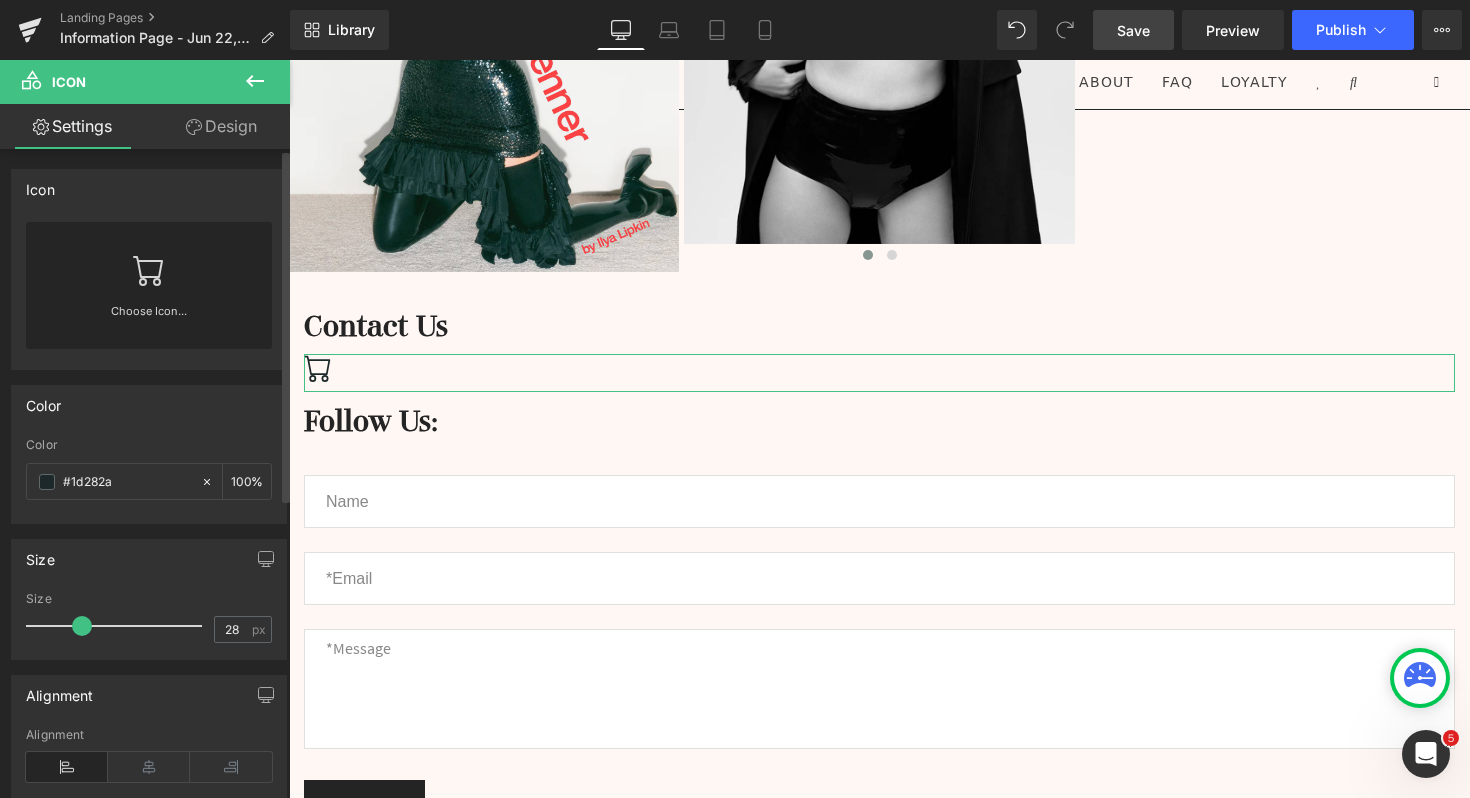 drag, startPoint x: 70, startPoint y: 630, endPoint x: 80, endPoint y: 628, distance: 10.198039 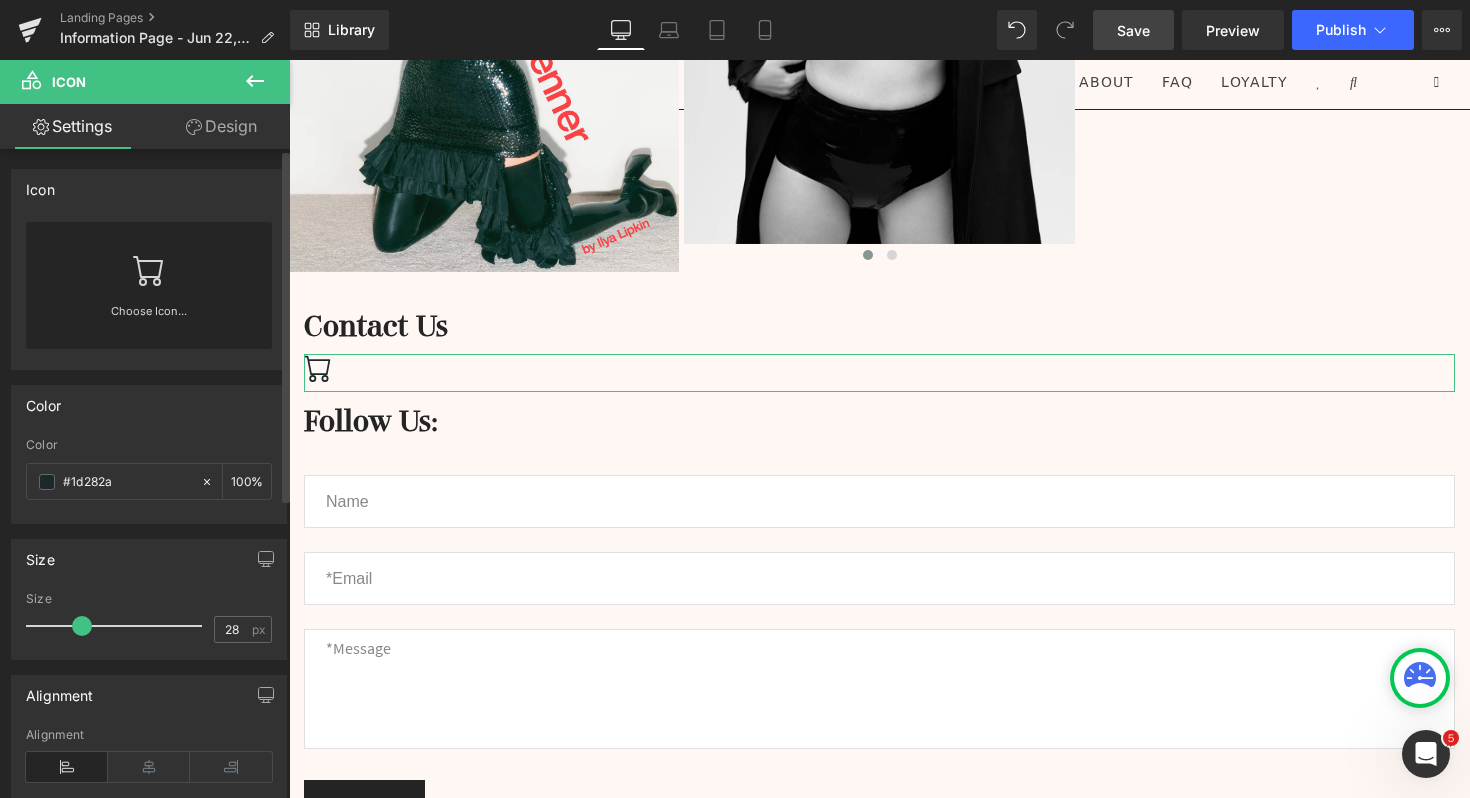 click 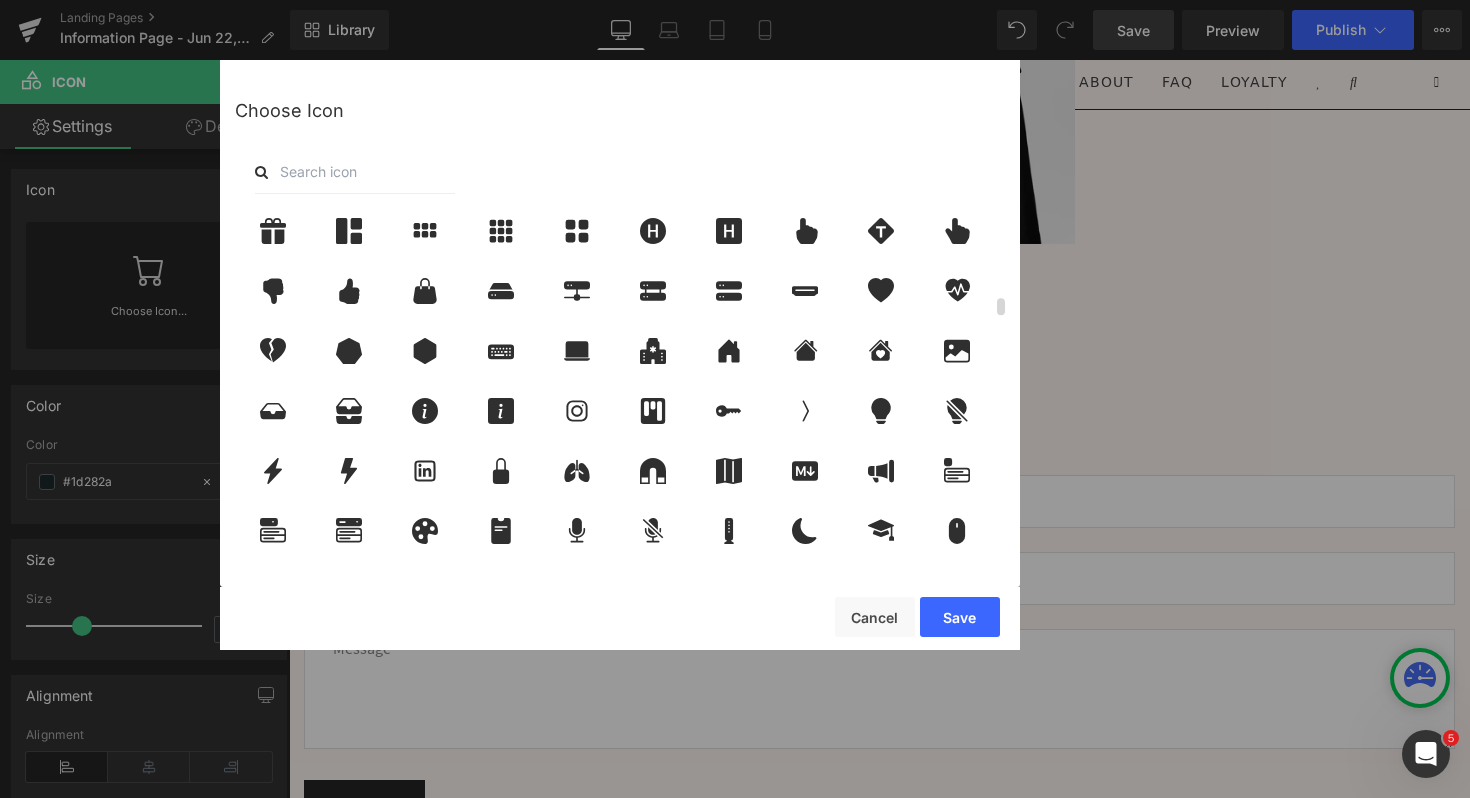 scroll, scrollTop: 1831, scrollLeft: 0, axis: vertical 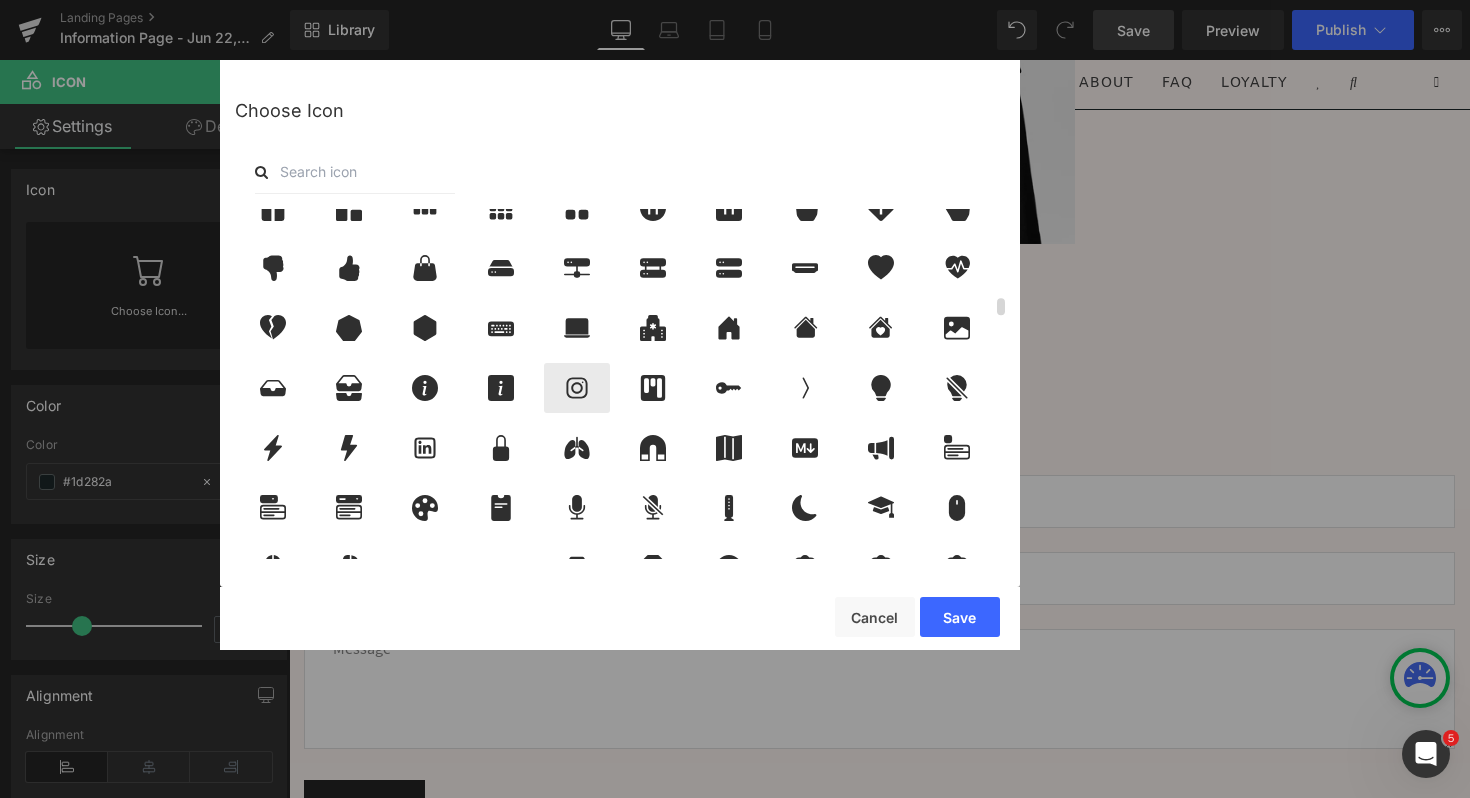 click 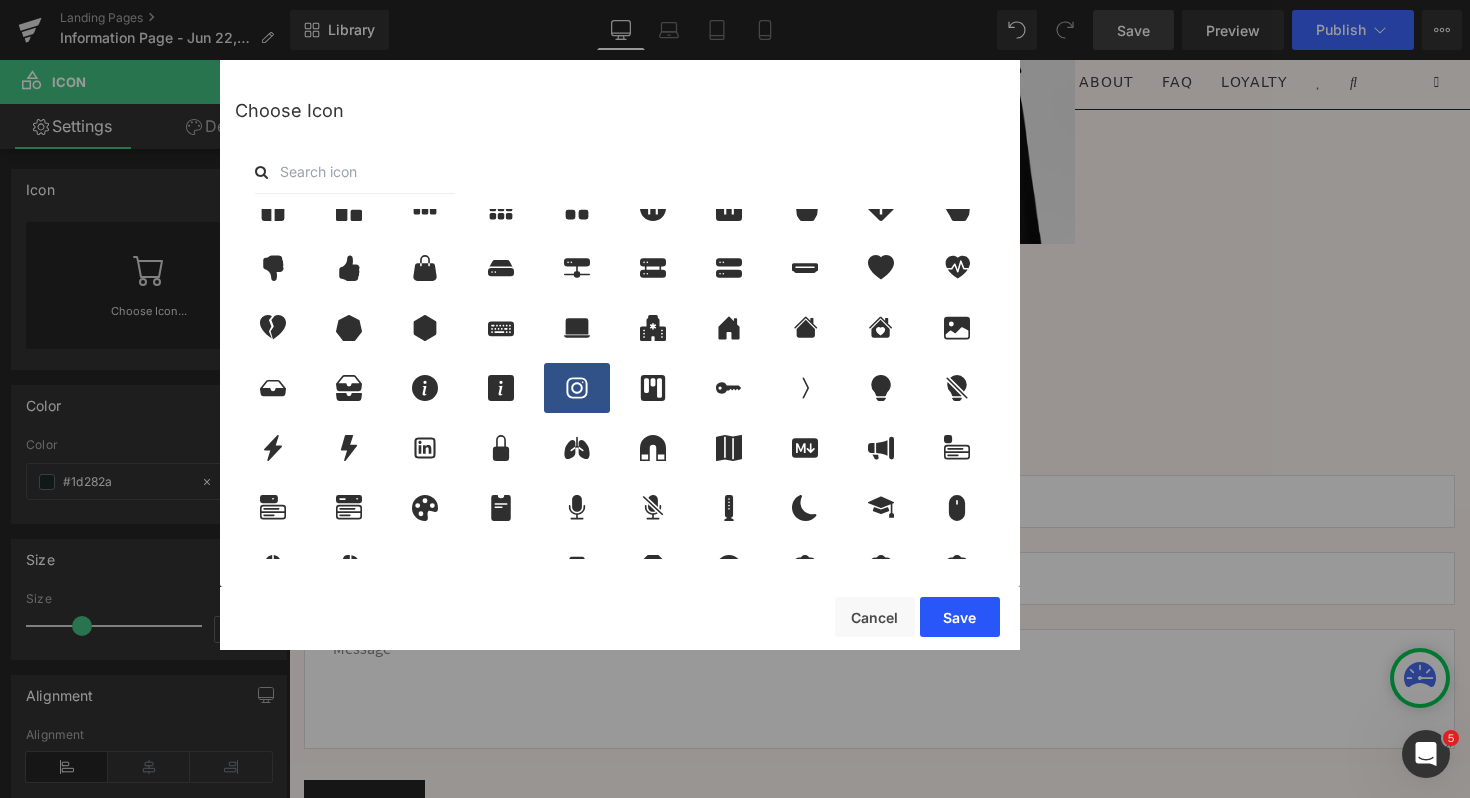 click on "Save" at bounding box center (960, 617) 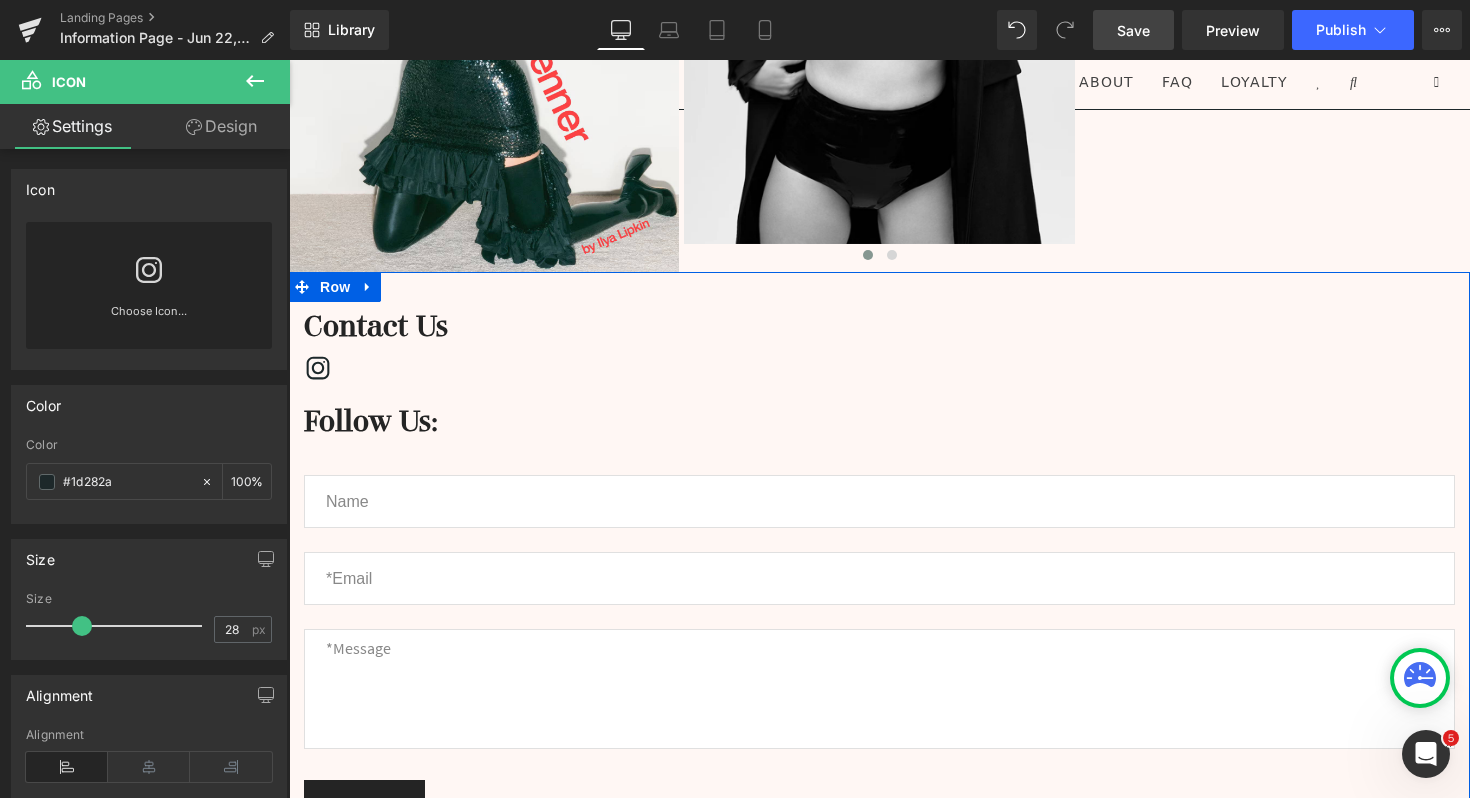 click on "Follow Us:" at bounding box center [879, 422] 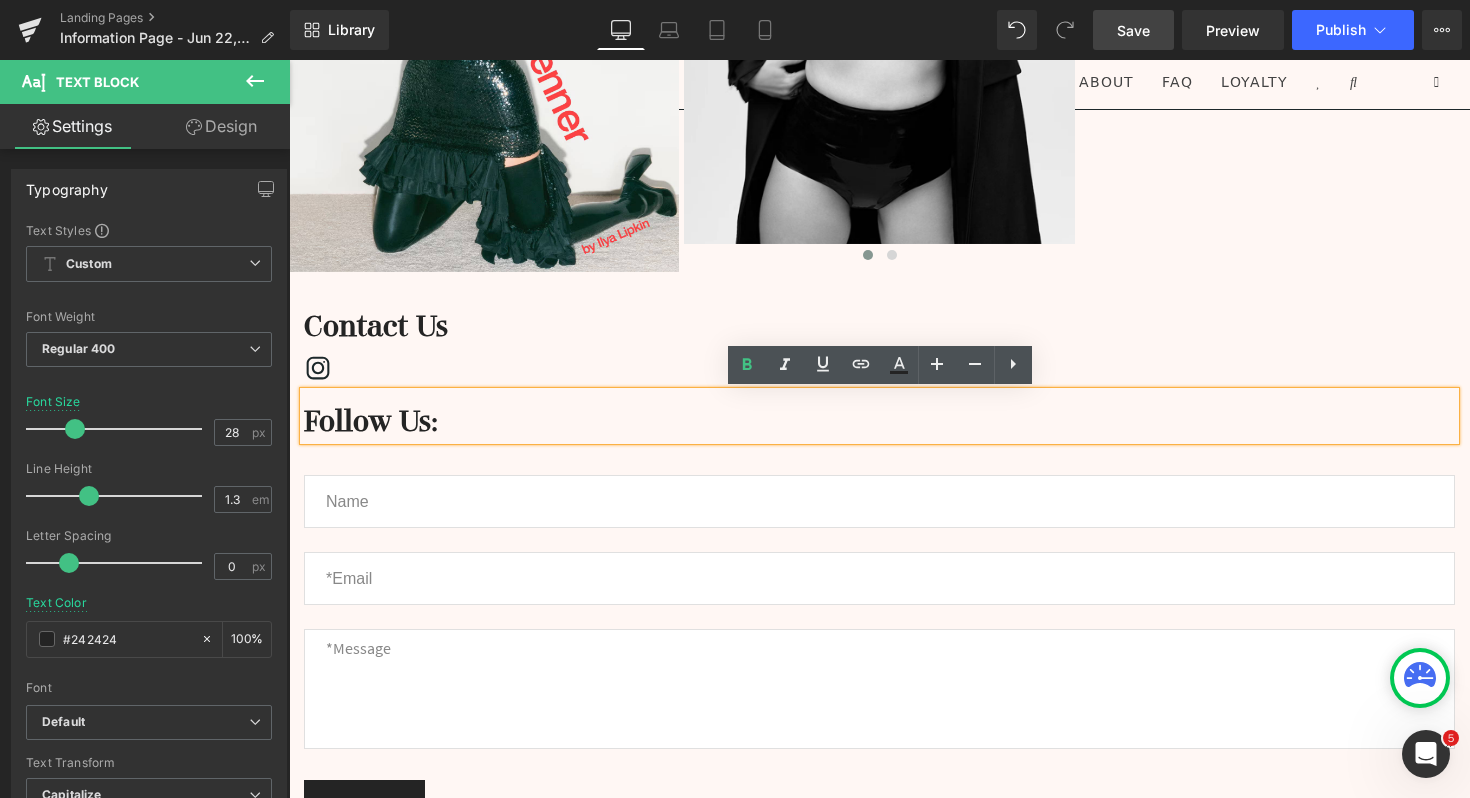click on "Follow Us:" at bounding box center (879, 422) 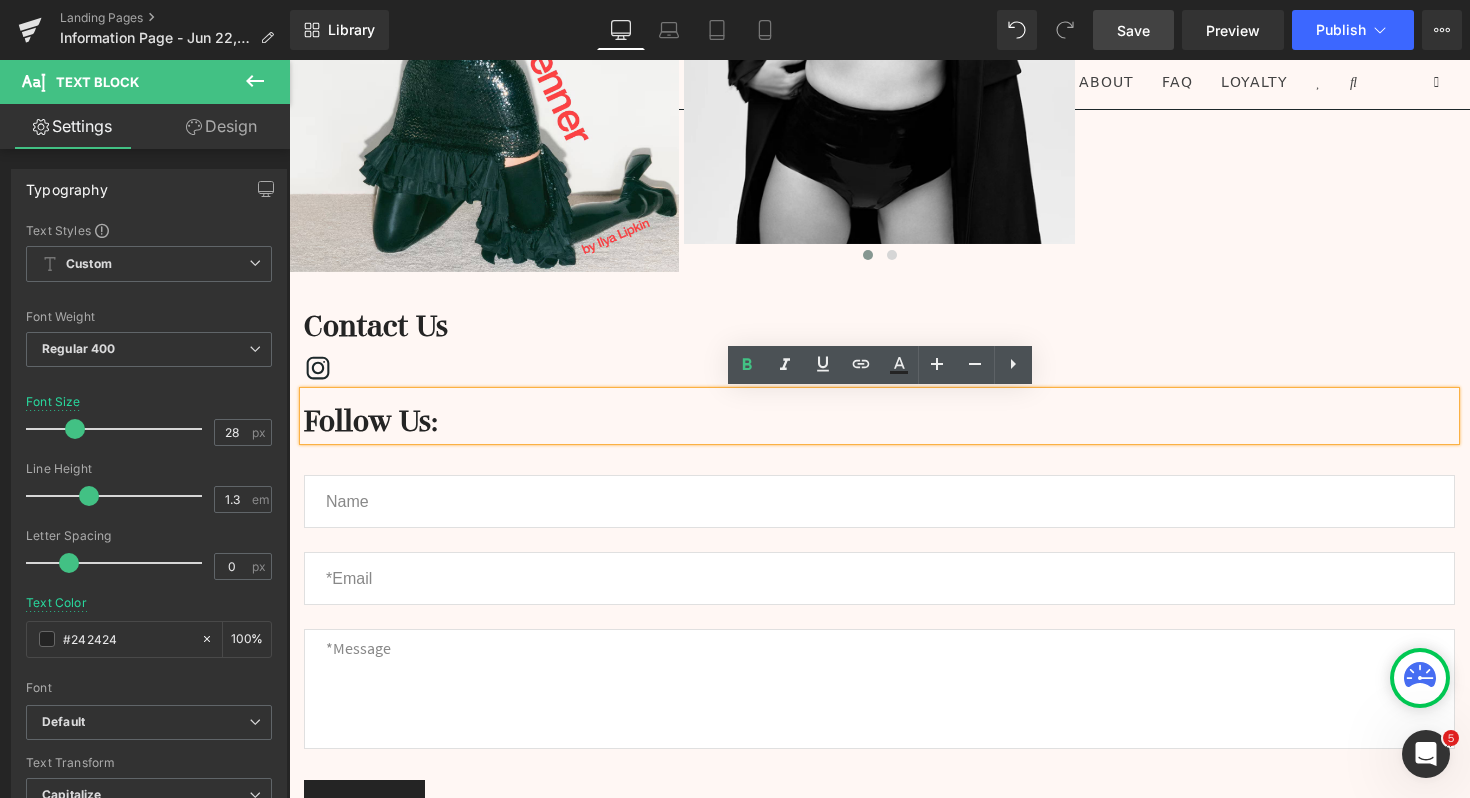 drag, startPoint x: 500, startPoint y: 427, endPoint x: 293, endPoint y: 427, distance: 207 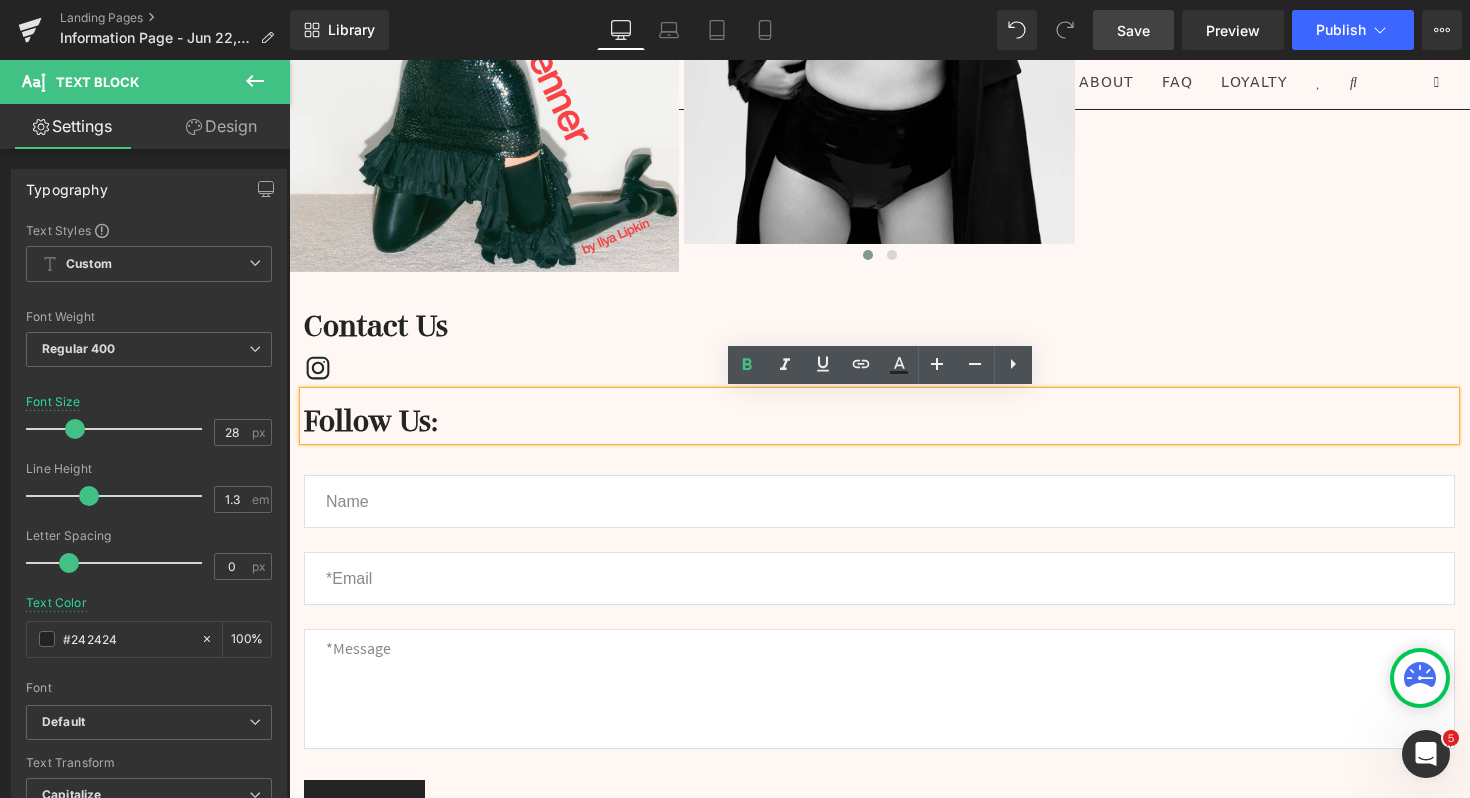 click on "Contact Us Heading
Icon         Follow Us:  Text Block
Text Field         Email Field           Text Area
Submit
Submit Button
Contact Form" at bounding box center [879, 550] 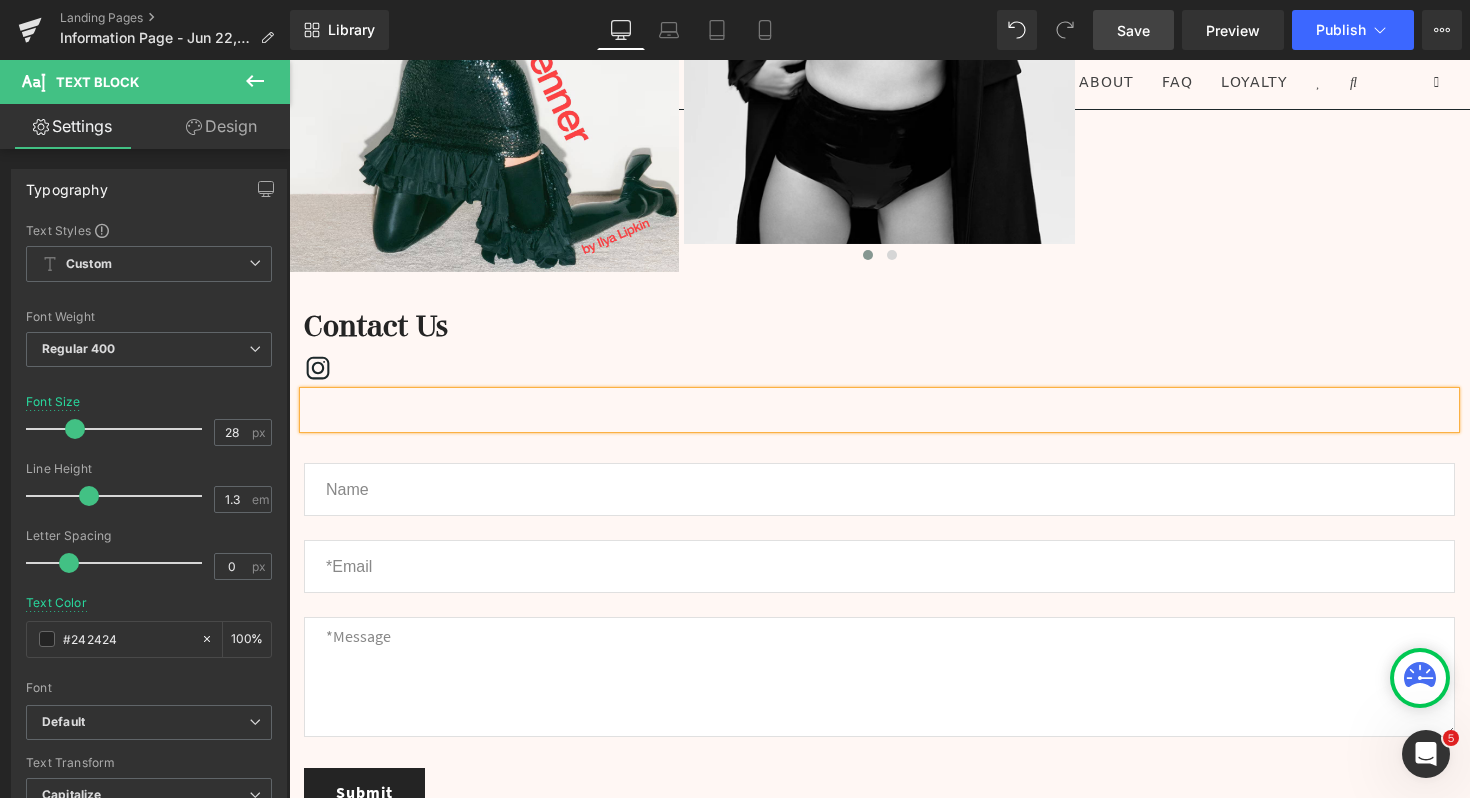 click at bounding box center [879, 410] 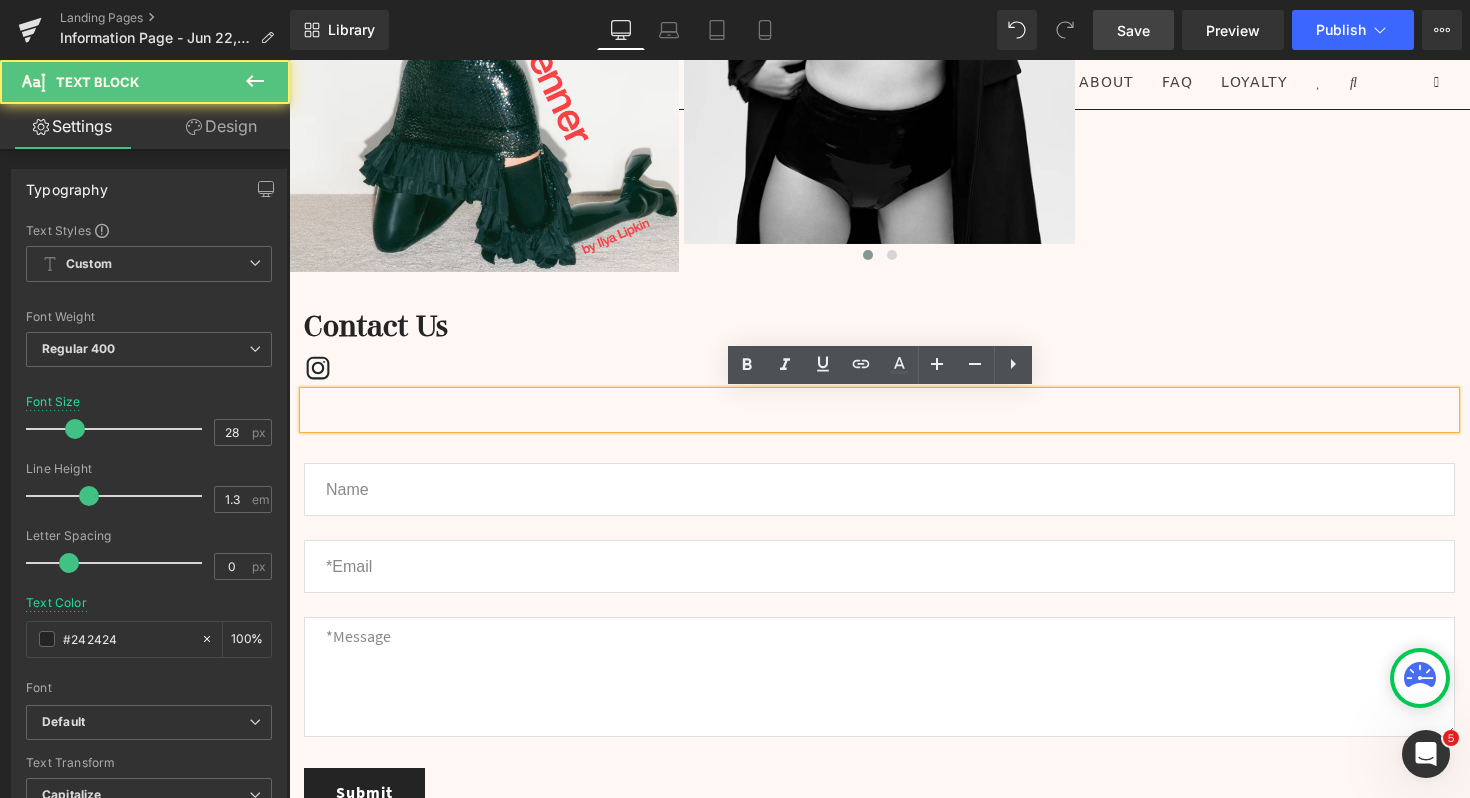 click on "Contact Us" at bounding box center (879, 313) 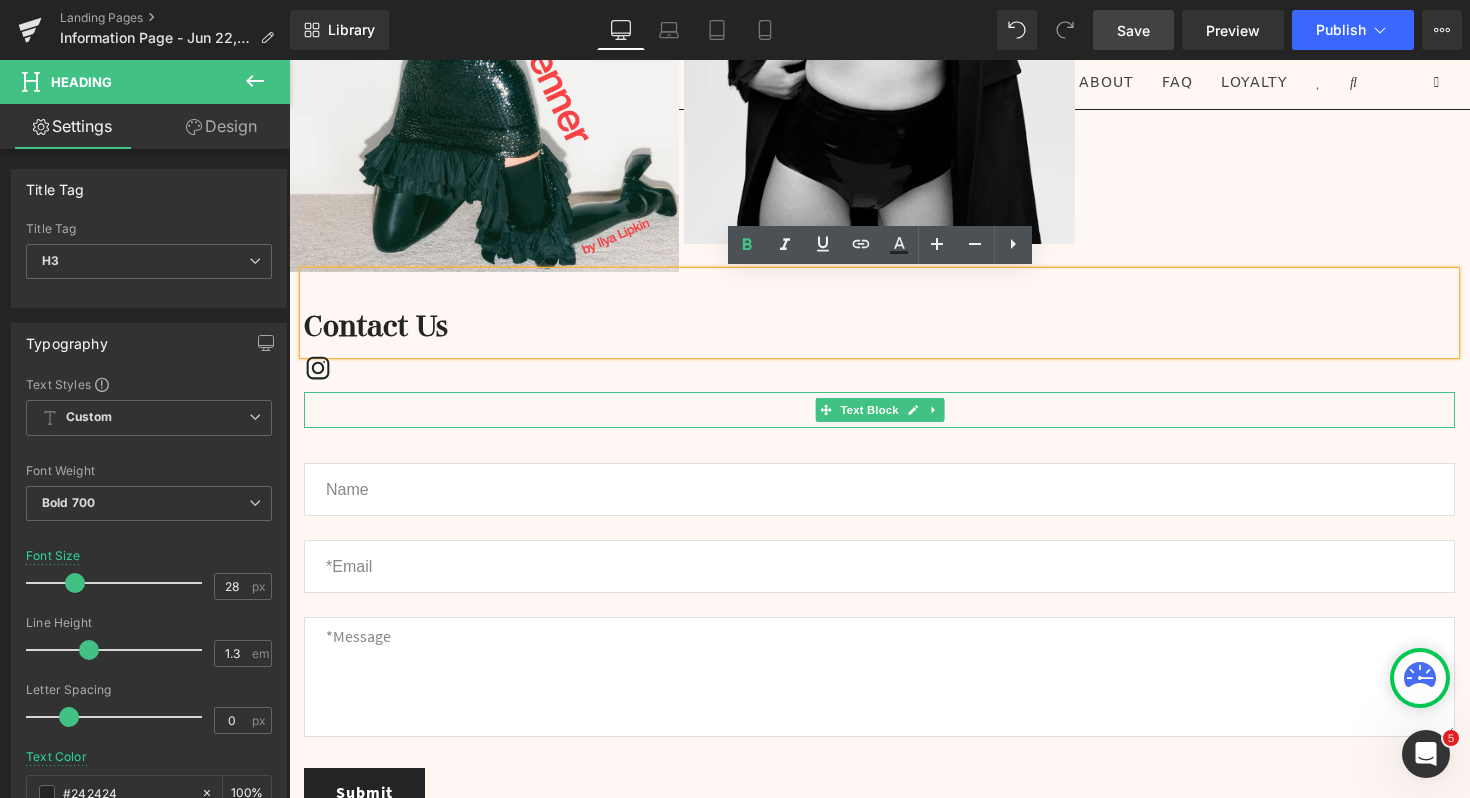 click at bounding box center (879, 410) 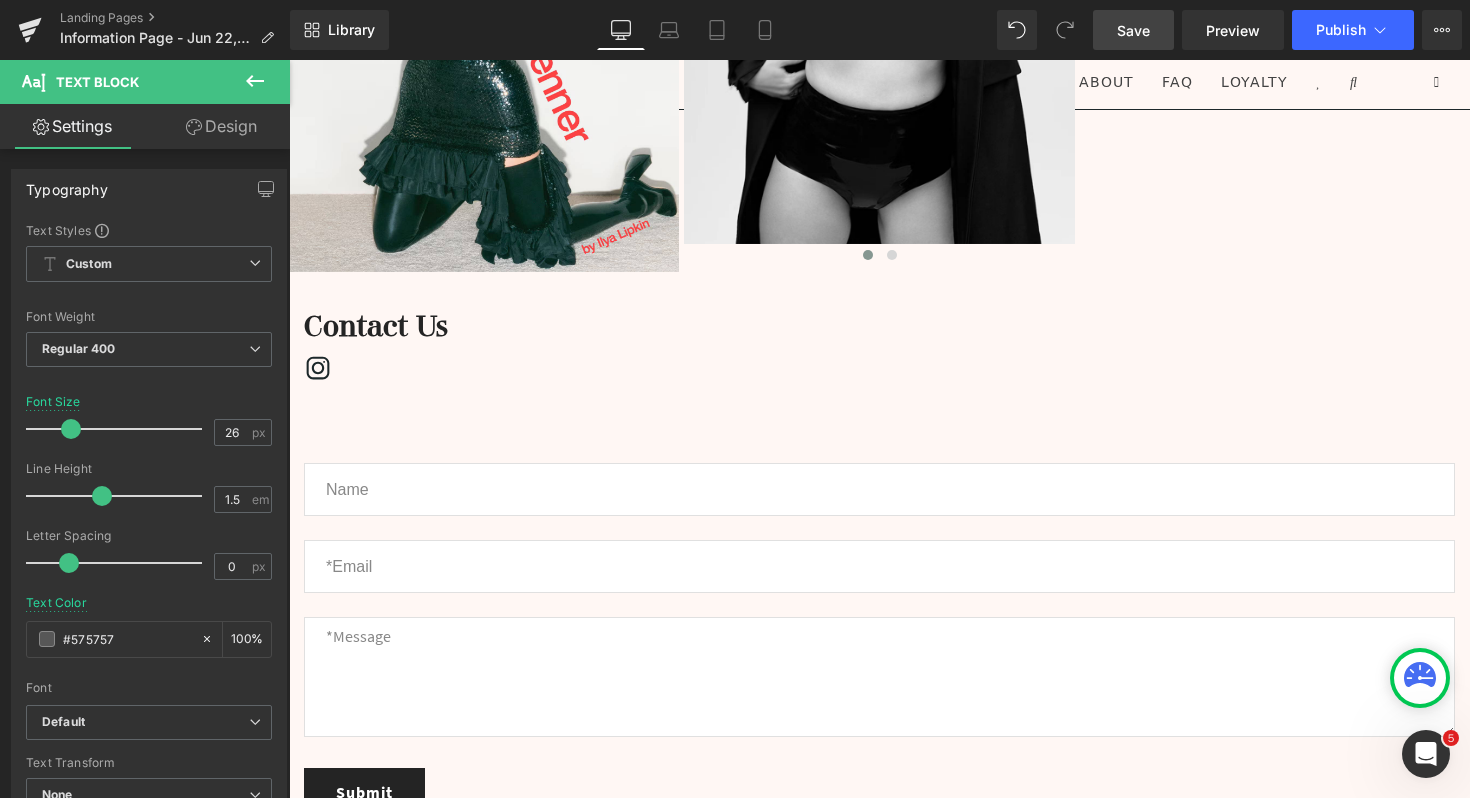 click 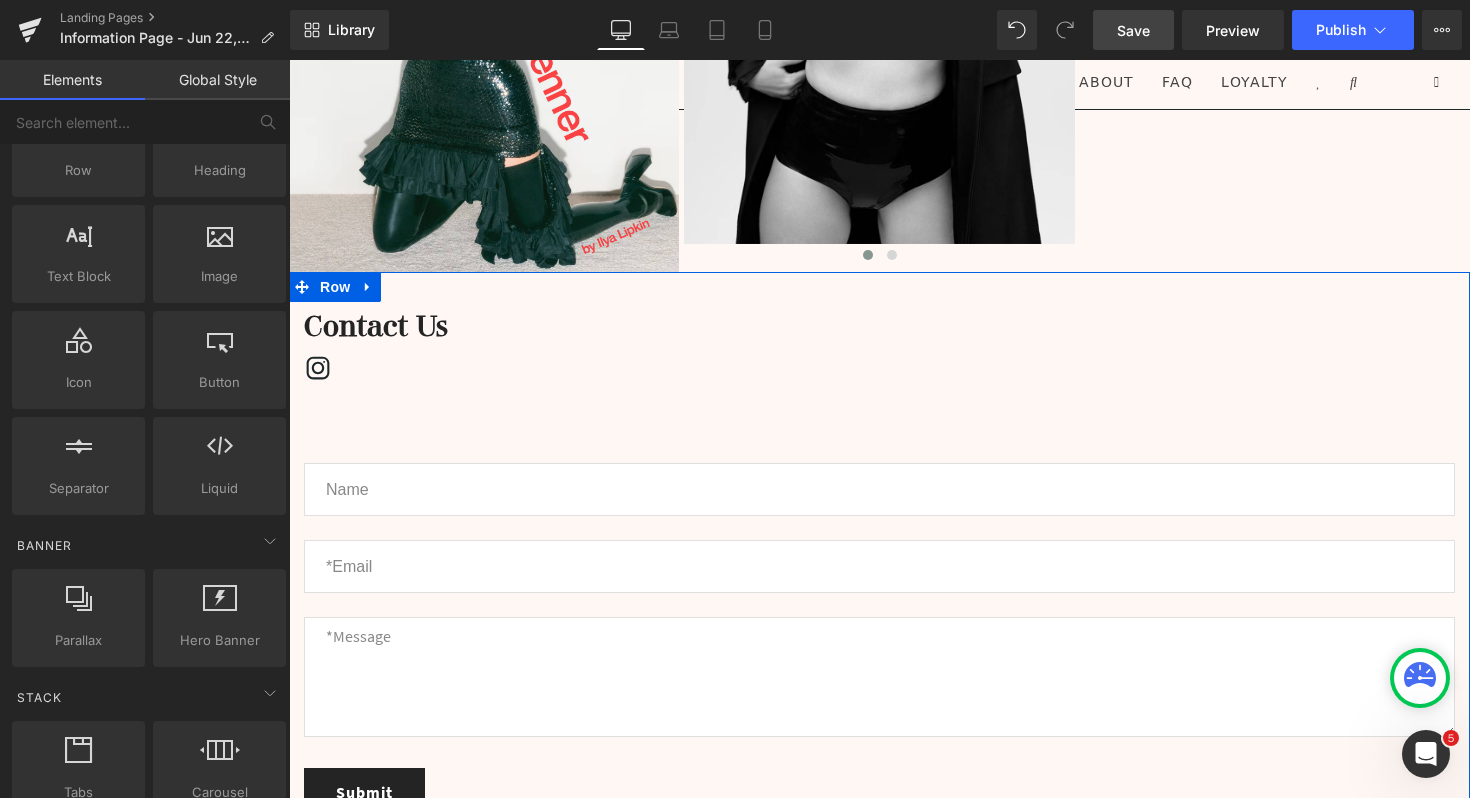 click at bounding box center (289, 60) 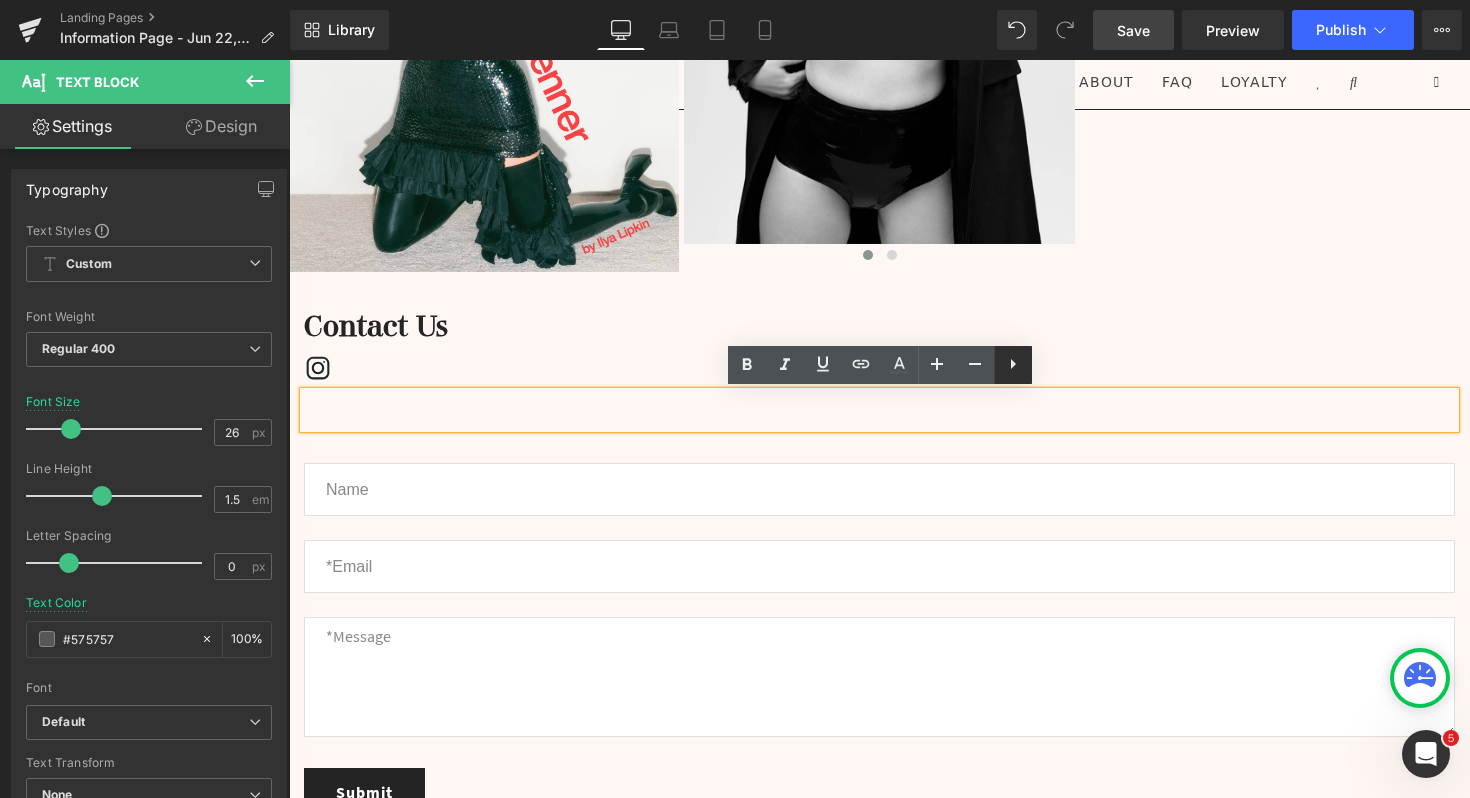 click 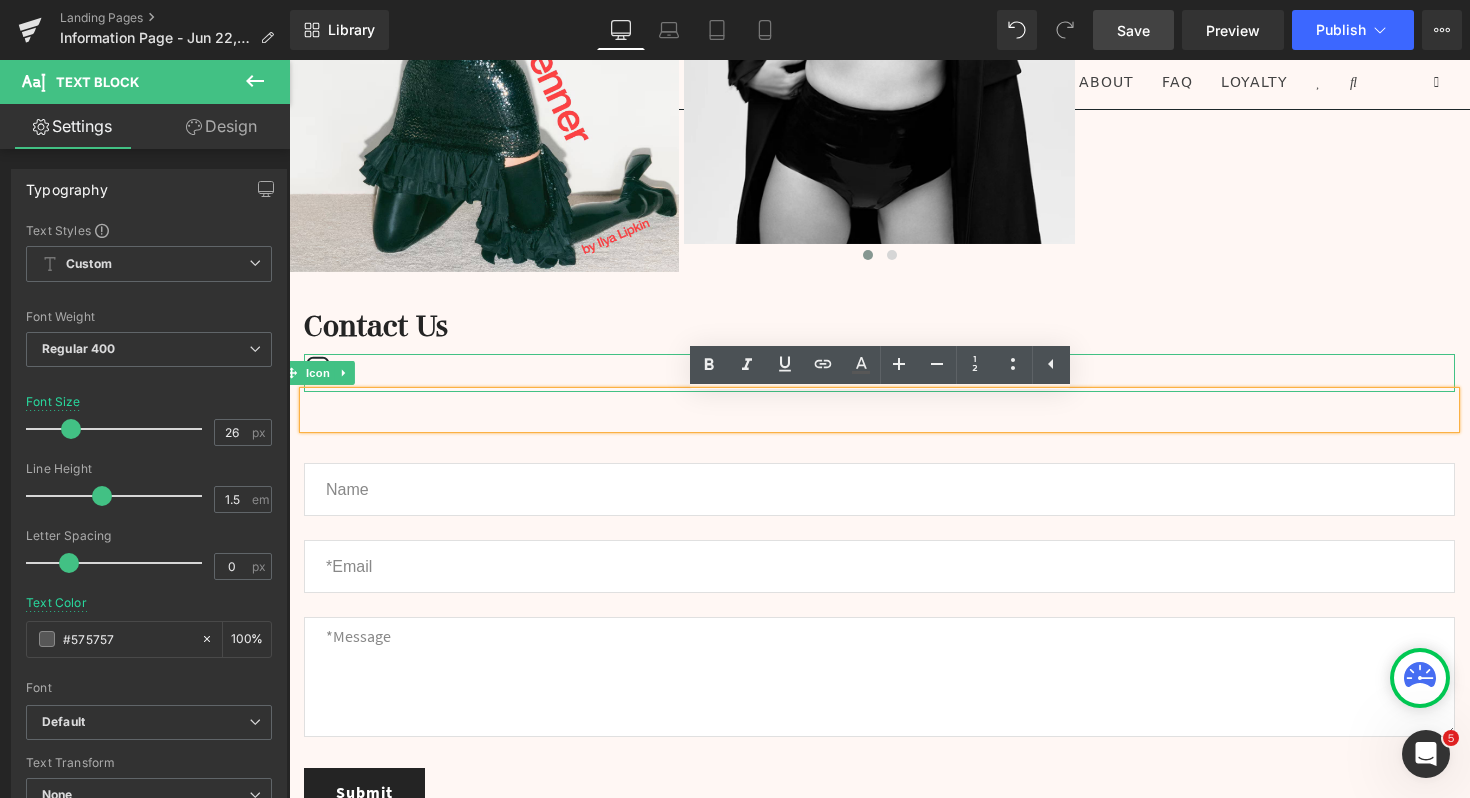 click at bounding box center [879, 373] 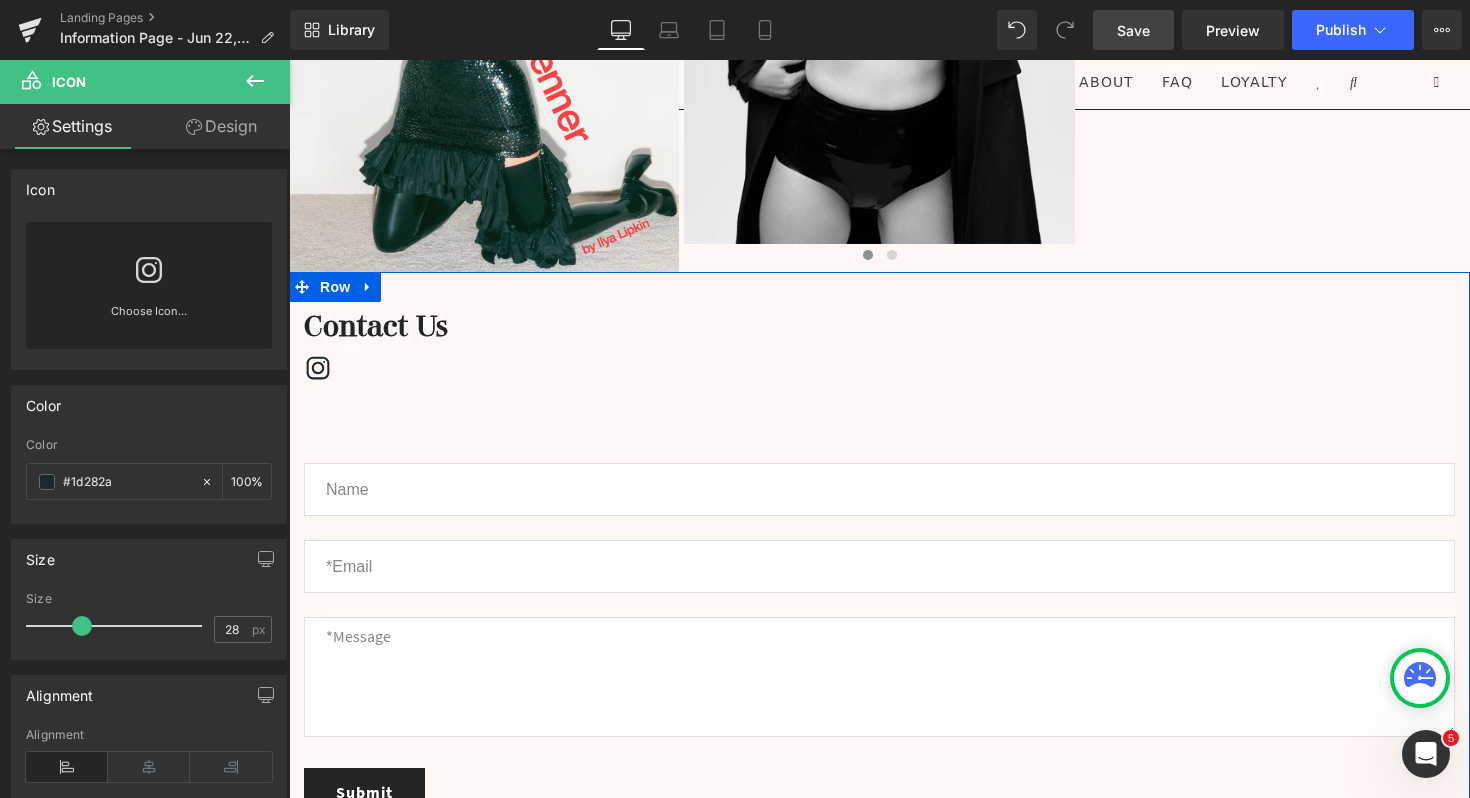 click at bounding box center (879, 410) 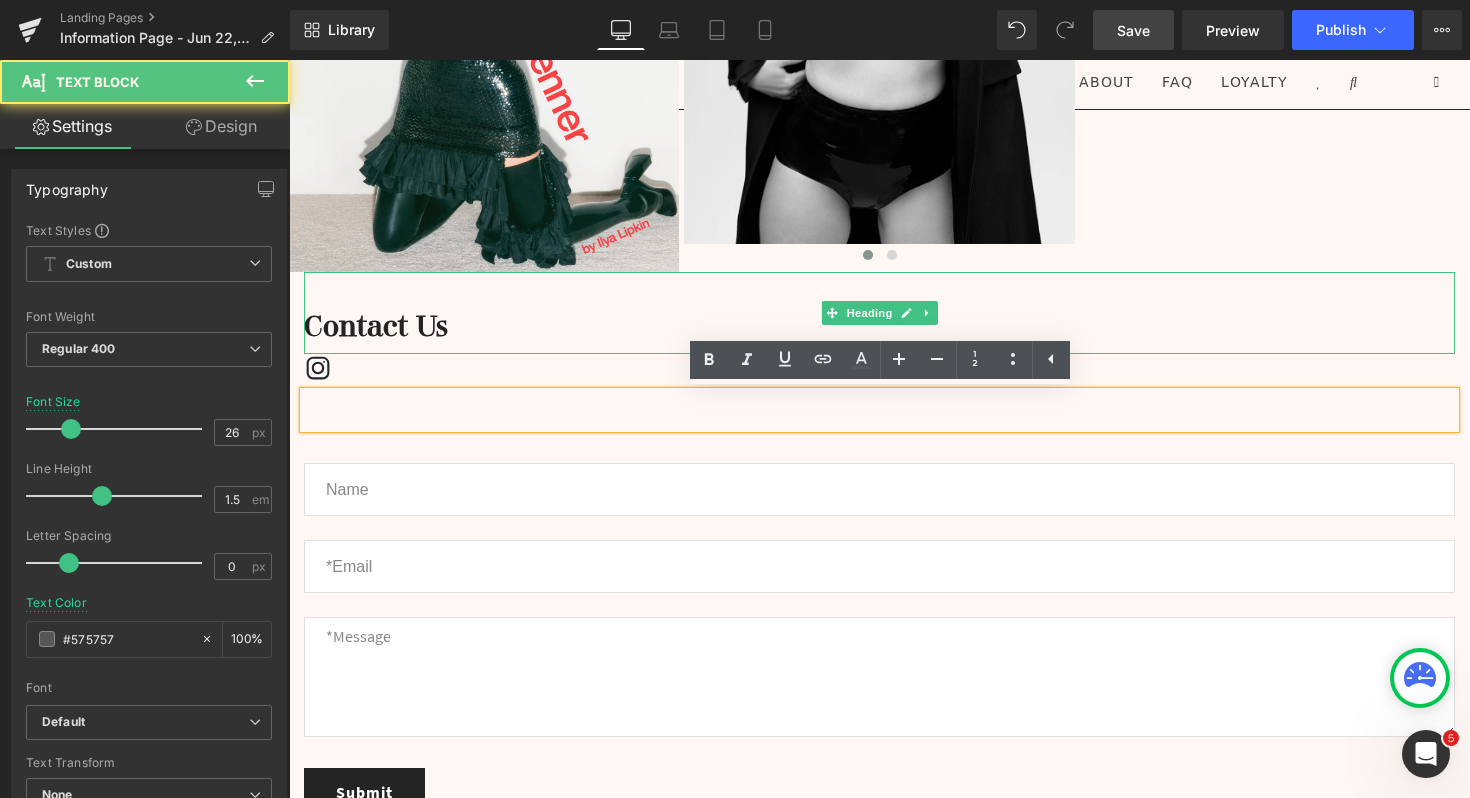 click at bounding box center (879, 290) 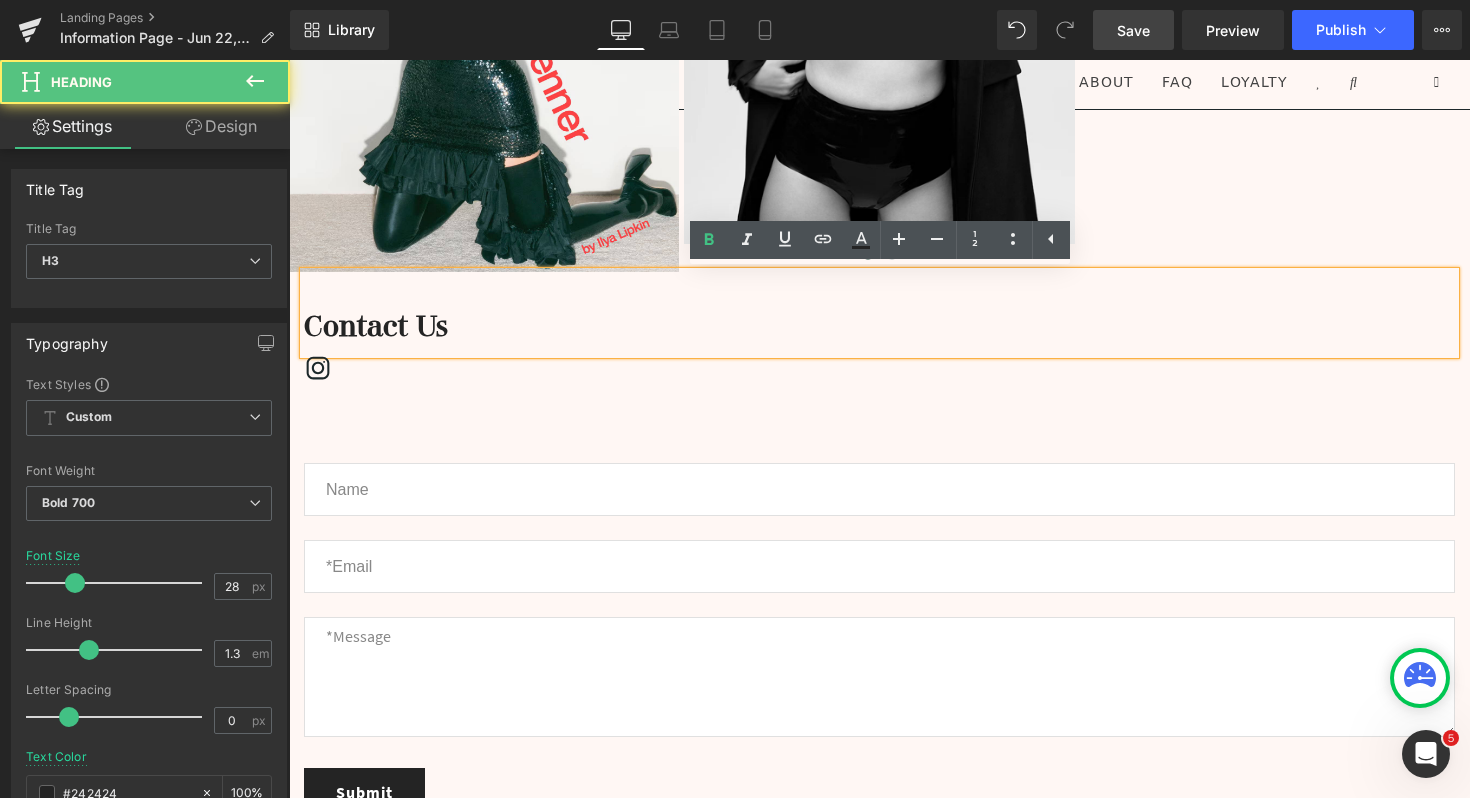 click at bounding box center [879, 410] 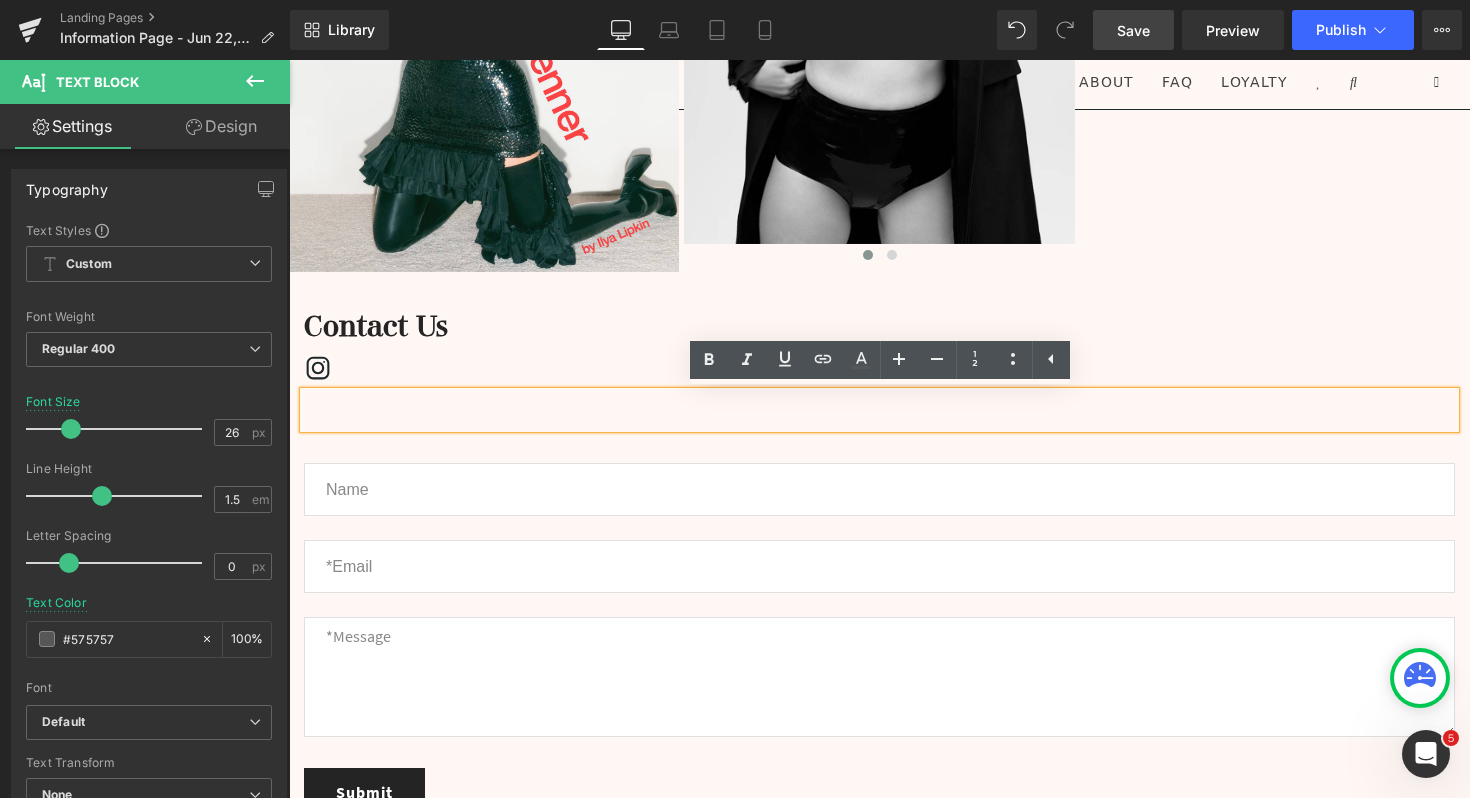 click on "Contact Us Heading
Icon         Text Block
Text Field         Email Field           Text Area
Submit
Submit Button
Contact Form" at bounding box center [879, 544] 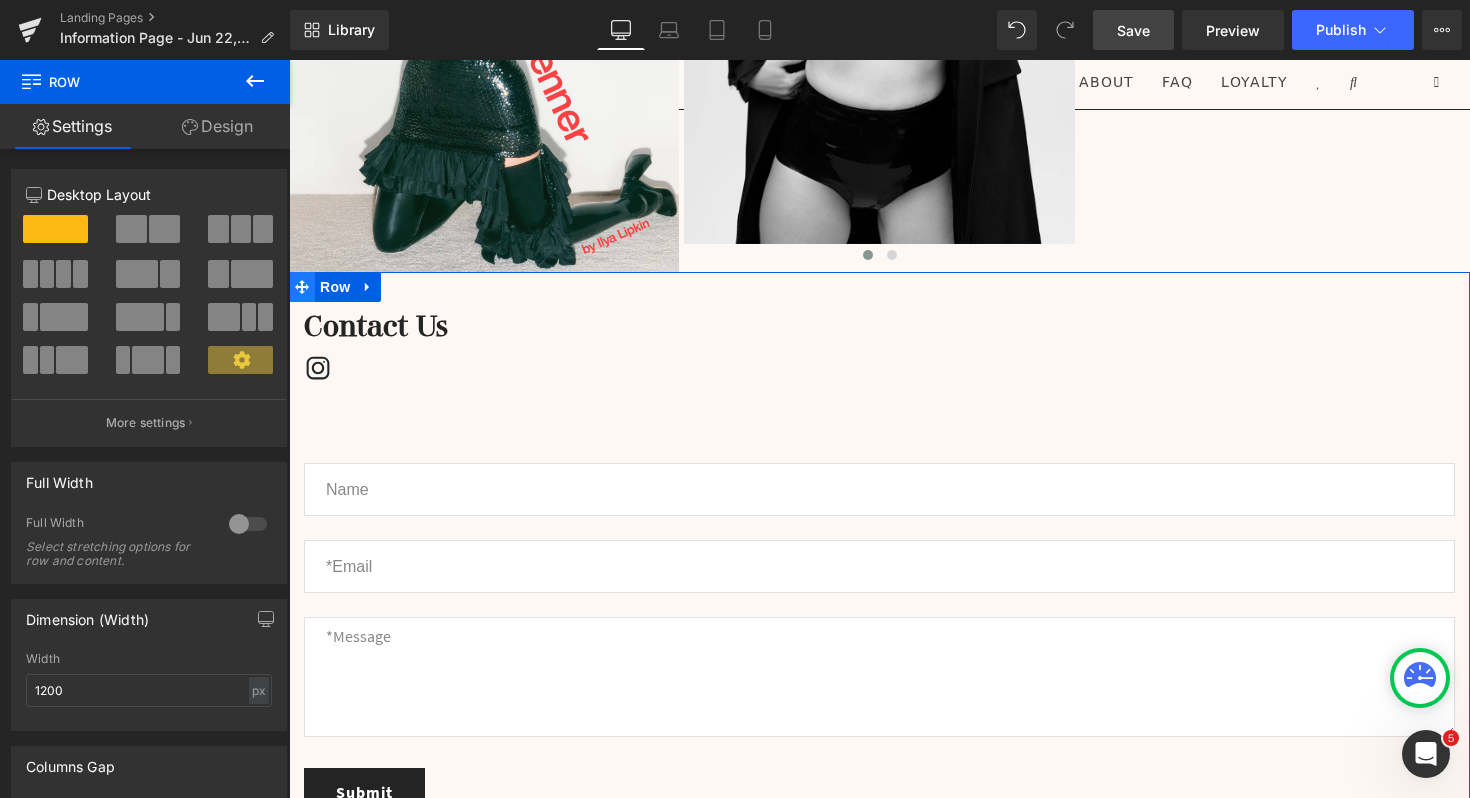 click at bounding box center (302, 287) 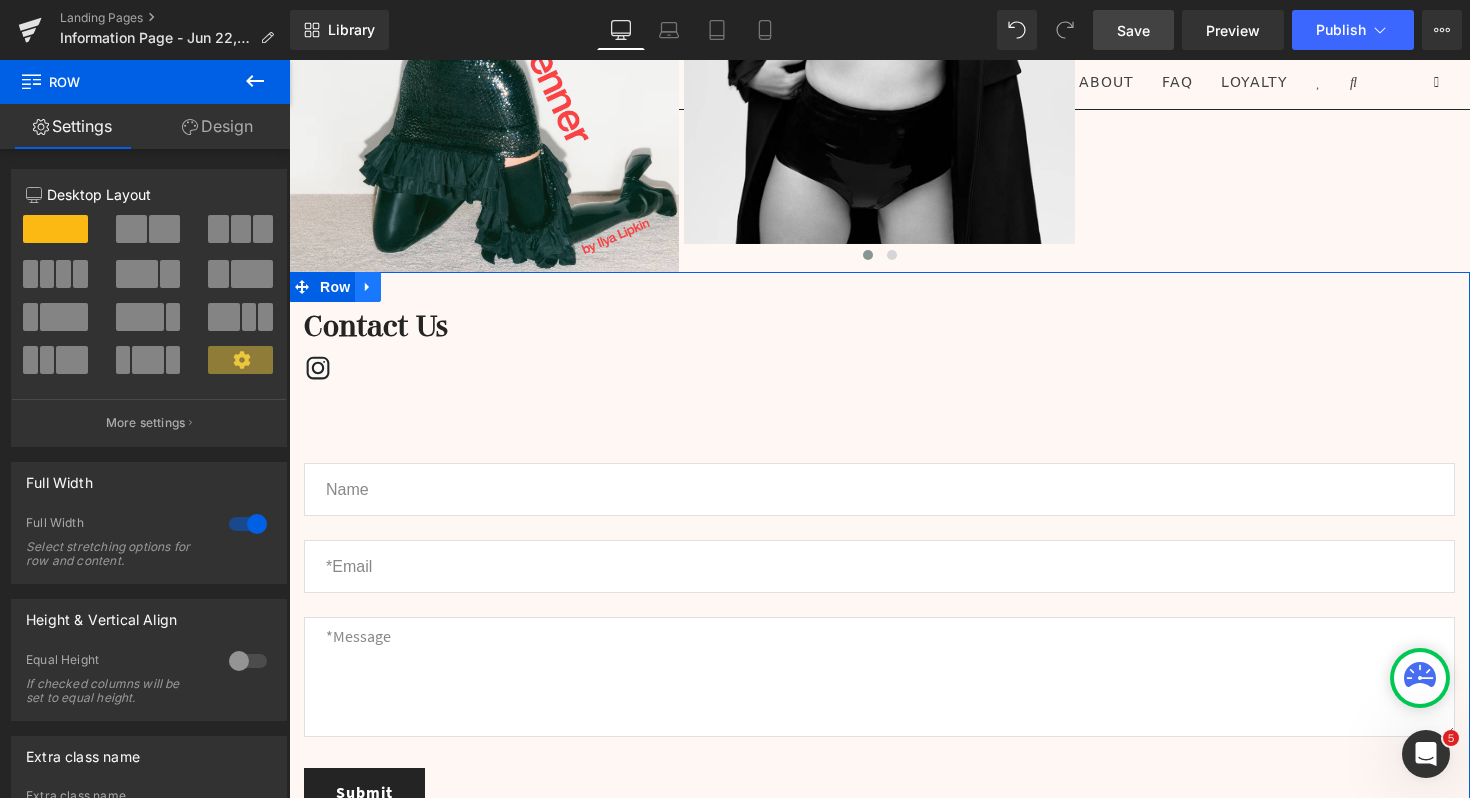 click 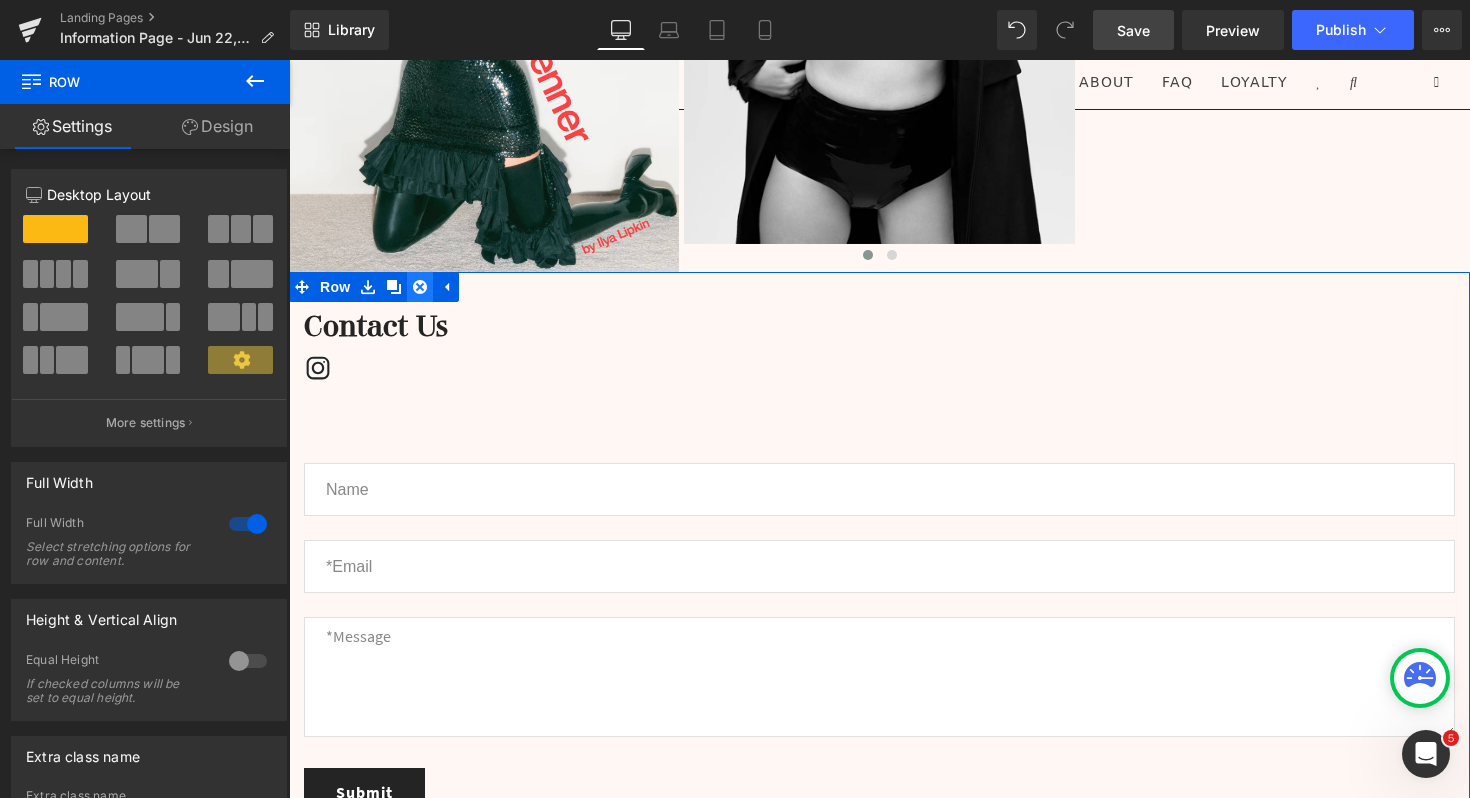 click at bounding box center (420, 287) 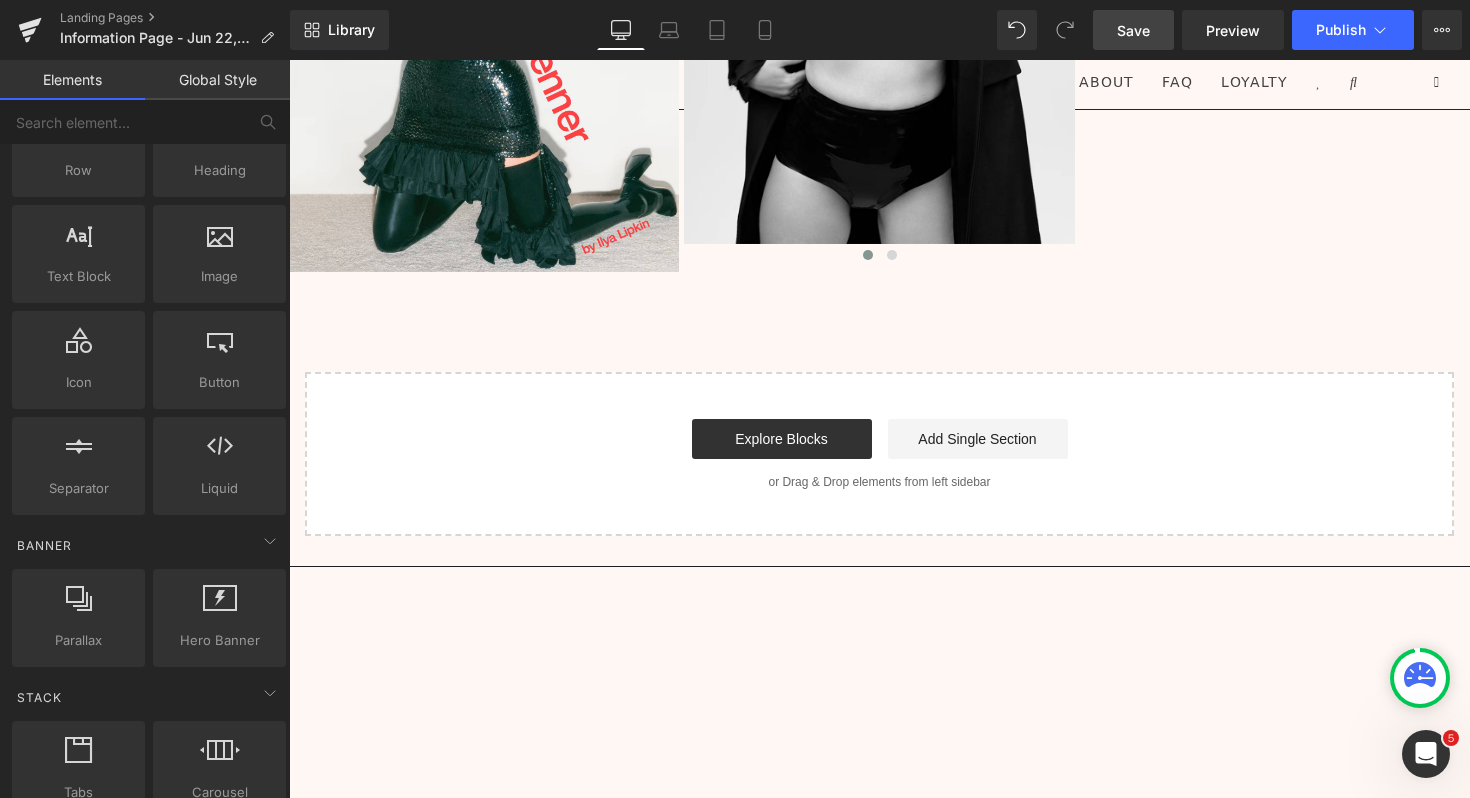 click on "15 Years of Latex Innovatio n   | Handcrafted in California | Worn by Icons Heading
Image
Row         About Vex Vex is a Long Beach-based brand creating hand-crafted latex pieces,  founded on the belief in latex’s transformative power to unlock  confidence and self-expression. For over 20 years, Vex has remained  committed to uncompromising creativity, empowering individuals  through the art of latex. Text Block         Row         Row   50px     50px   50px Celebrity ( As Seen In | Styled On ) Heading         Row
Image
Lady Gaga  ‘Abracadabra’ Music Video  Full  VEX Latex ensemble
Text Block
Image" at bounding box center [879, -1534] 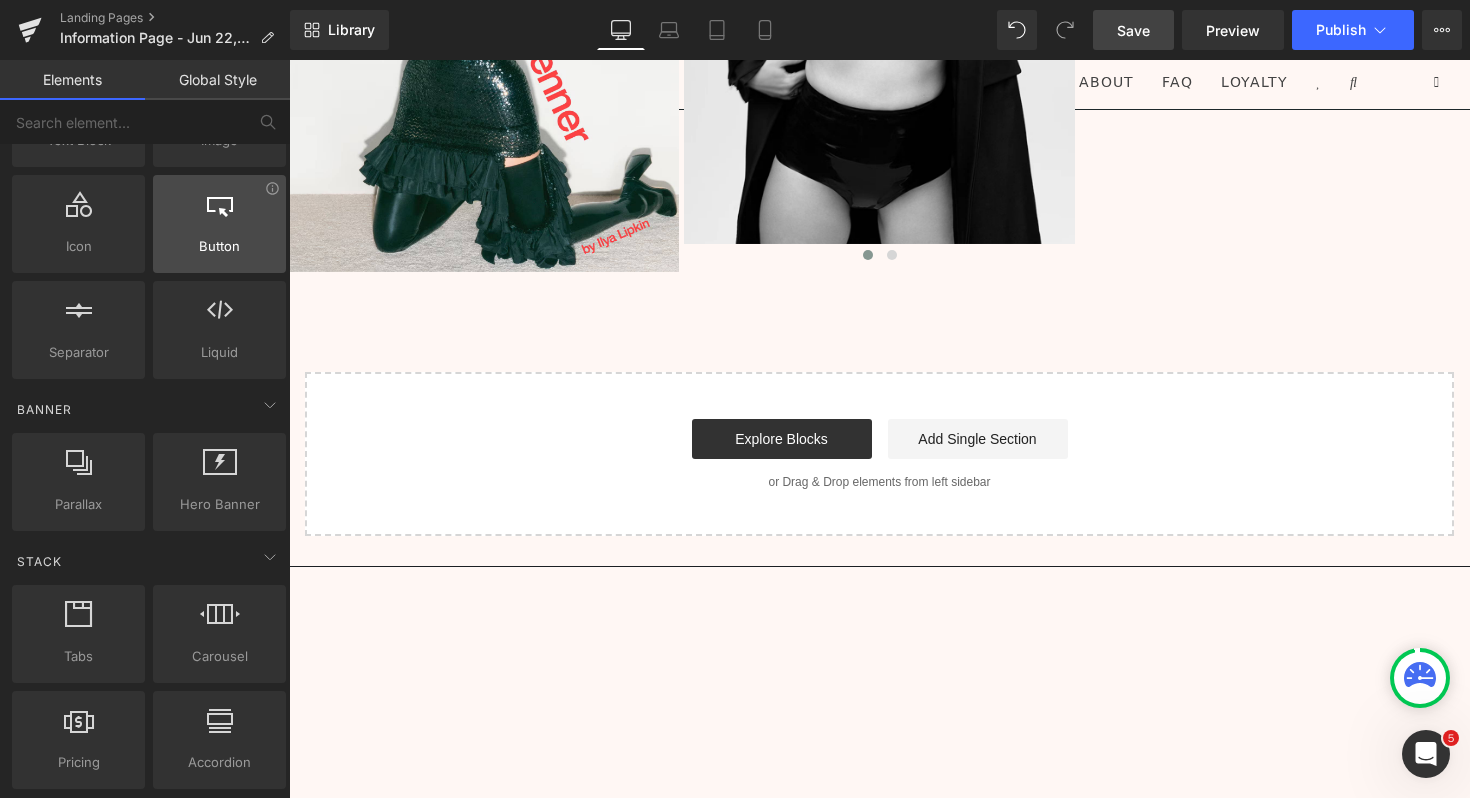 scroll, scrollTop: 0, scrollLeft: 0, axis: both 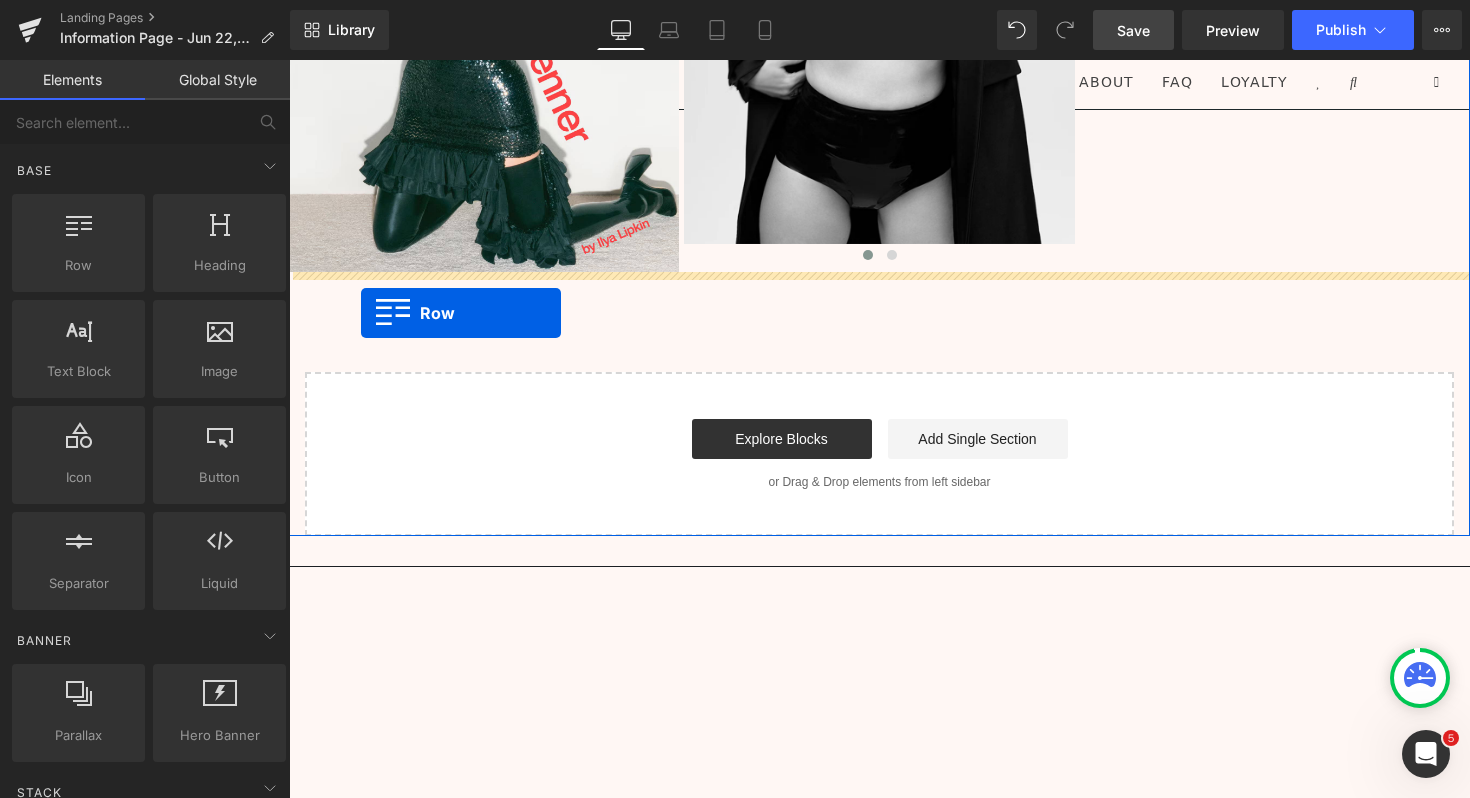 drag, startPoint x: 375, startPoint y: 303, endPoint x: 361, endPoint y: 310, distance: 15.652476 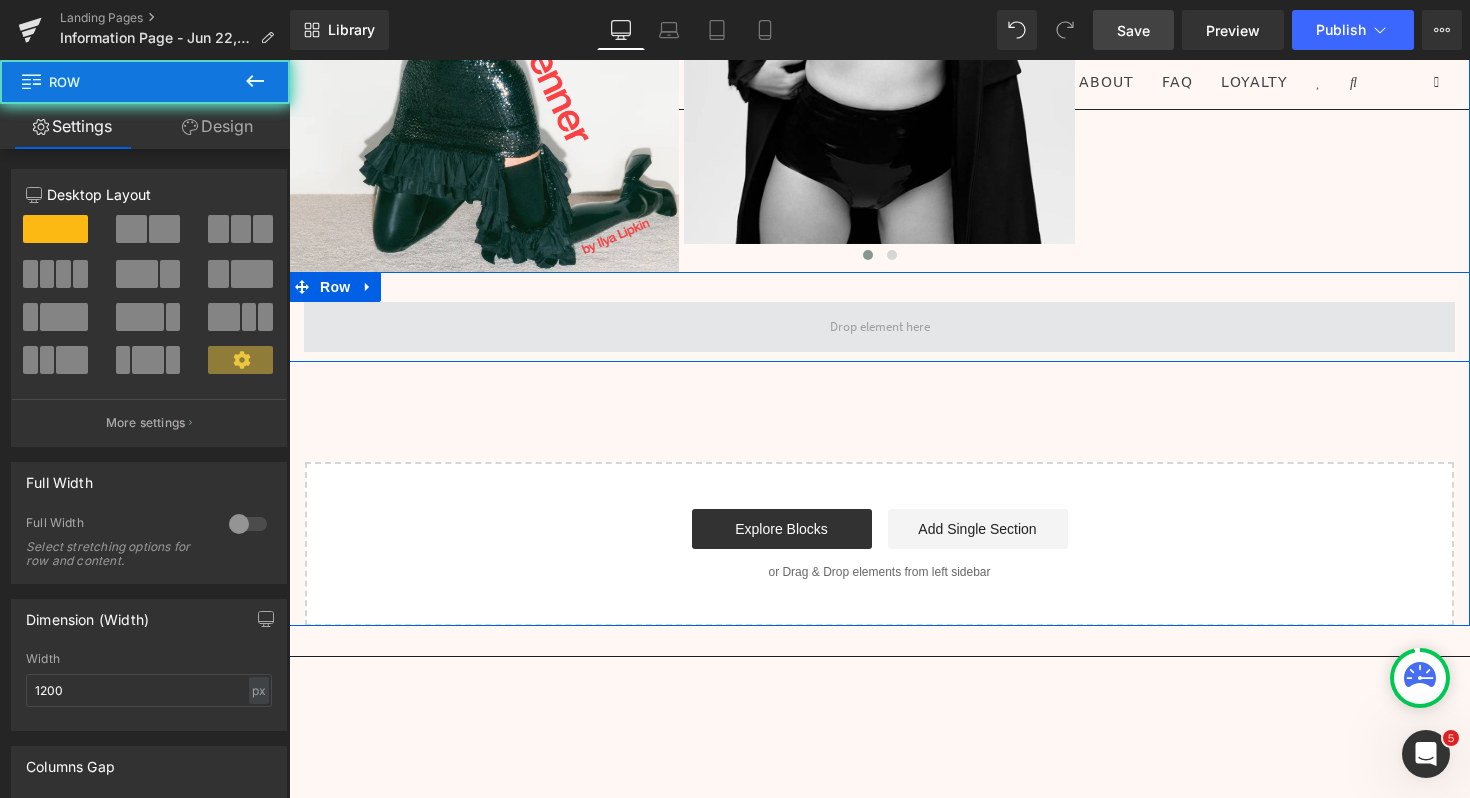 click at bounding box center (879, 327) 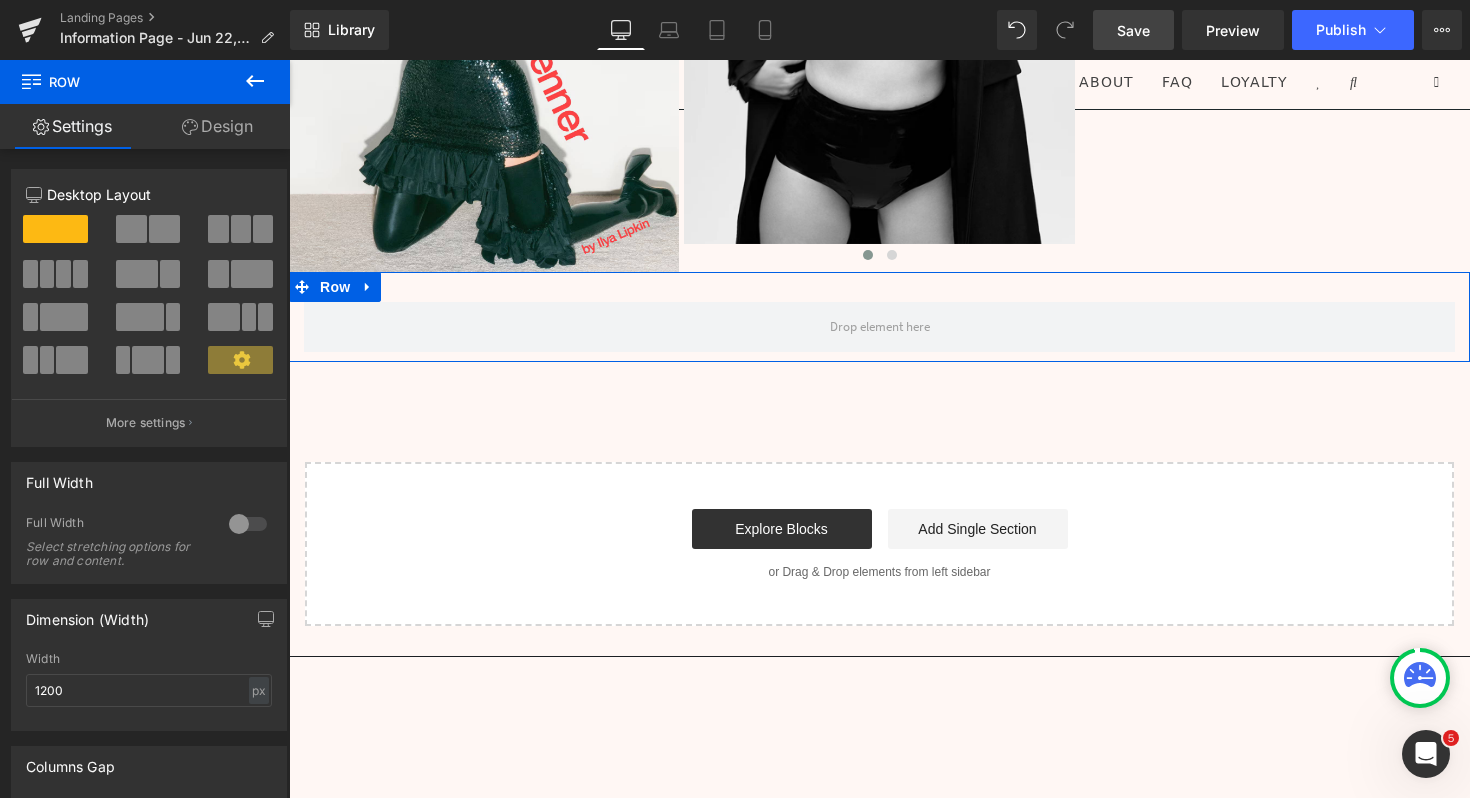 click on "Design" at bounding box center [217, 126] 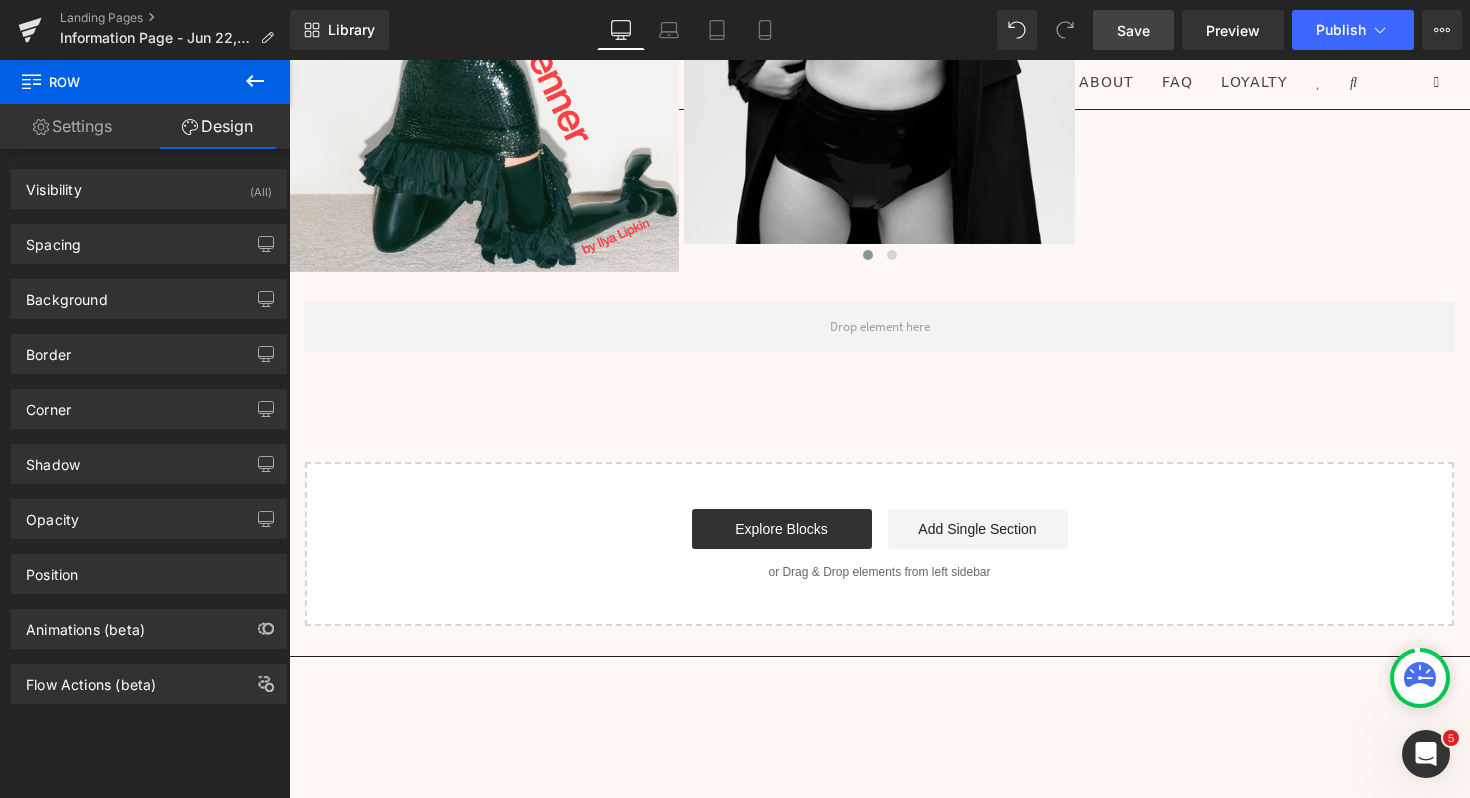 click at bounding box center (255, 82) 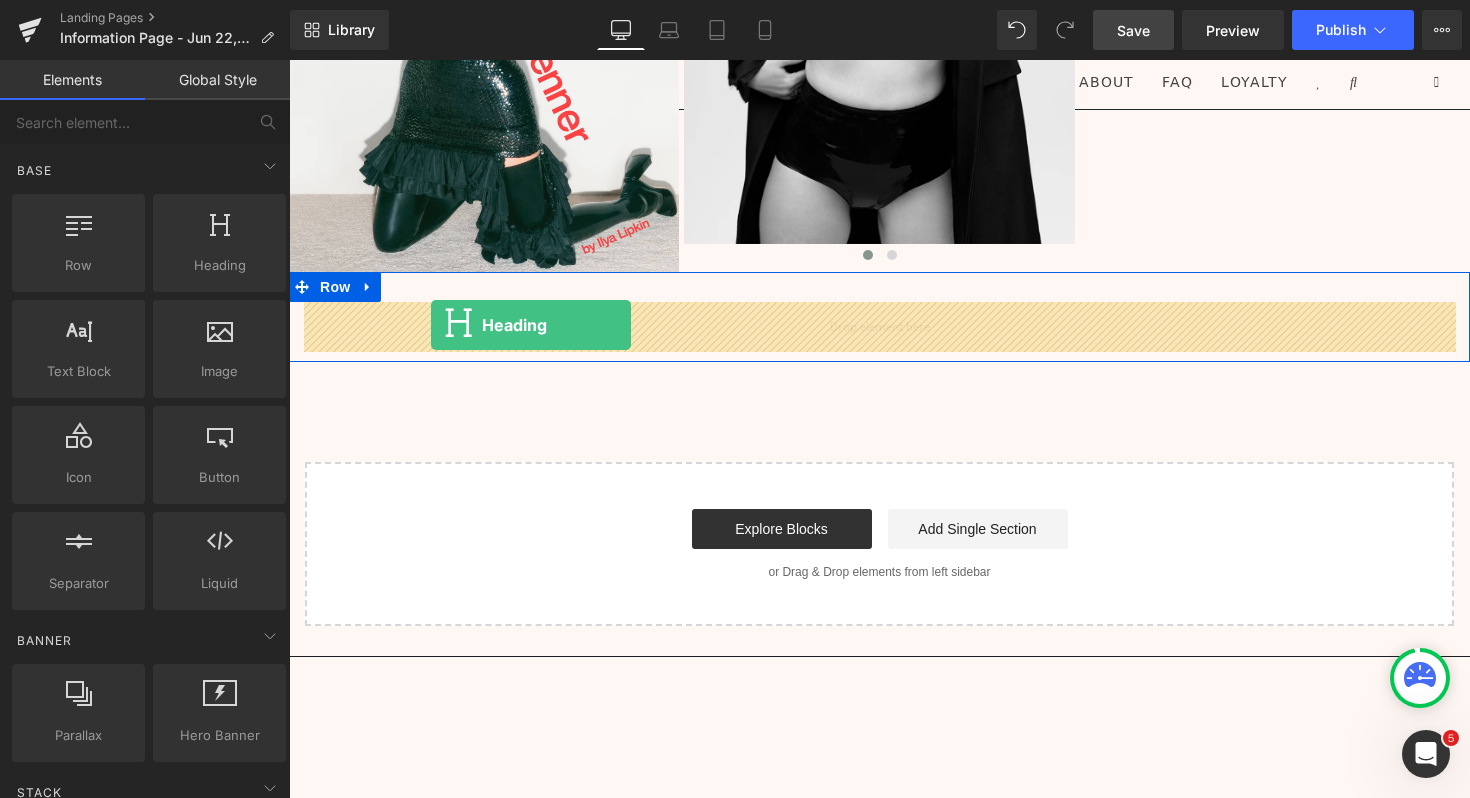 drag, startPoint x: 500, startPoint y: 293, endPoint x: 431, endPoint y: 323, distance: 75.23962 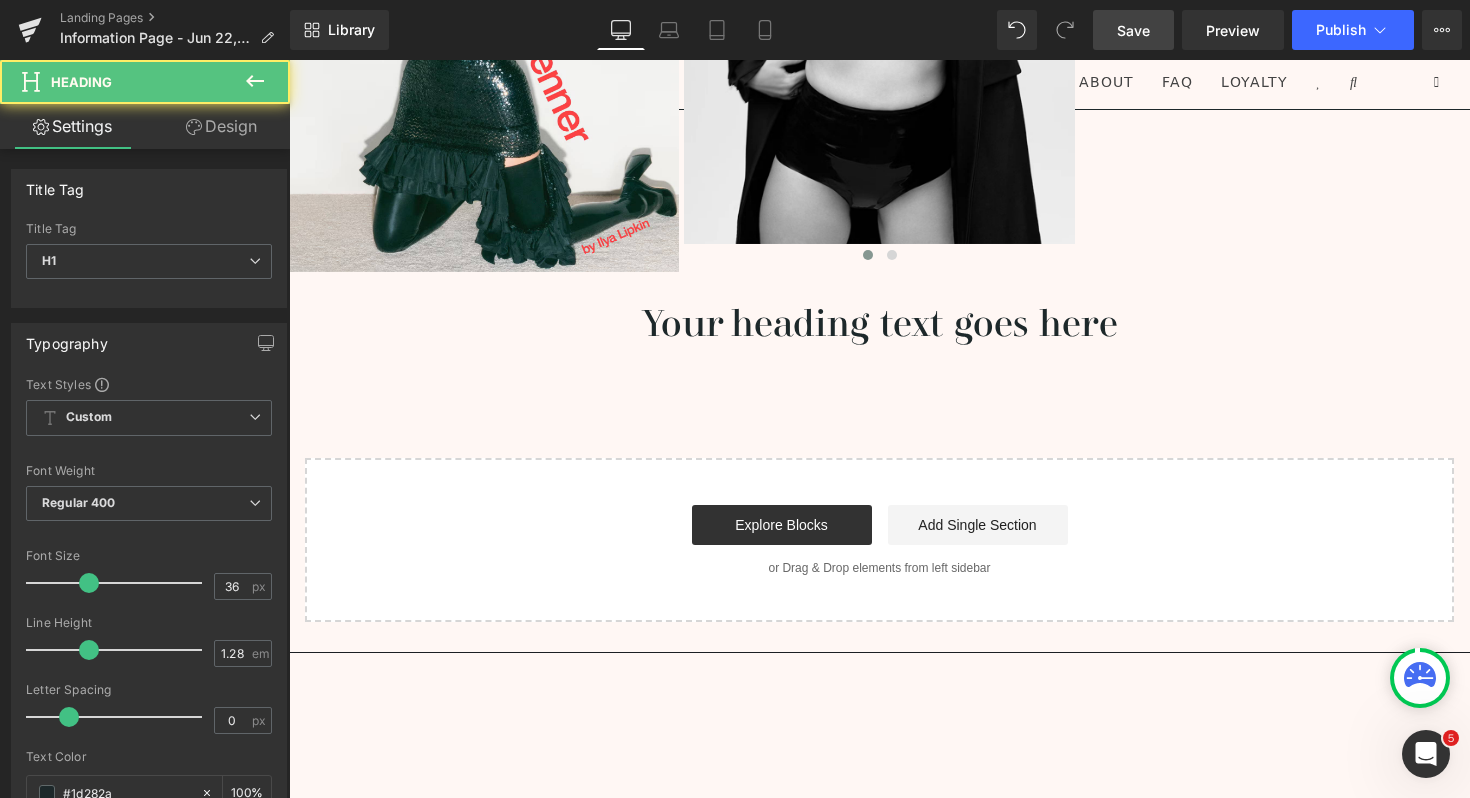 click on "15 Years of Latex Innovatio n   | Handcrafted in California | Worn by Icons Heading
Image
Row         About Vex Vex is a Long Beach-based brand creating hand-crafted latex pieces,  founded on the belief in latex’s transformative power to unlock  confidence and self-expression. For over 20 years, Vex has remained  committed to uncompromising creativity, empowering individuals  through the art of latex. Text Block         Row         Row   50px     50px   50px Celebrity ( As Seen In | Styled On ) Heading         Row
Image
Lady Gaga  ‘Abracadabra’ Music Video  Full  VEX Latex ensemble
Text Block
Image" at bounding box center [879, -1491] 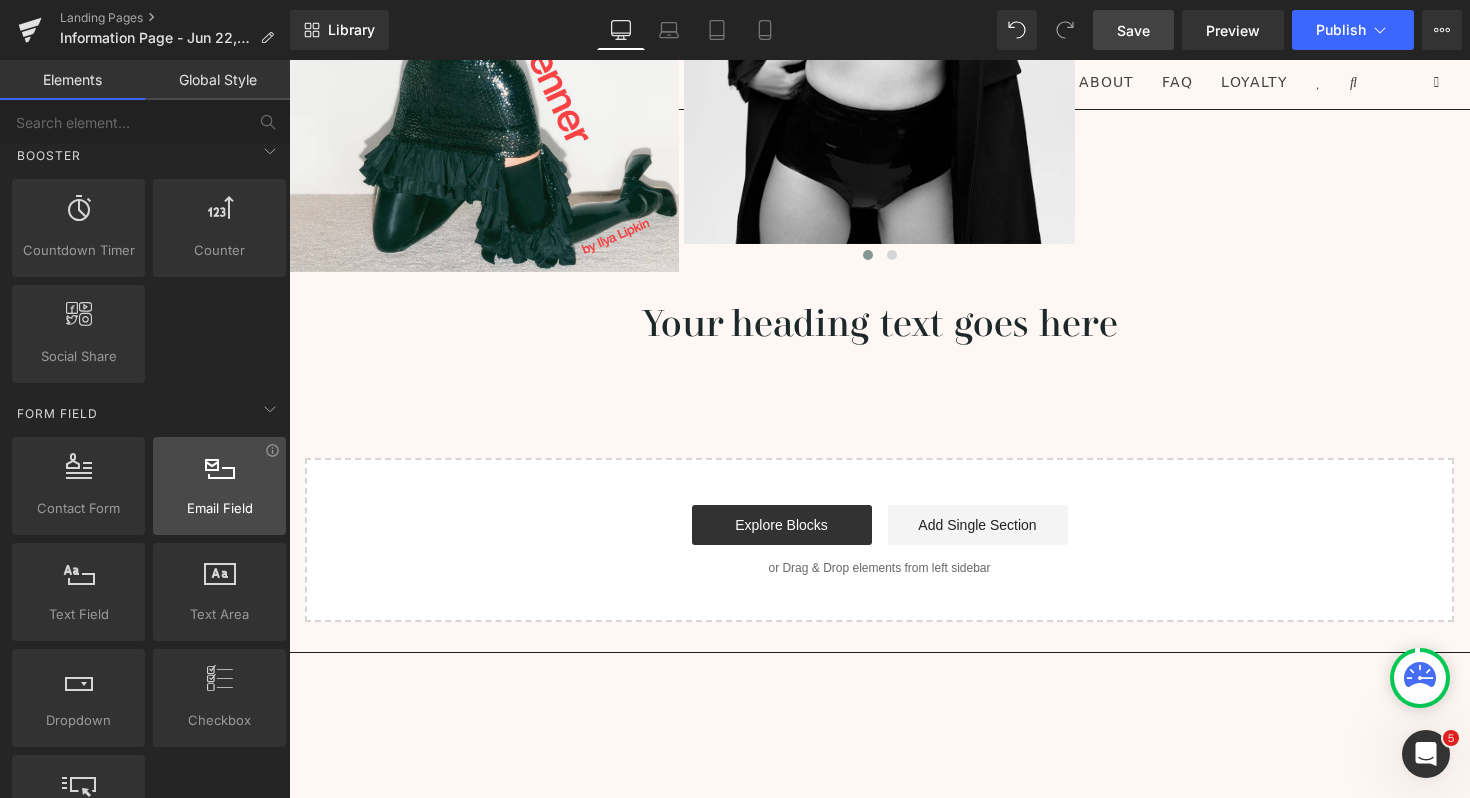 scroll, scrollTop: 2421, scrollLeft: 0, axis: vertical 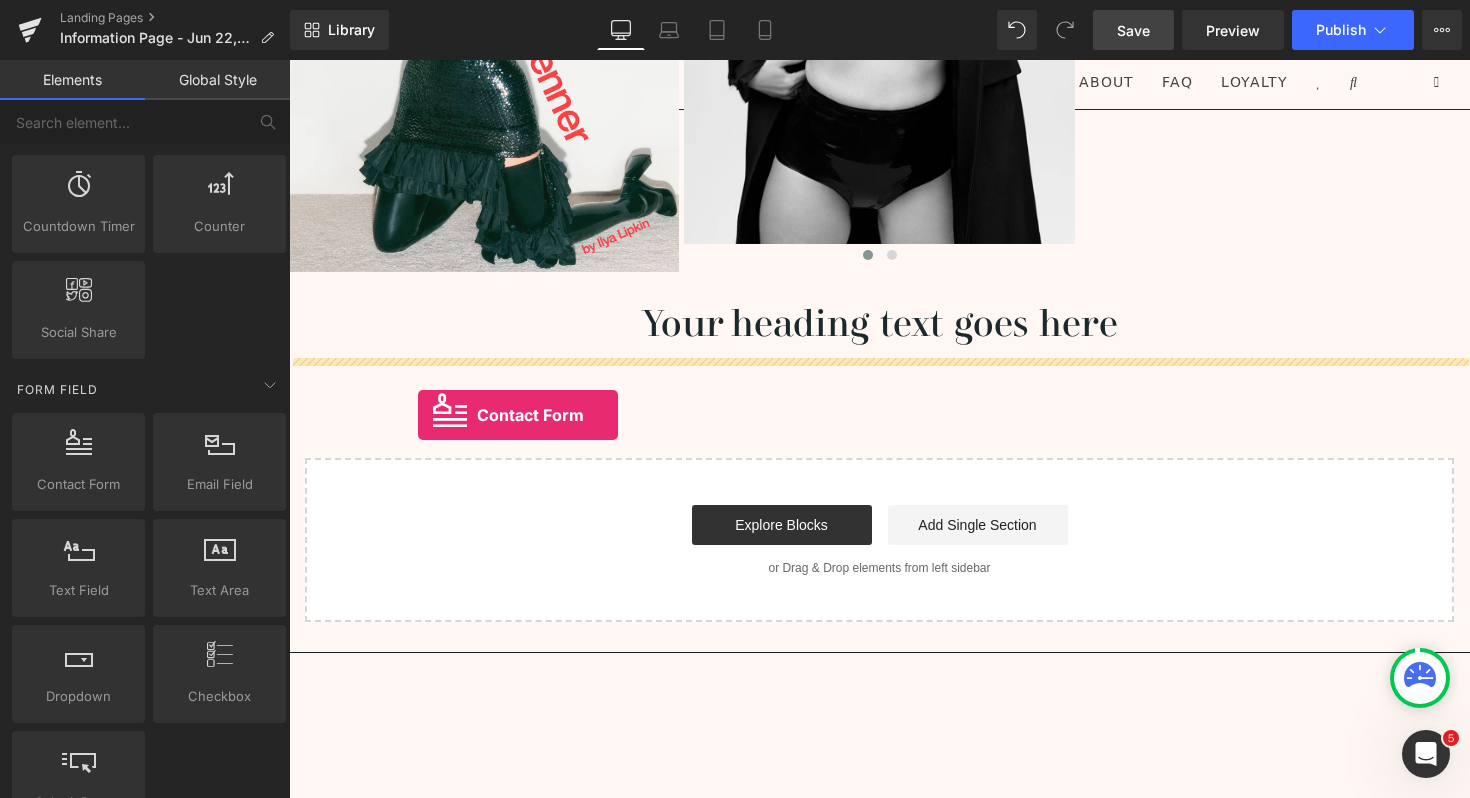 drag, startPoint x: 396, startPoint y: 528, endPoint x: 418, endPoint y: 415, distance: 115.12167 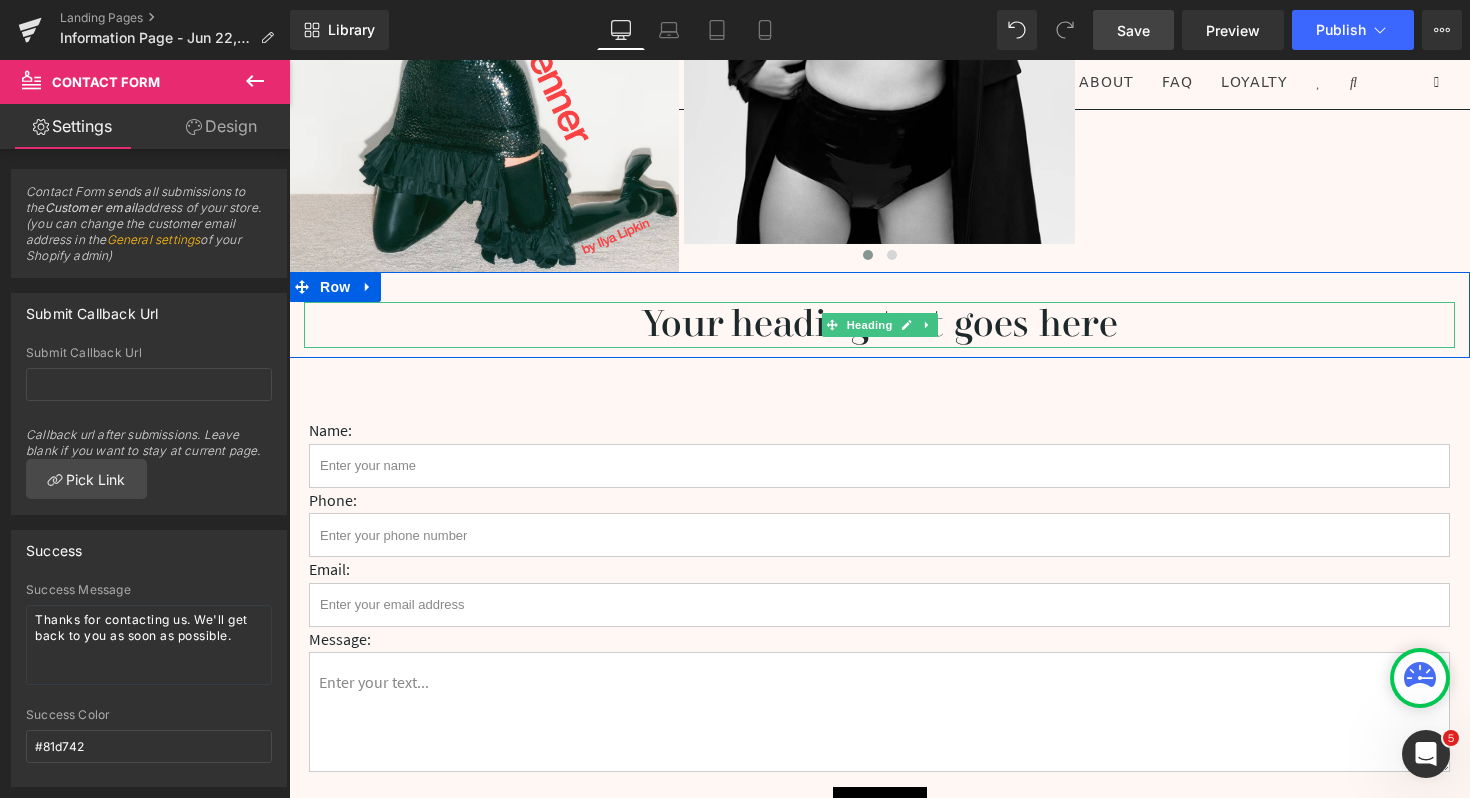 click on "Your heading text goes here" at bounding box center (879, 325) 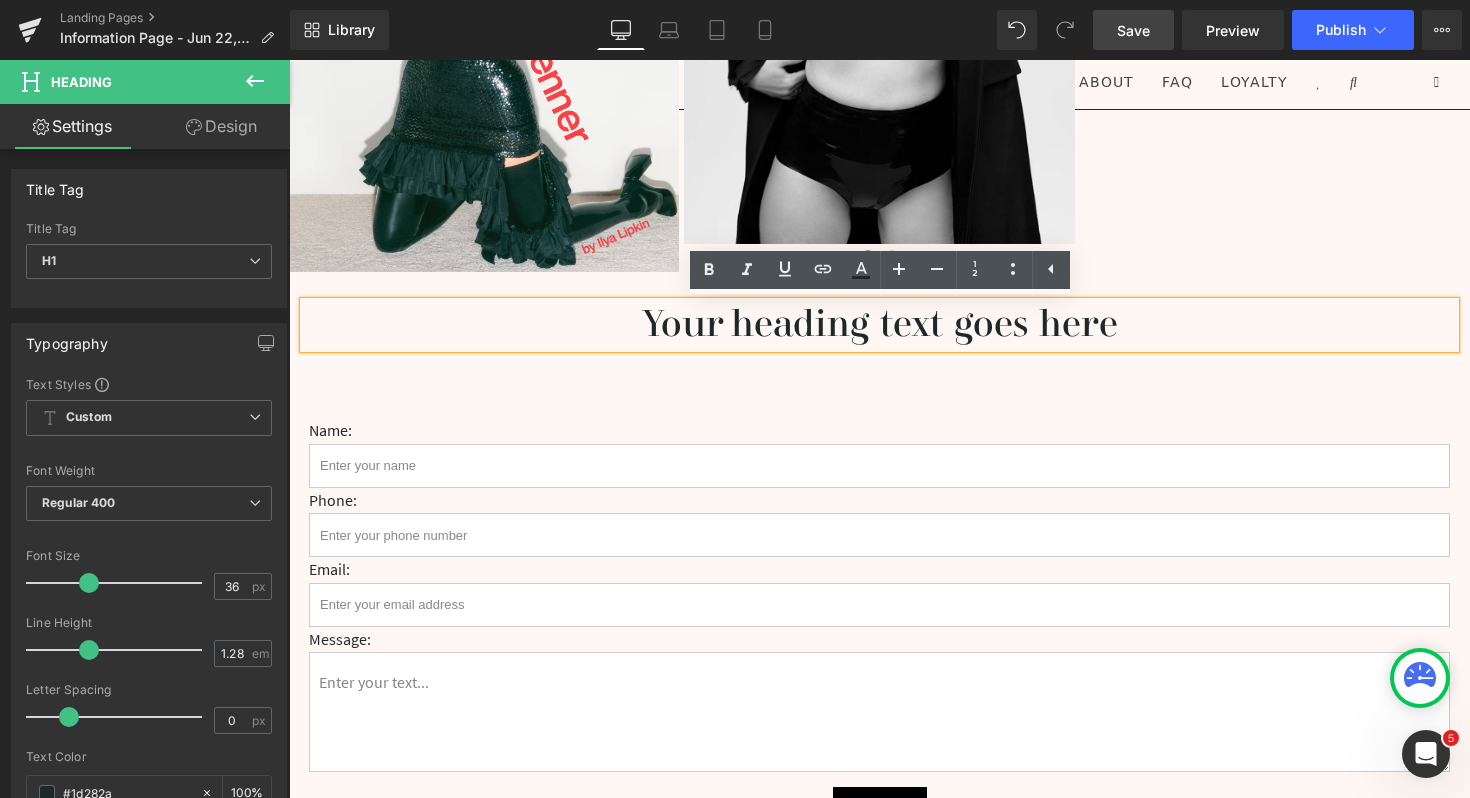 click on "Your heading text goes here" at bounding box center (879, 325) 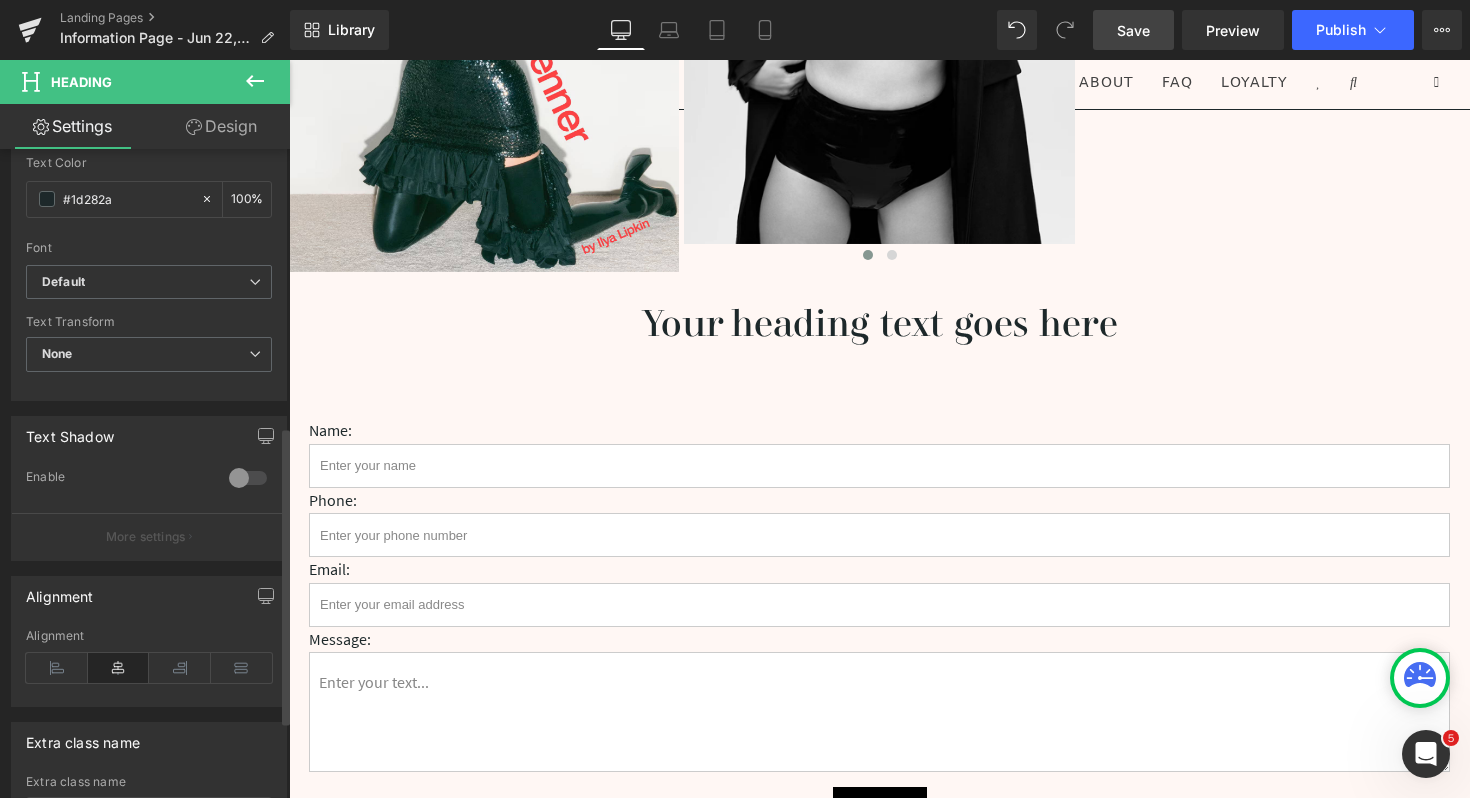 scroll, scrollTop: 603, scrollLeft: 0, axis: vertical 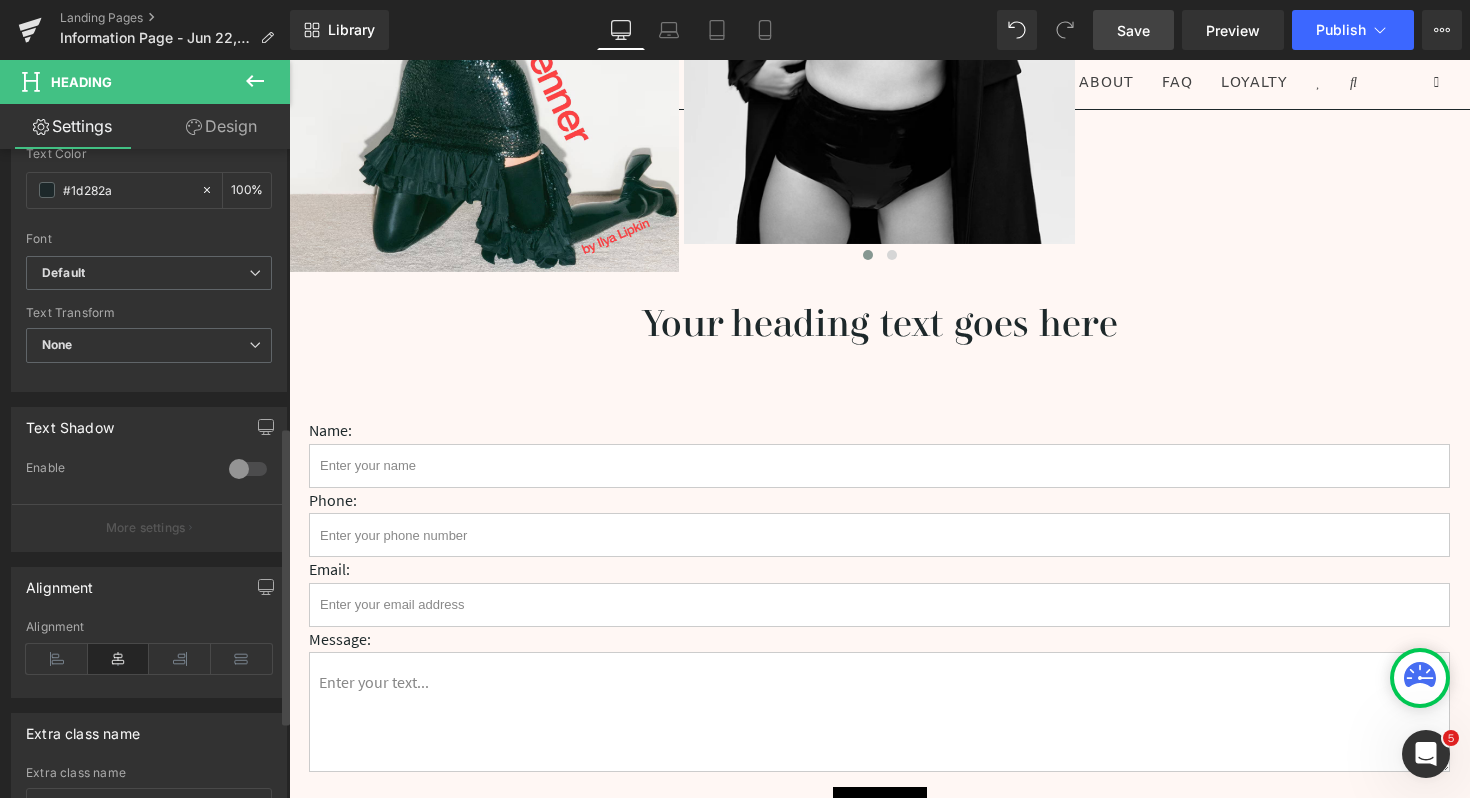 click on "Alignment" at bounding box center (149, 658) 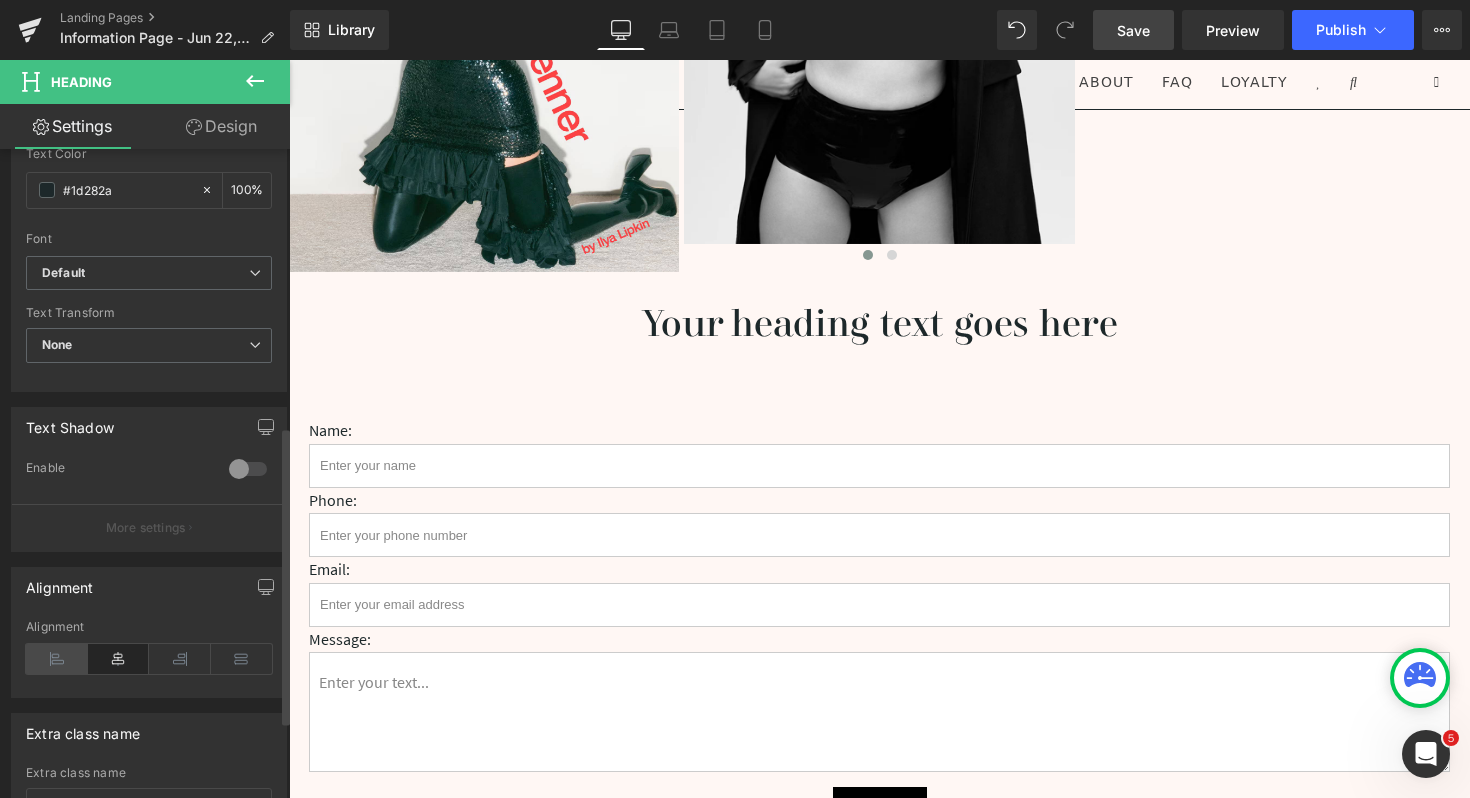 click at bounding box center [57, 659] 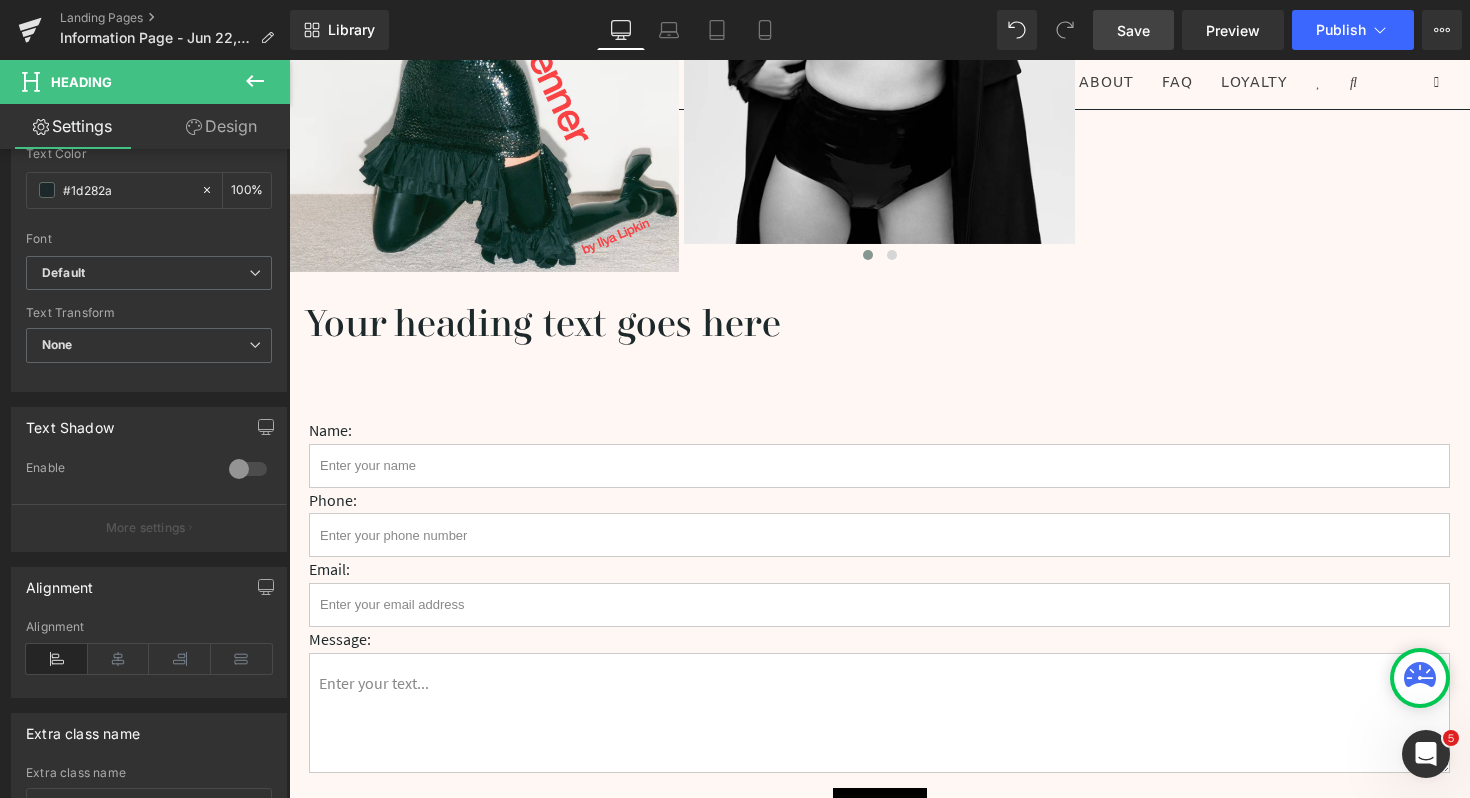 click 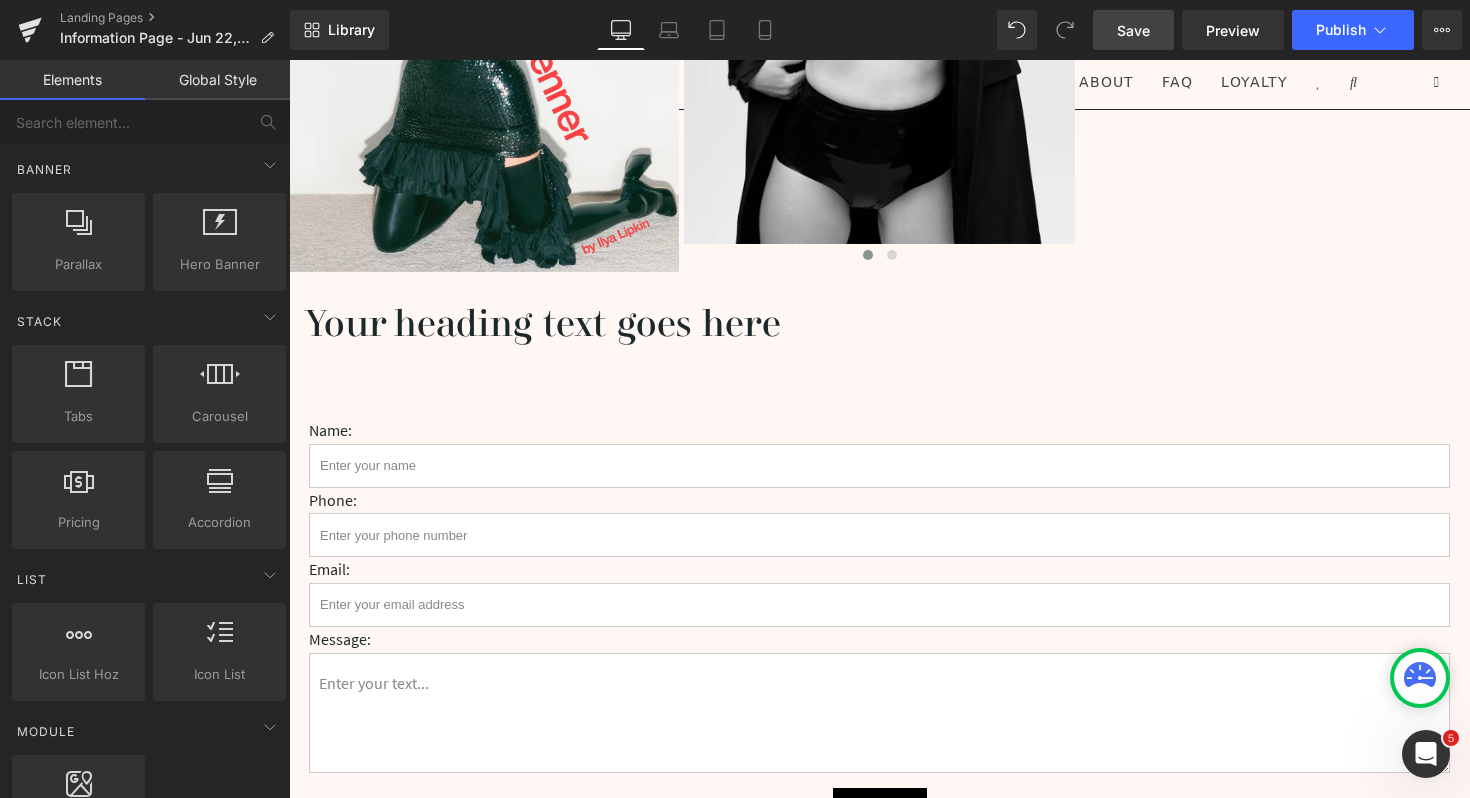 scroll, scrollTop: 0, scrollLeft: 0, axis: both 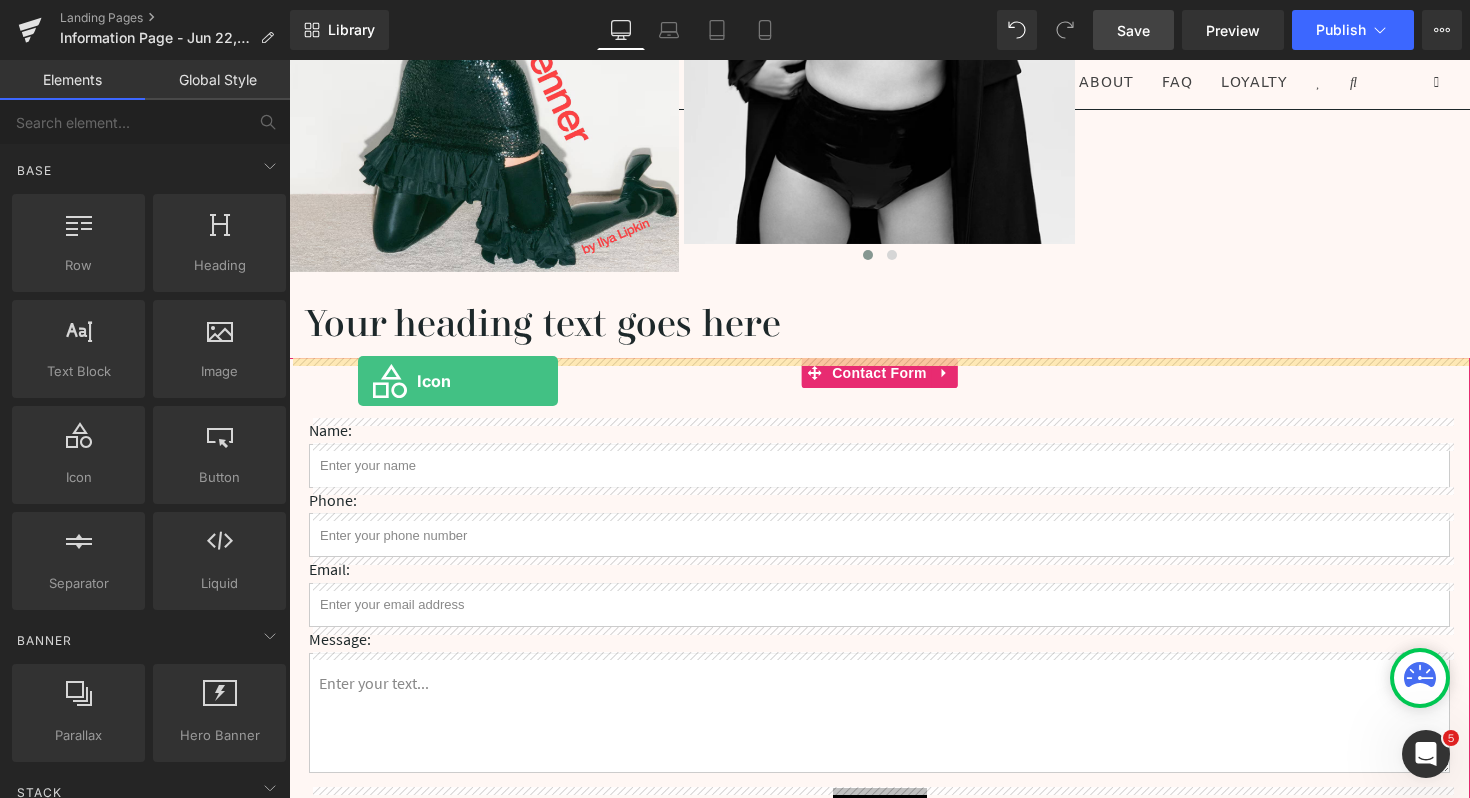 drag, startPoint x: 377, startPoint y: 489, endPoint x: 358, endPoint y: 381, distance: 109.65856 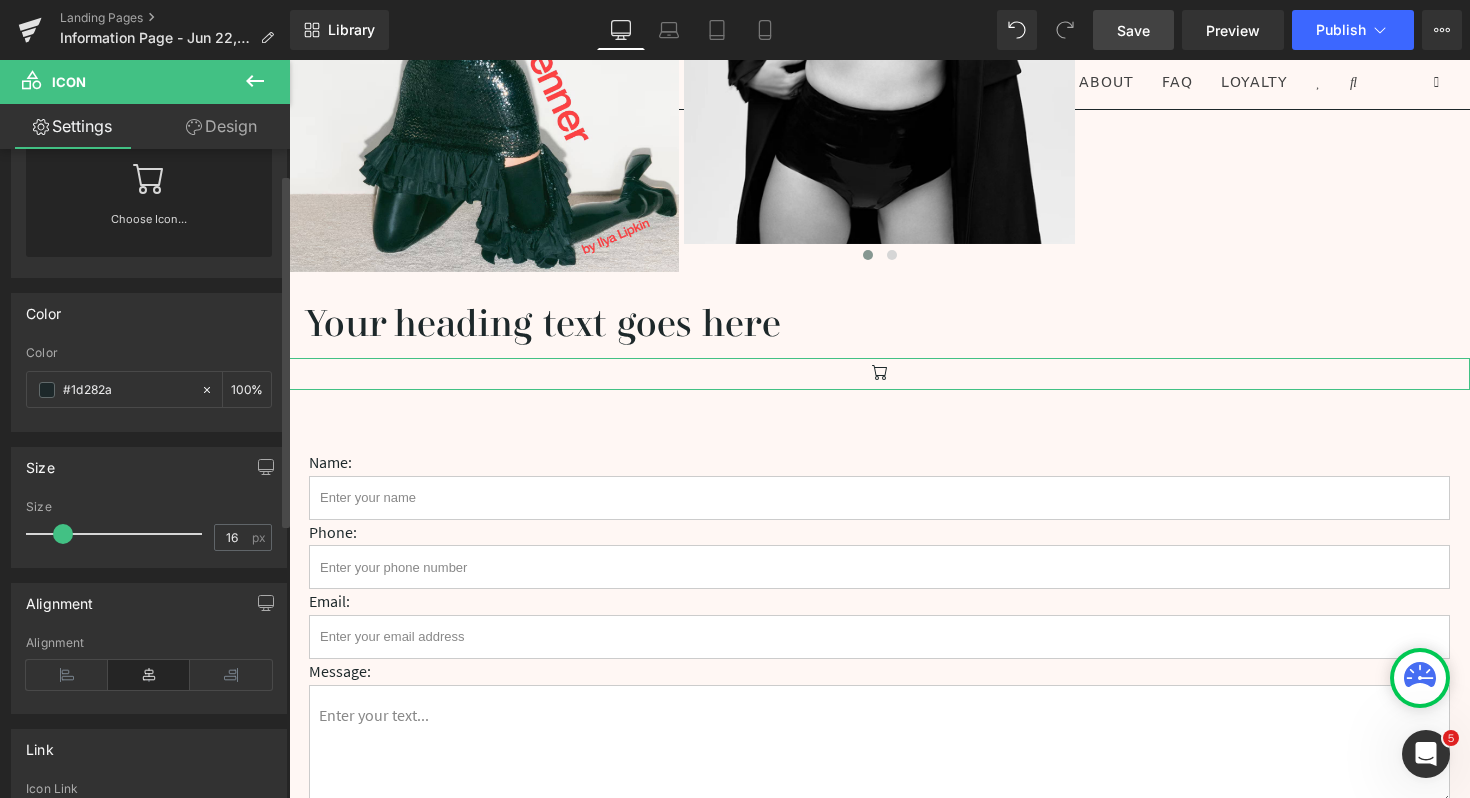 scroll, scrollTop: 98, scrollLeft: 0, axis: vertical 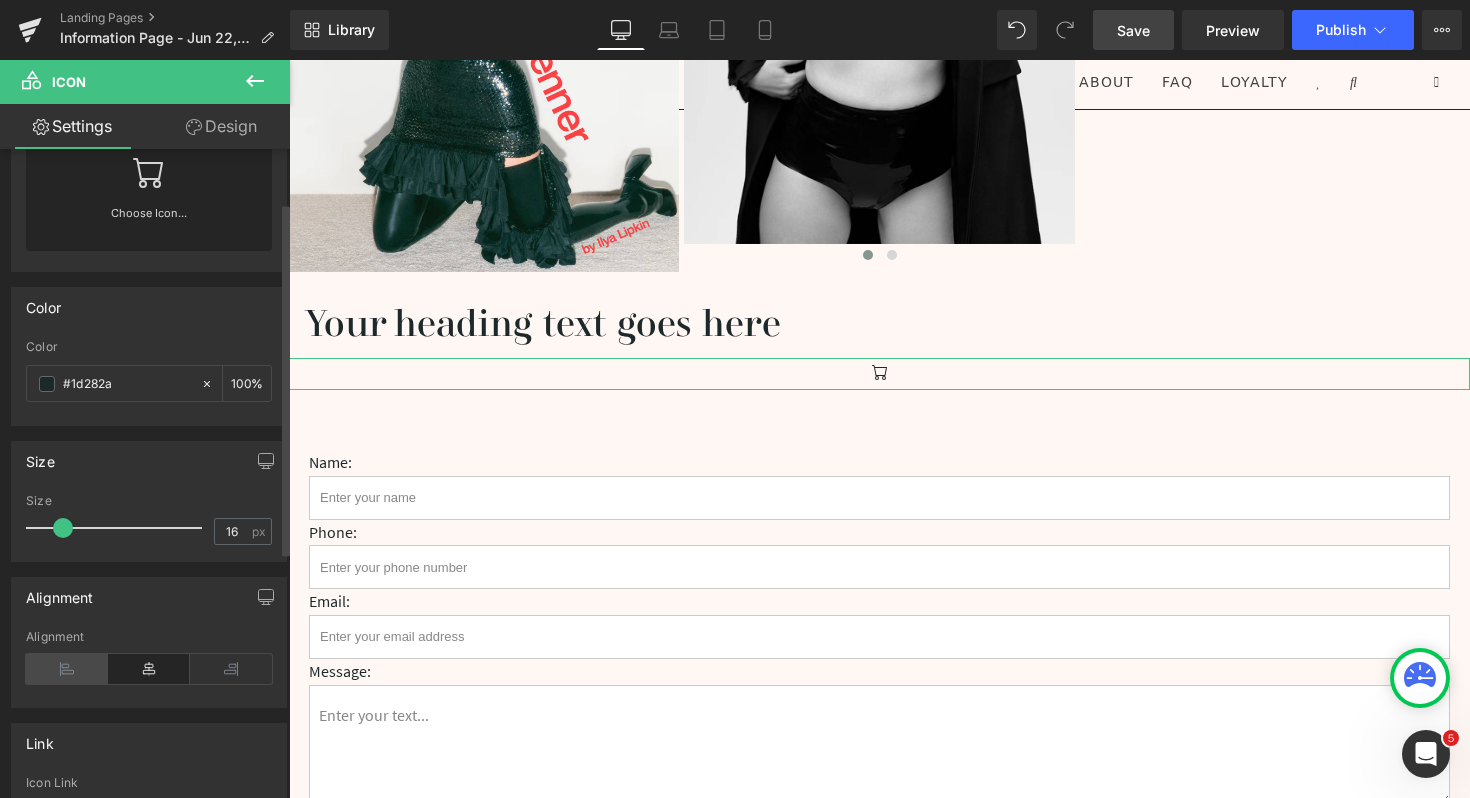 click at bounding box center (67, 669) 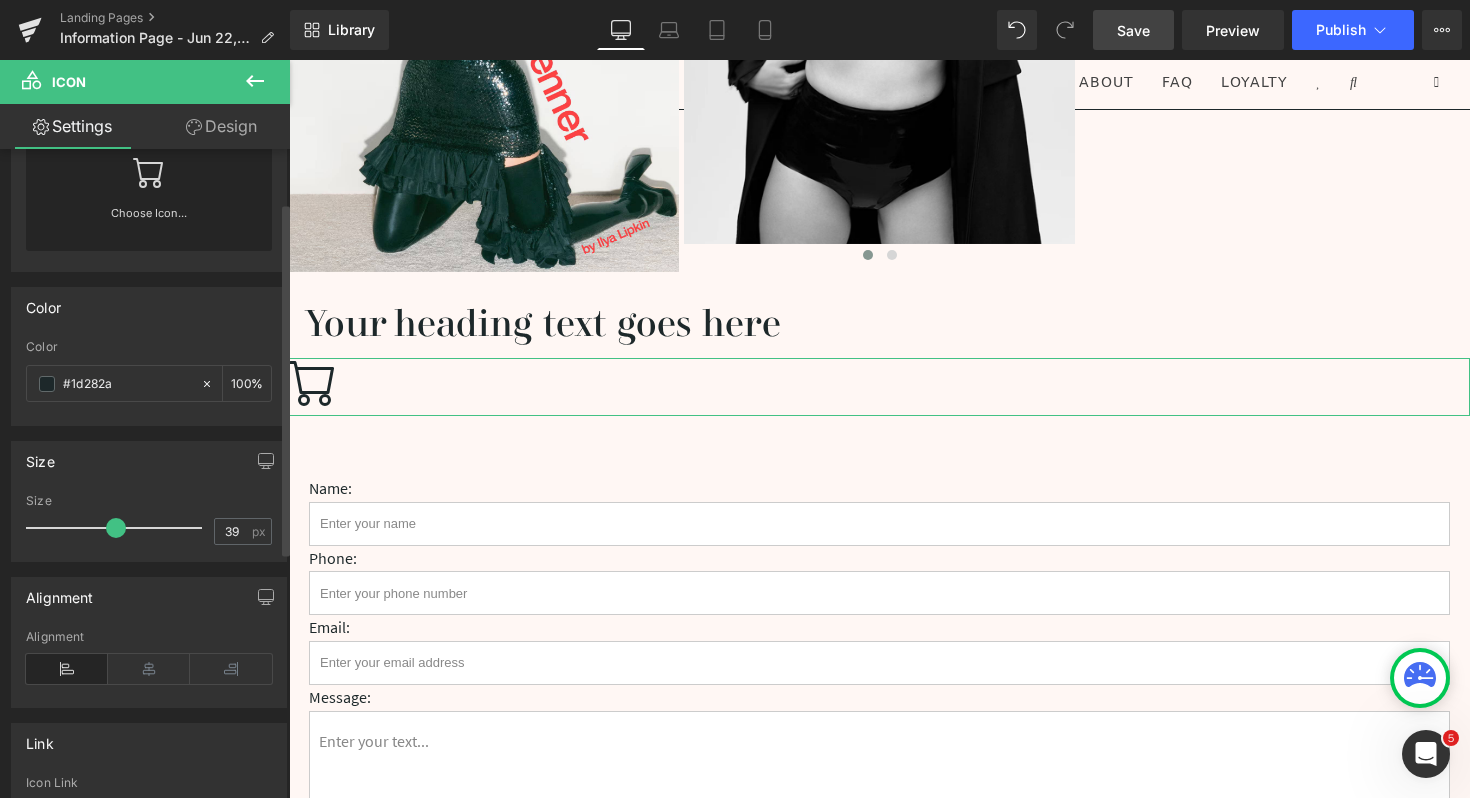 type on "38" 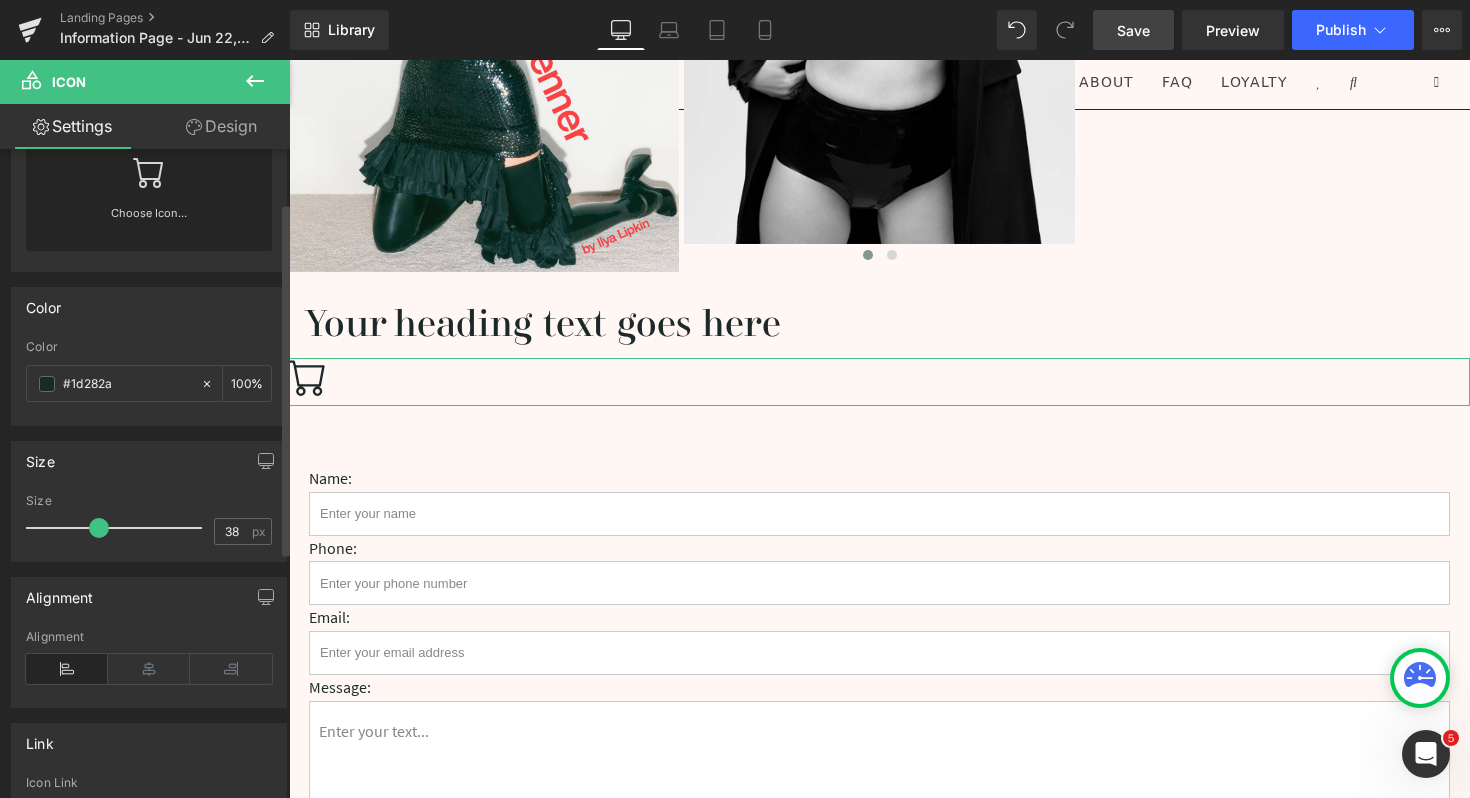 drag, startPoint x: 66, startPoint y: 534, endPoint x: 100, endPoint y: 533, distance: 34.0147 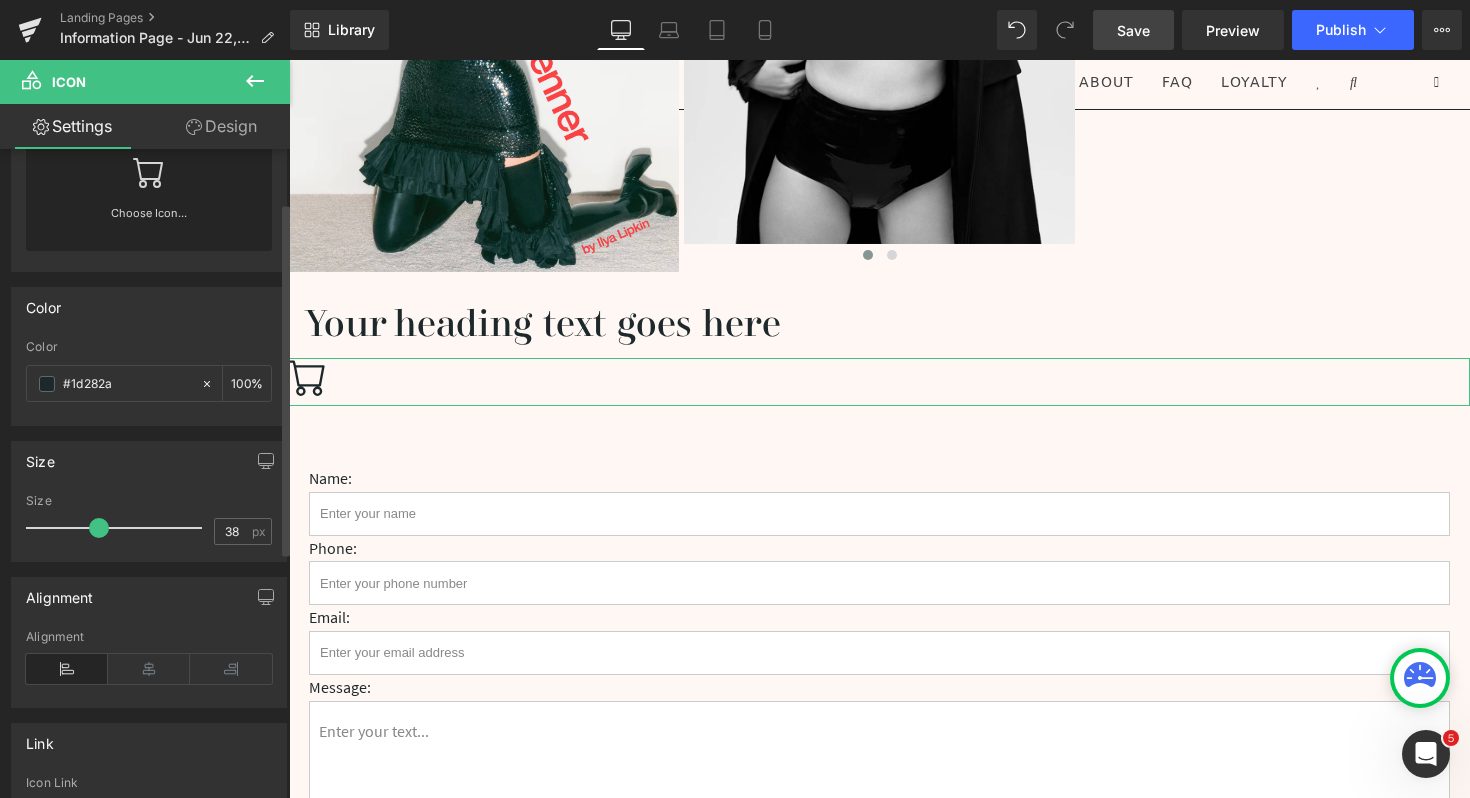 click at bounding box center [99, 528] 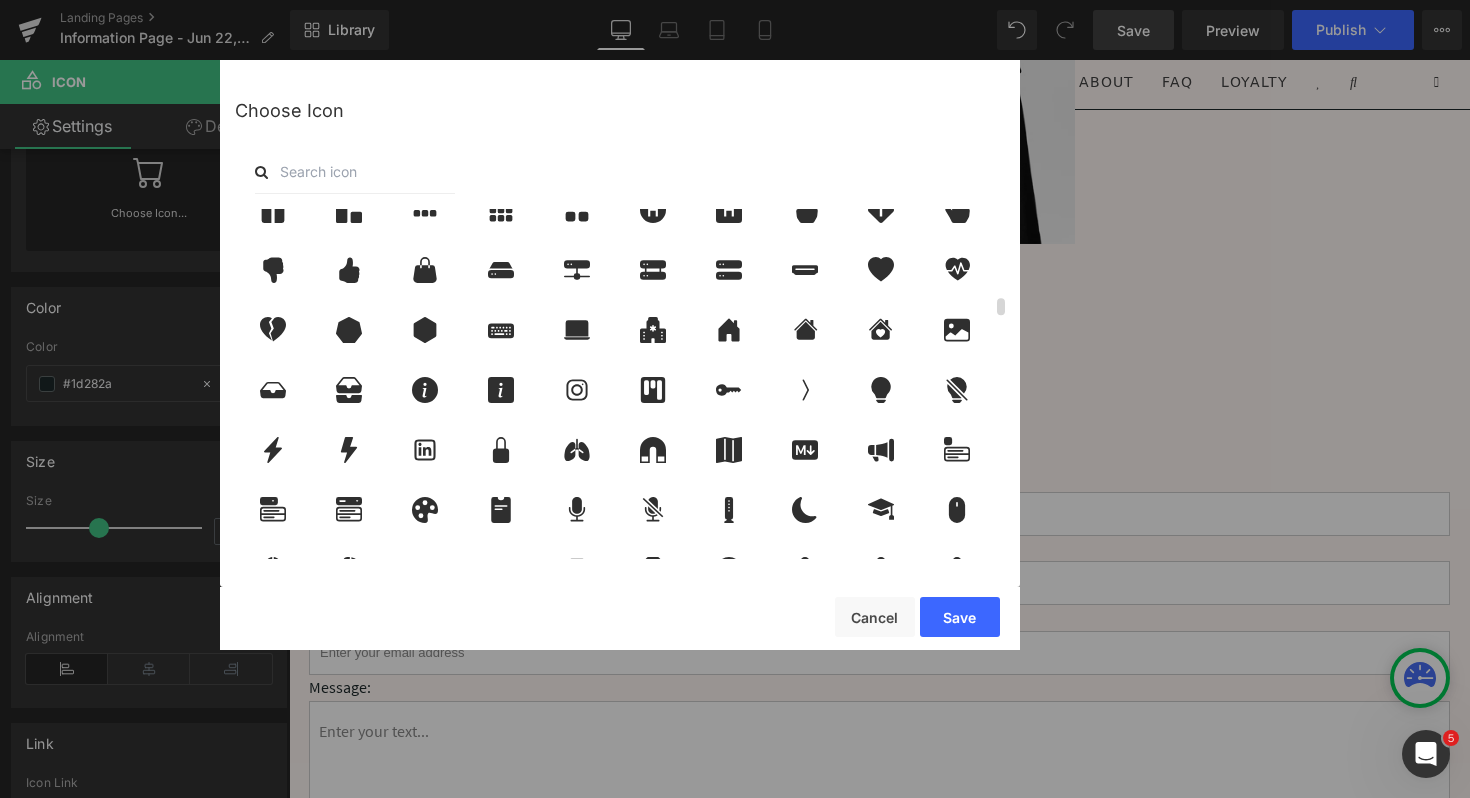 scroll, scrollTop: 1835, scrollLeft: 0, axis: vertical 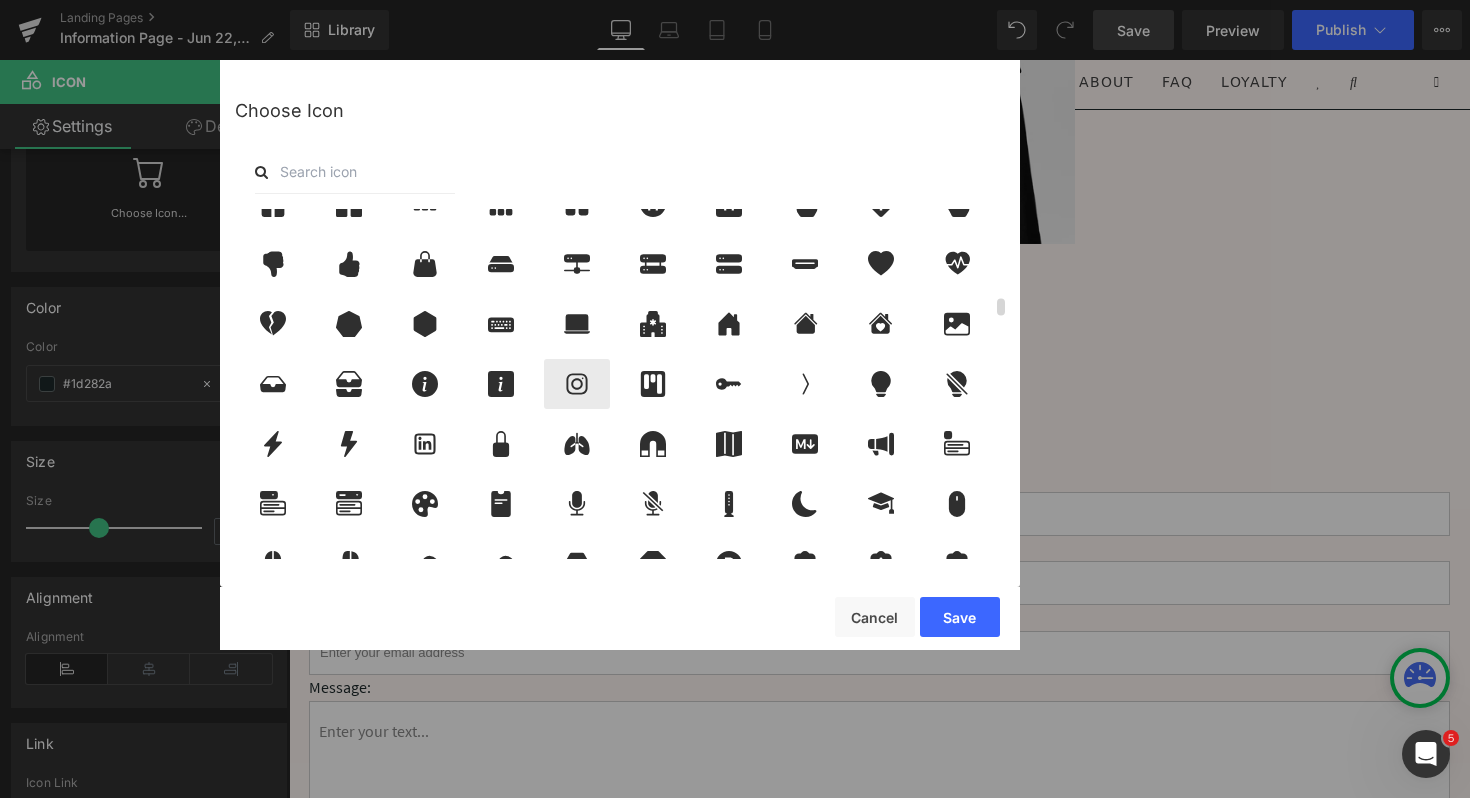 click 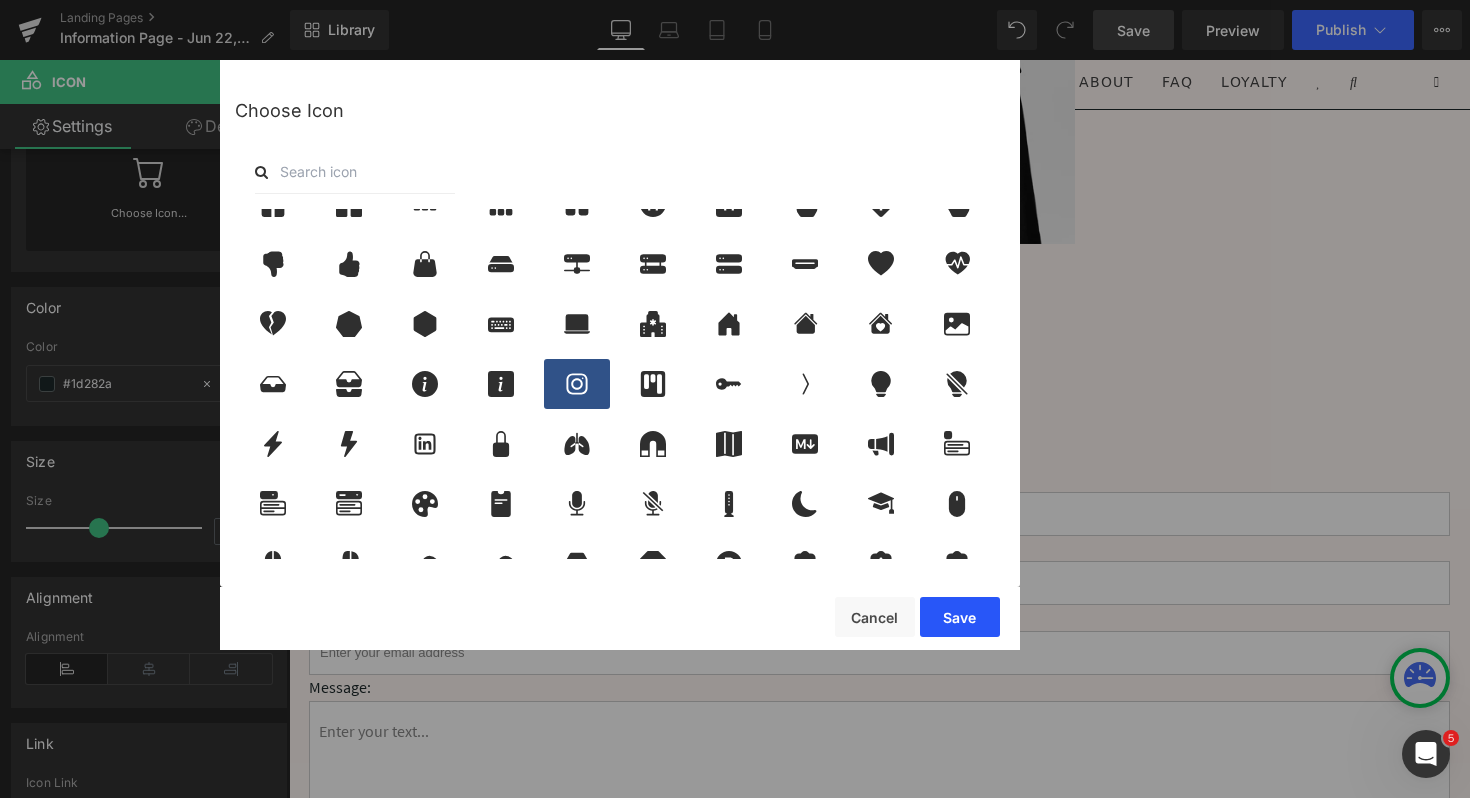 click on "Save" at bounding box center [960, 617] 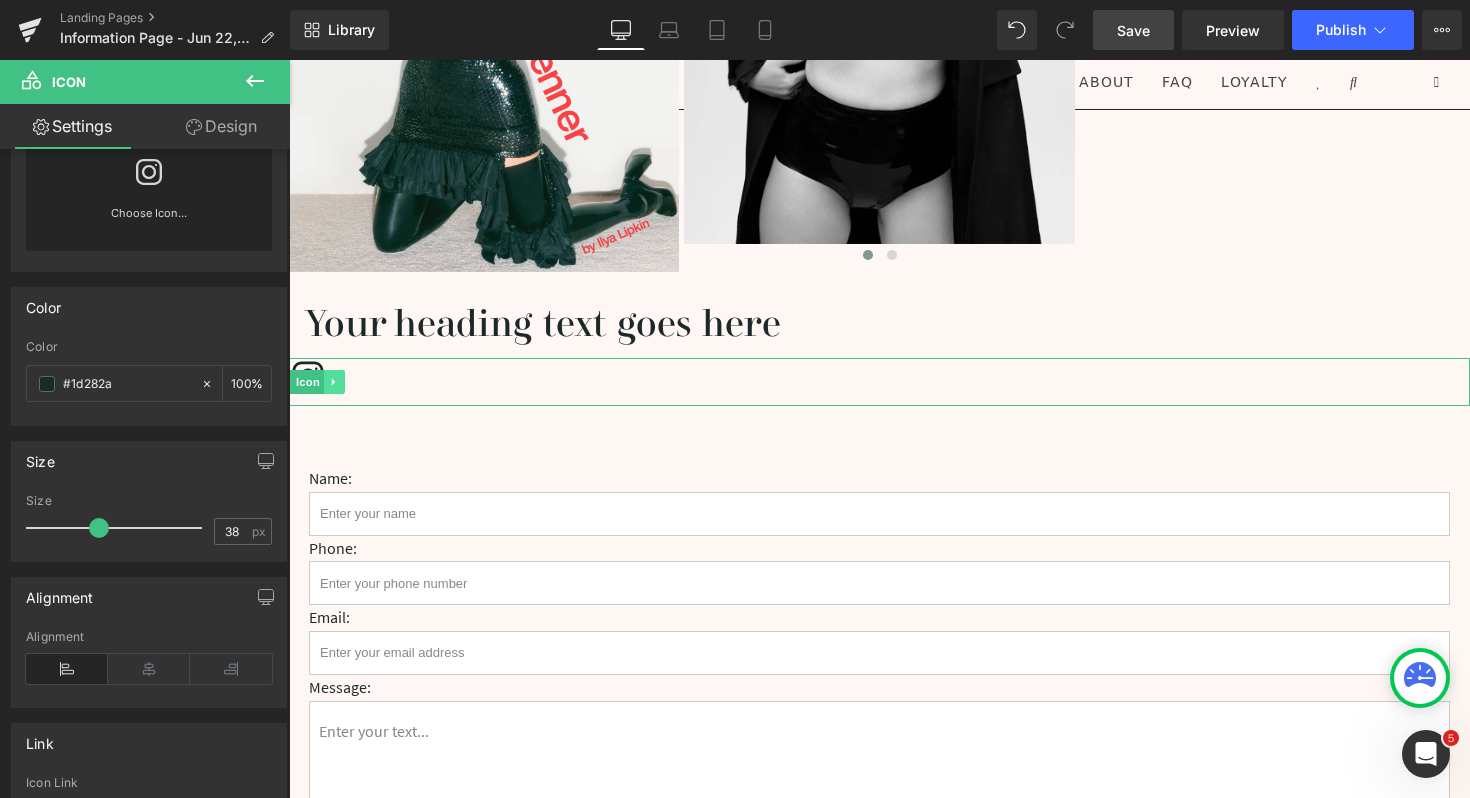 click at bounding box center (334, 382) 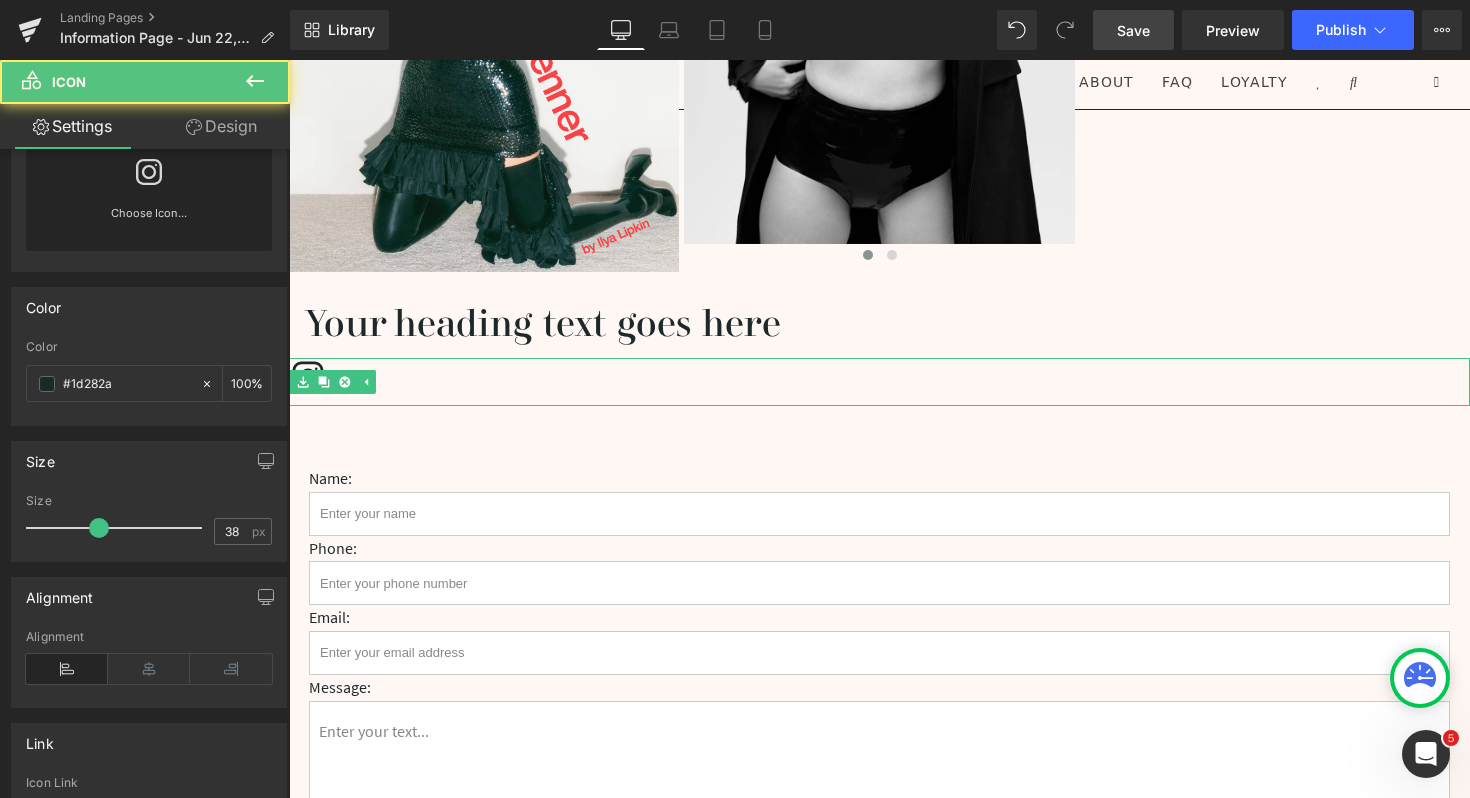 click at bounding box center [879, 382] 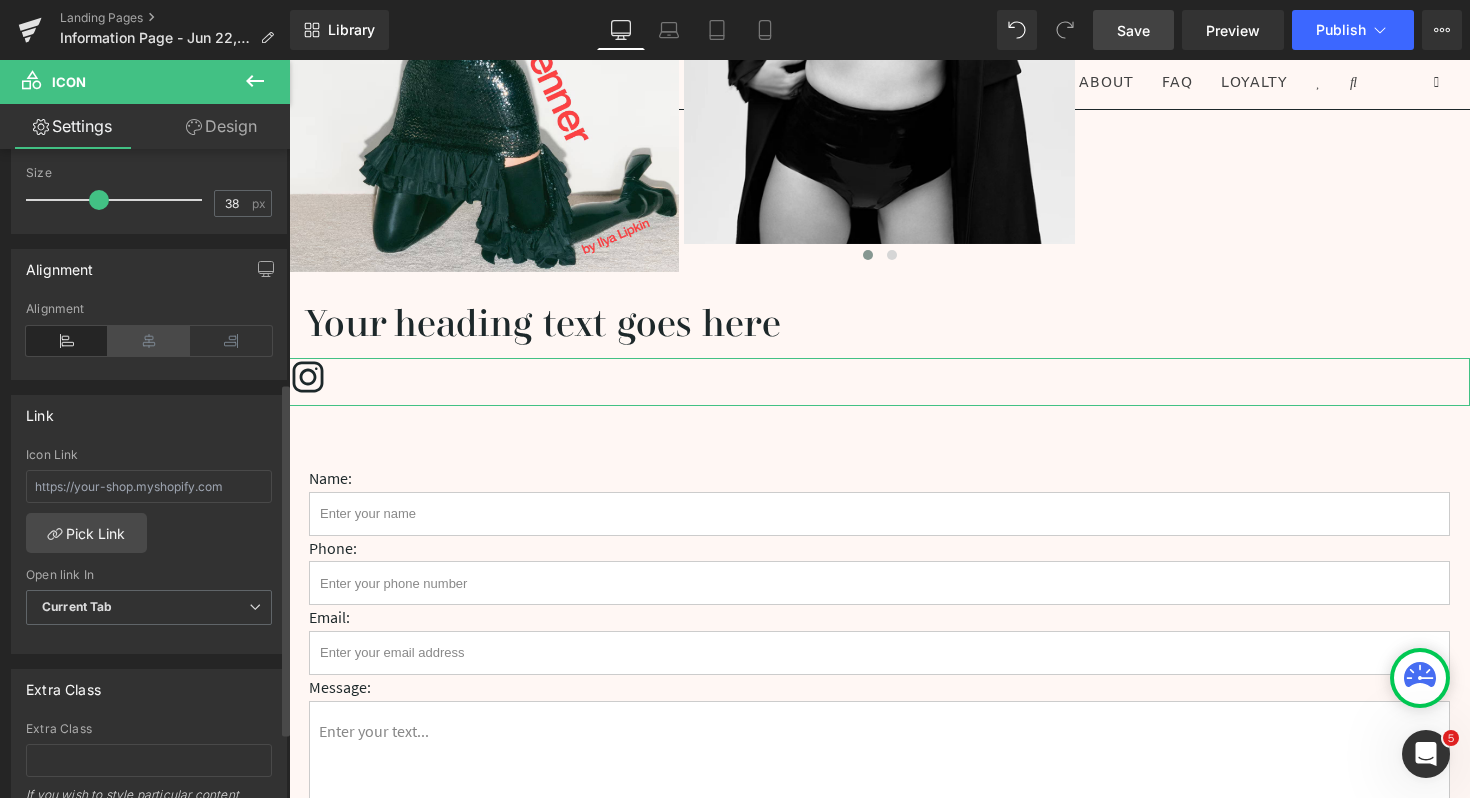 scroll, scrollTop: 428, scrollLeft: 0, axis: vertical 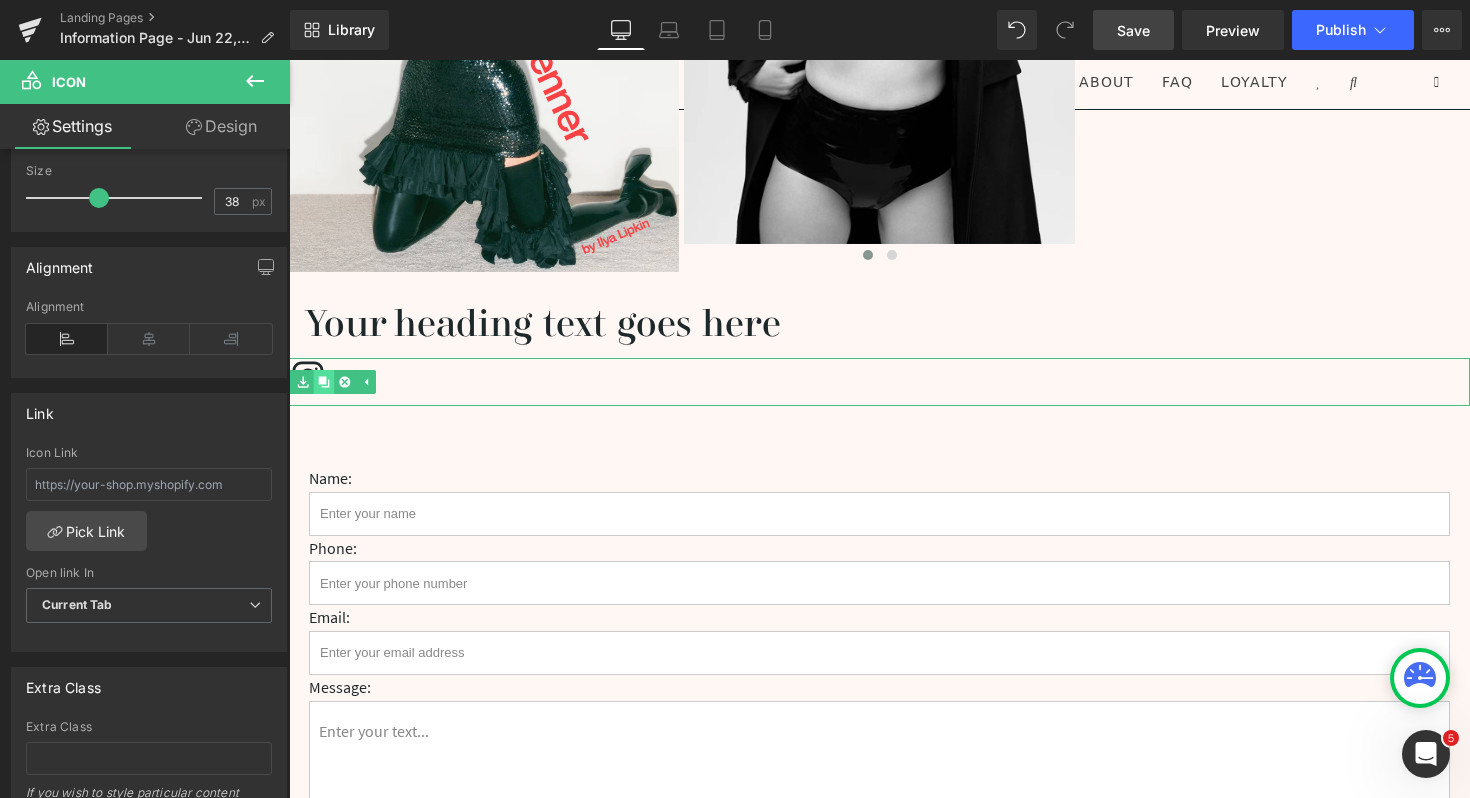 click 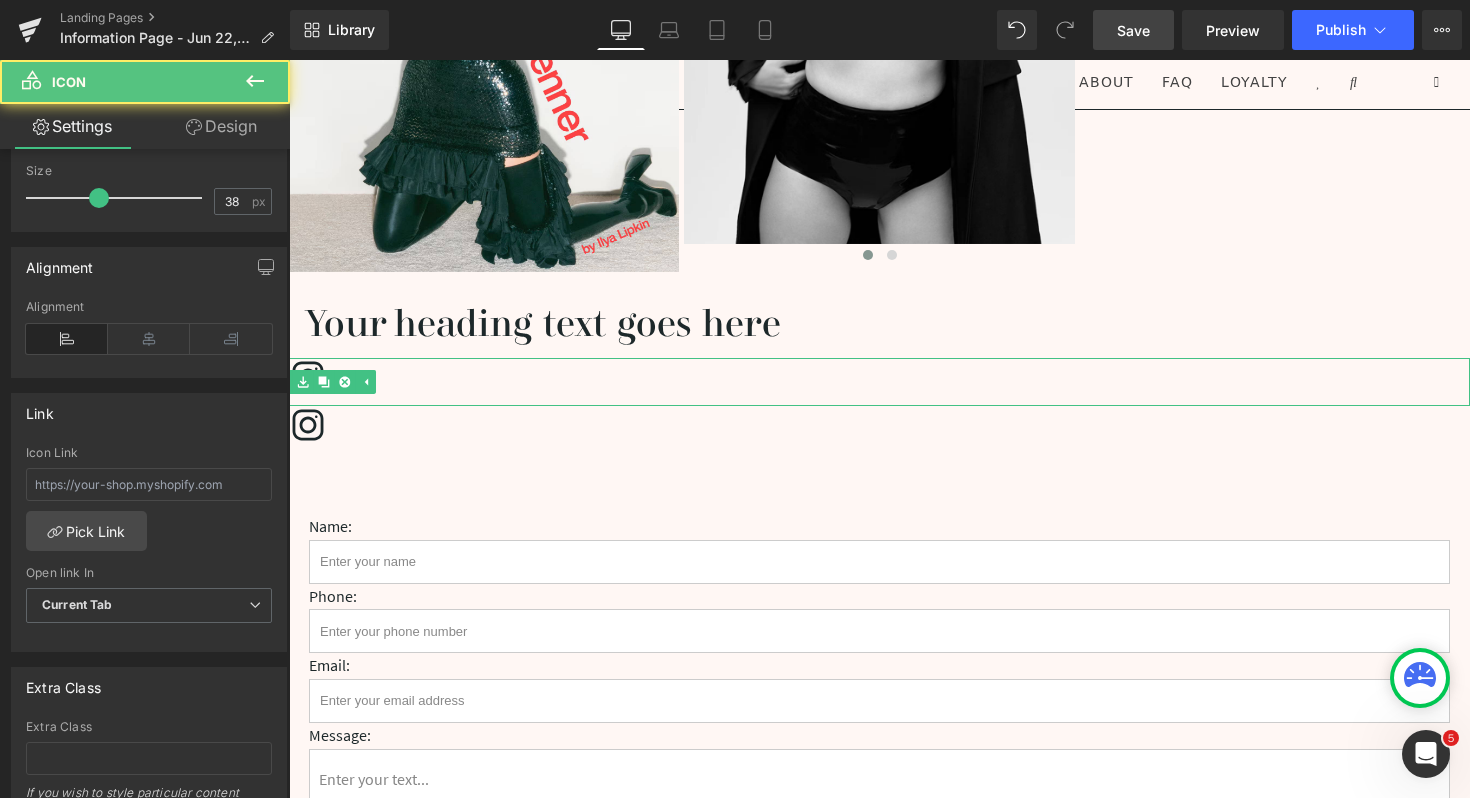 click at bounding box center [879, 382] 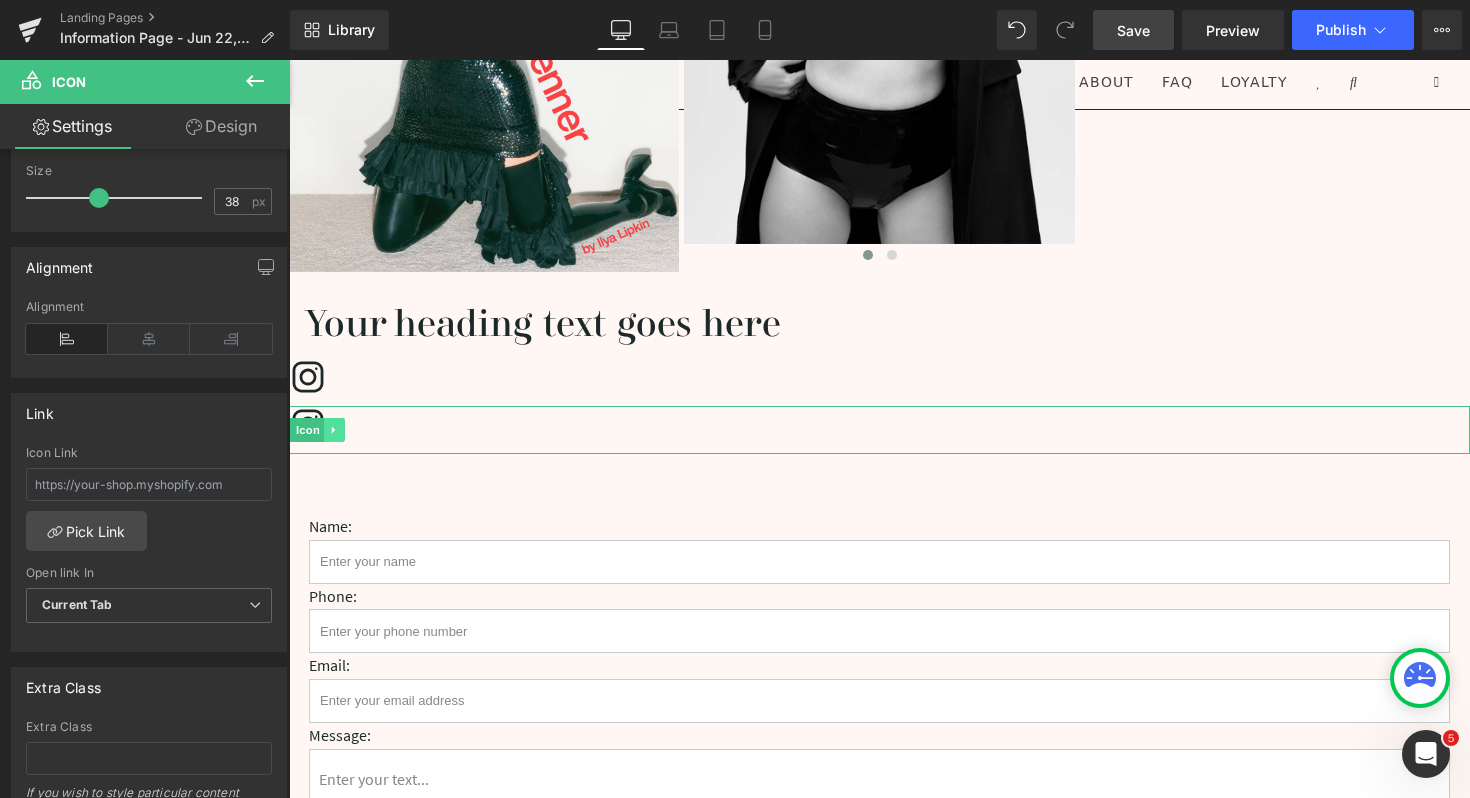 click 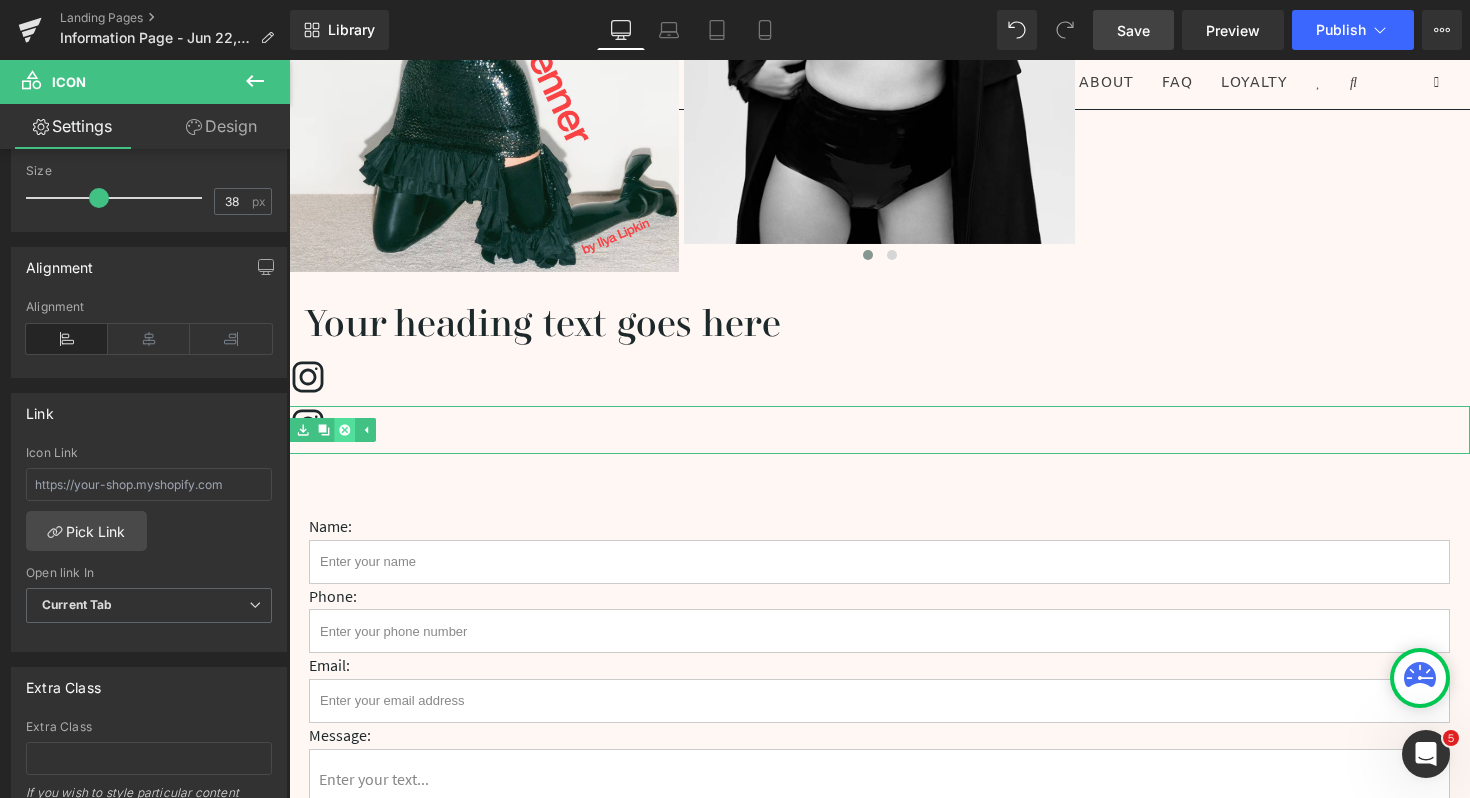 click 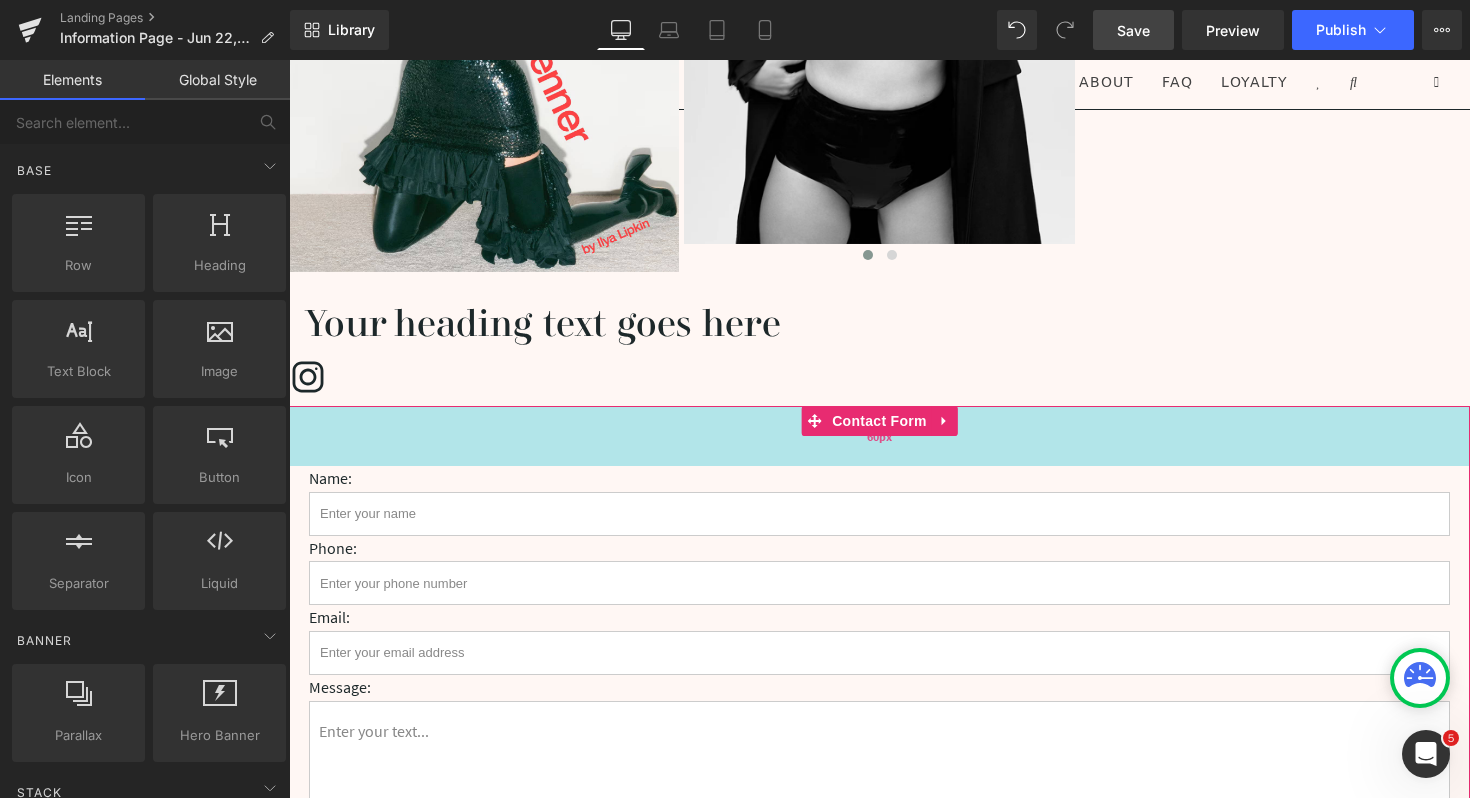 click on "60px" at bounding box center (879, 436) 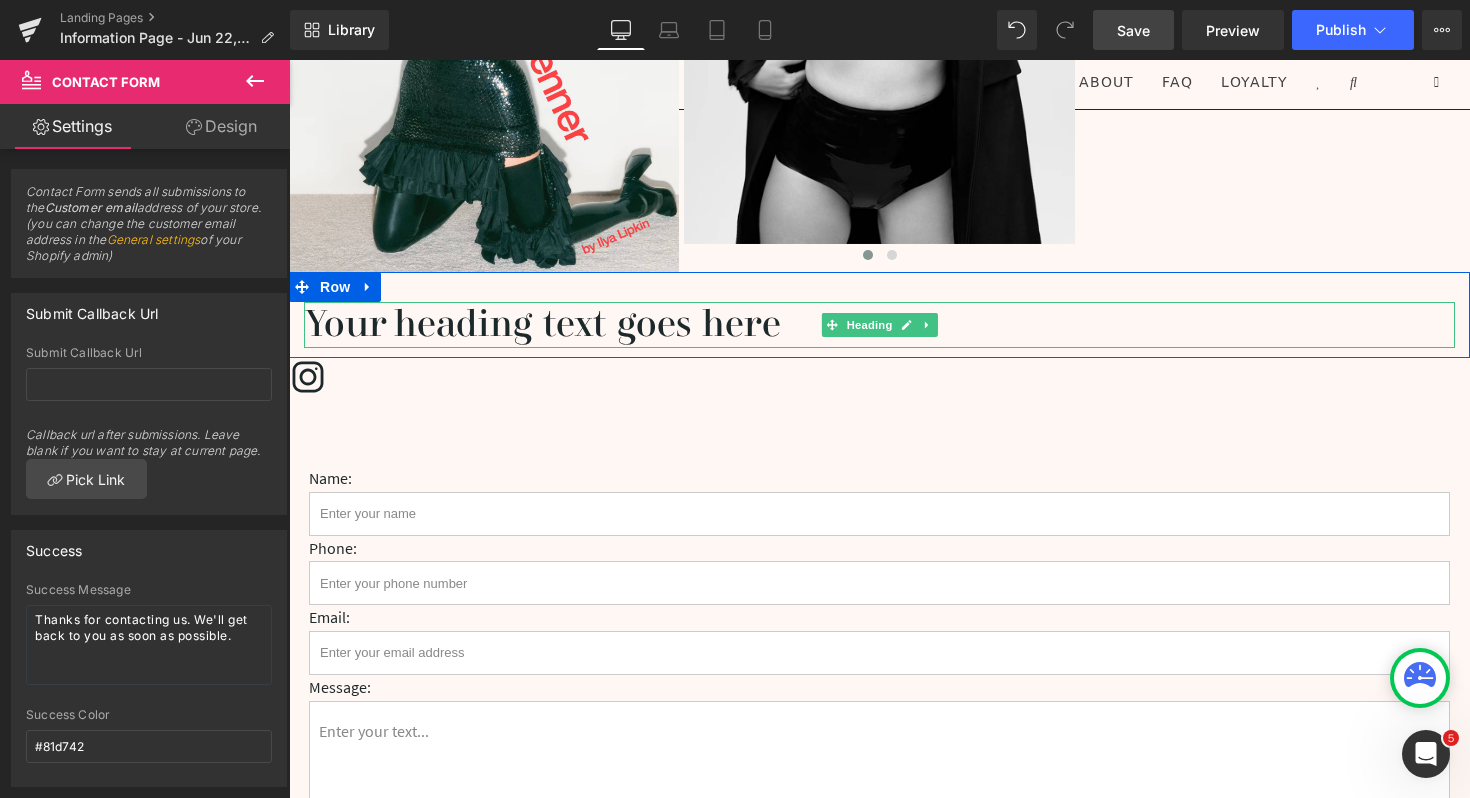 click on "Your heading text goes here" at bounding box center [879, 325] 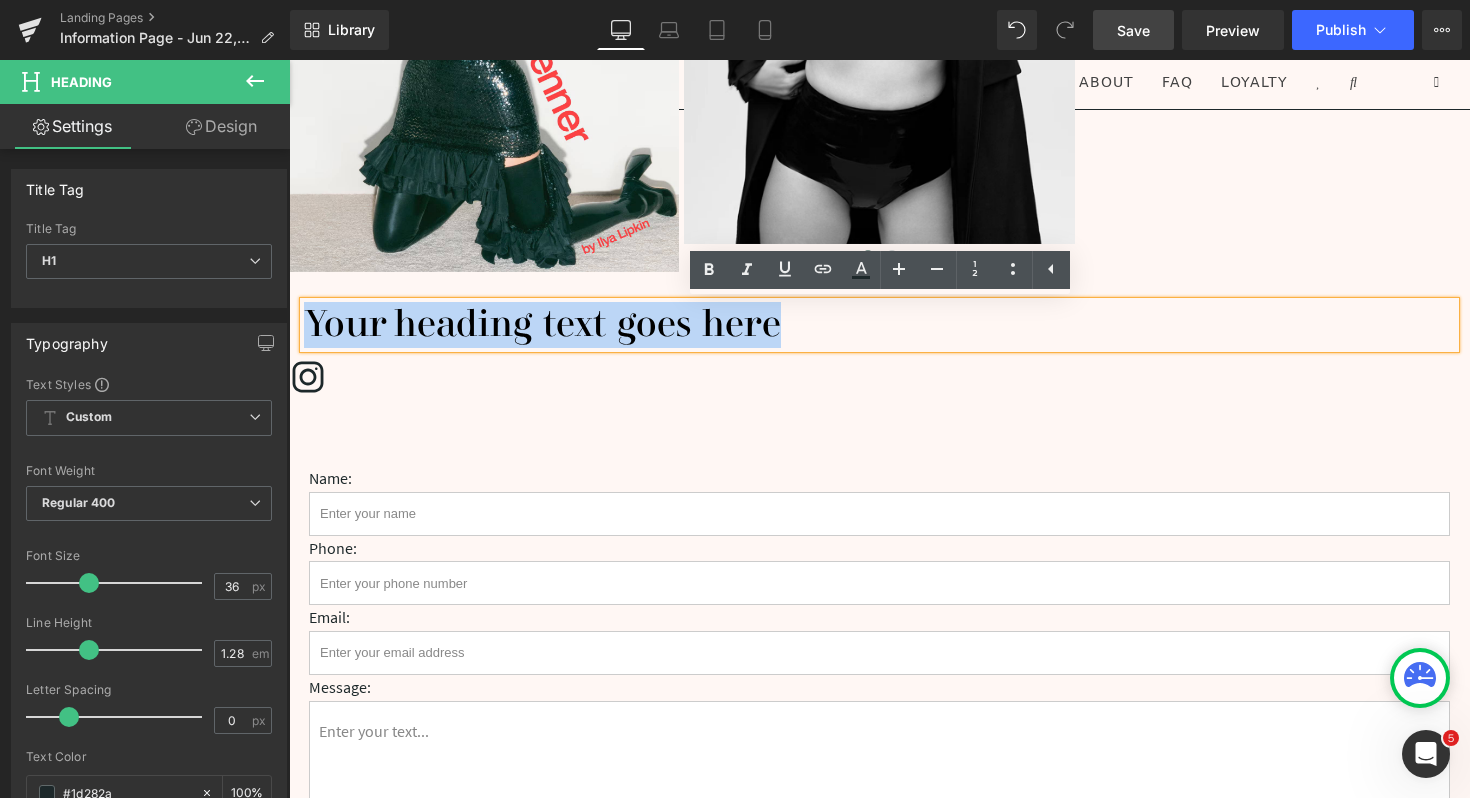drag, startPoint x: 783, startPoint y: 333, endPoint x: 309, endPoint y: 325, distance: 474.0675 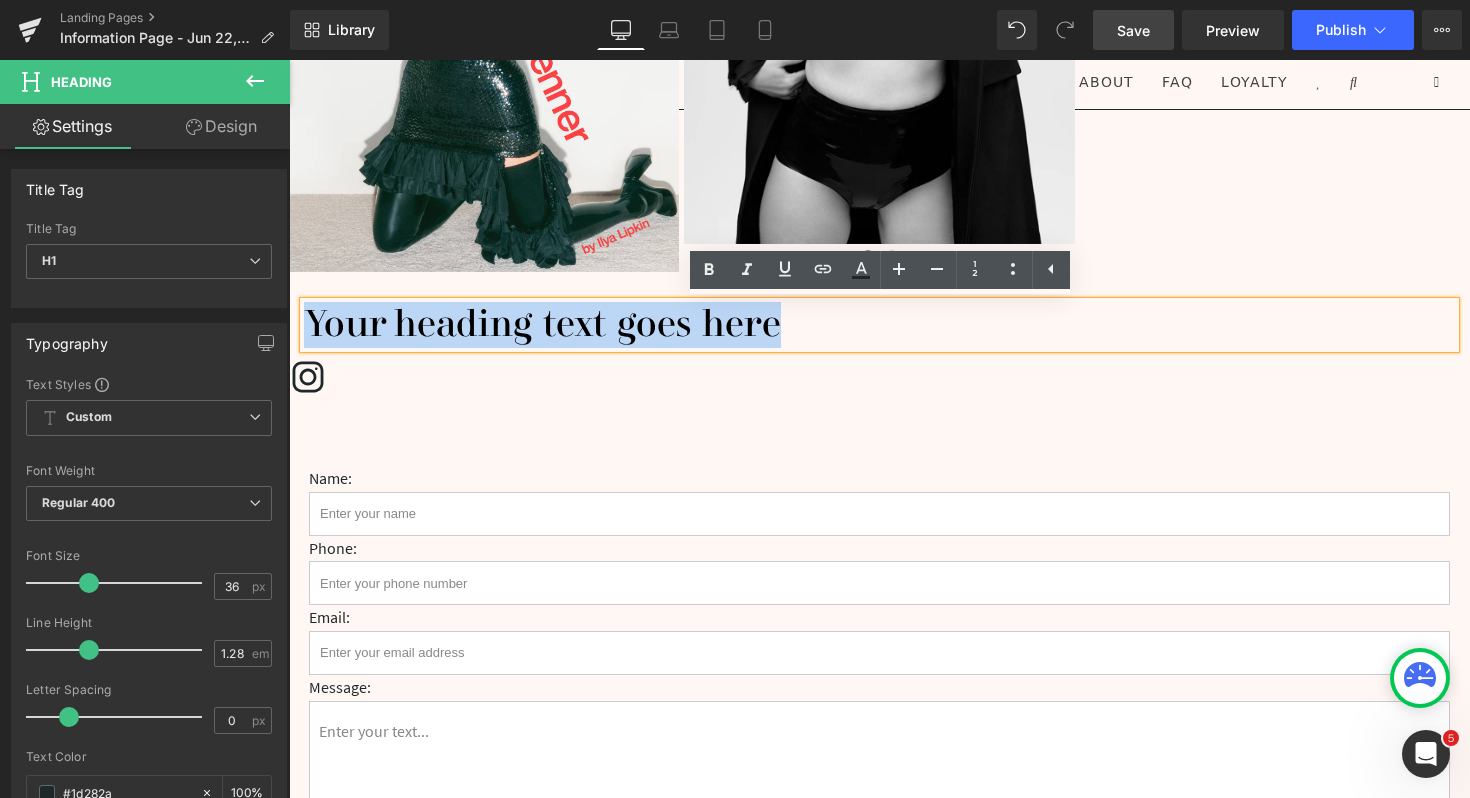 click on "Your heading text goes here" at bounding box center [879, 325] 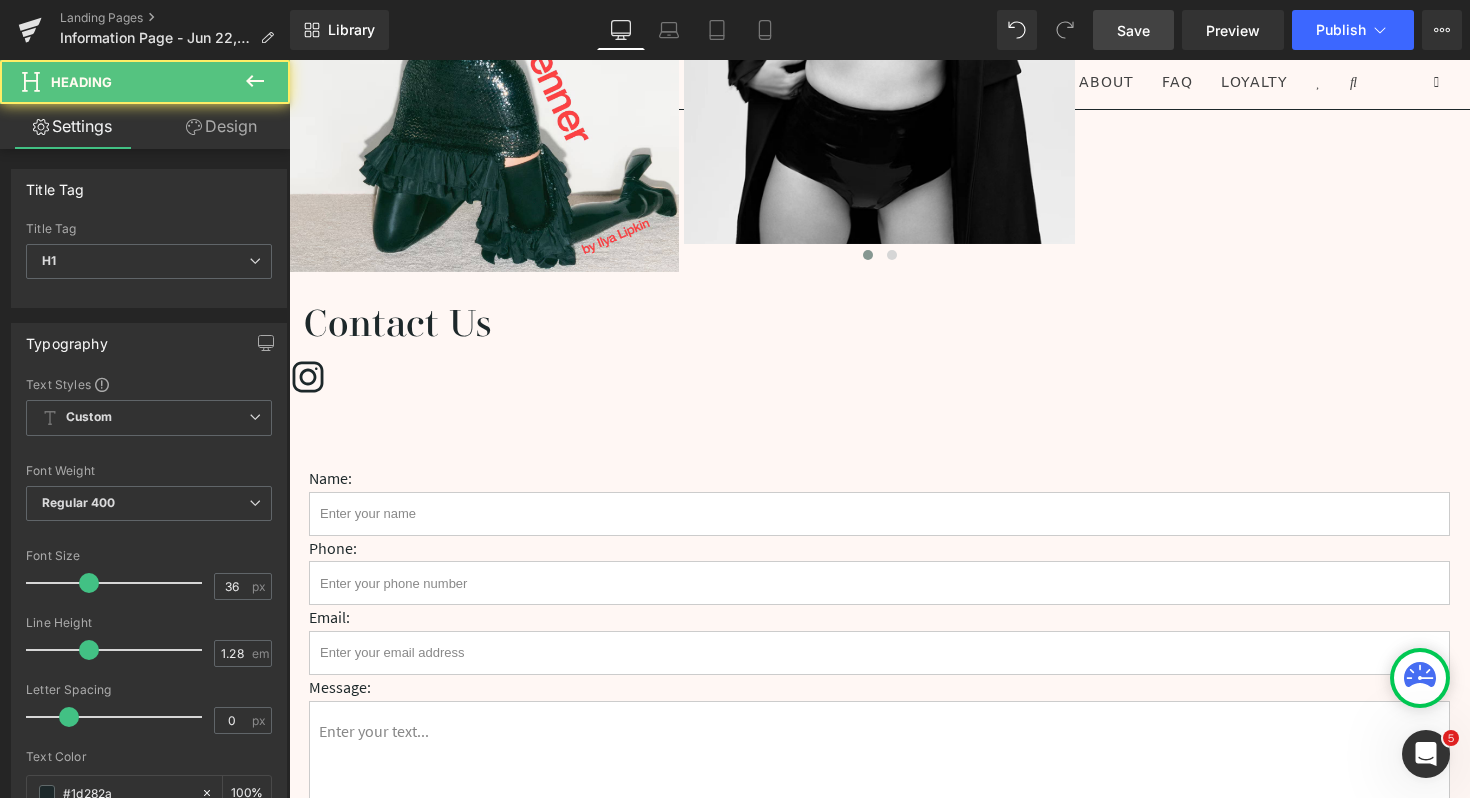 click on "Contact Us" at bounding box center (879, 325) 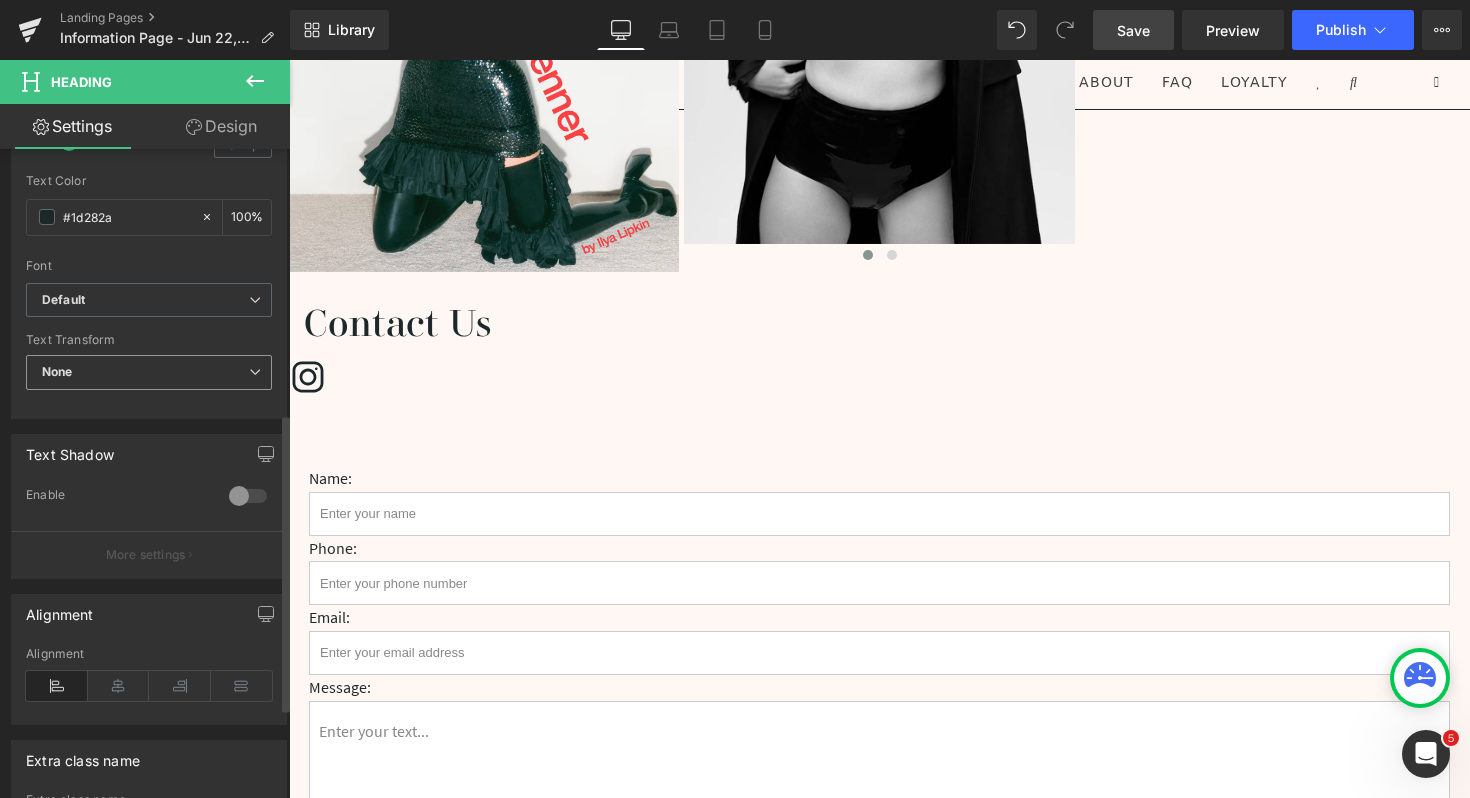 scroll, scrollTop: 620, scrollLeft: 0, axis: vertical 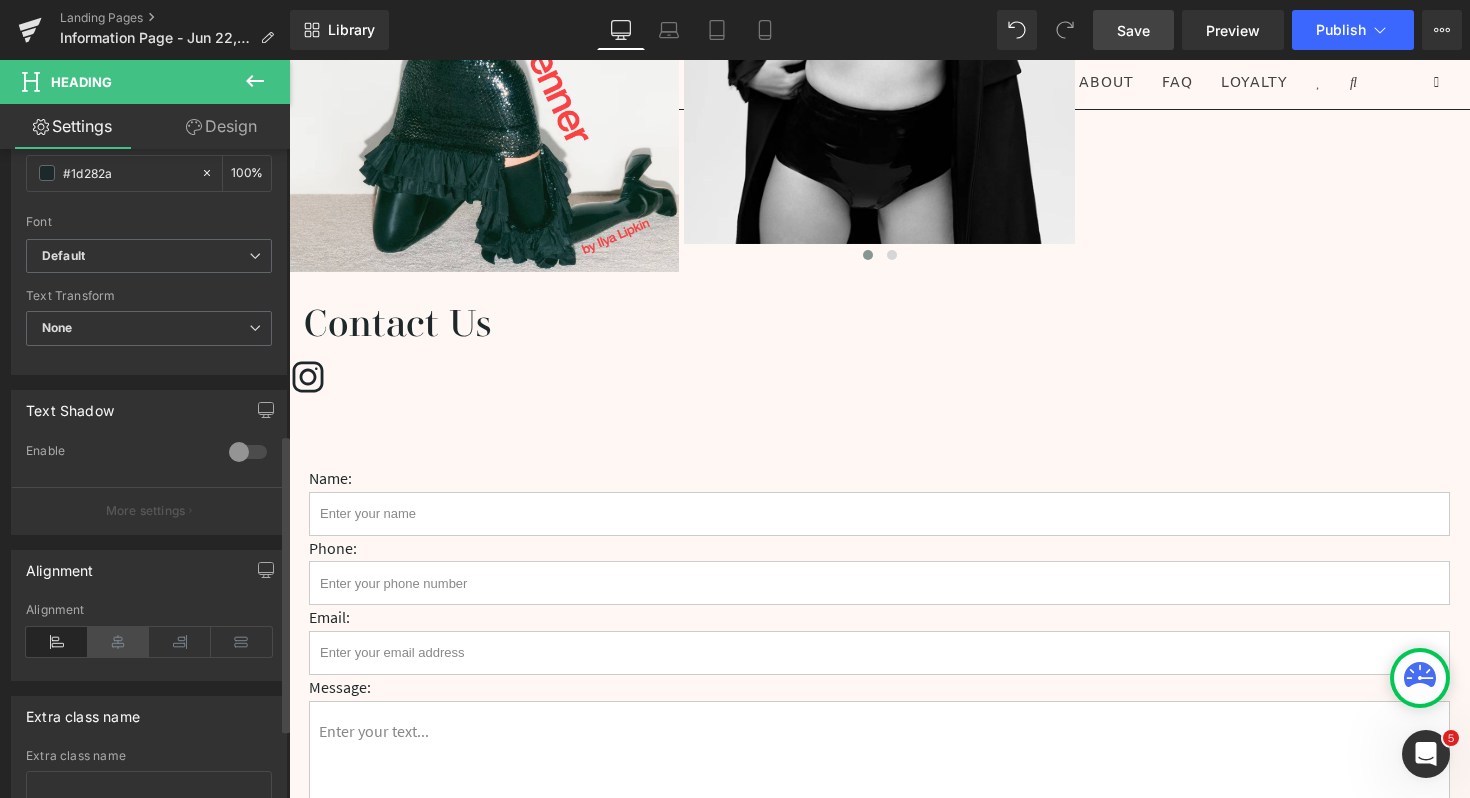click at bounding box center [119, 642] 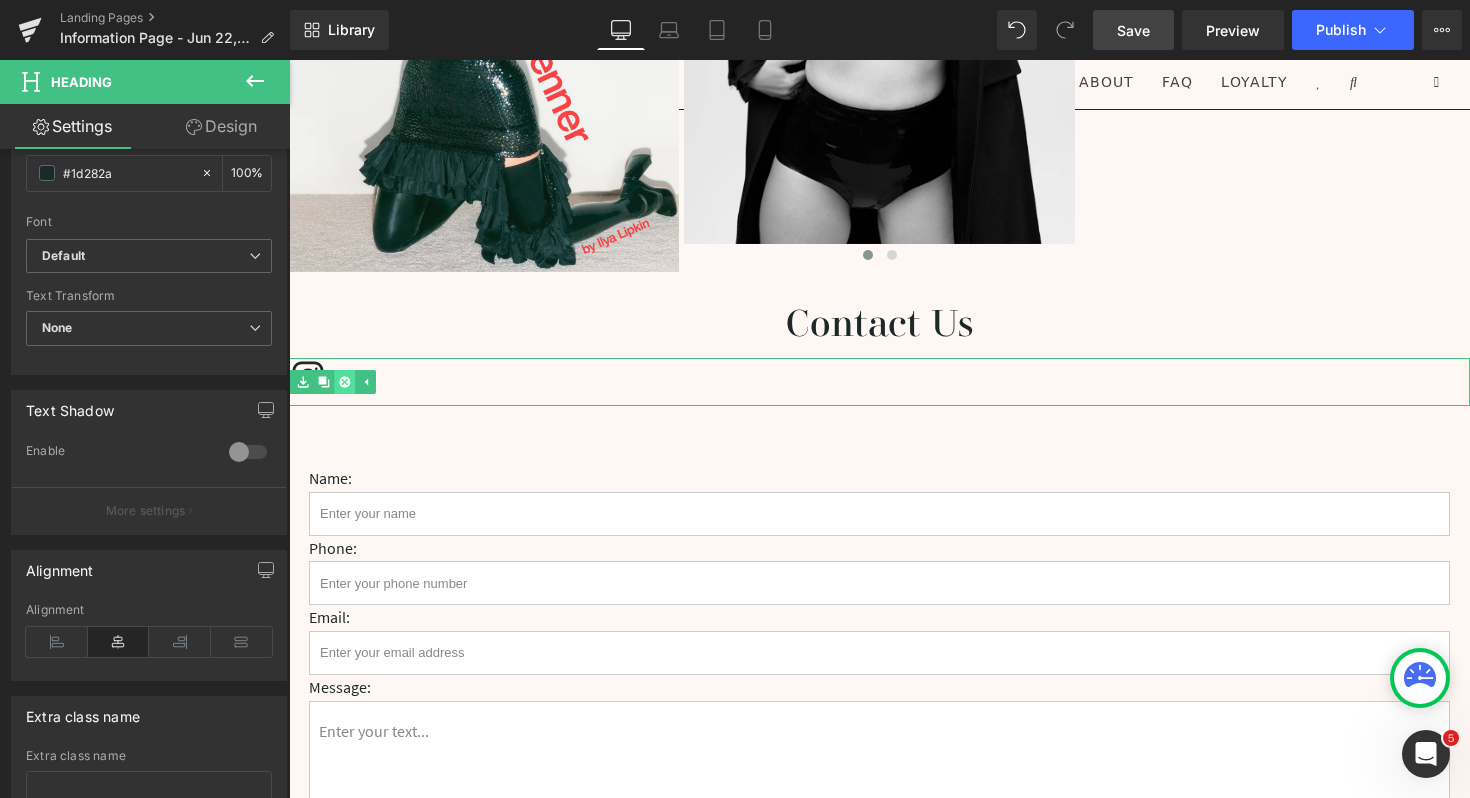 click 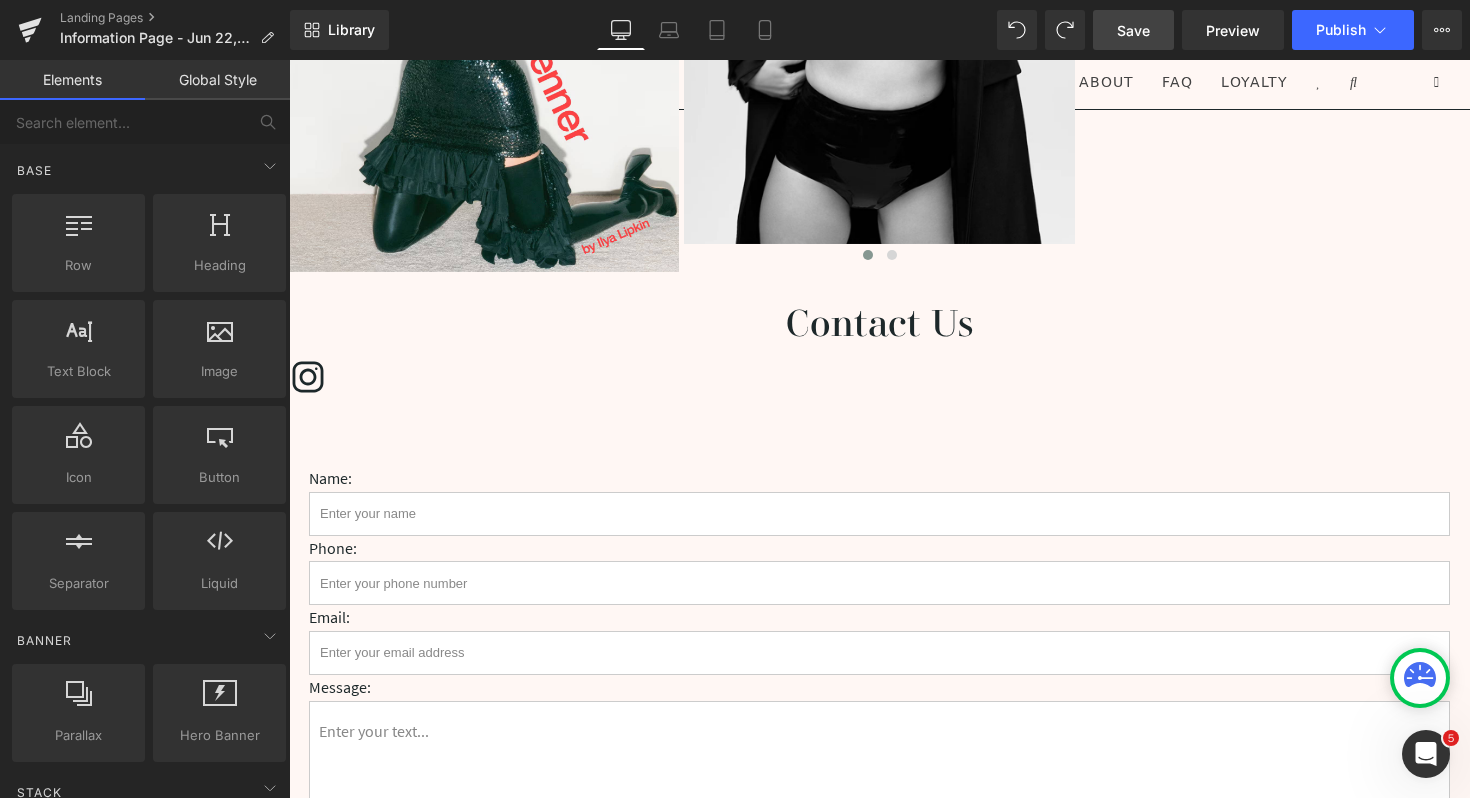 click at bounding box center [879, 382] 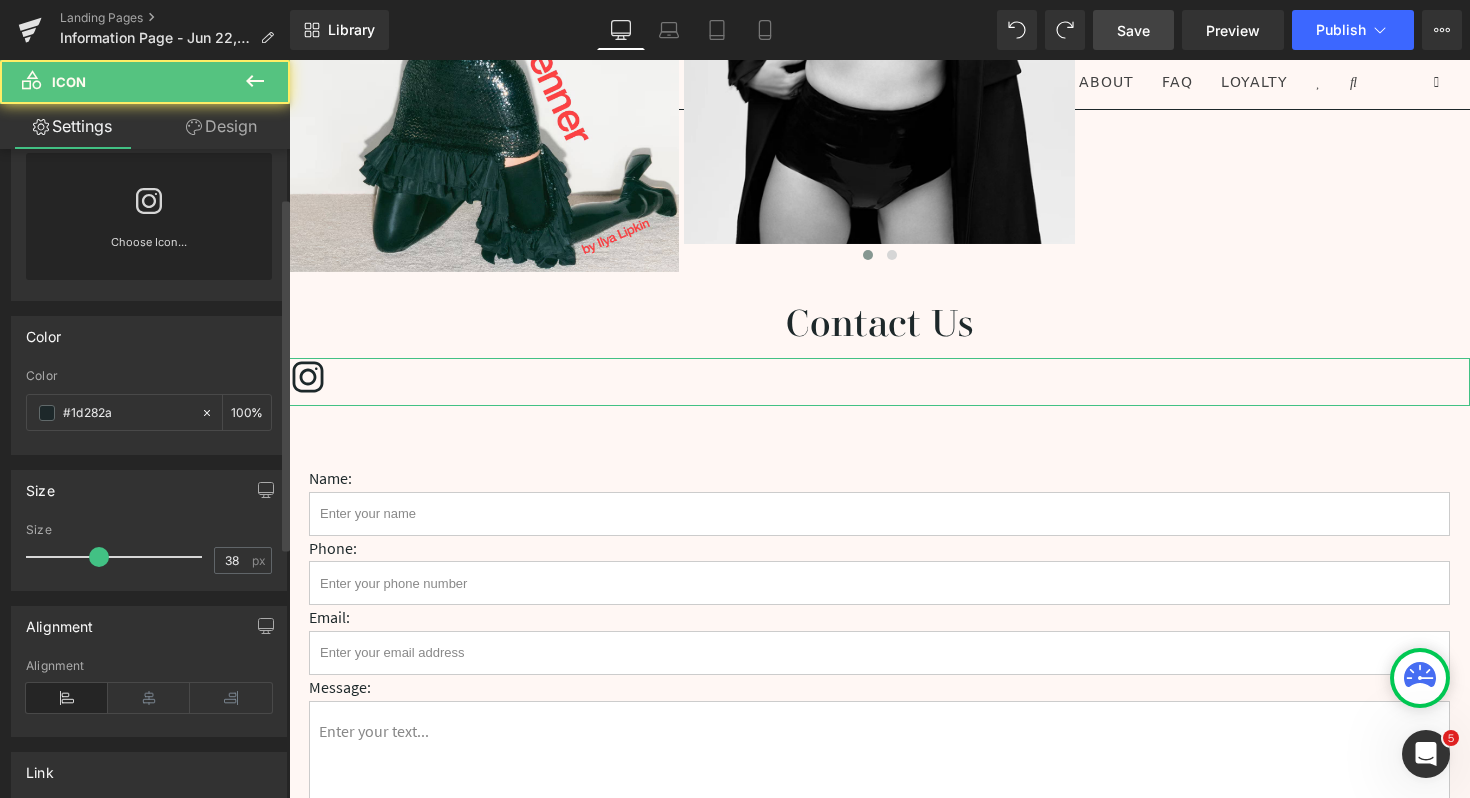 scroll, scrollTop: 94, scrollLeft: 0, axis: vertical 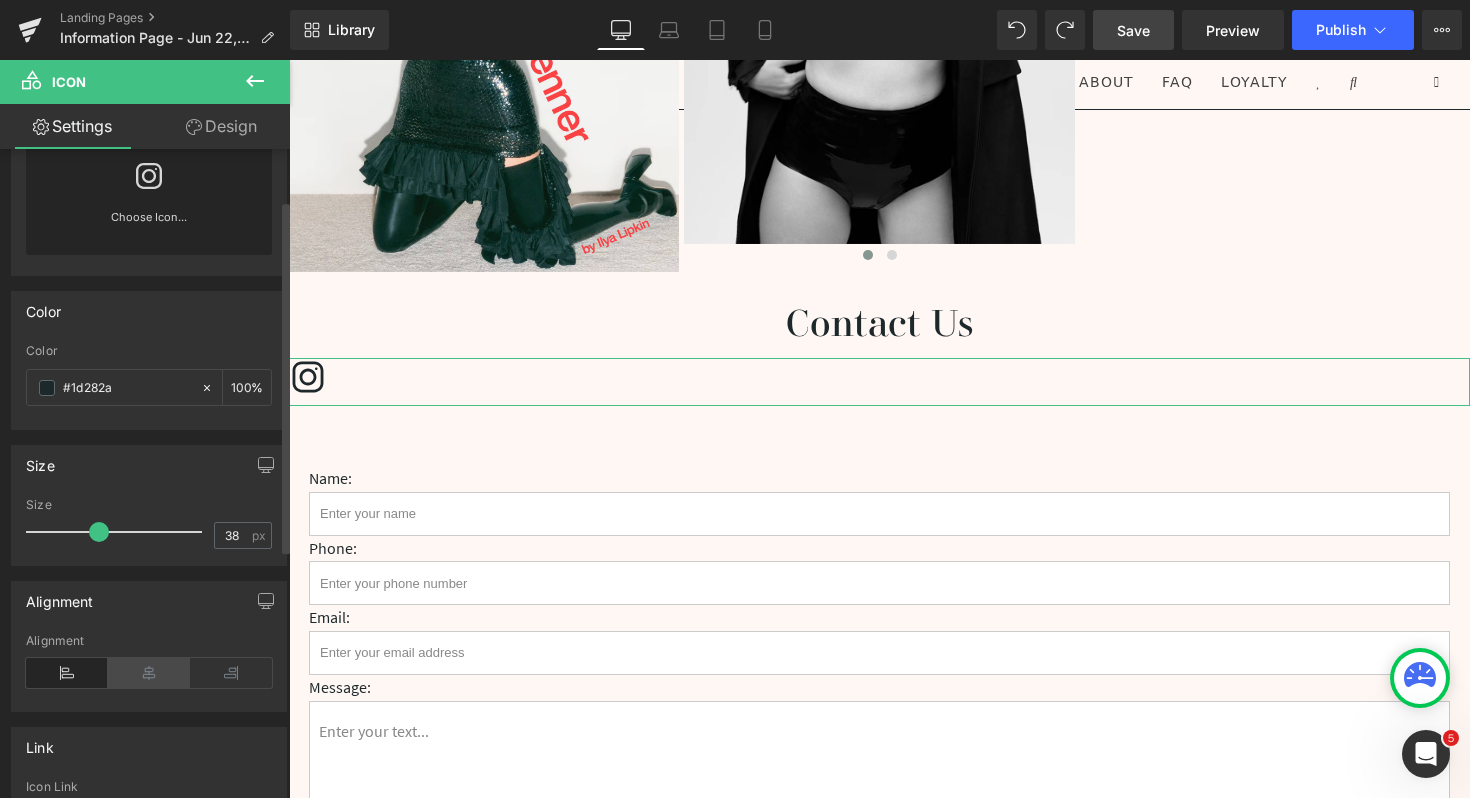 click at bounding box center (149, 673) 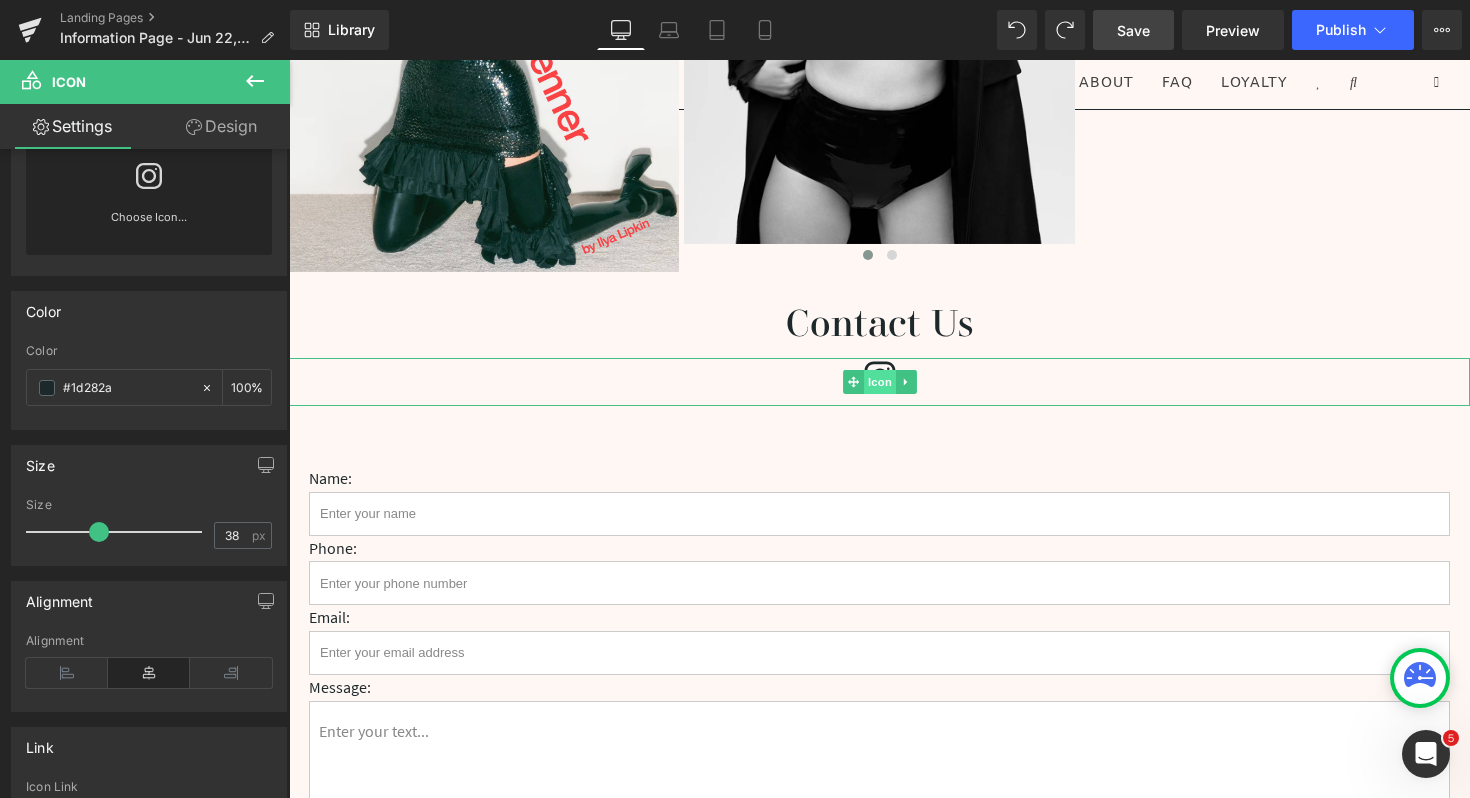 click on "Icon" at bounding box center (880, 382) 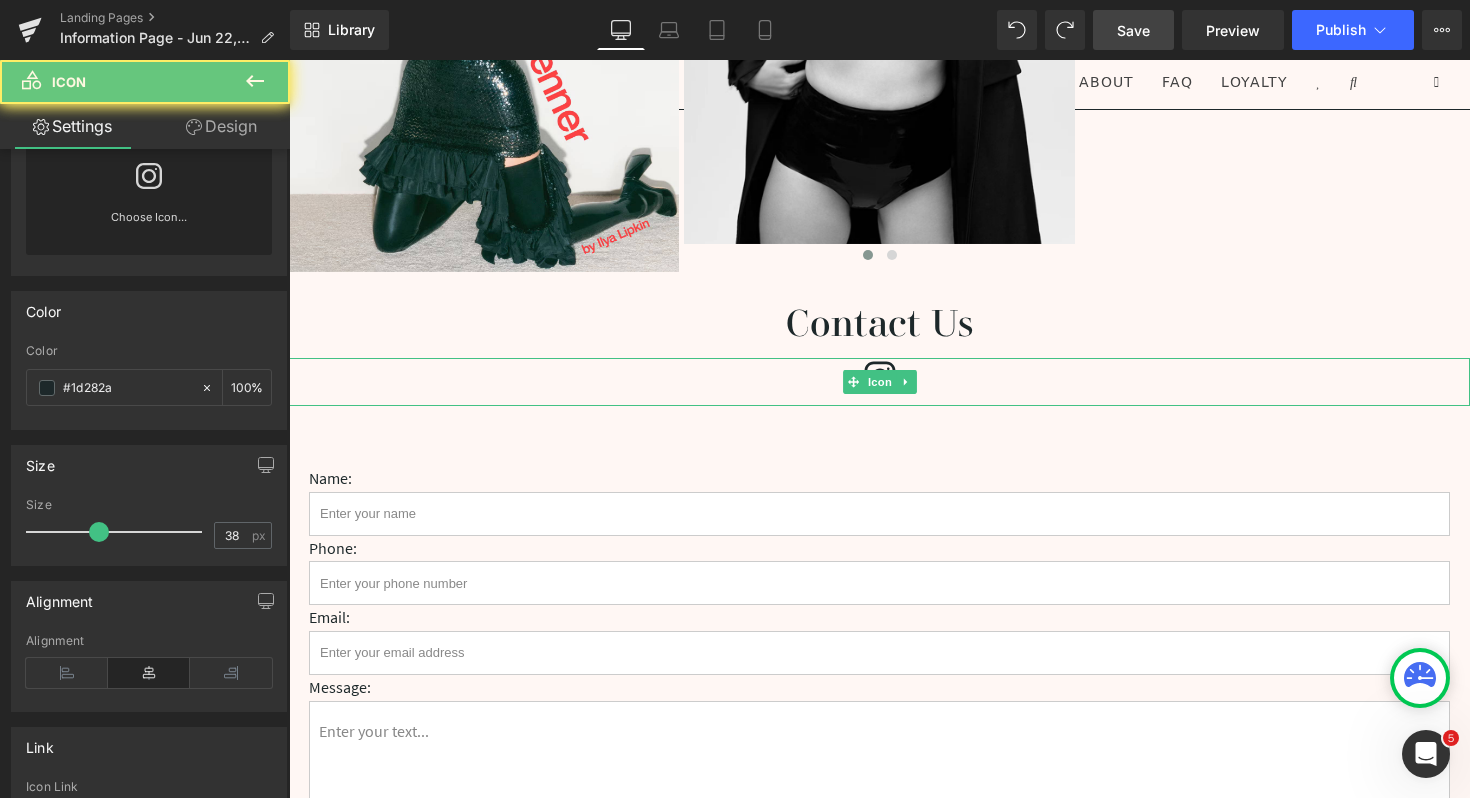 click at bounding box center [879, 382] 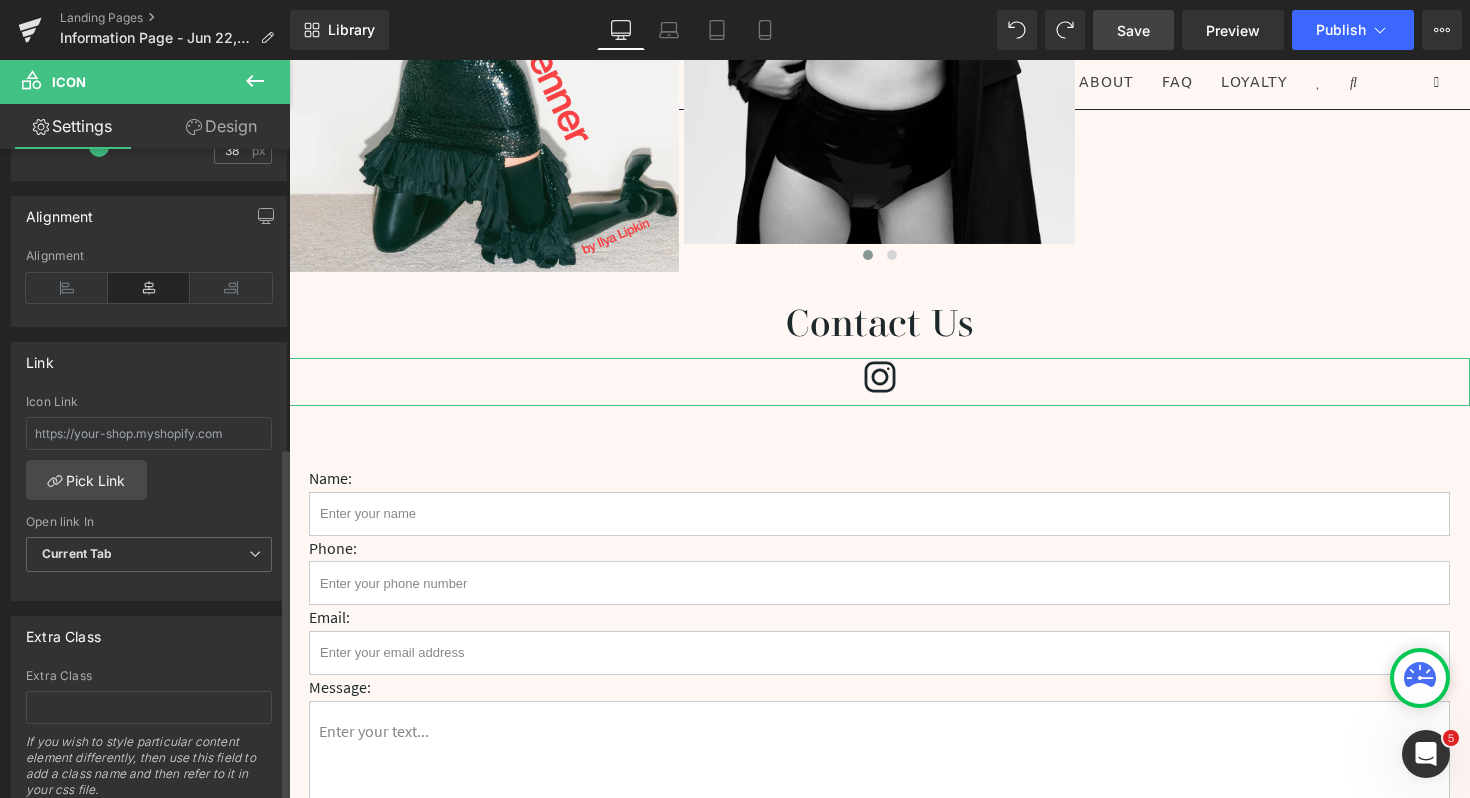 scroll, scrollTop: 549, scrollLeft: 0, axis: vertical 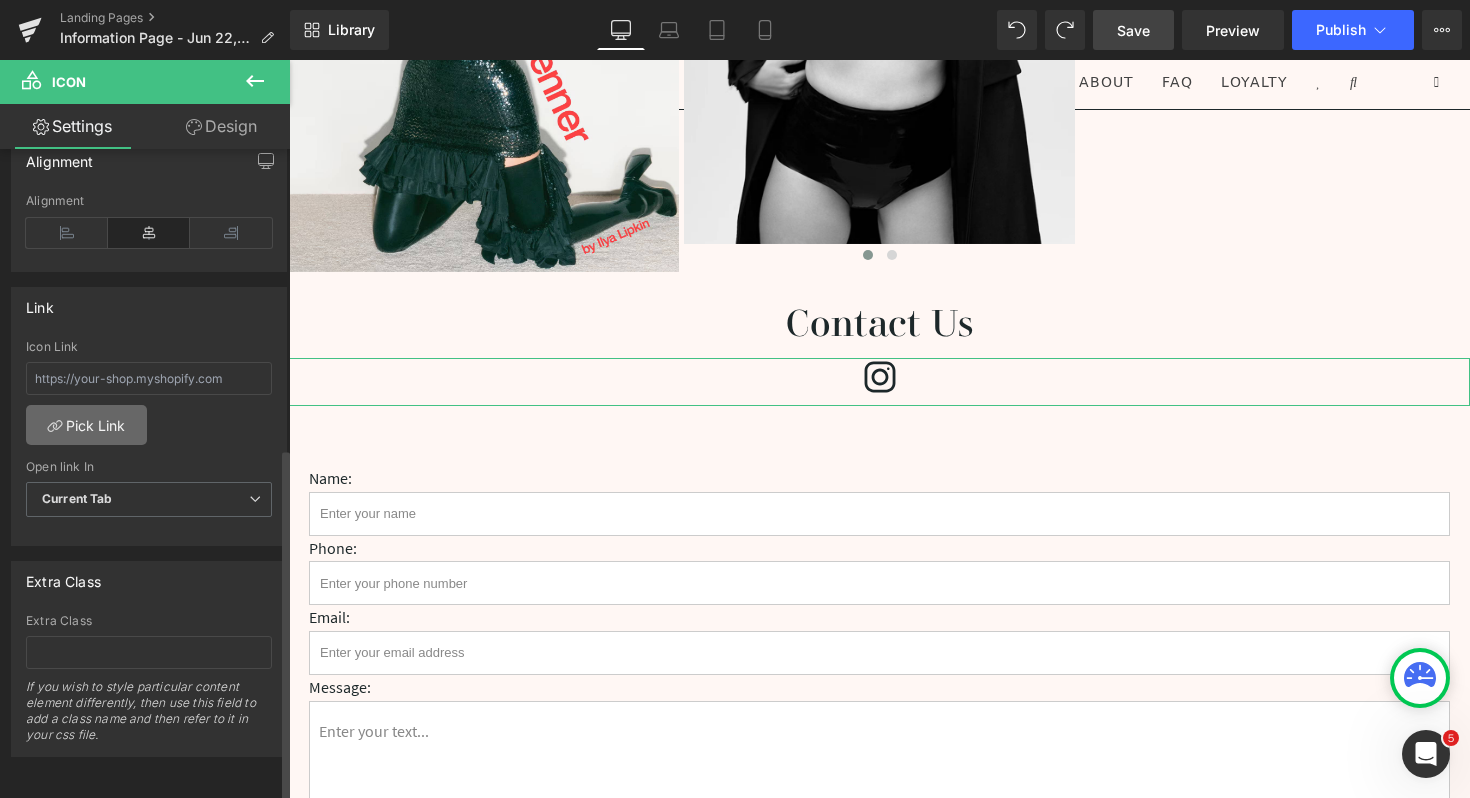 click on "Pick Link" at bounding box center (86, 425) 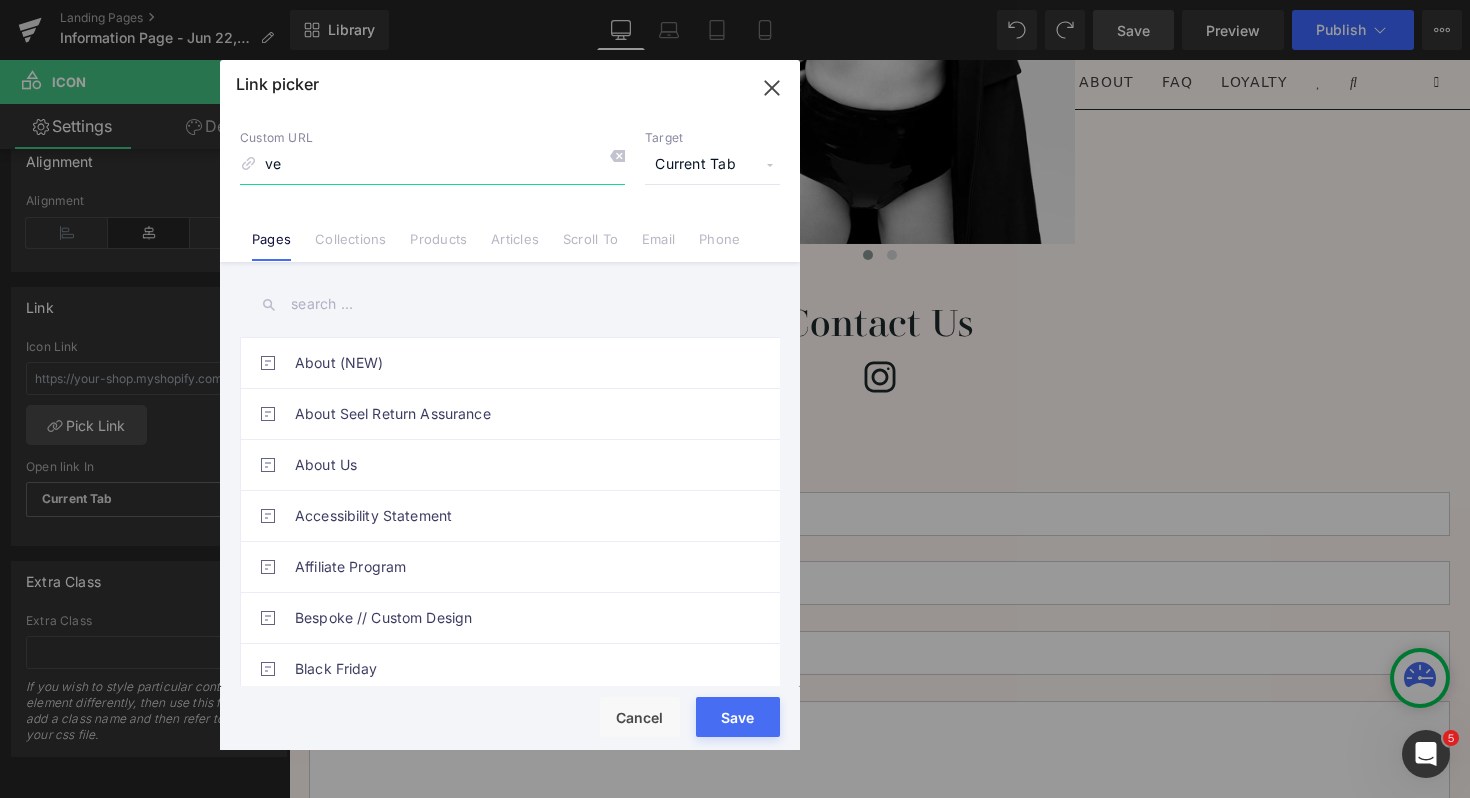 type on "v" 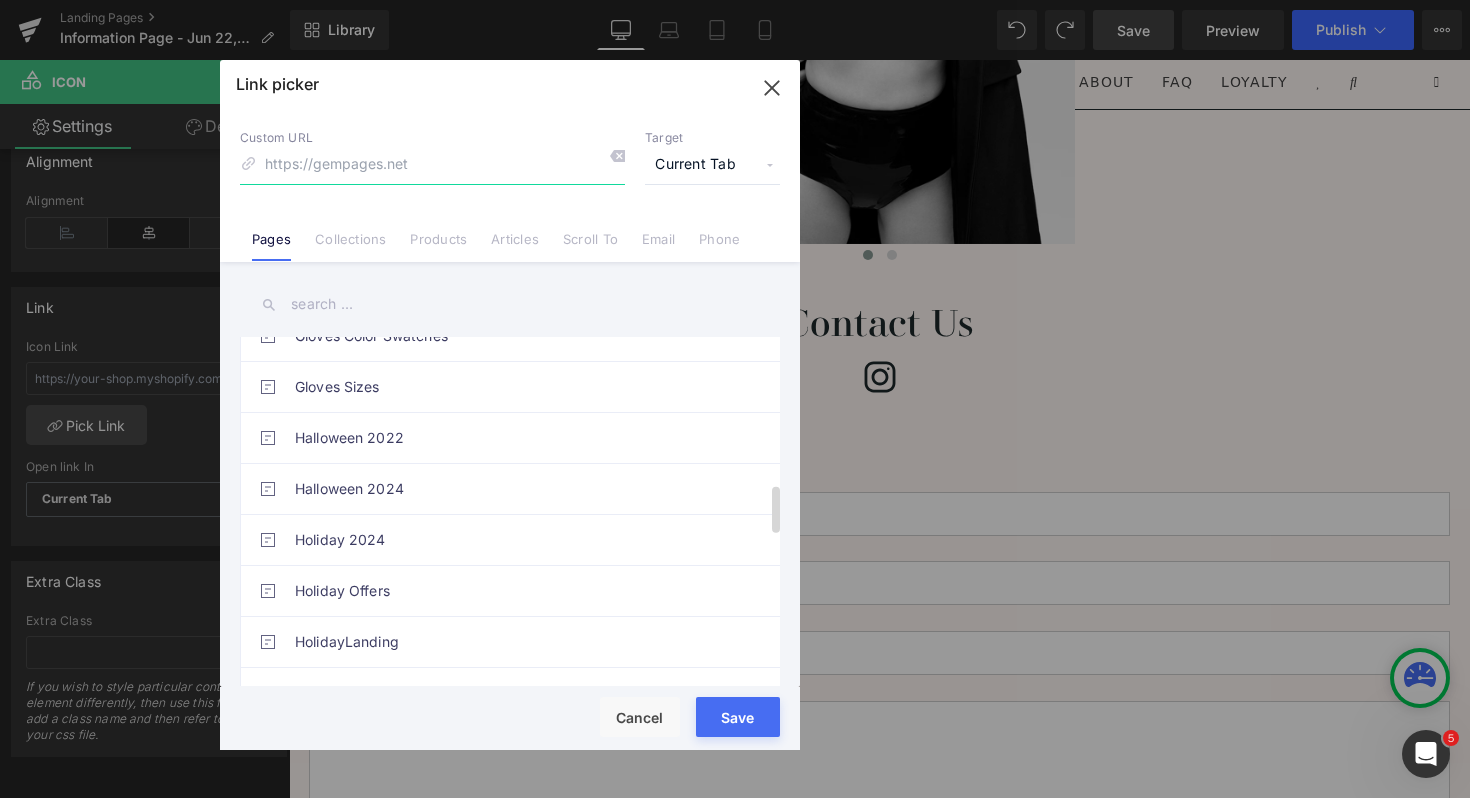 scroll, scrollTop: 1117, scrollLeft: 0, axis: vertical 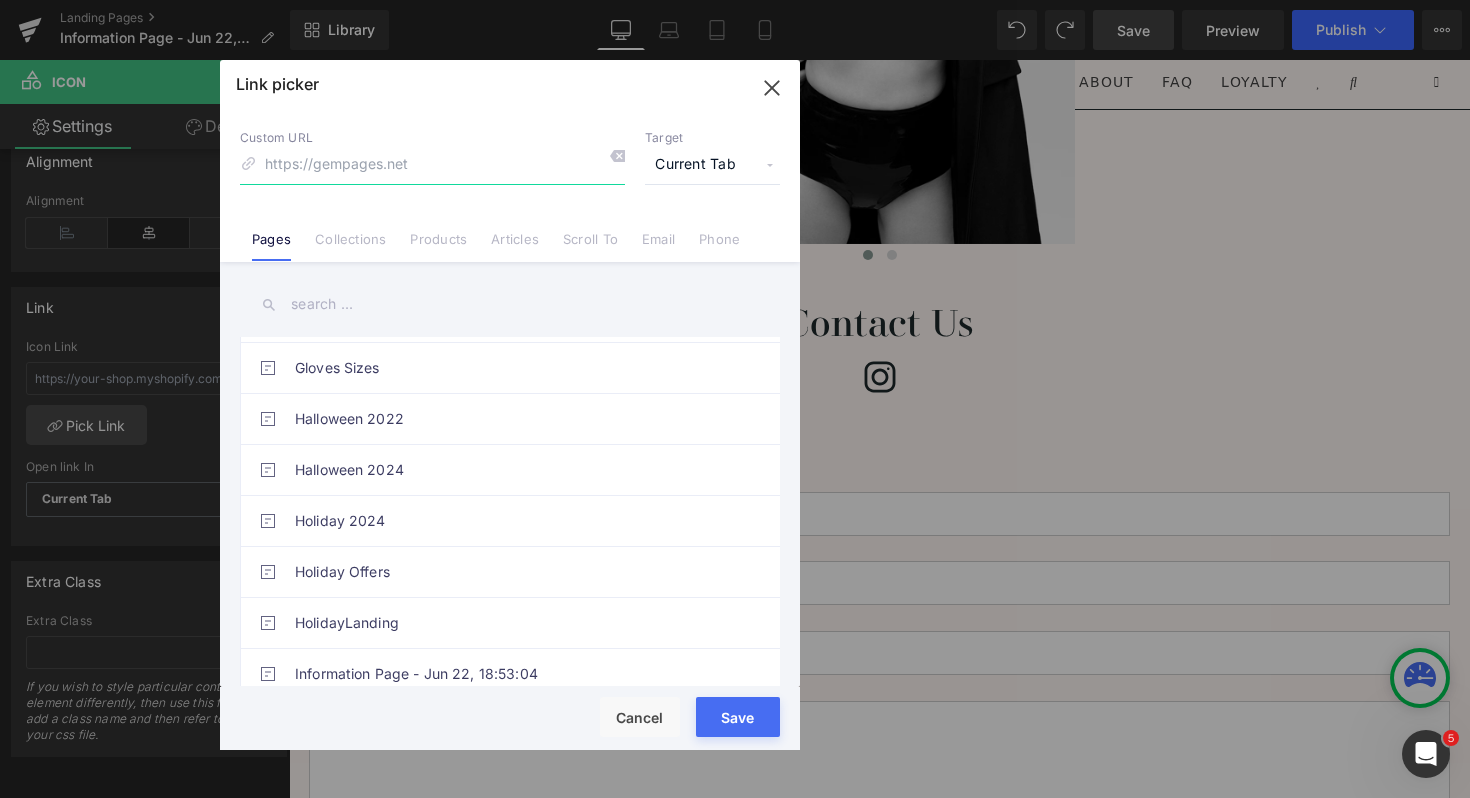 paste on "https://www.instagram.com/vexclothing/?hl=en" 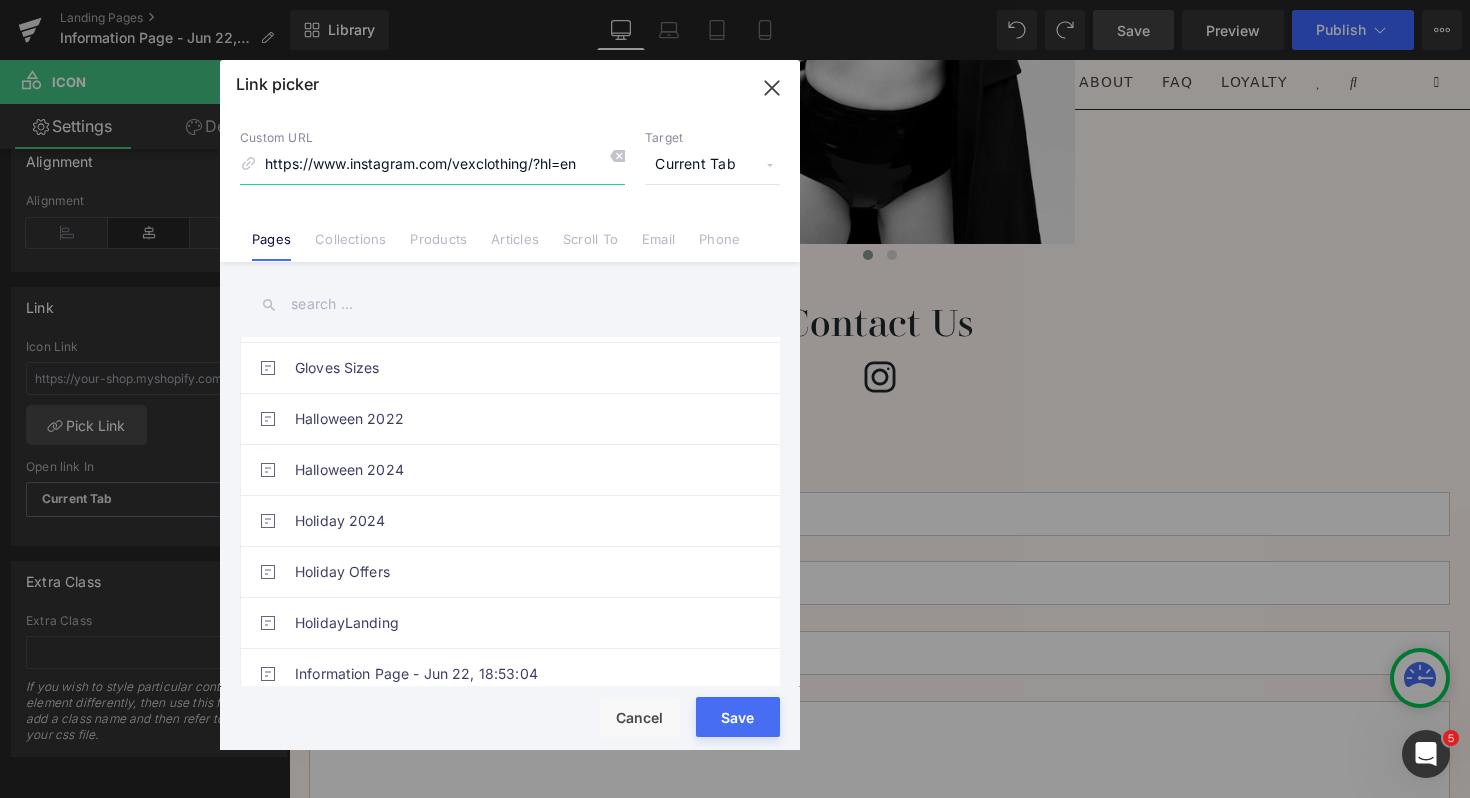 type on "https://www.instagram.com/vexclothing/?hl=en" 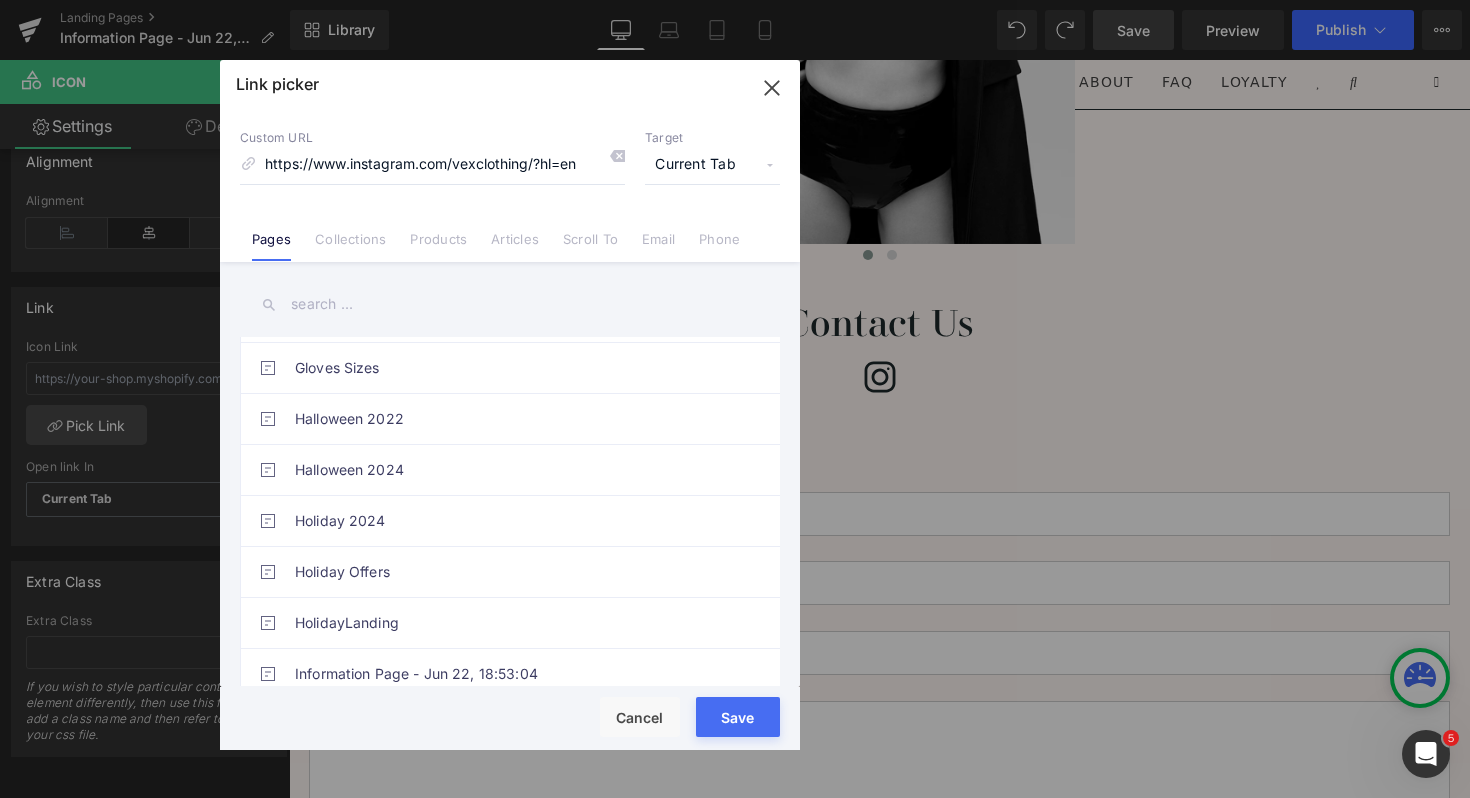 click on "Rendering Content" at bounding box center (735, 719) 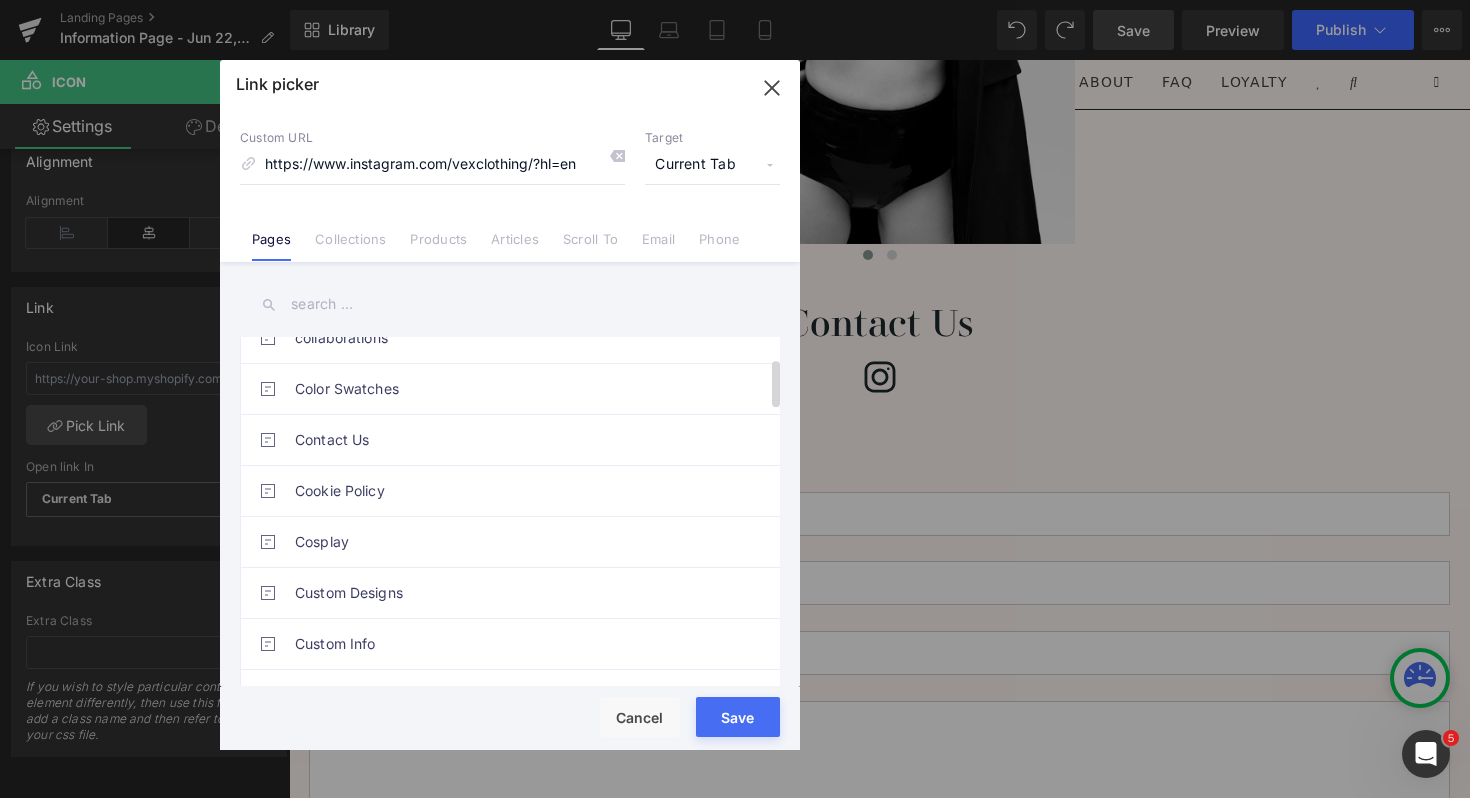 scroll, scrollTop: 0, scrollLeft: 0, axis: both 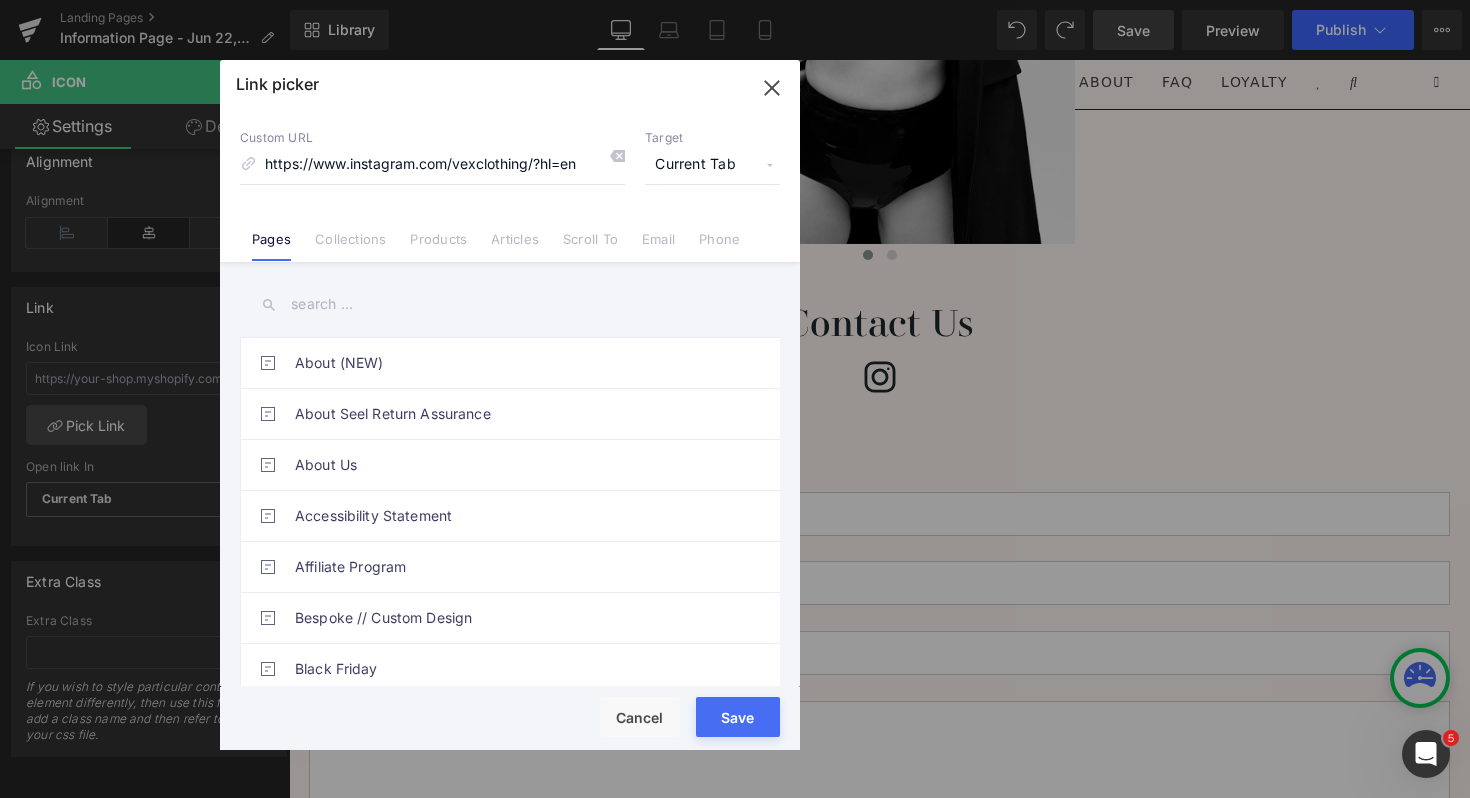 click on "Rendering Content" at bounding box center [735, 719] 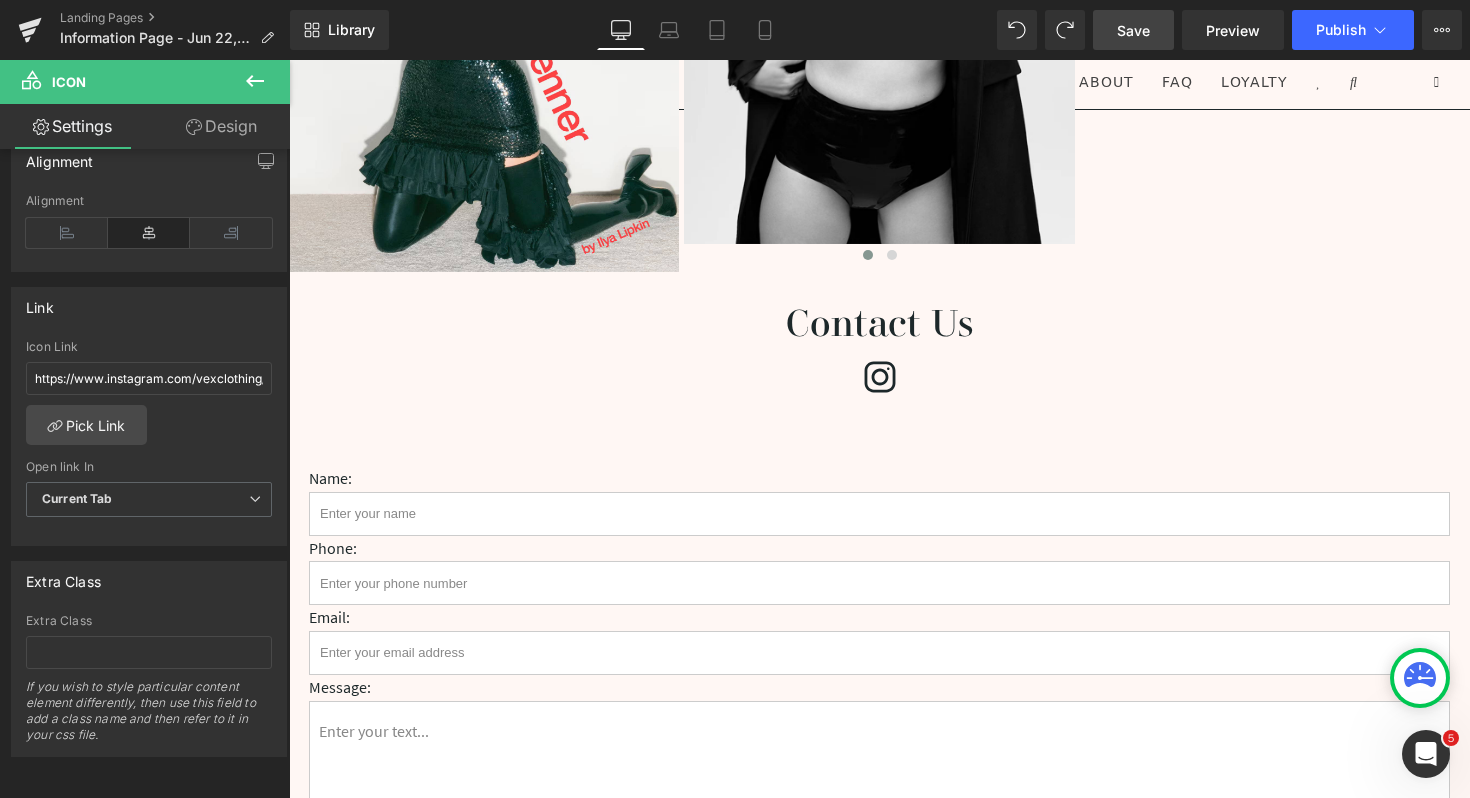 click on "Save" at bounding box center [1133, 30] 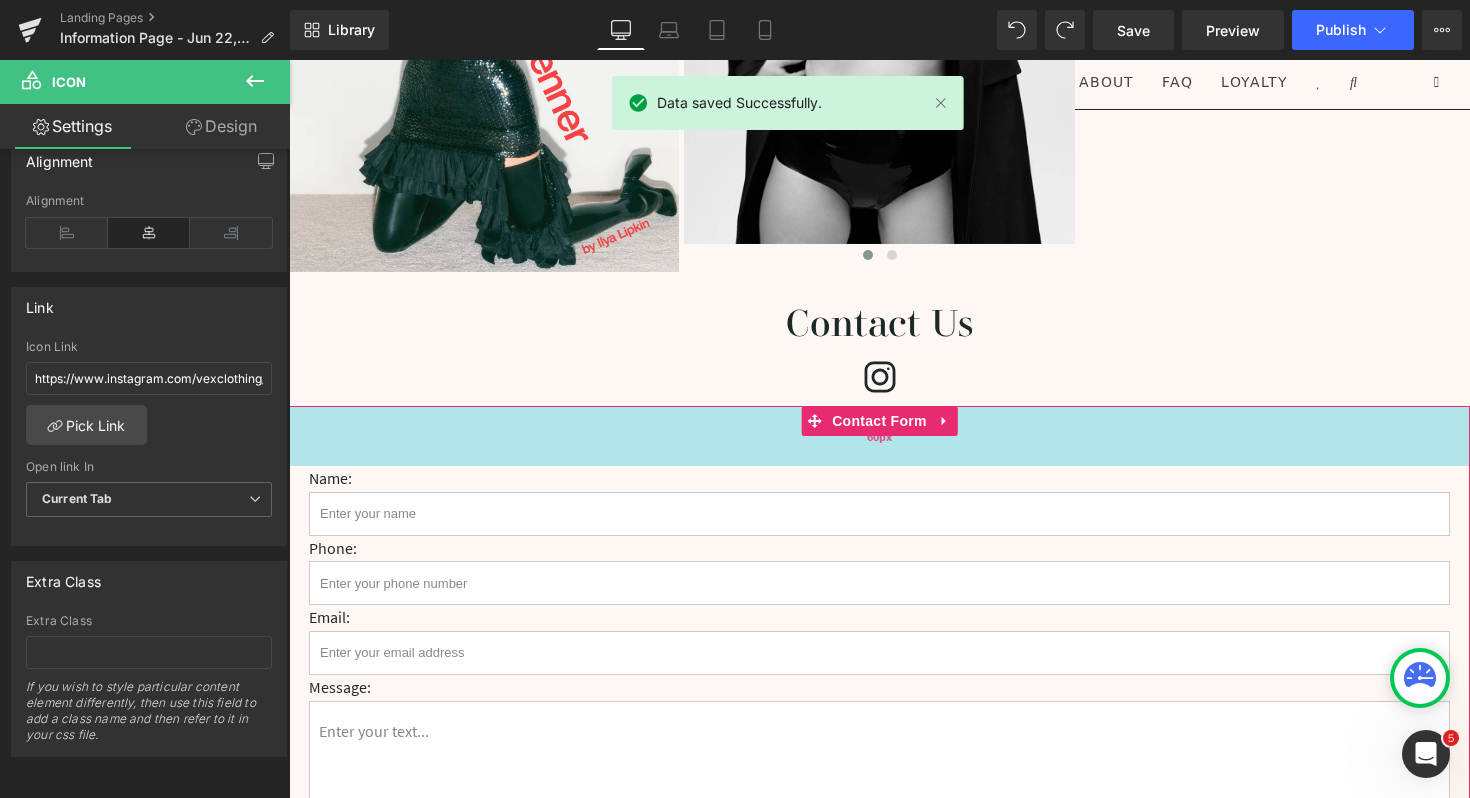 click on "60px" at bounding box center [879, 436] 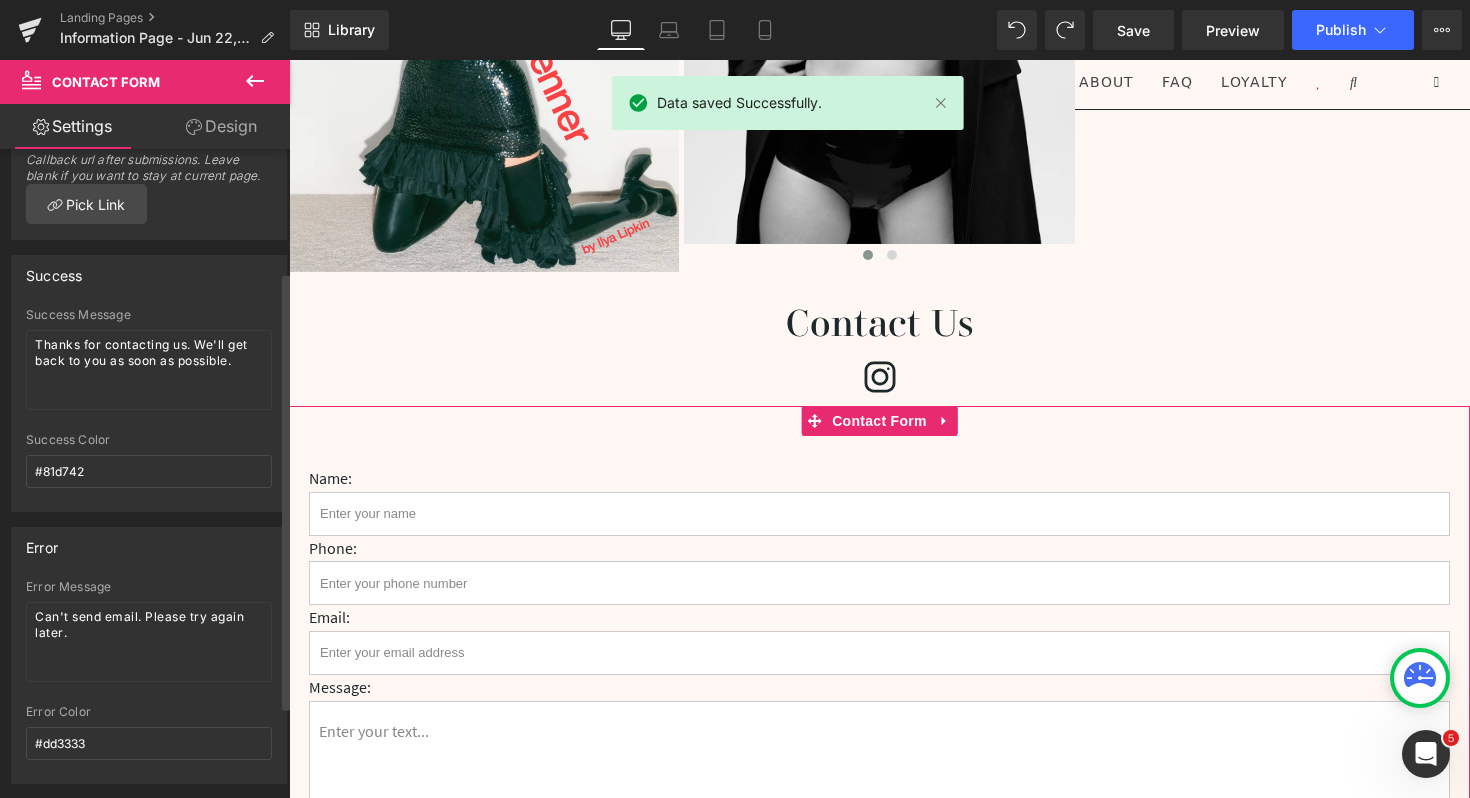 scroll, scrollTop: 316, scrollLeft: 0, axis: vertical 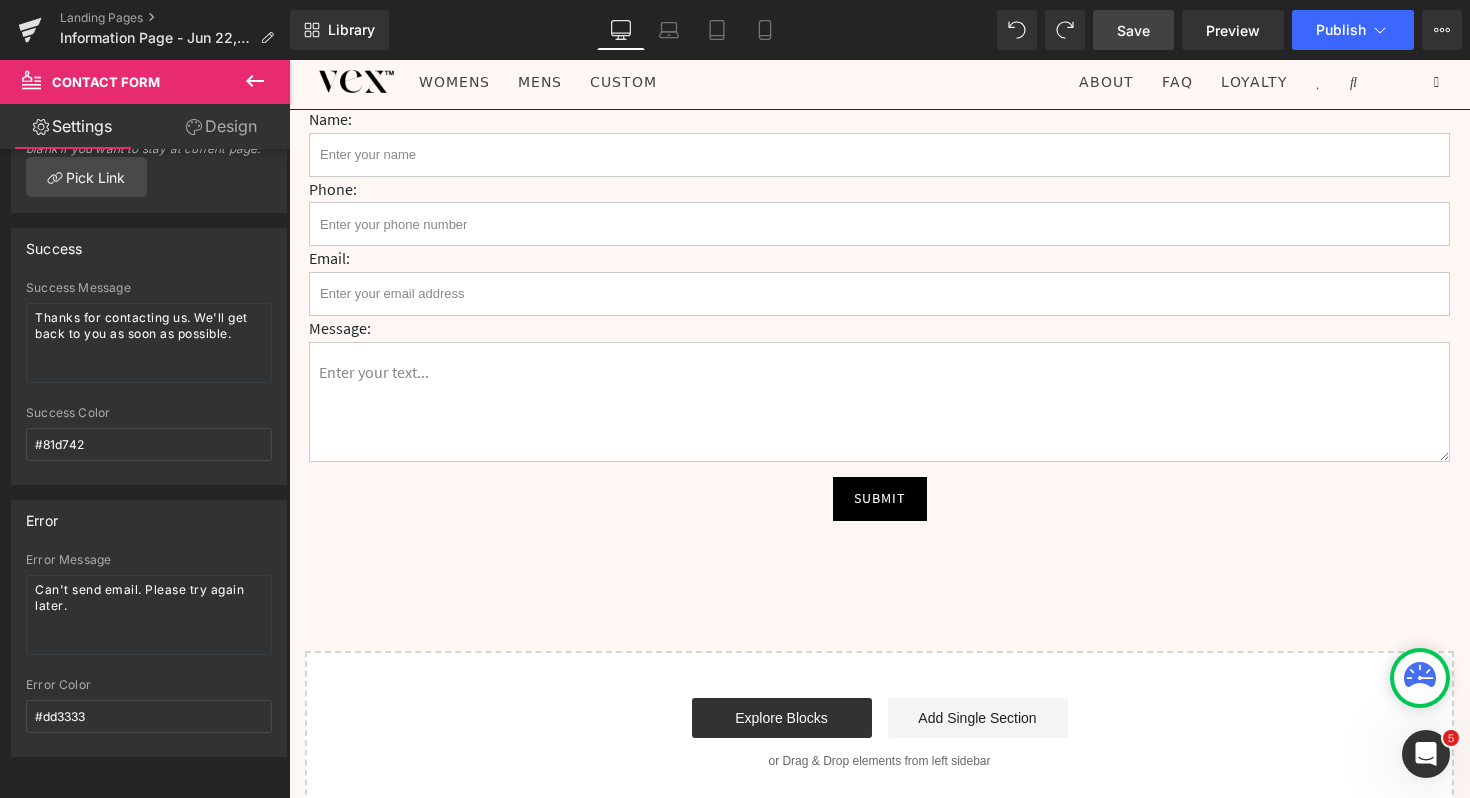 click on "Save" at bounding box center [1133, 30] 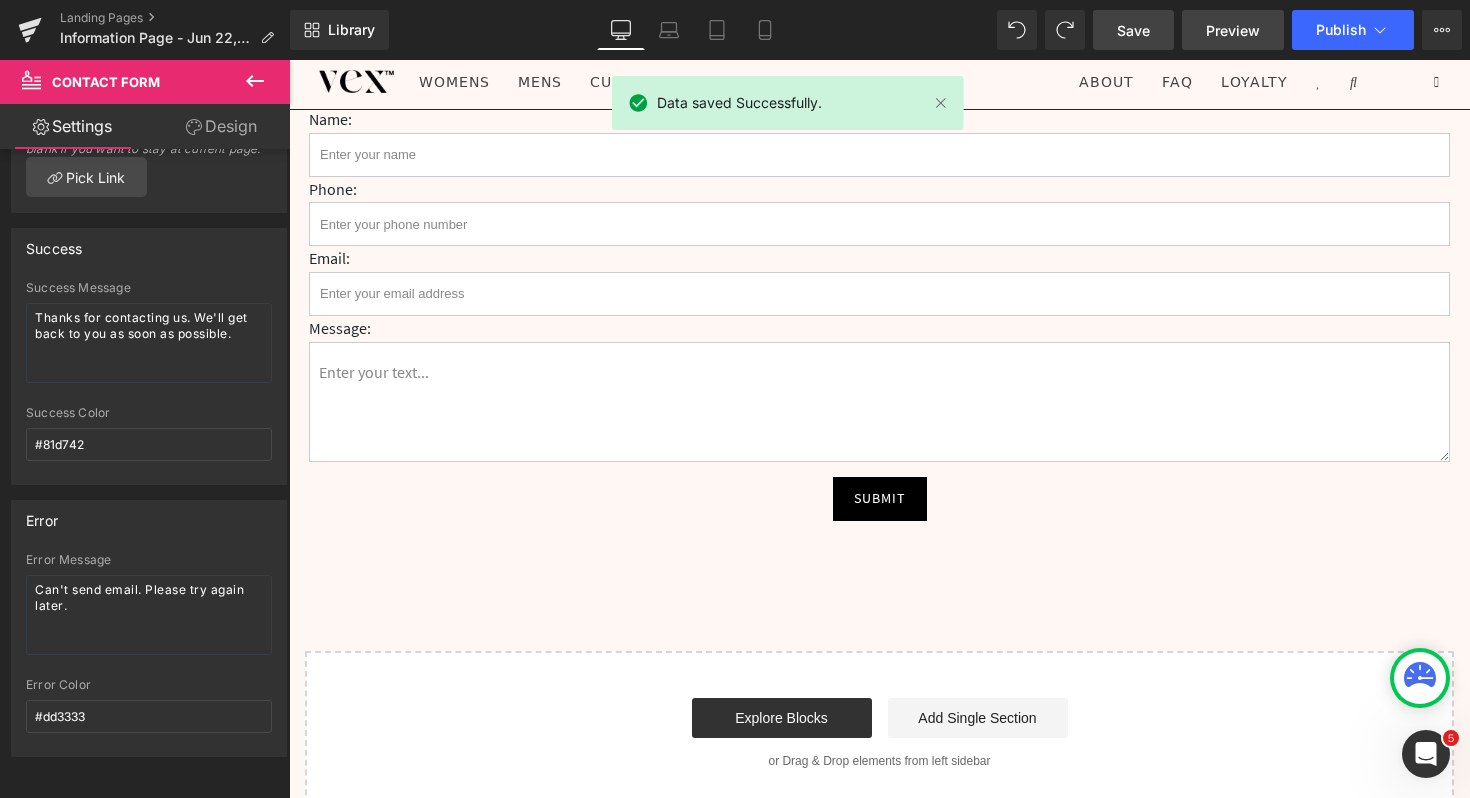 click on "Preview" at bounding box center (1233, 30) 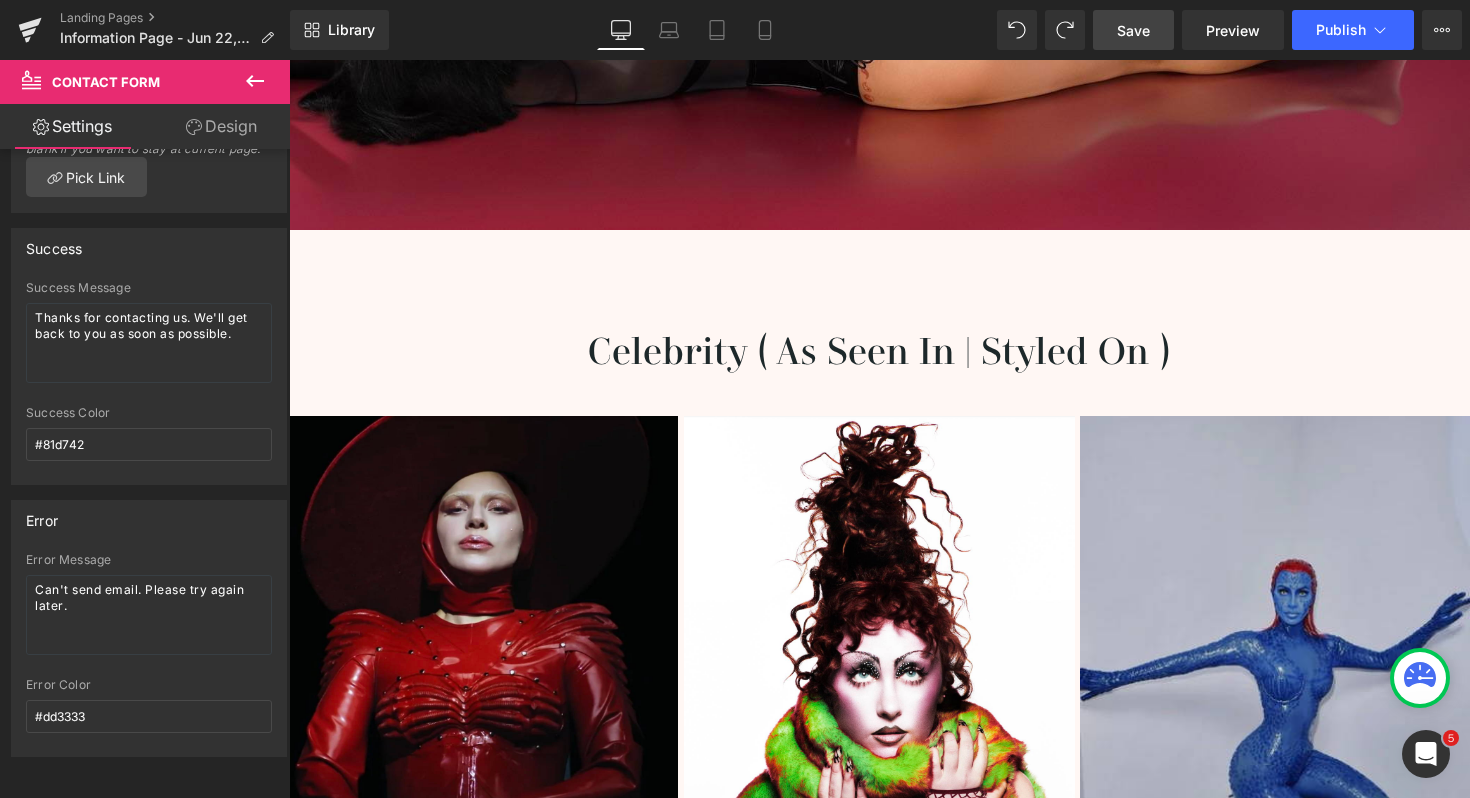 scroll, scrollTop: 0, scrollLeft: 0, axis: both 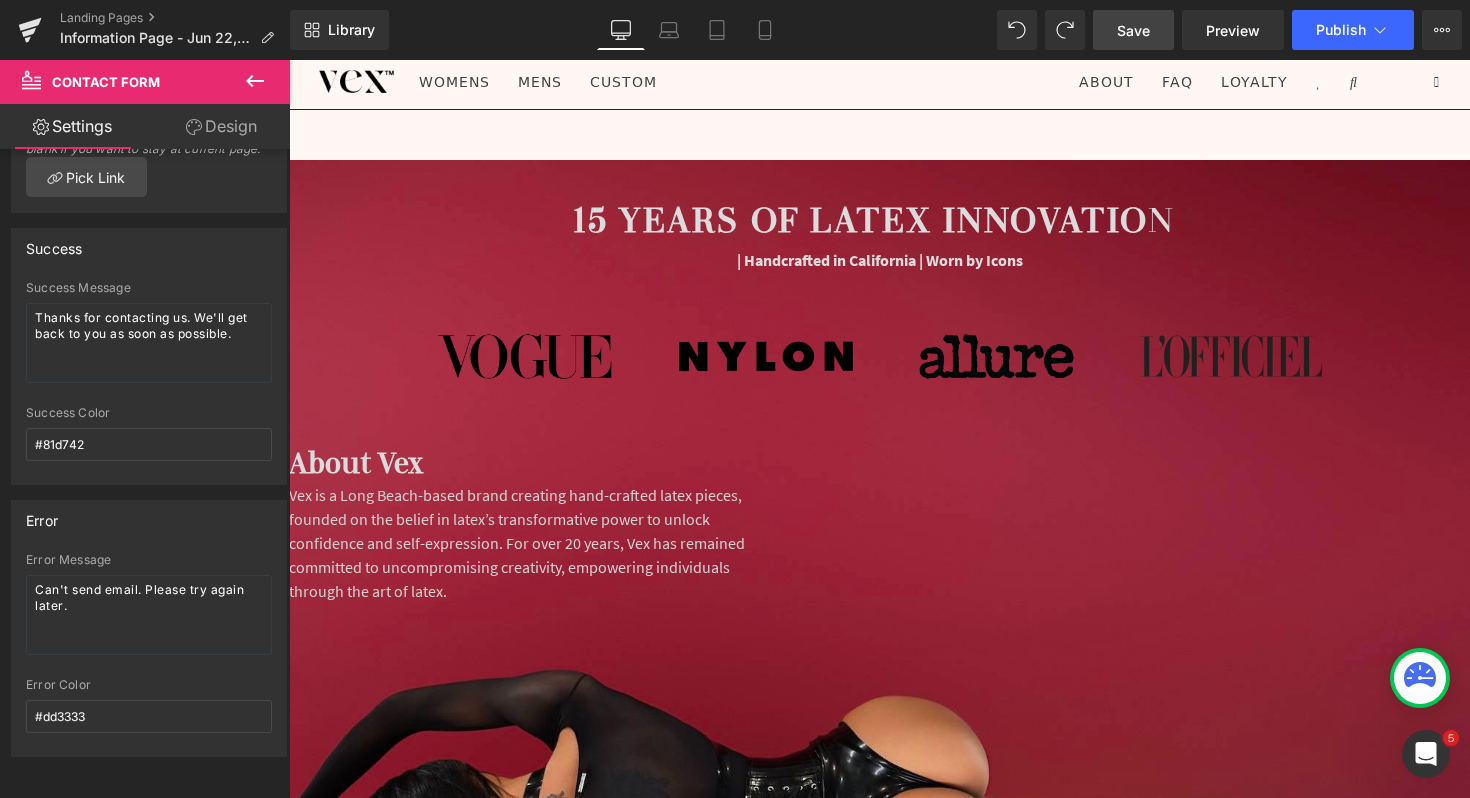 click on "Save" at bounding box center [1133, 30] 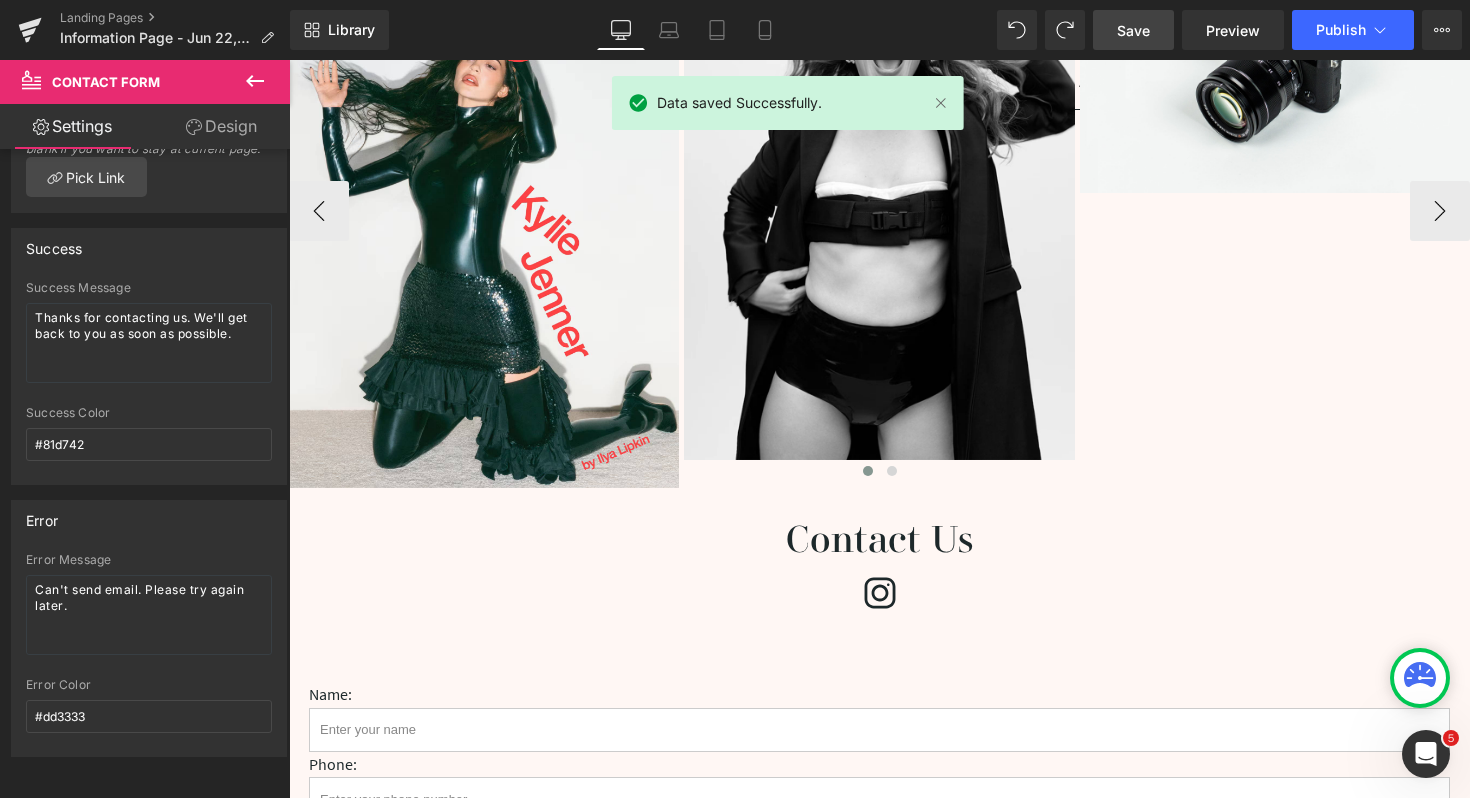scroll, scrollTop: 3665, scrollLeft: 0, axis: vertical 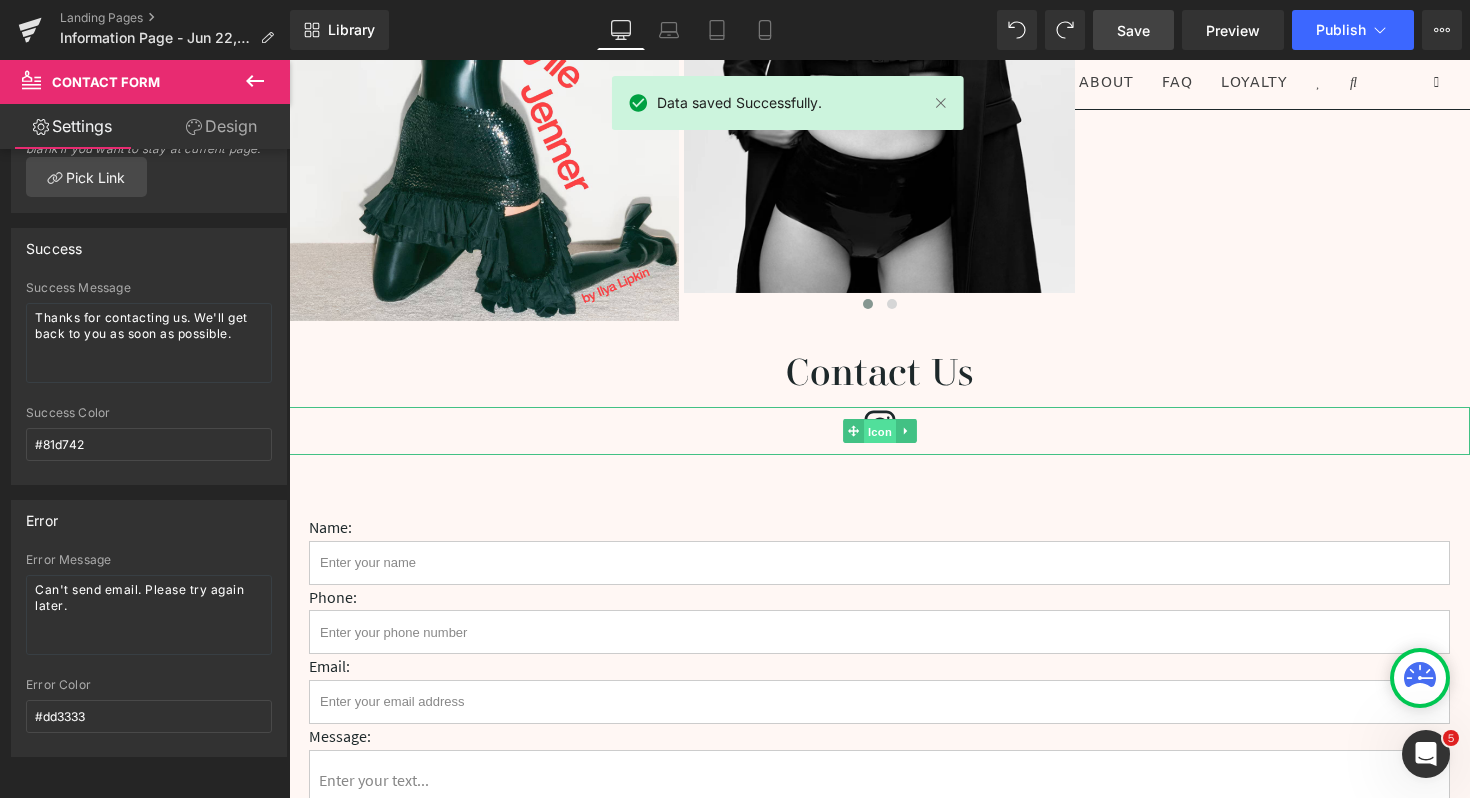 click on "Icon" at bounding box center [880, 432] 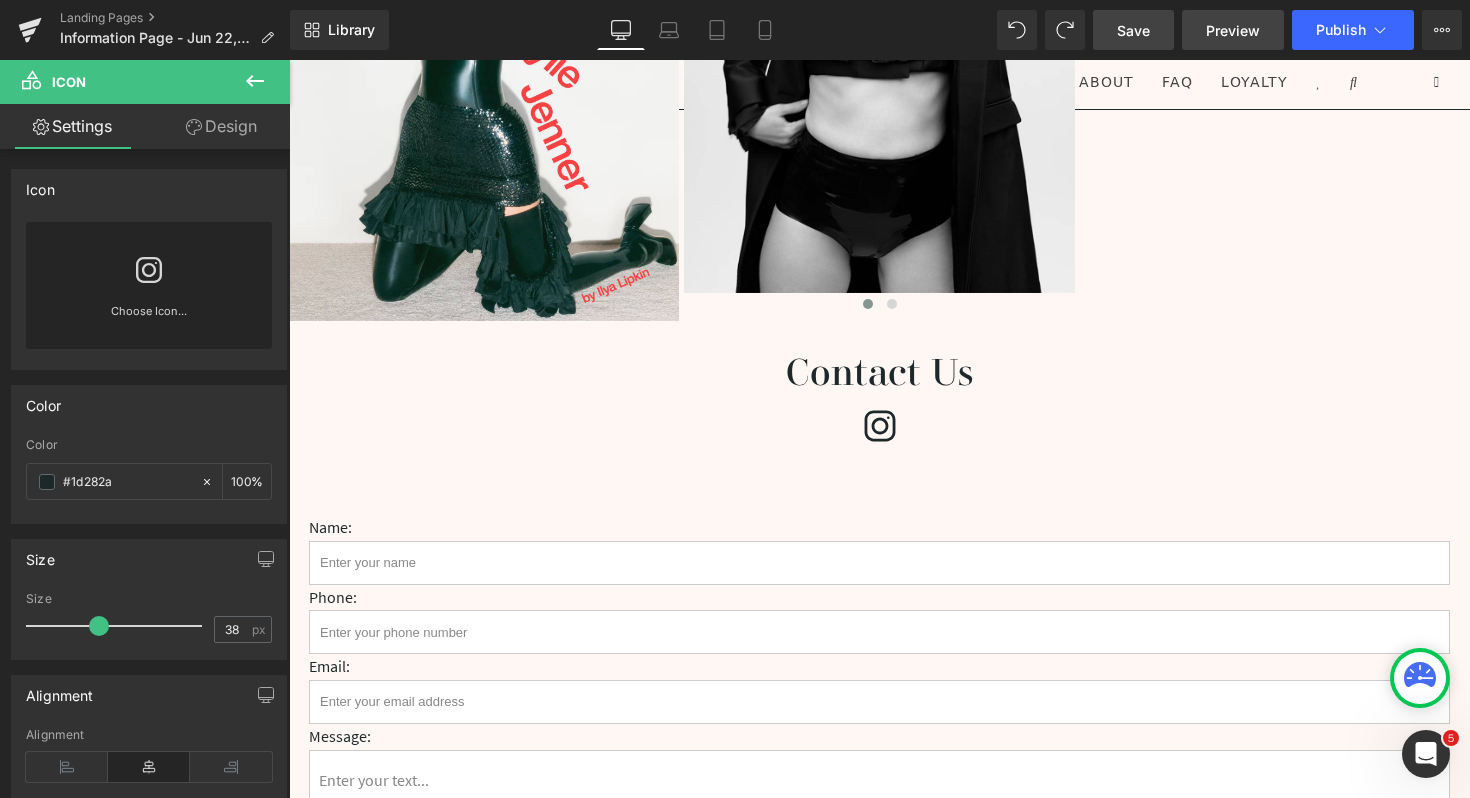 click on "Preview" at bounding box center [1233, 30] 